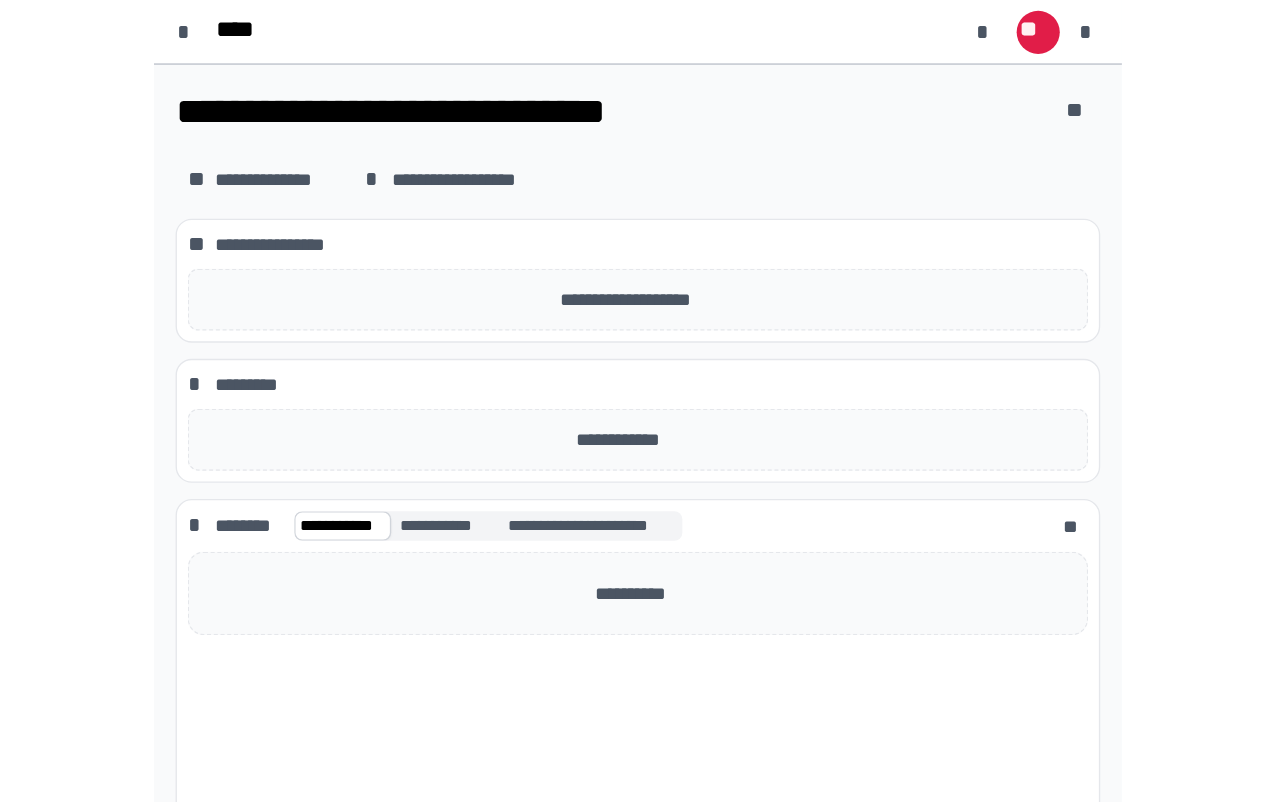 scroll, scrollTop: 0, scrollLeft: 0, axis: both 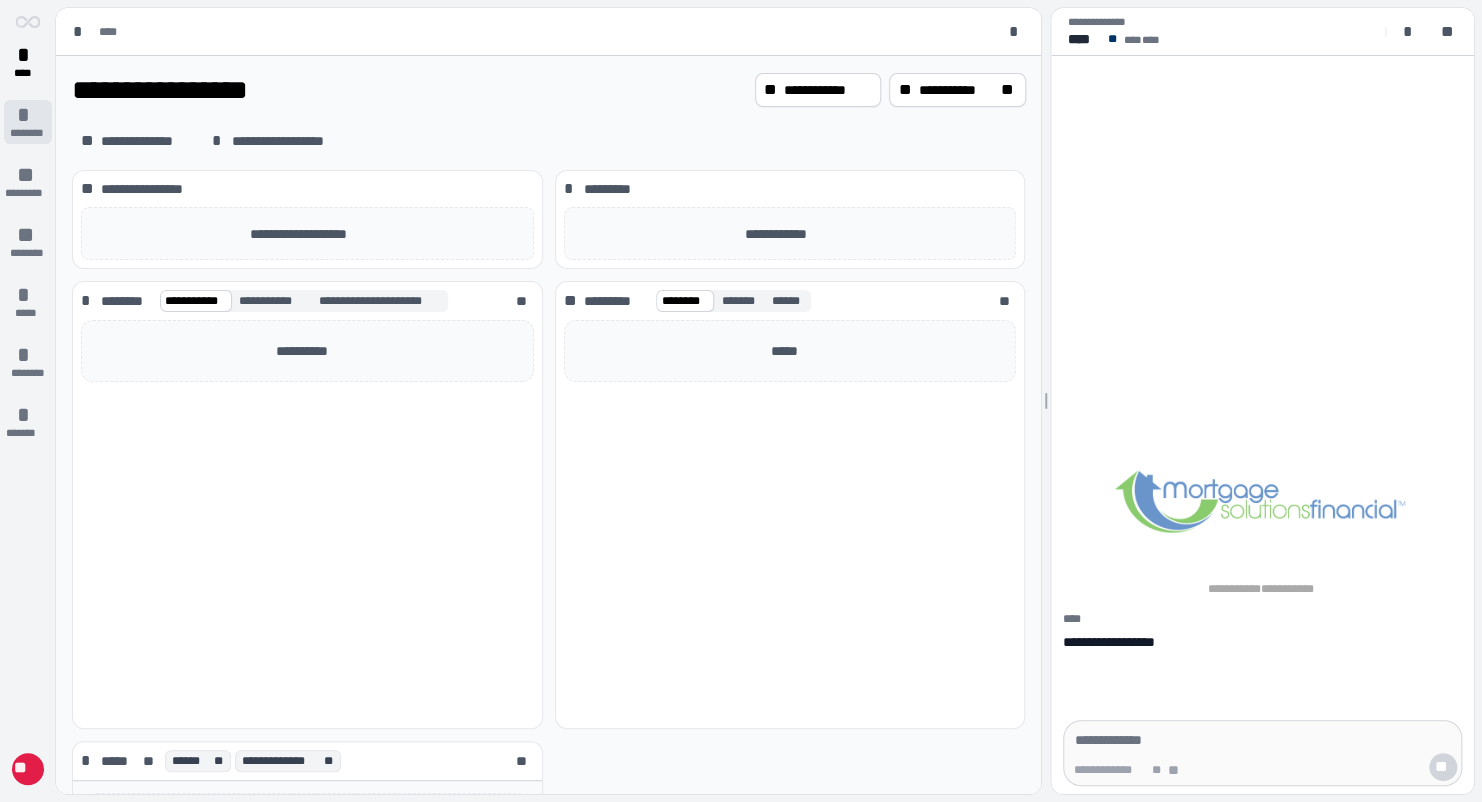 click on "*" at bounding box center [28, 115] 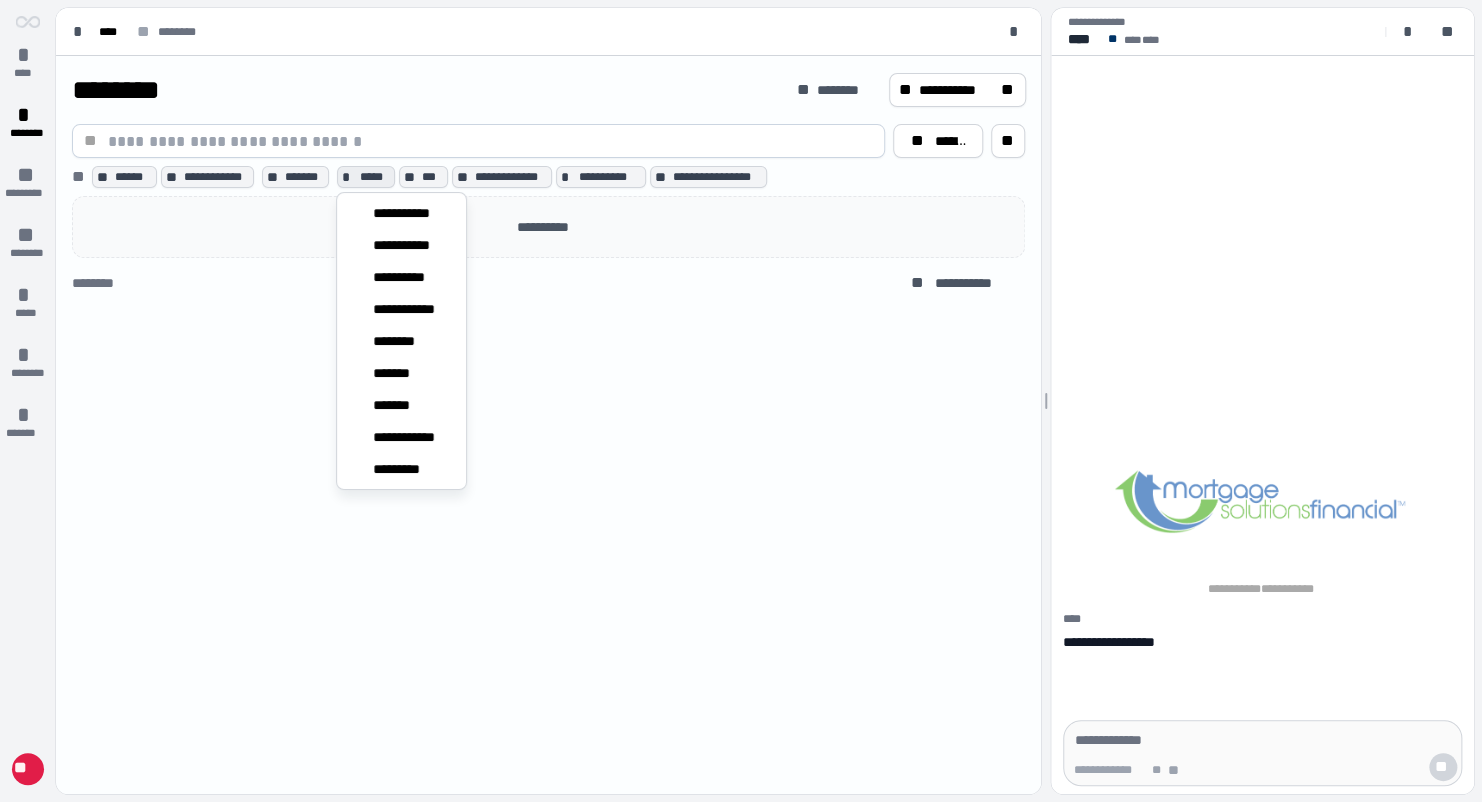 click on "* *****" at bounding box center [366, 177] 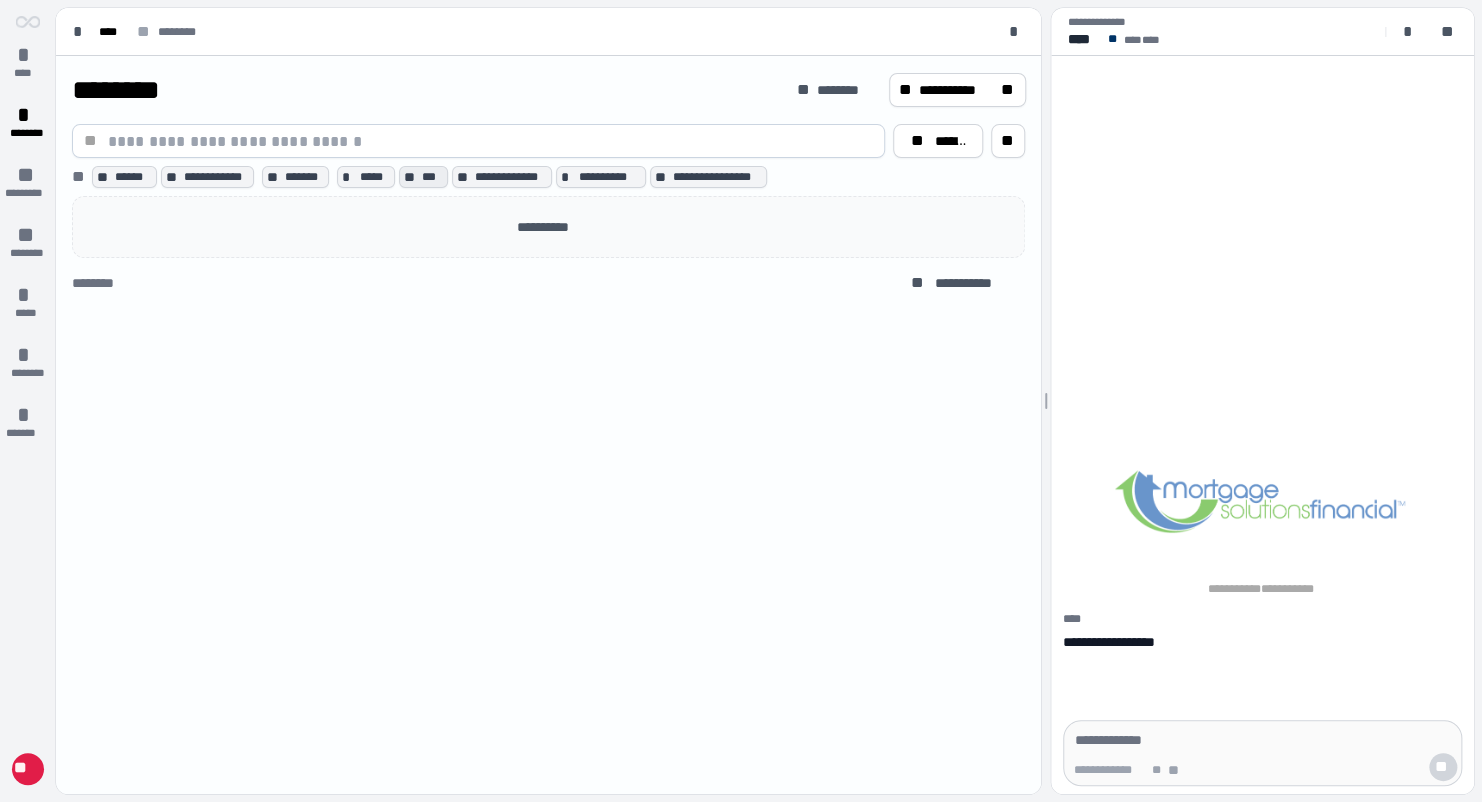 click on "***" at bounding box center (432, 177) 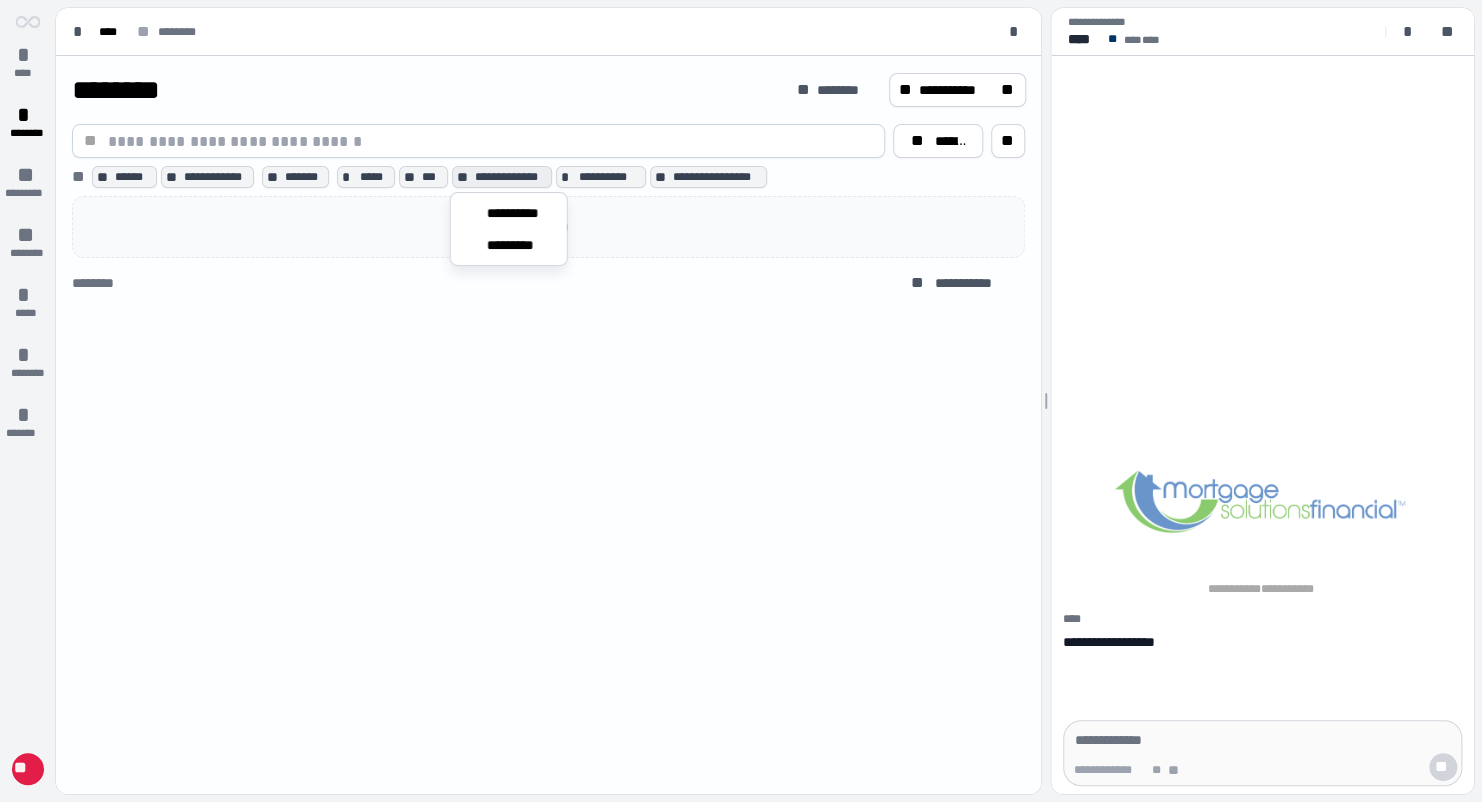 click on "**********" at bounding box center [502, 177] 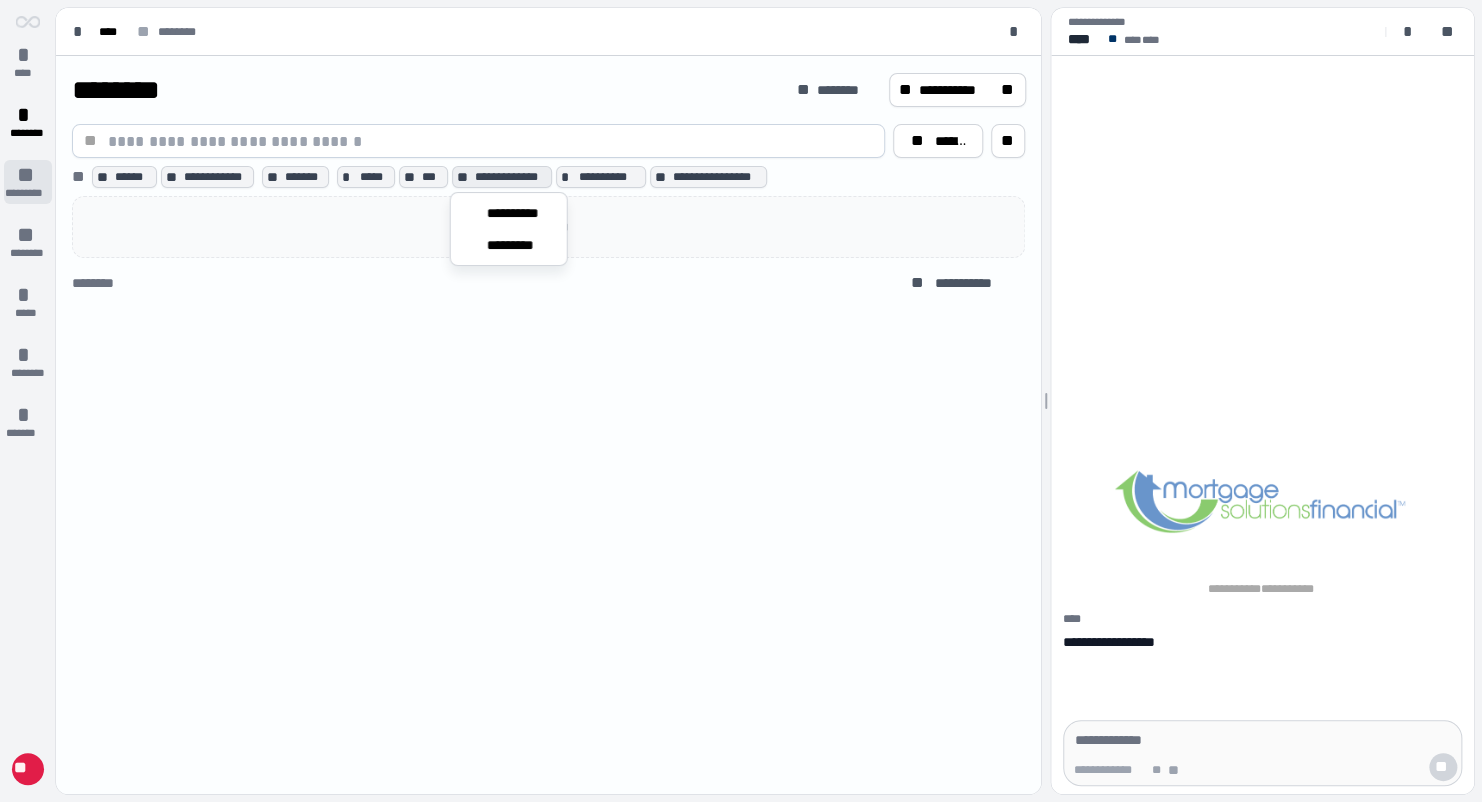click on "*********" at bounding box center [28, 193] 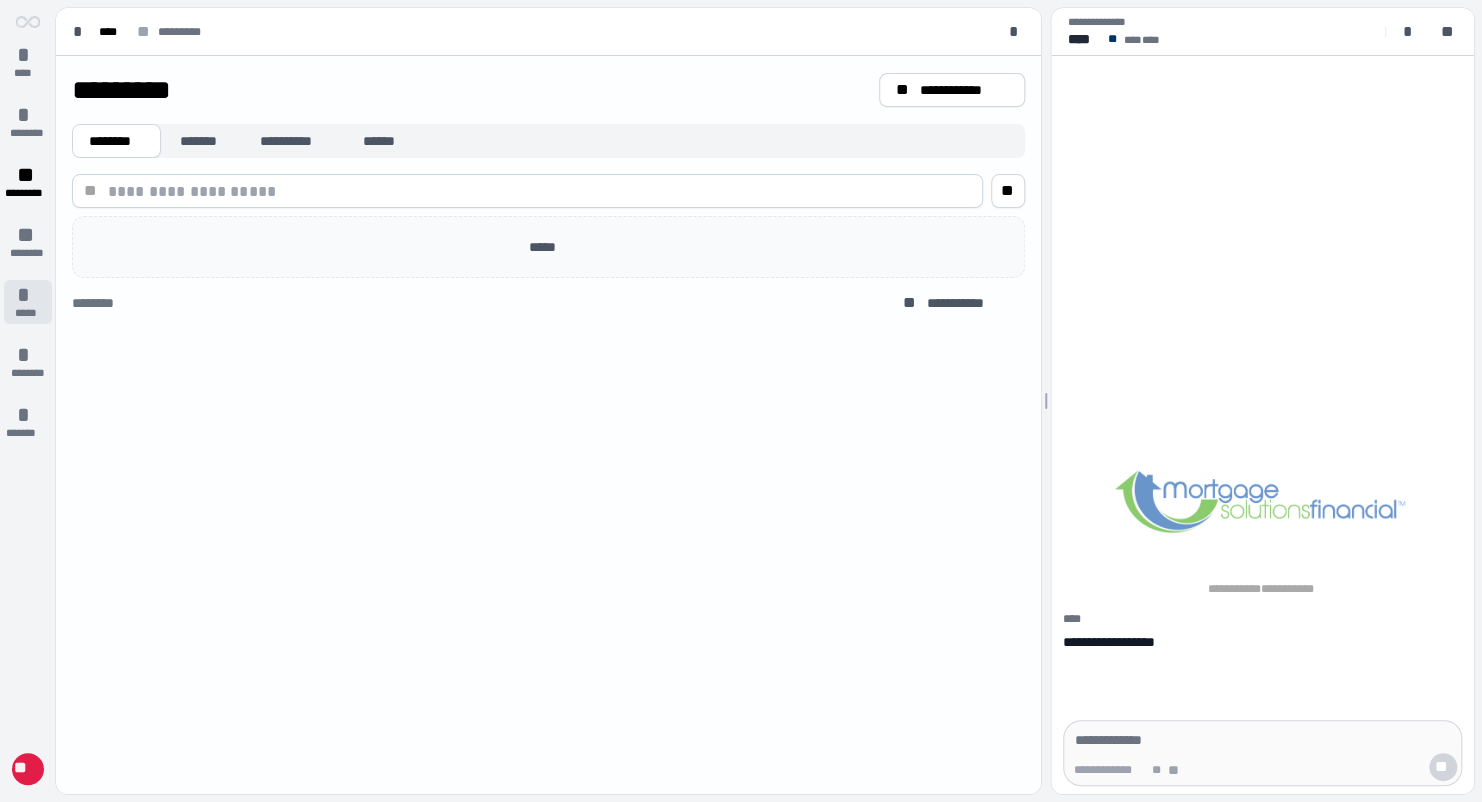 click on "*****" at bounding box center [27, 313] 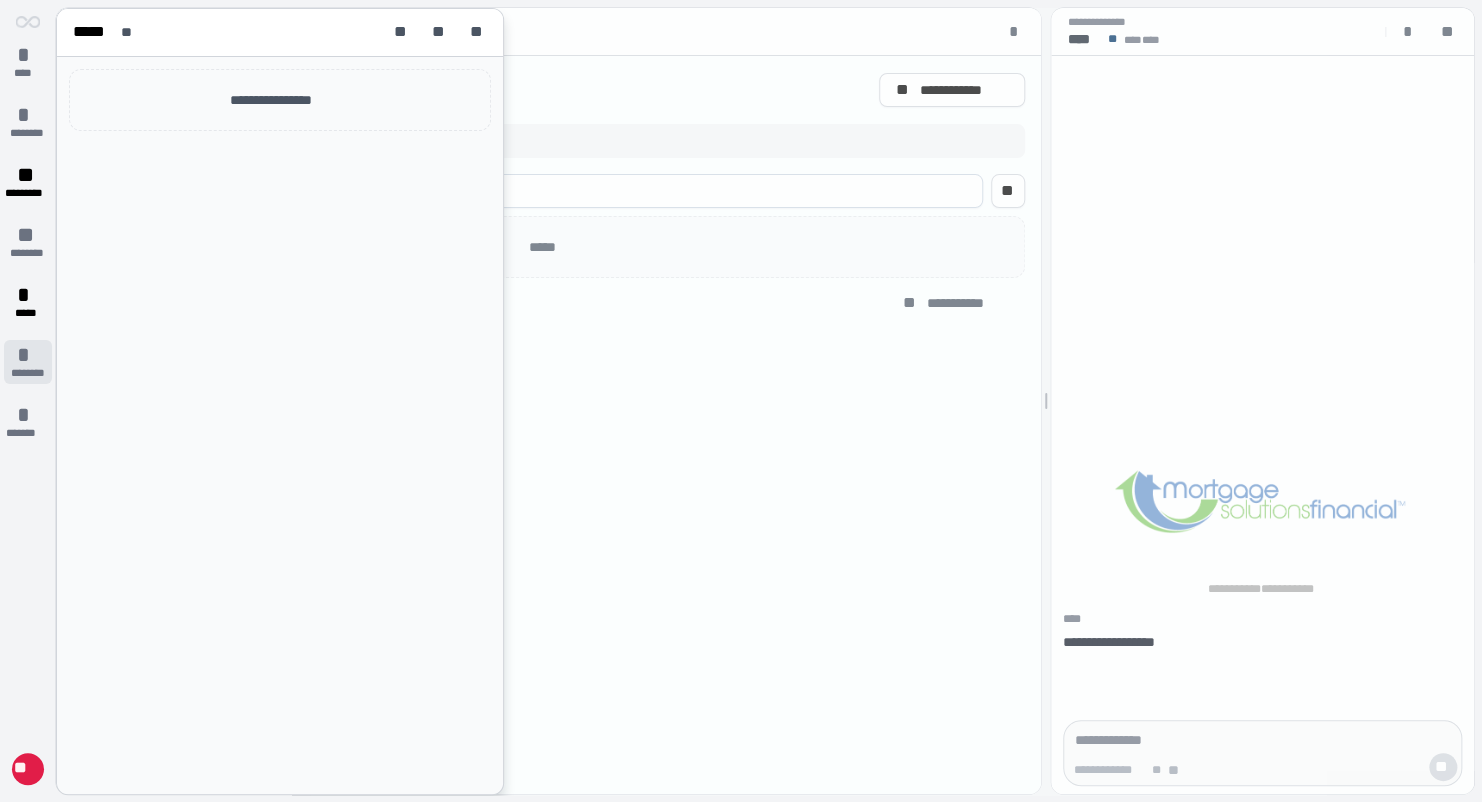 click on "*" at bounding box center [28, 355] 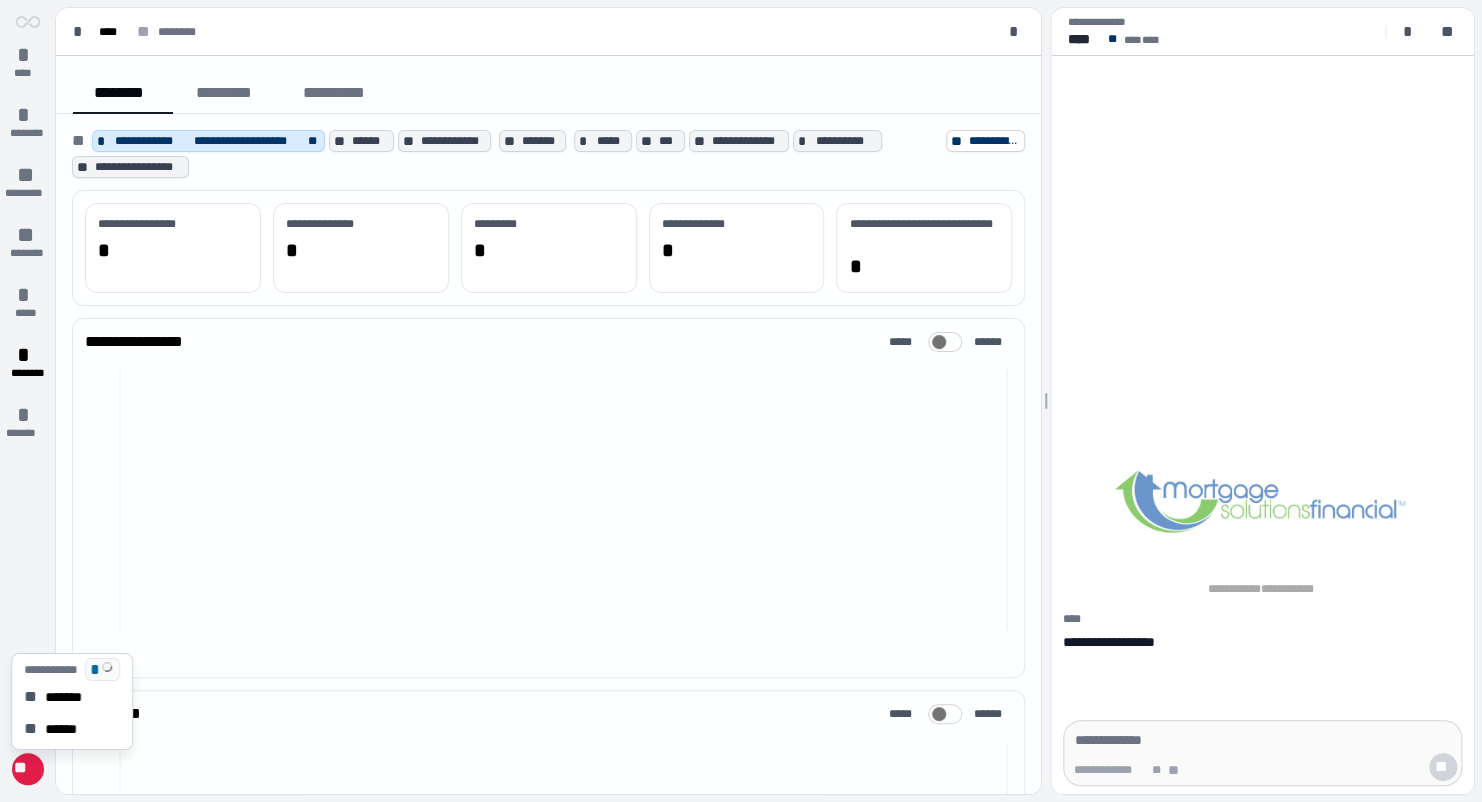 click on "**" at bounding box center (27, 770) 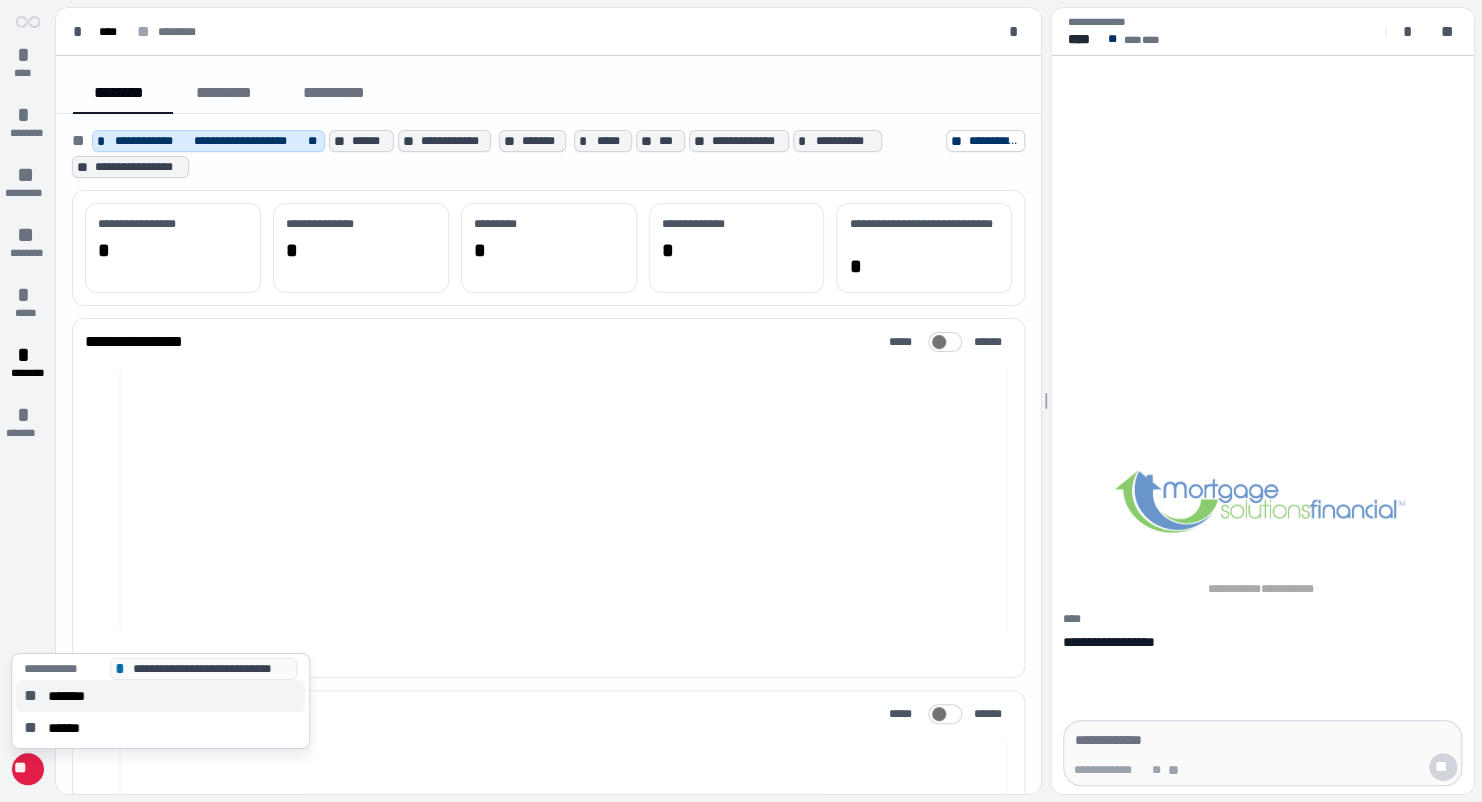 click on "*******" at bounding box center [73, 696] 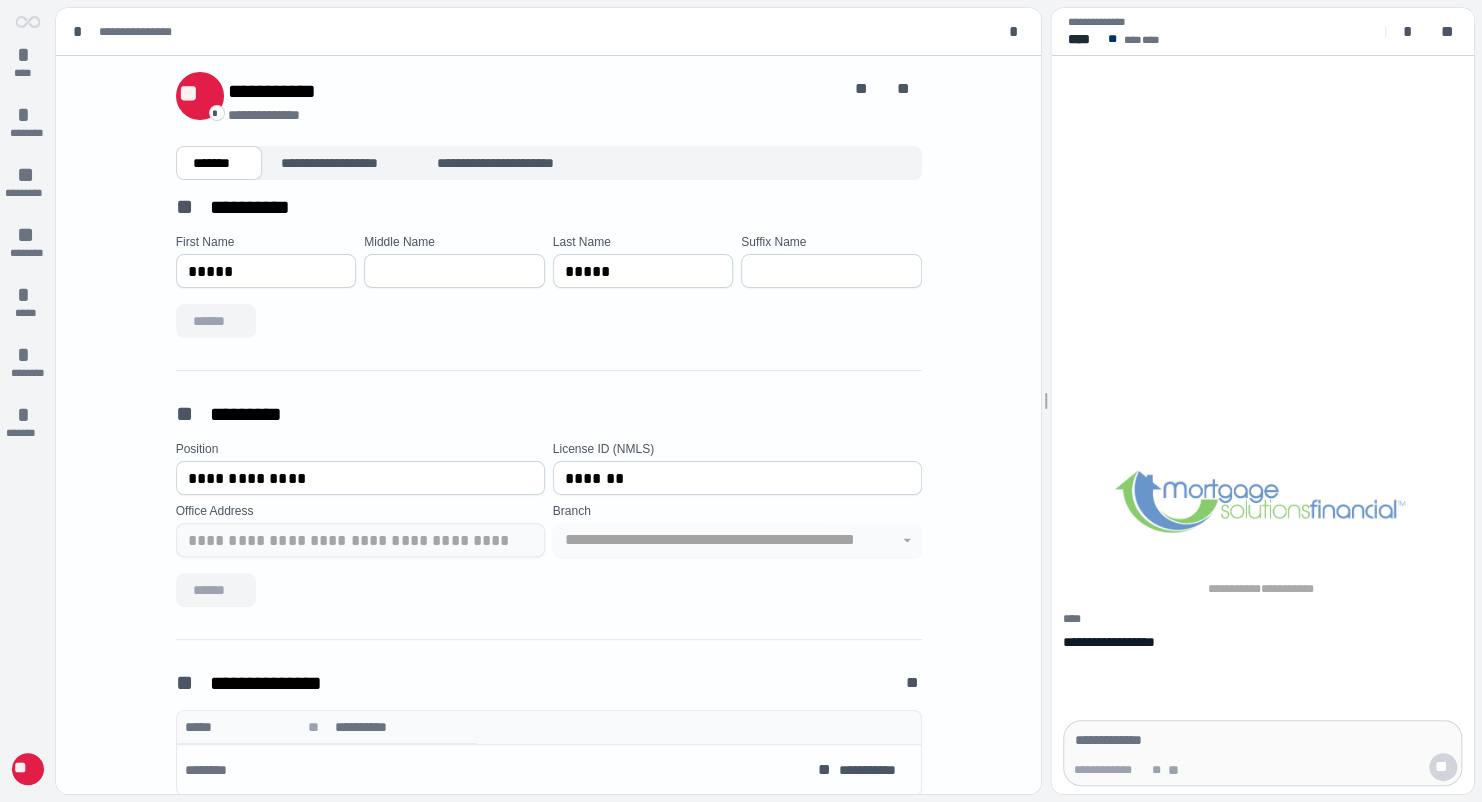 type on "**********" 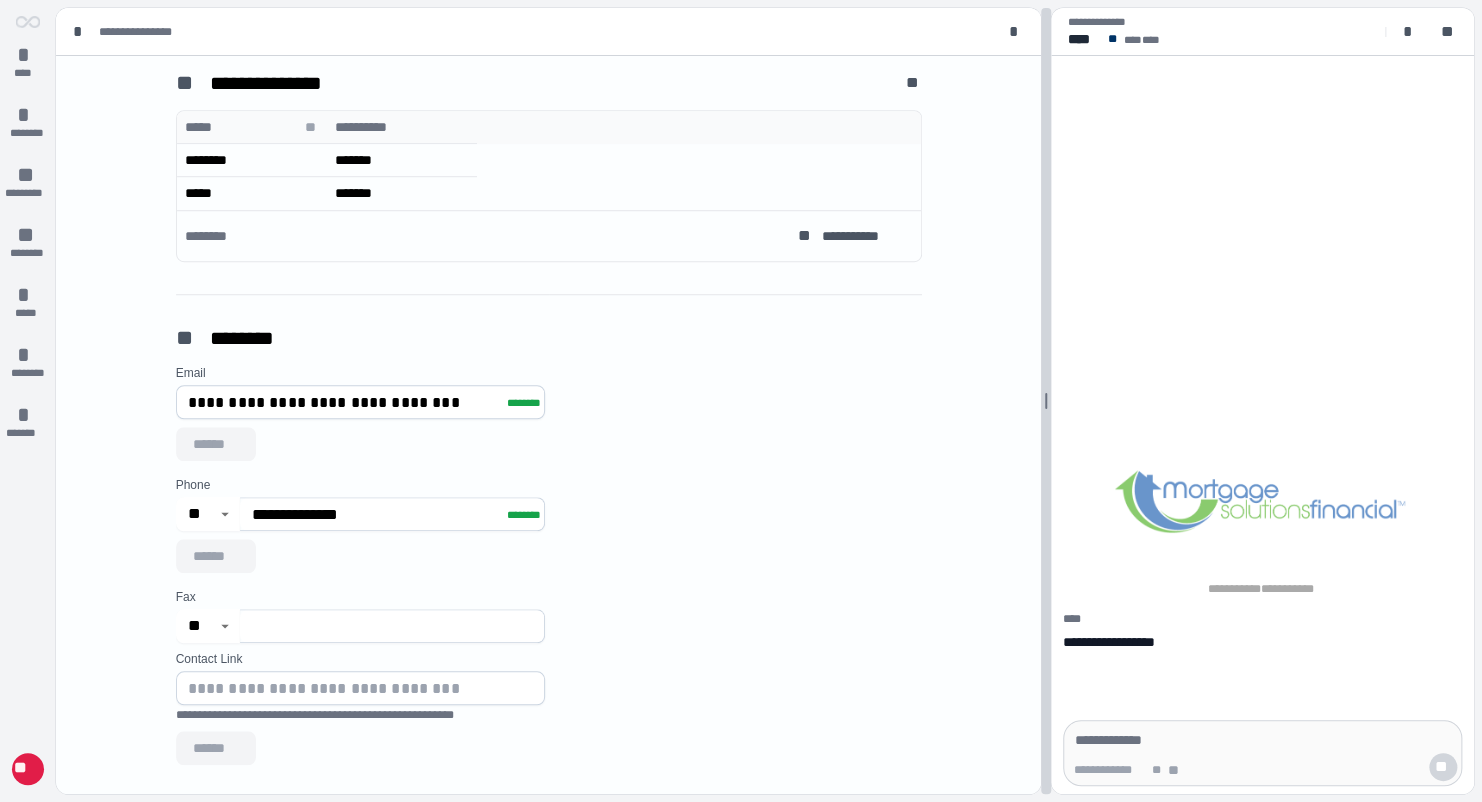 scroll, scrollTop: 594, scrollLeft: 0, axis: vertical 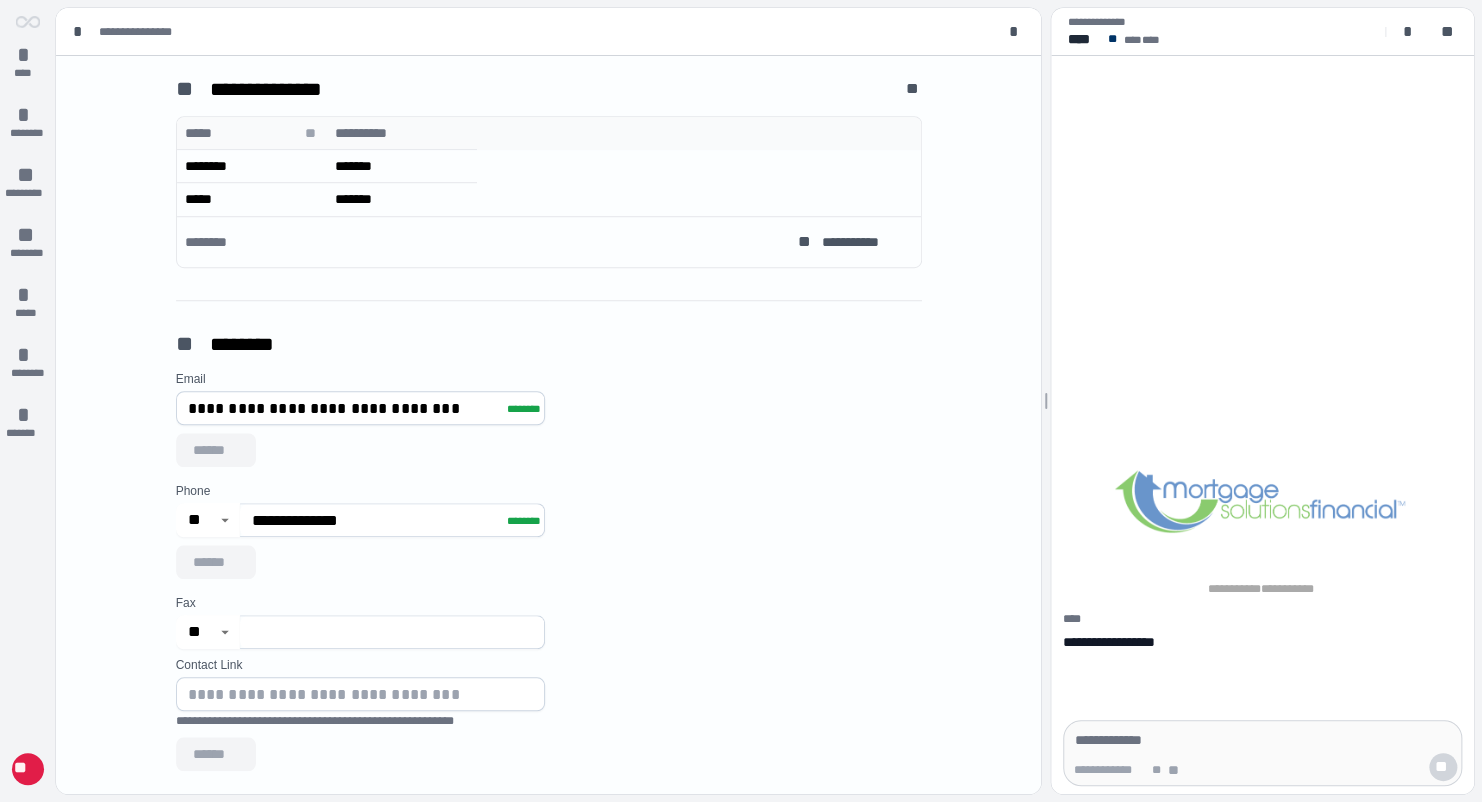 click on "**********" at bounding box center [377, 520] 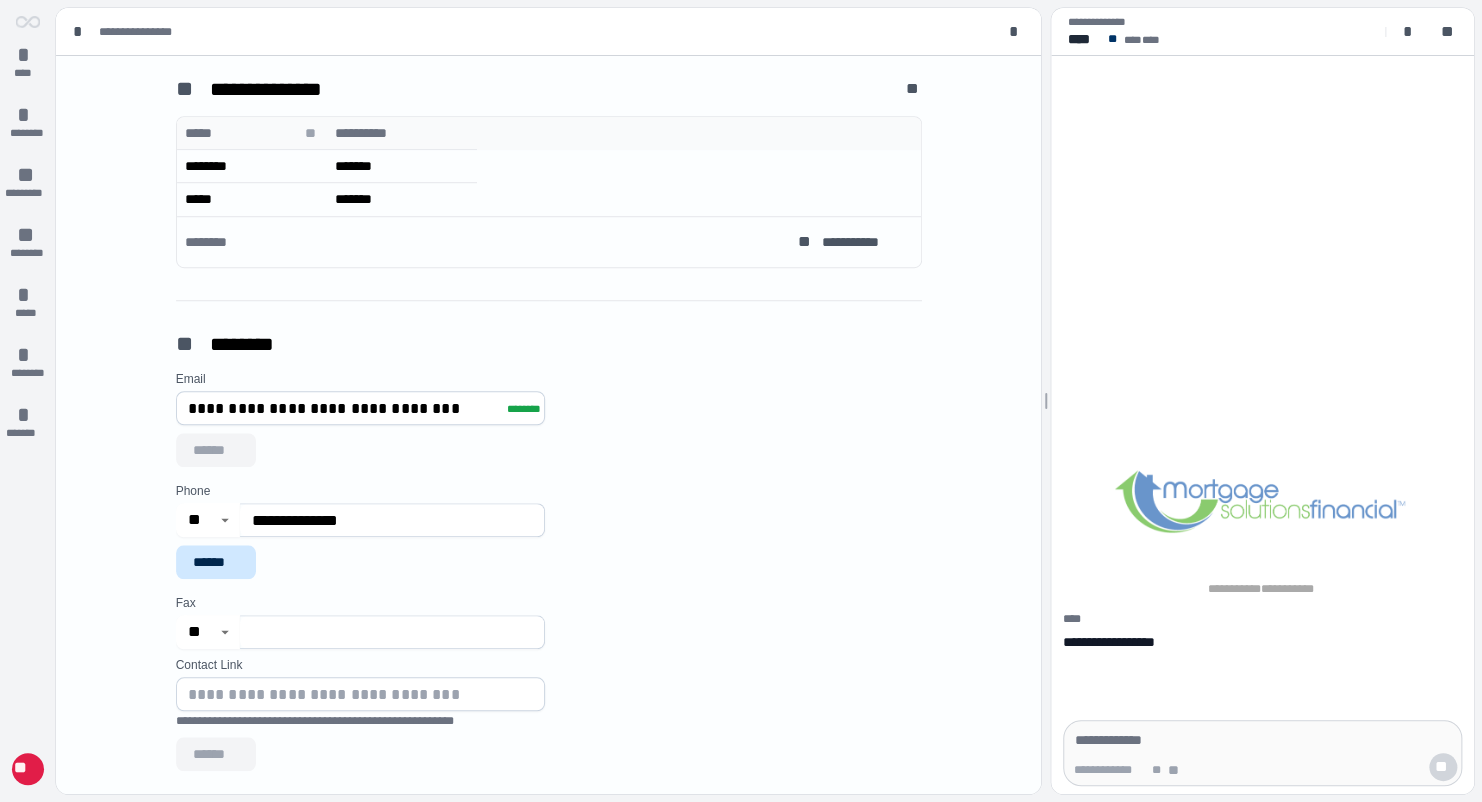 type on "**********" 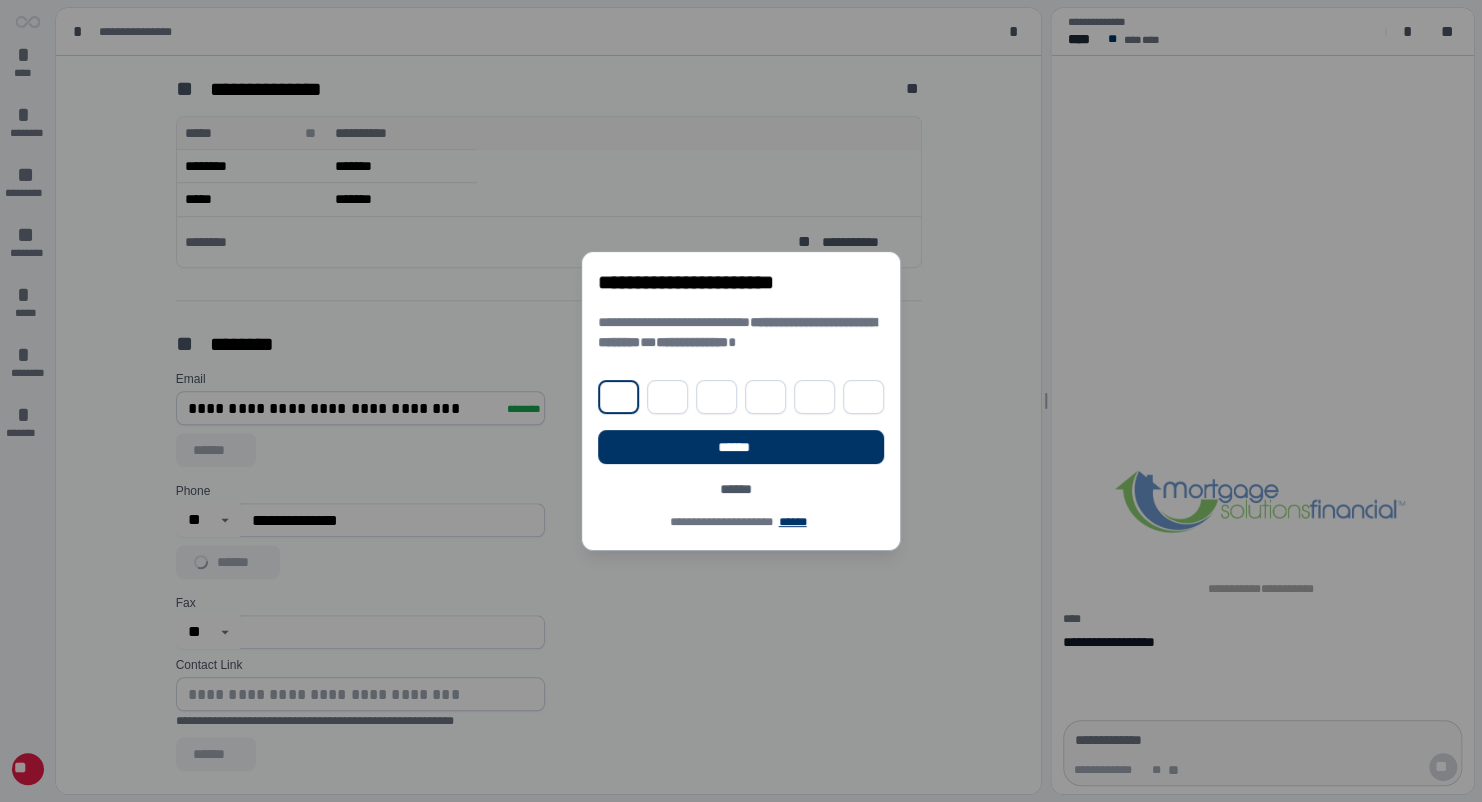 type on "*" 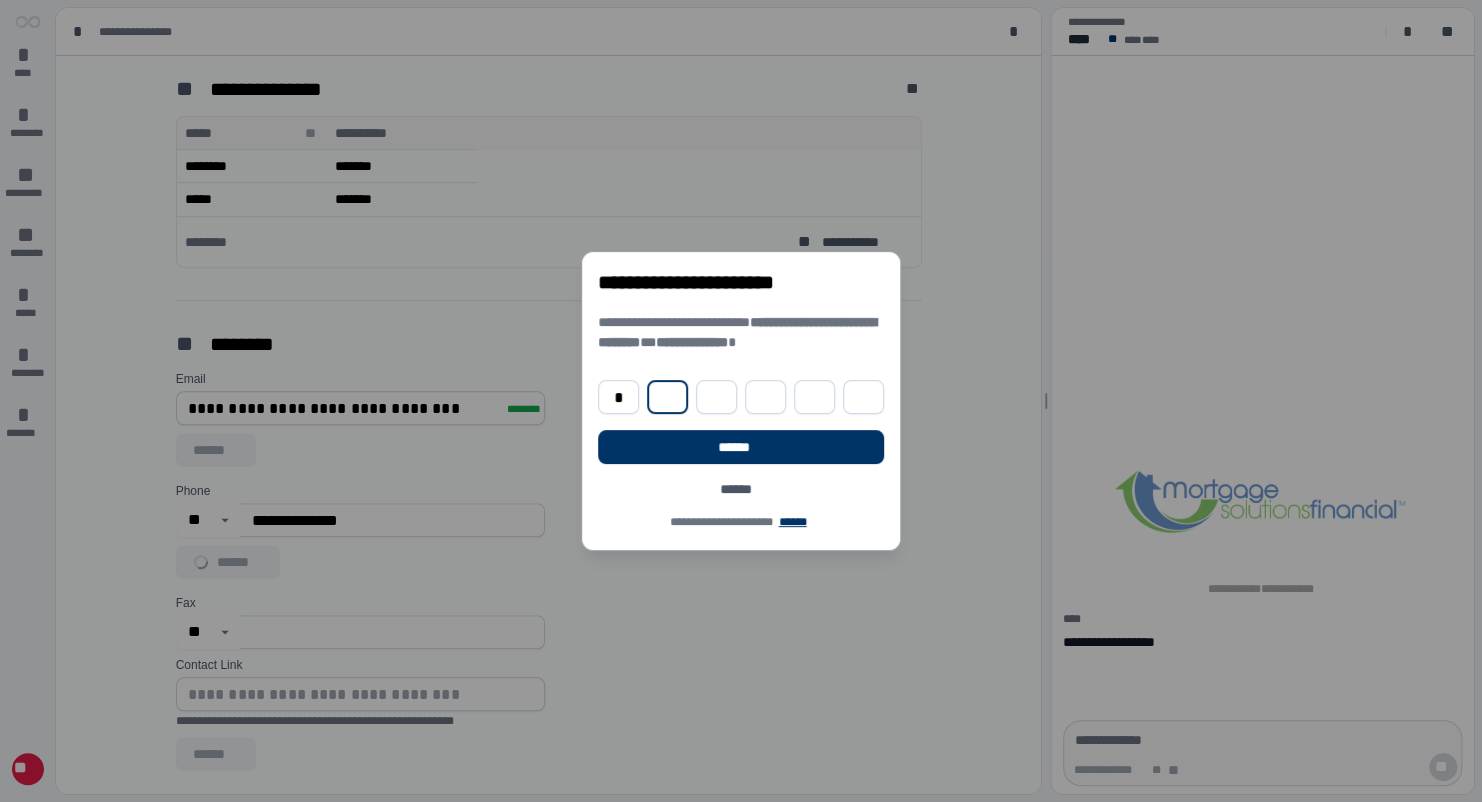 type on "*" 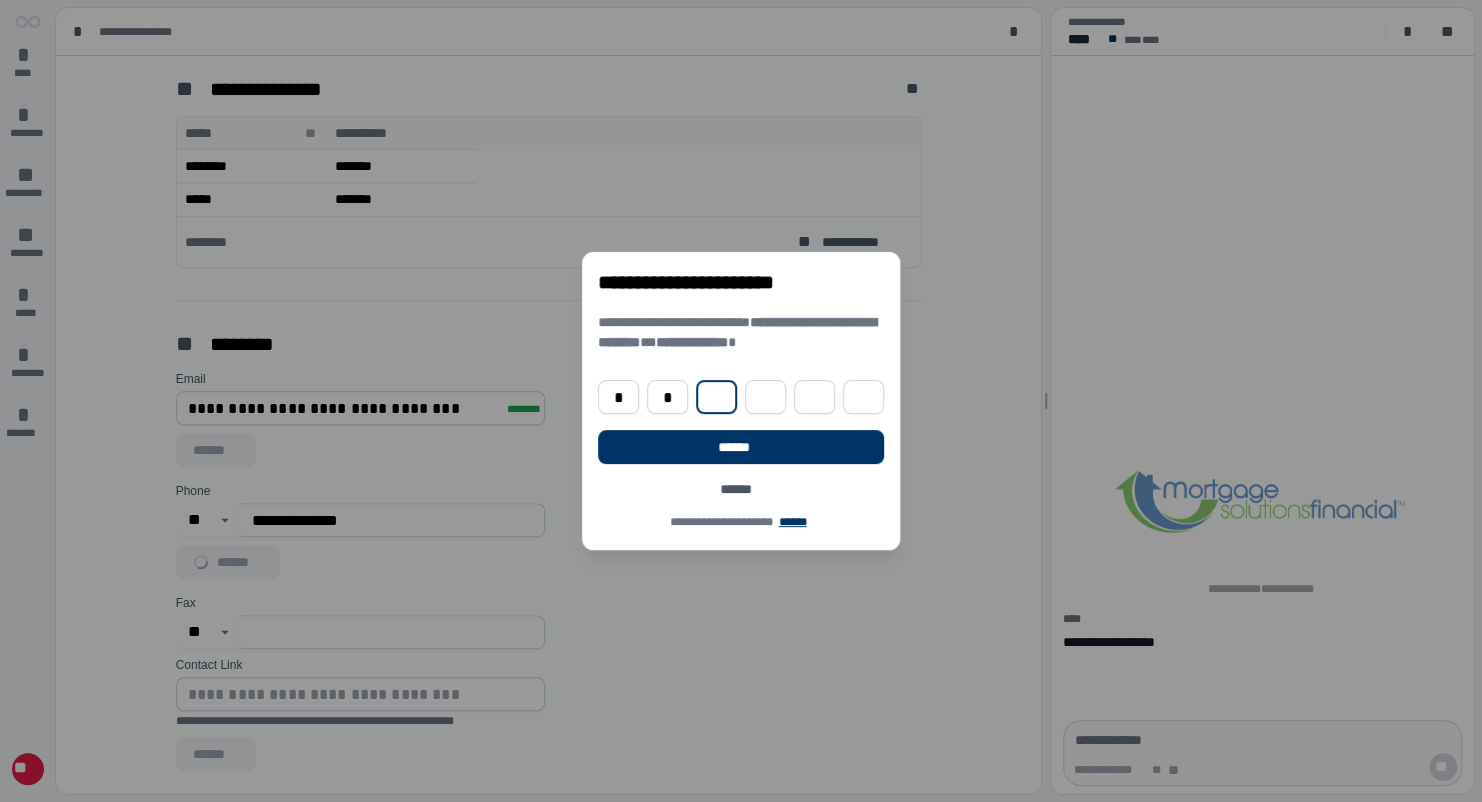 type on "*" 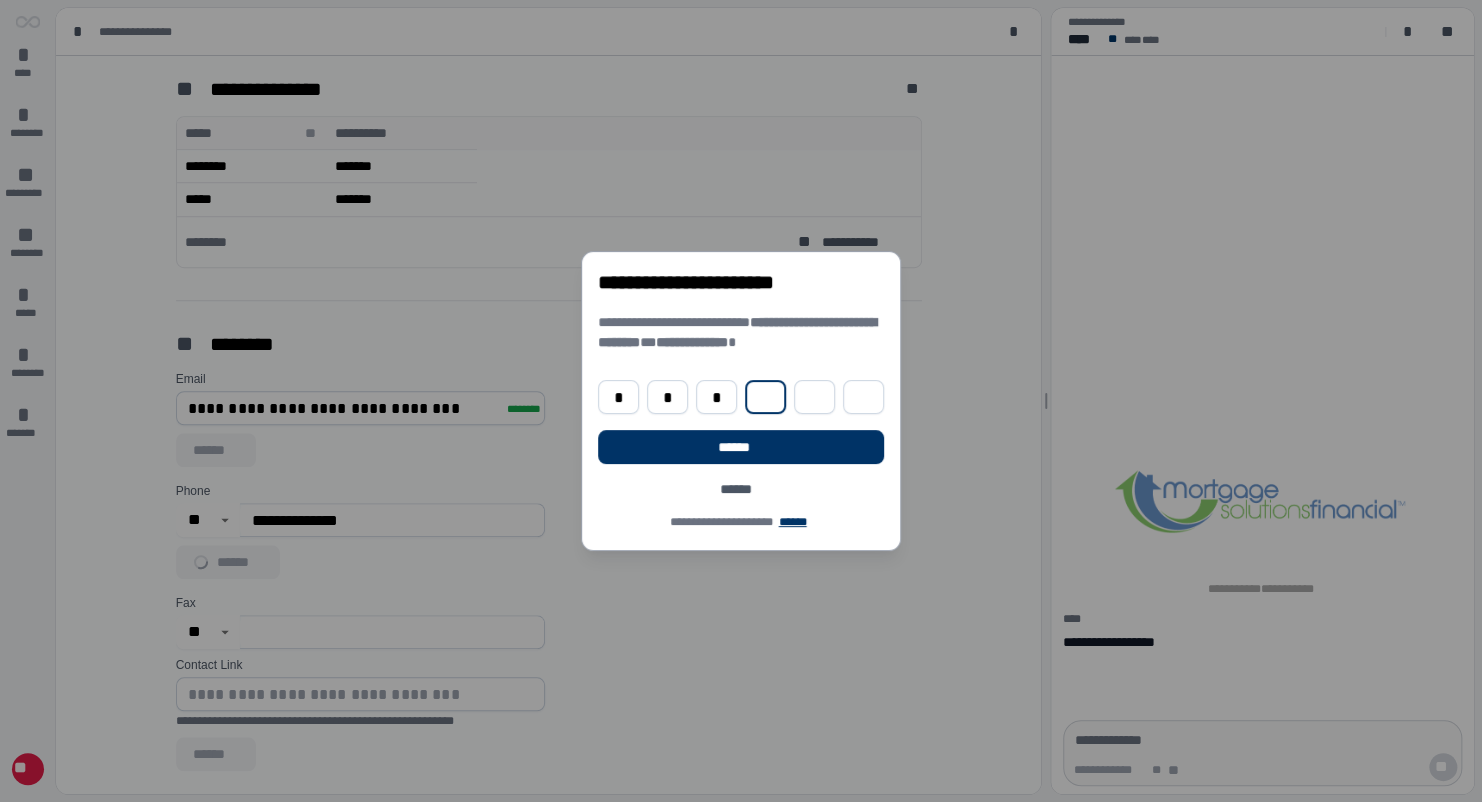 type on "*" 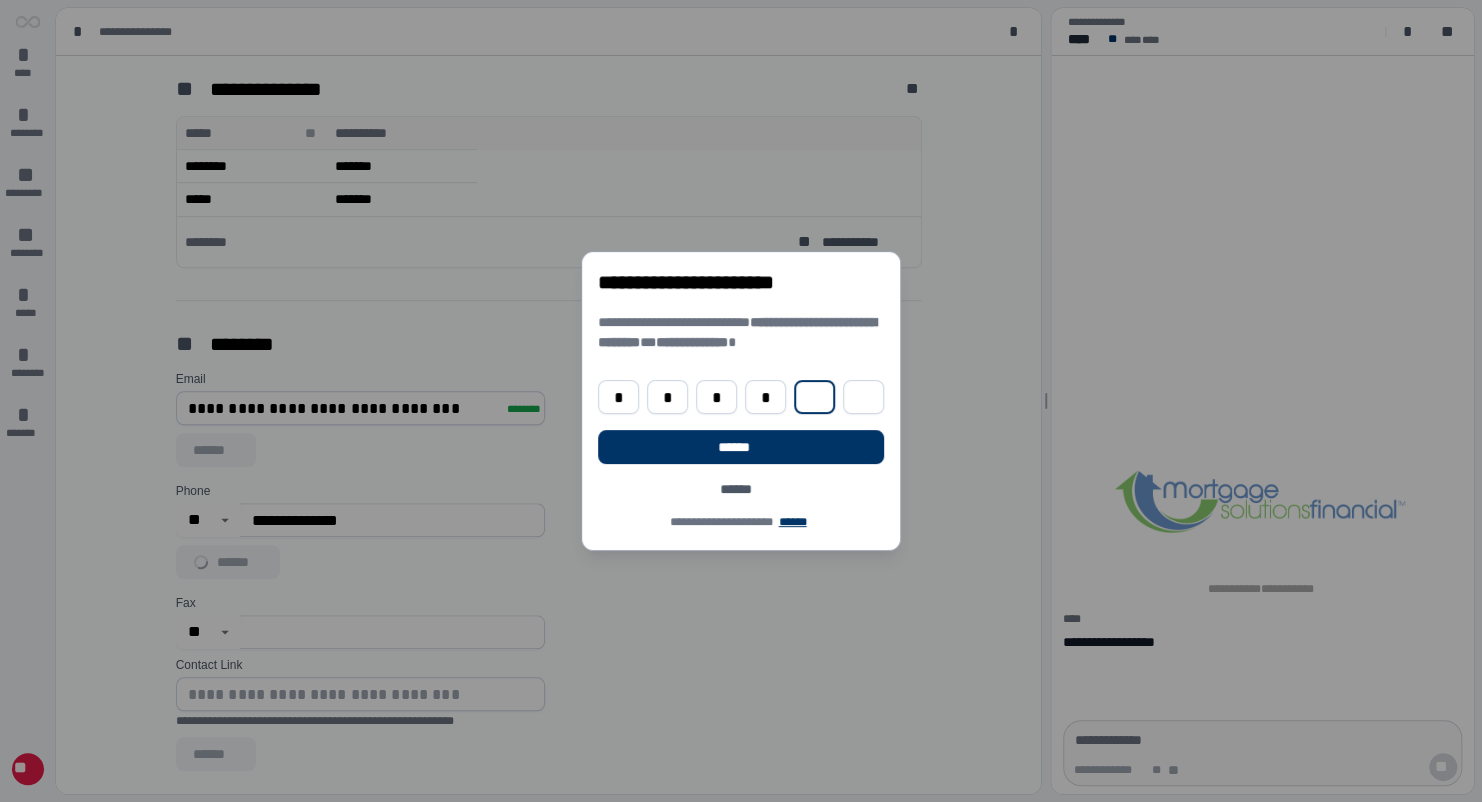 type on "*" 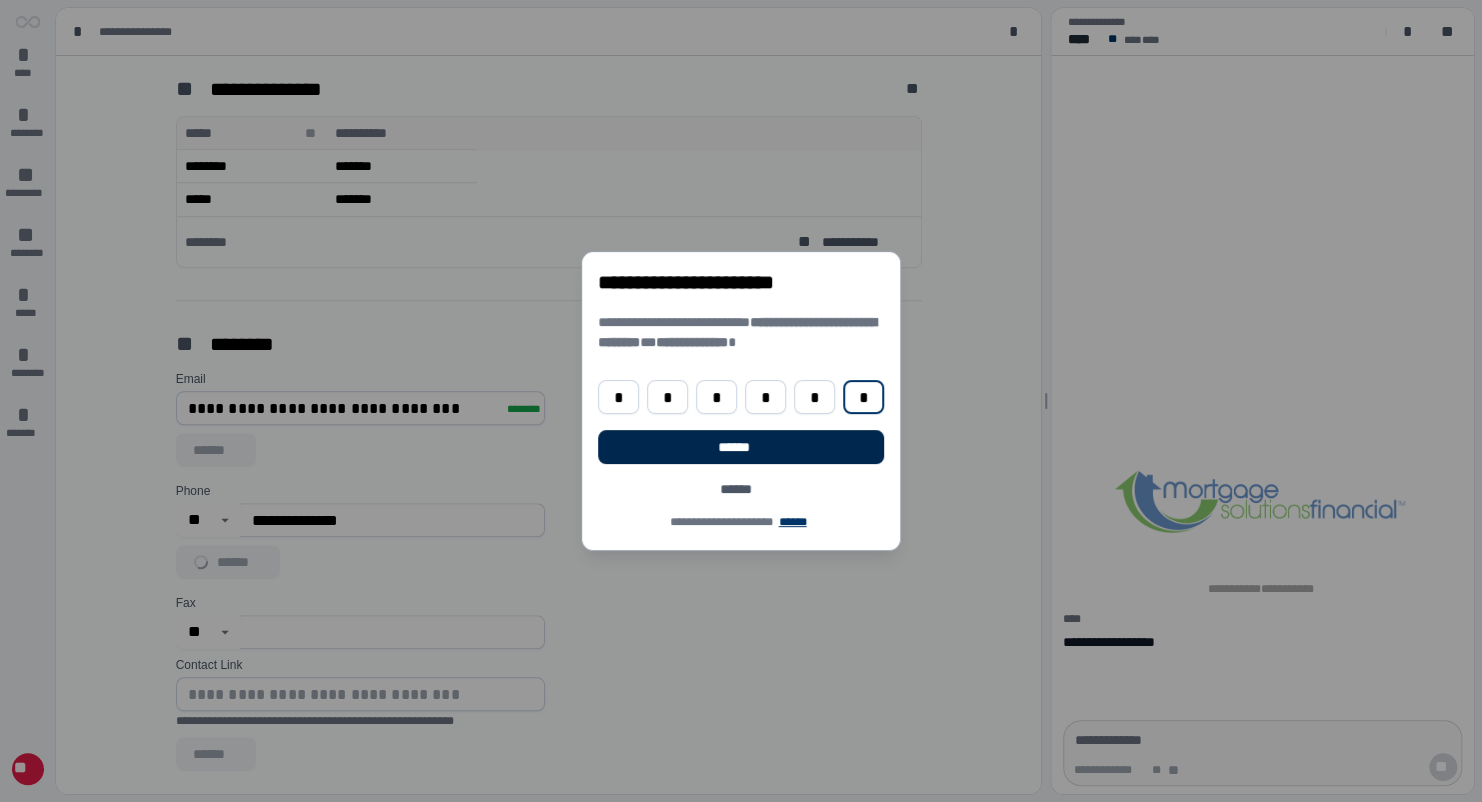 type on "*" 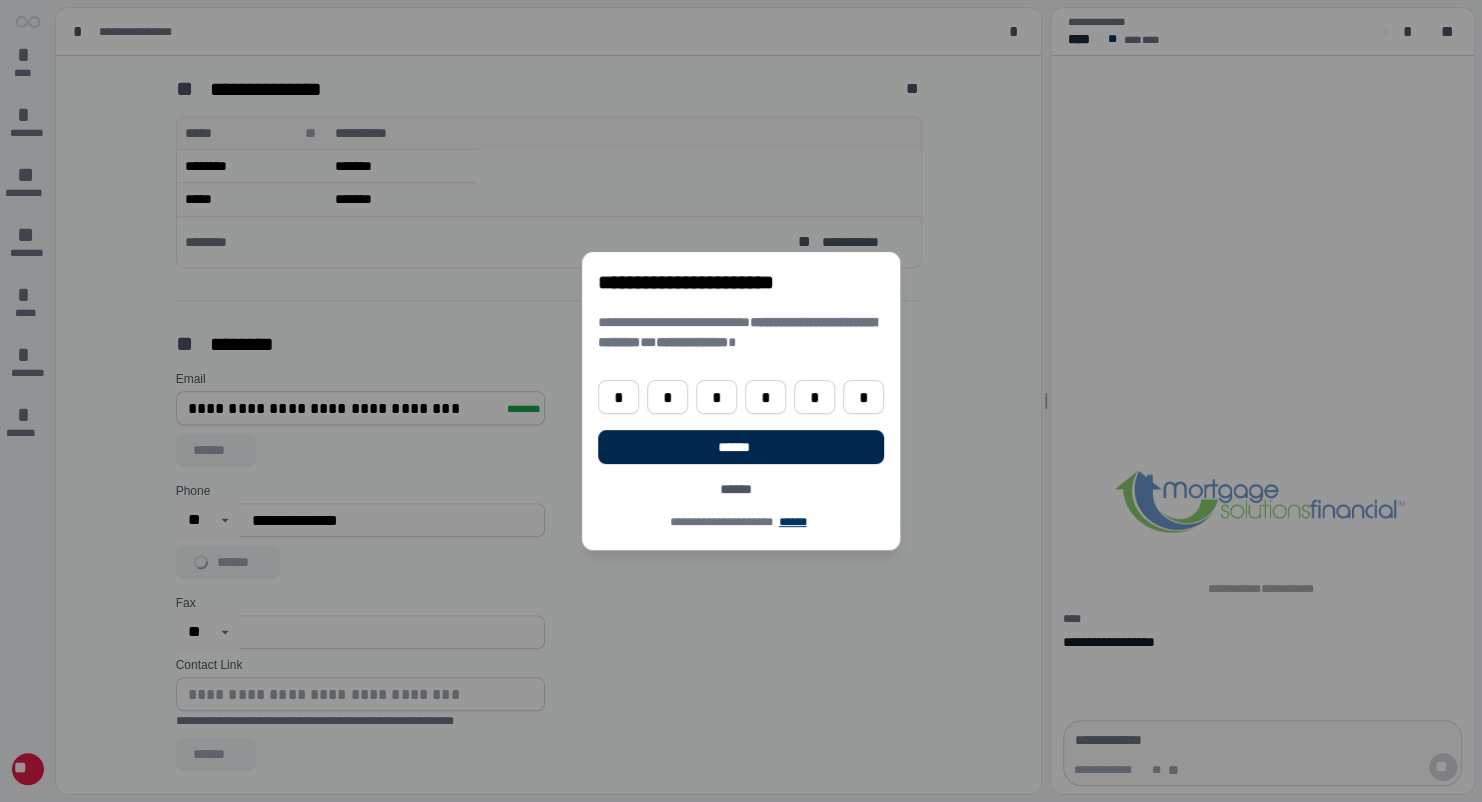 click on "******" at bounding box center [740, 447] 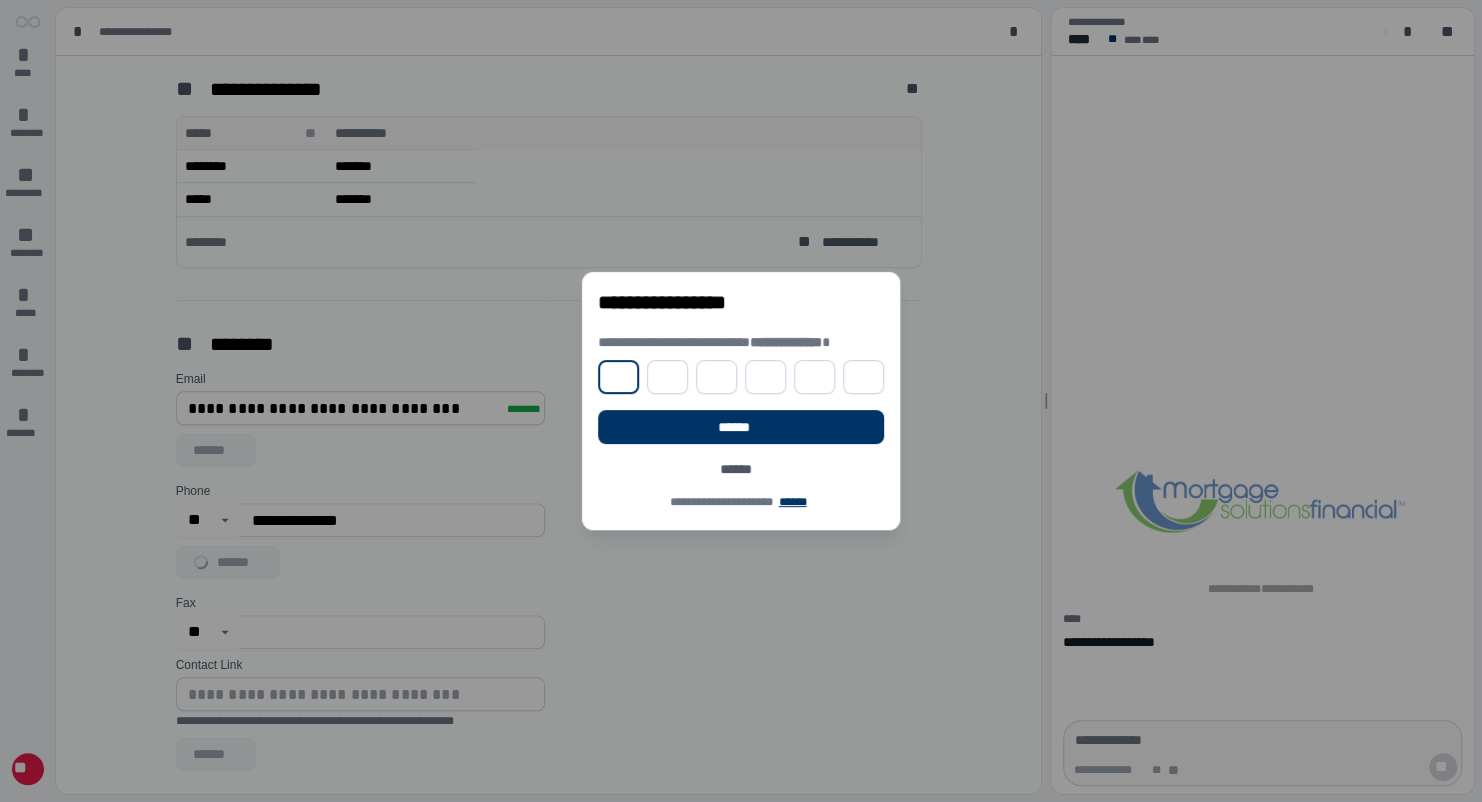 type on "*" 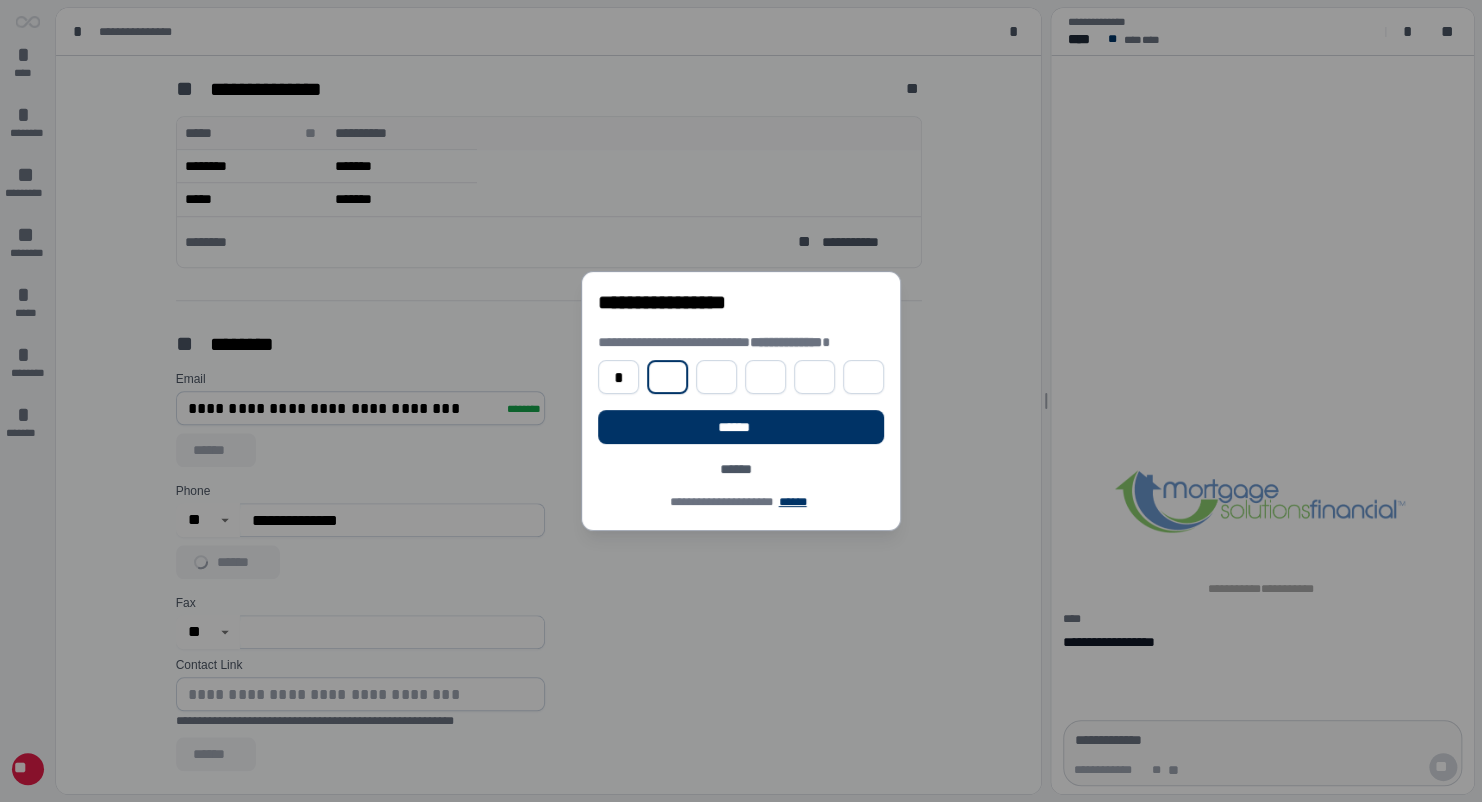 type on "*" 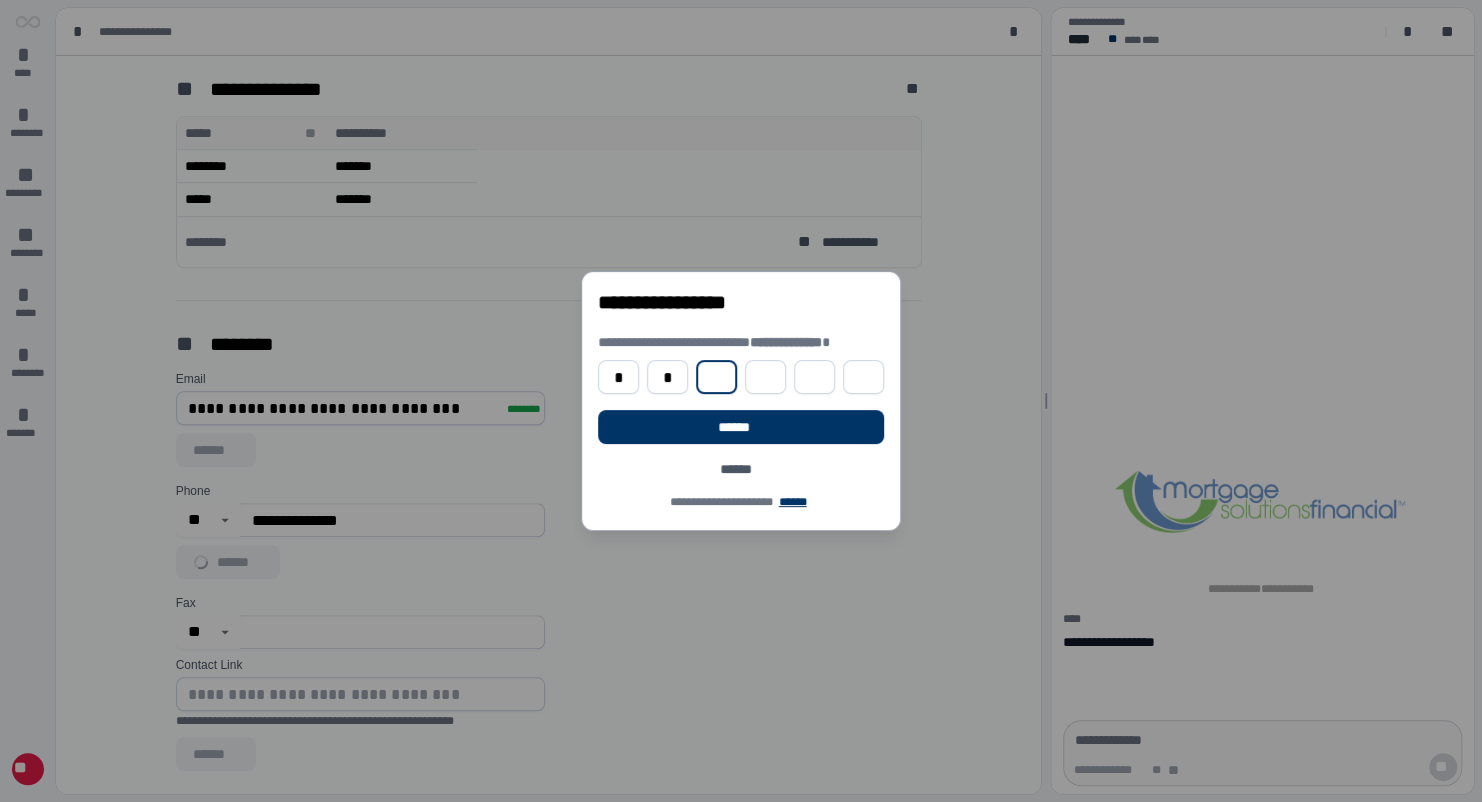 type on "*" 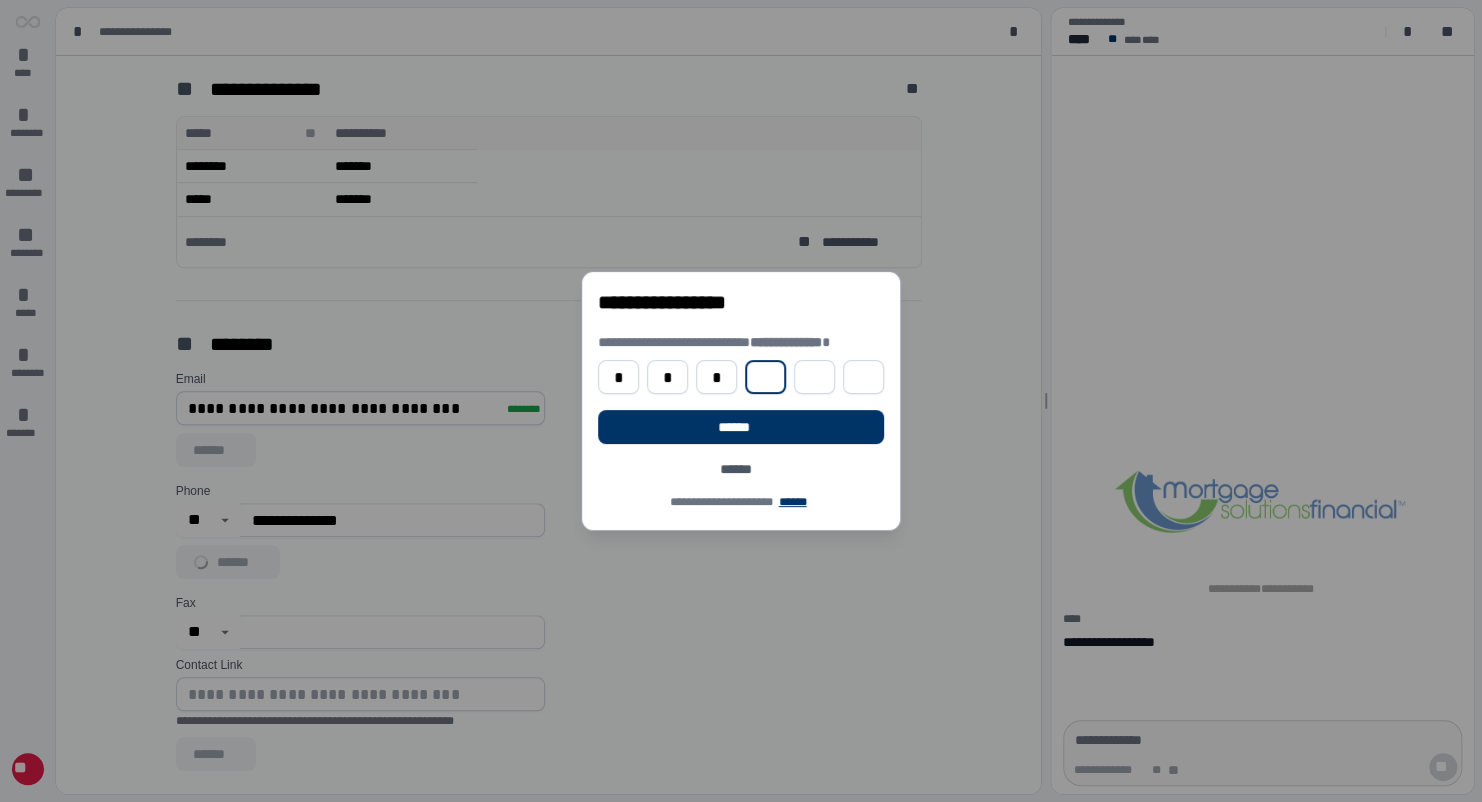 type on "*" 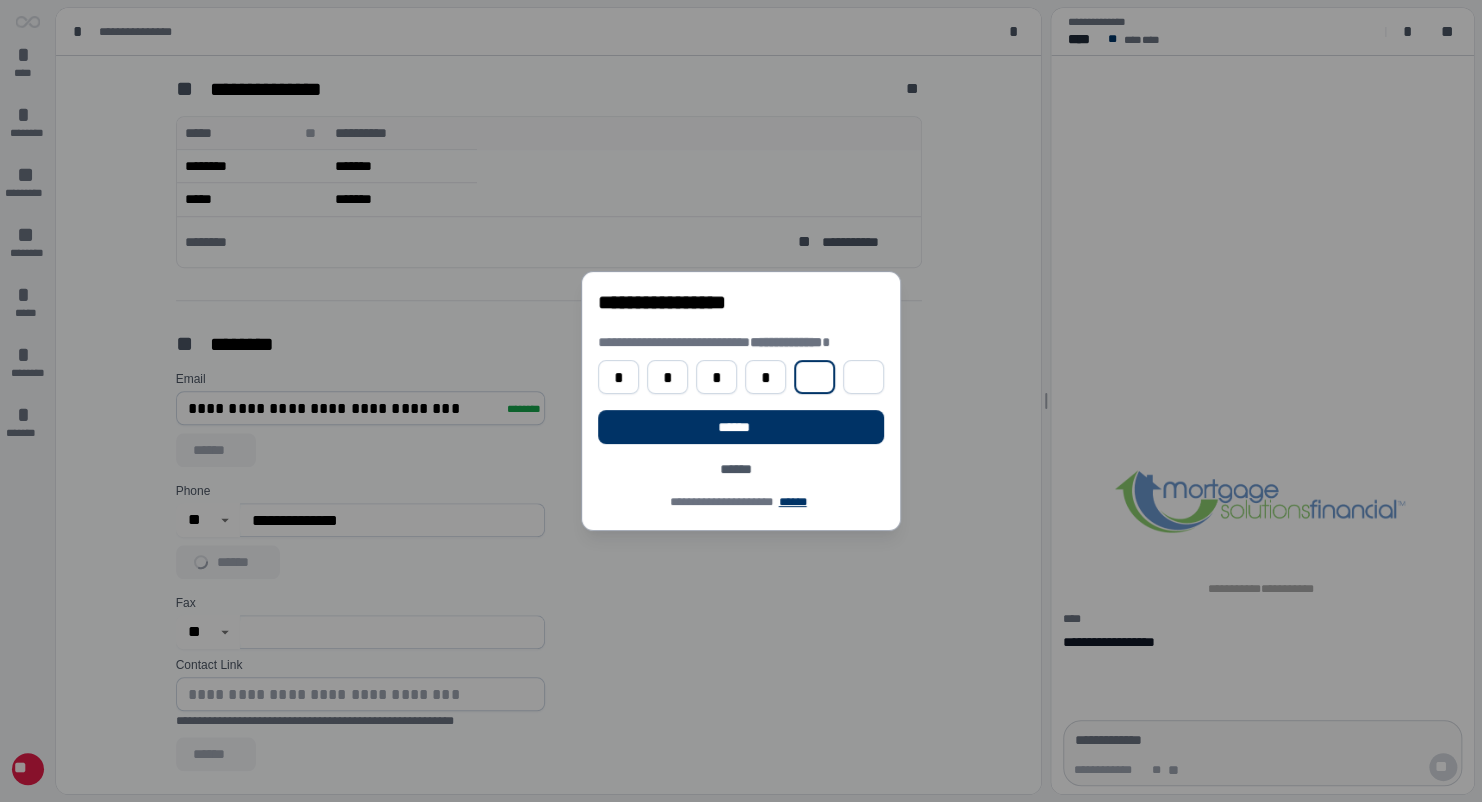 type on "*" 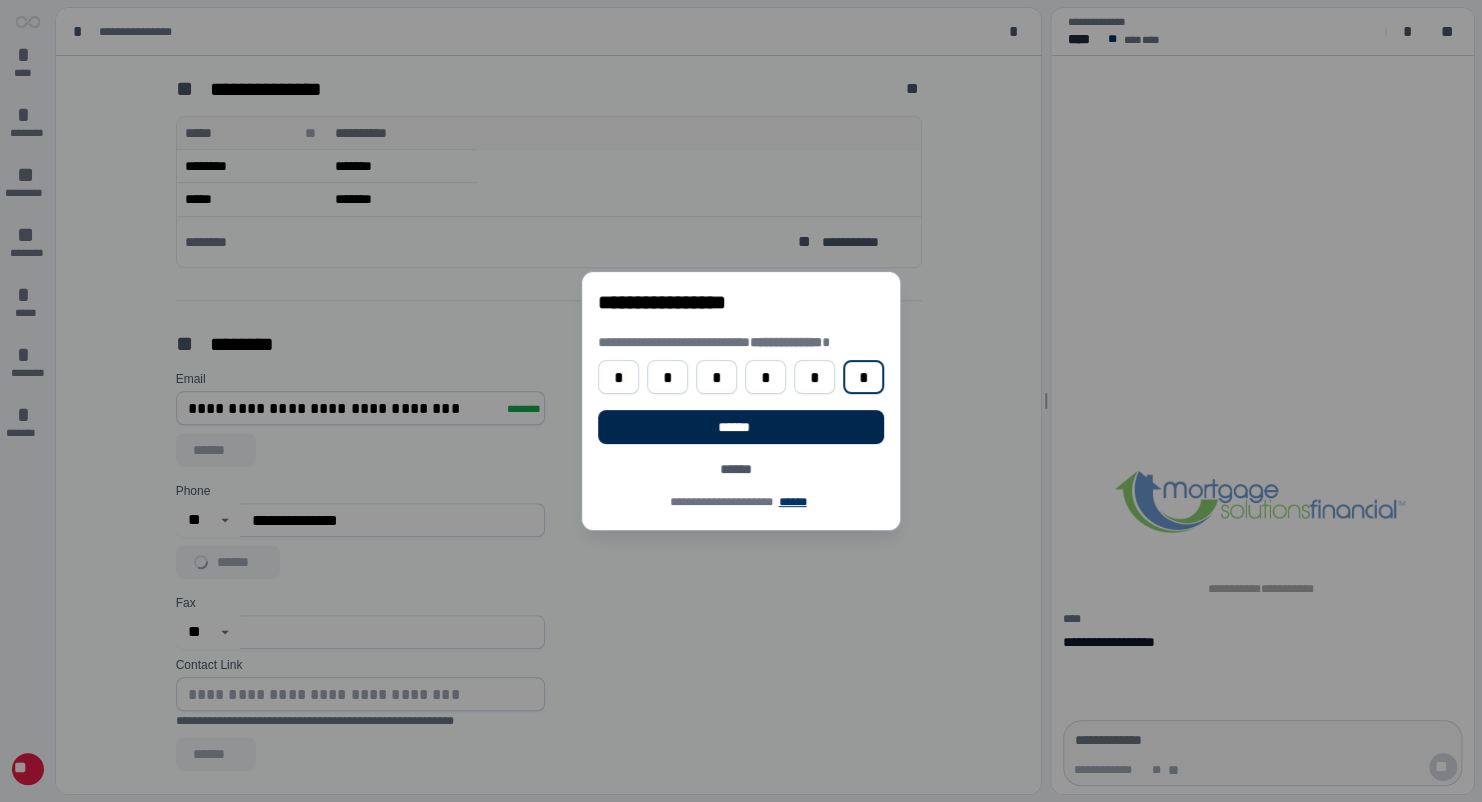type on "*" 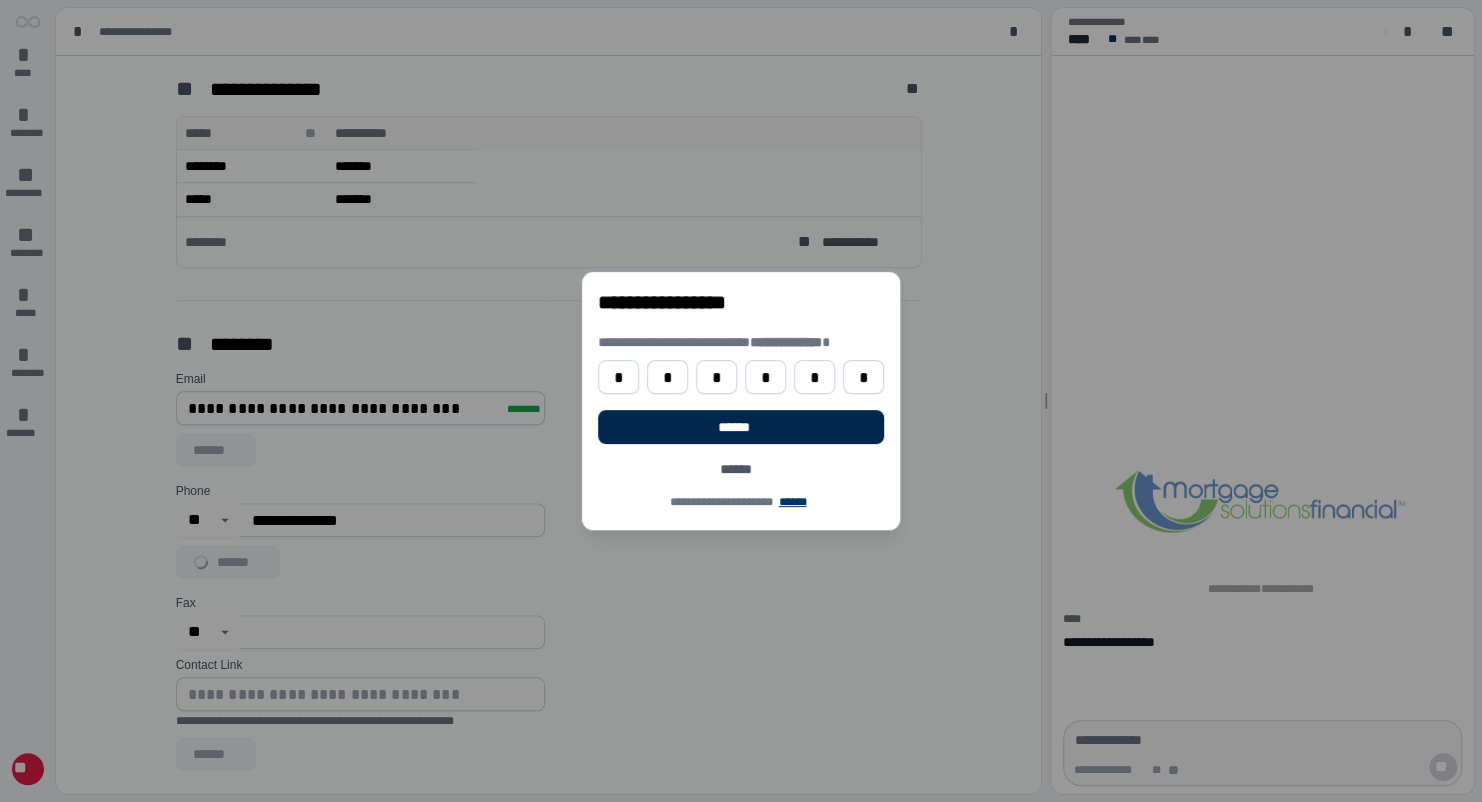 click on "******" at bounding box center [741, 427] 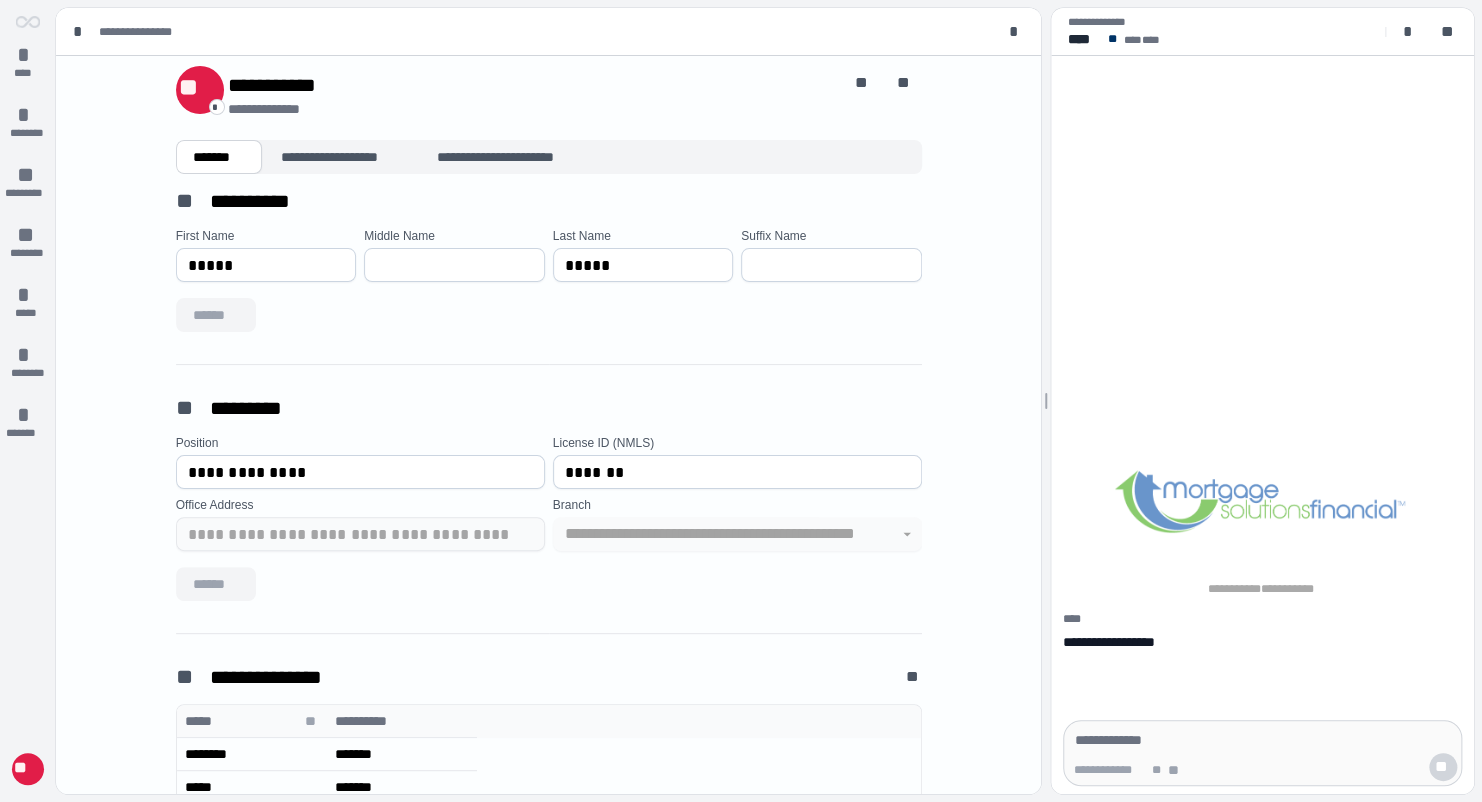 scroll, scrollTop: 0, scrollLeft: 0, axis: both 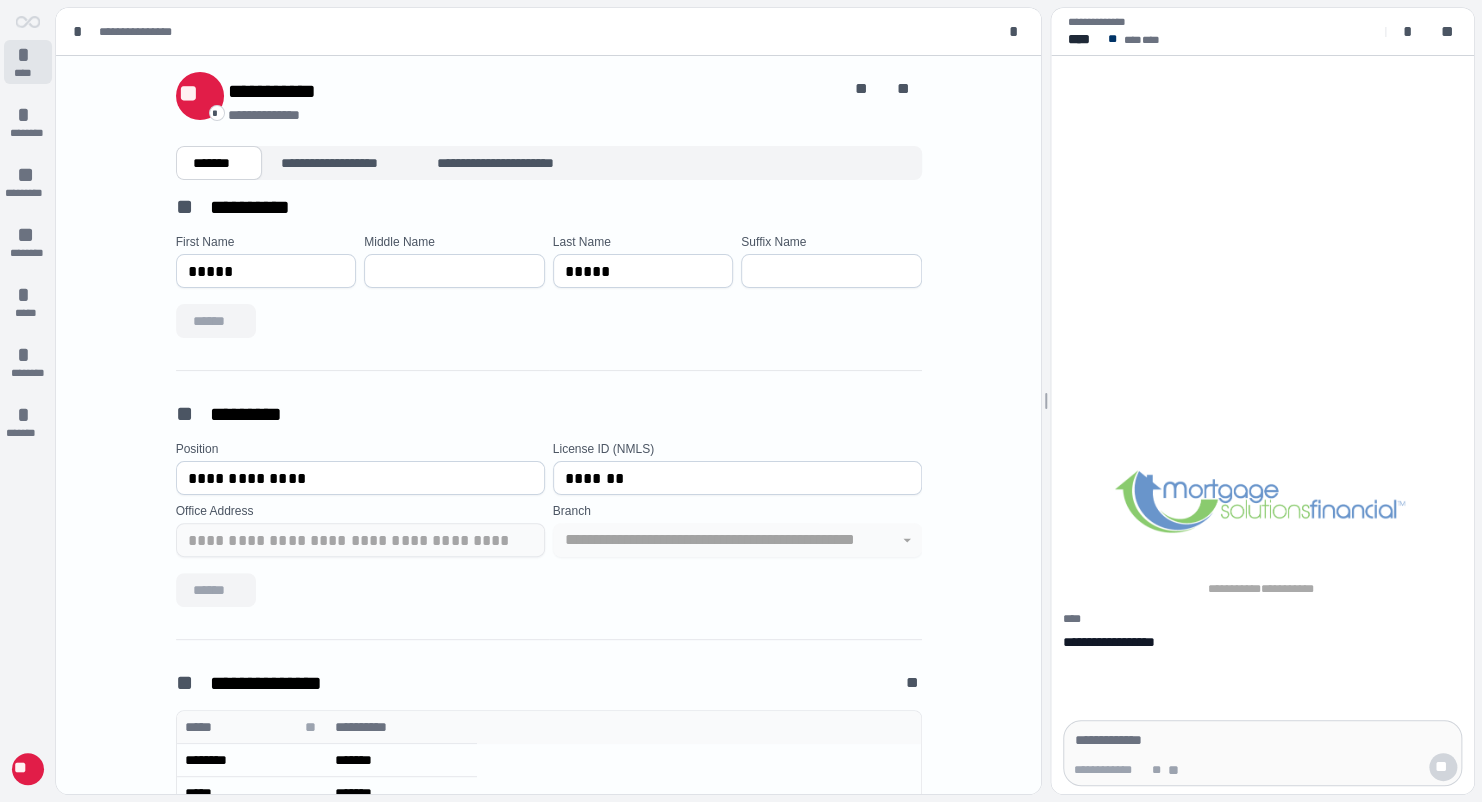 click on "****" at bounding box center [28, 73] 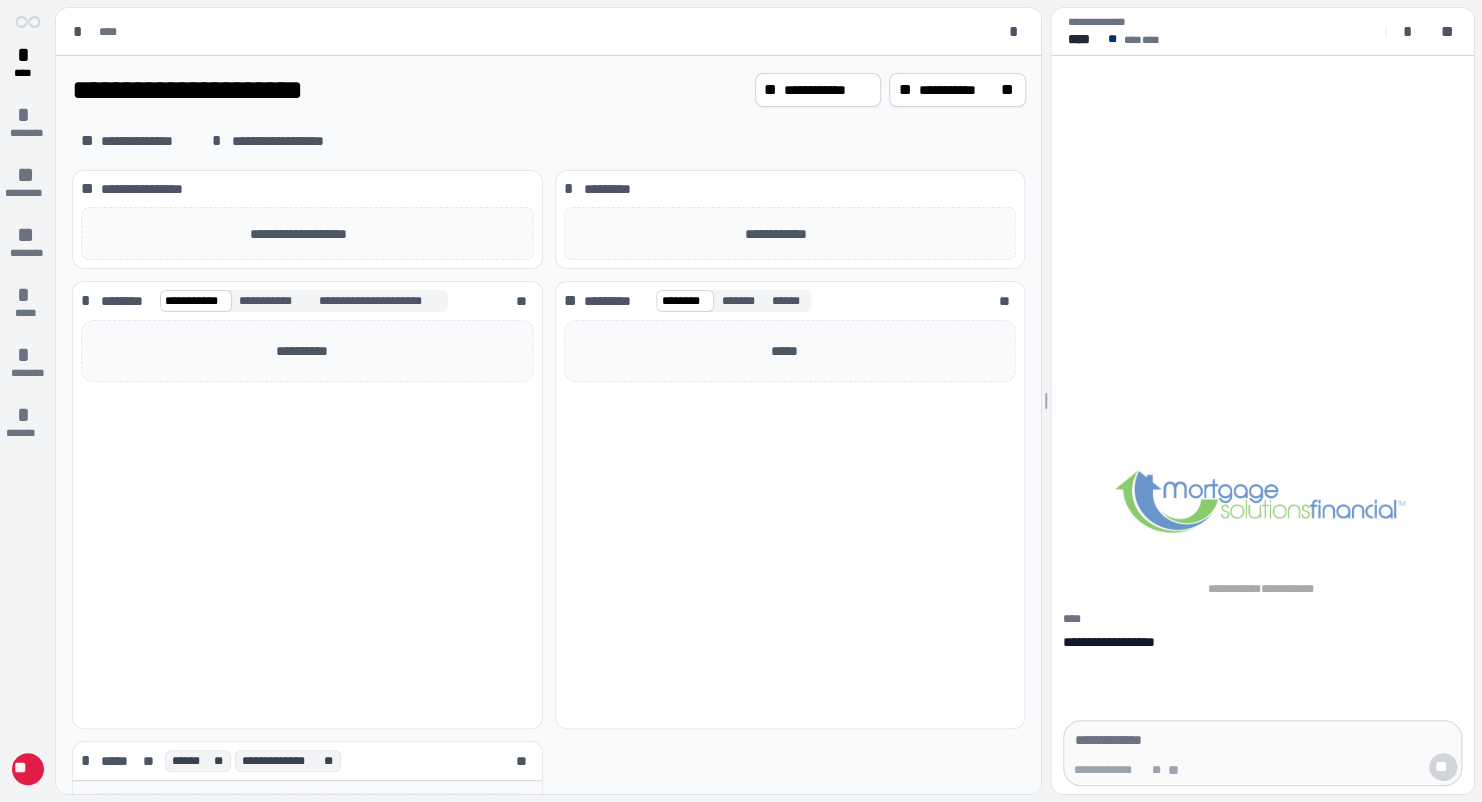 click at bounding box center [1262, 740] 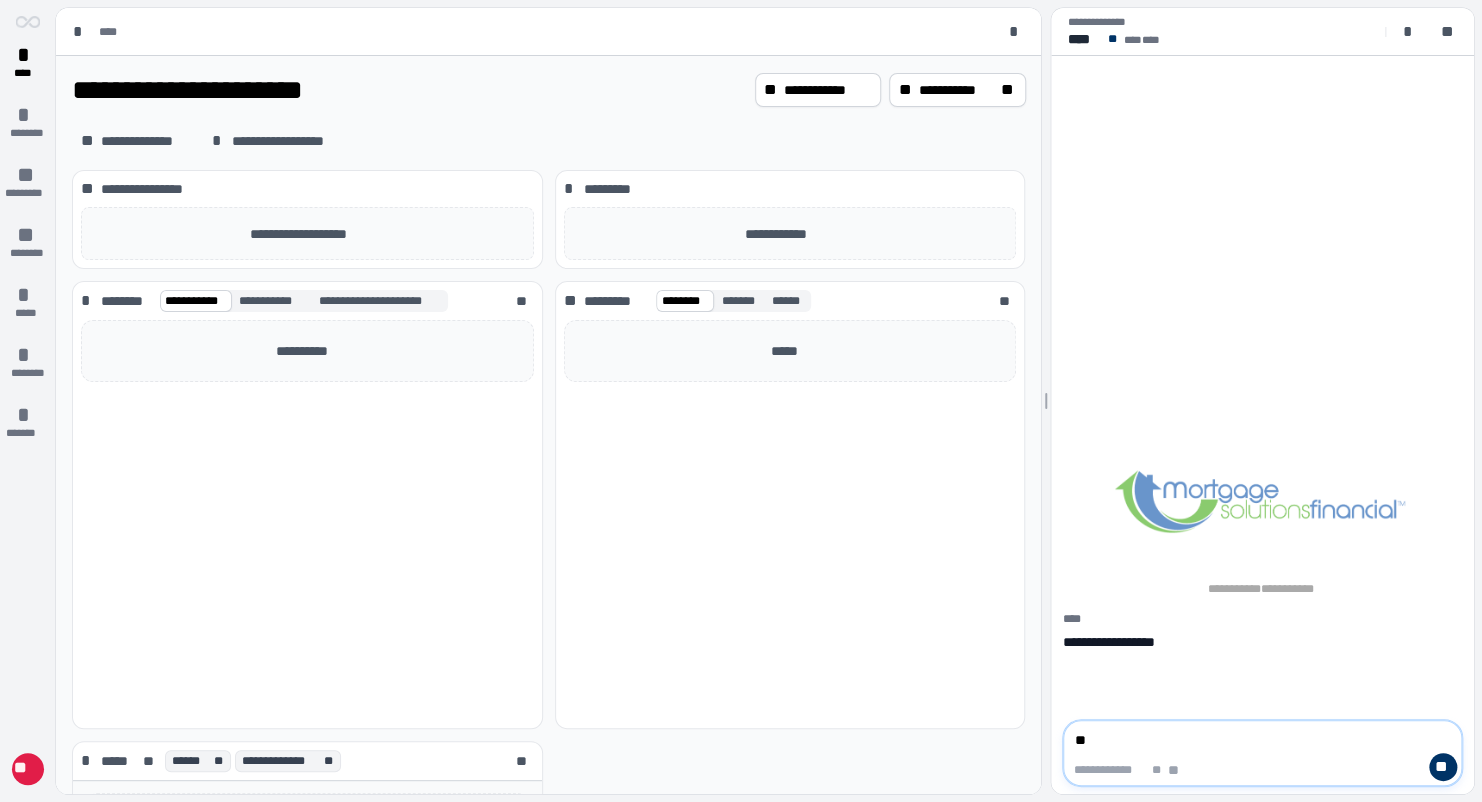 type on "*" 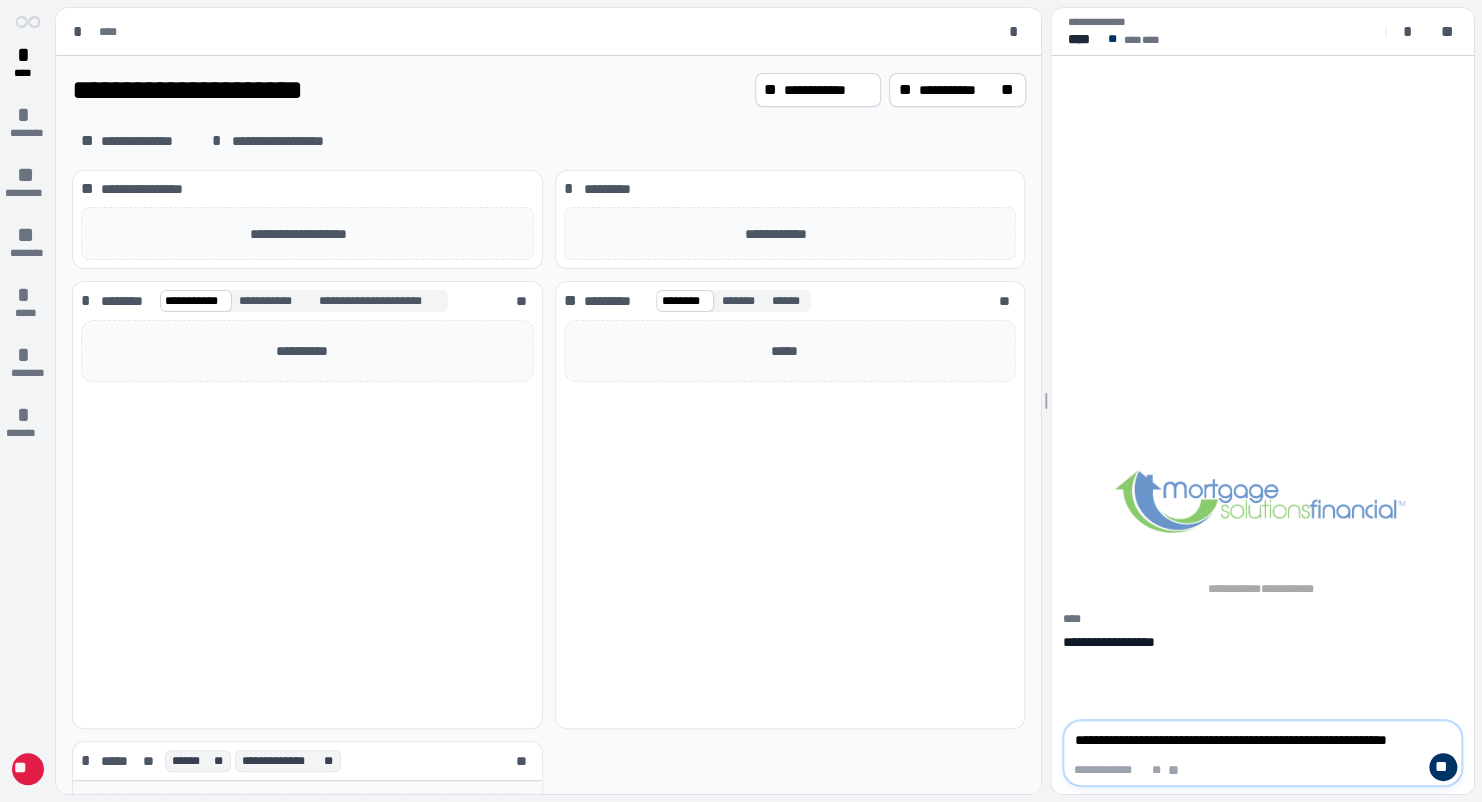 scroll, scrollTop: 0, scrollLeft: 0, axis: both 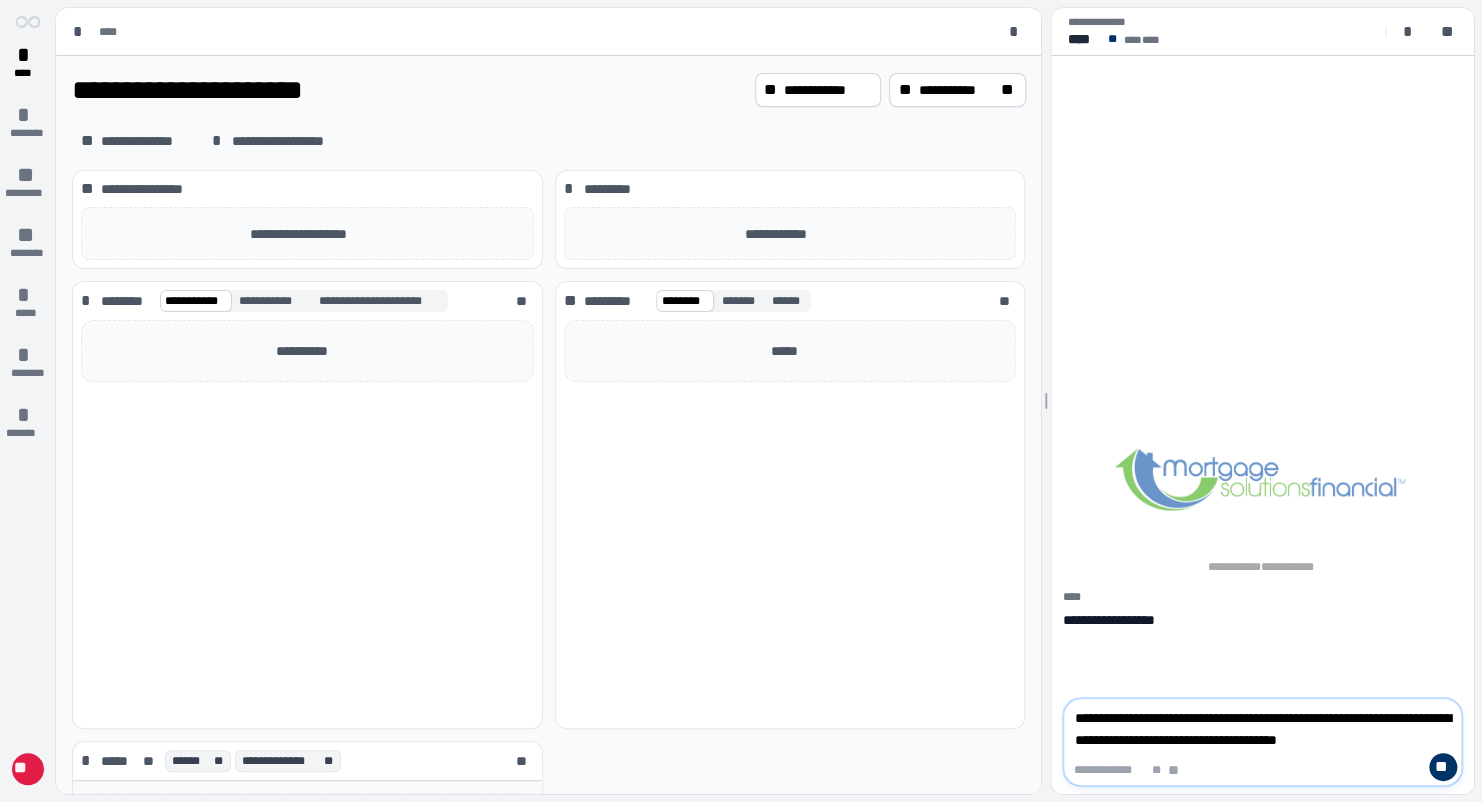type on "**********" 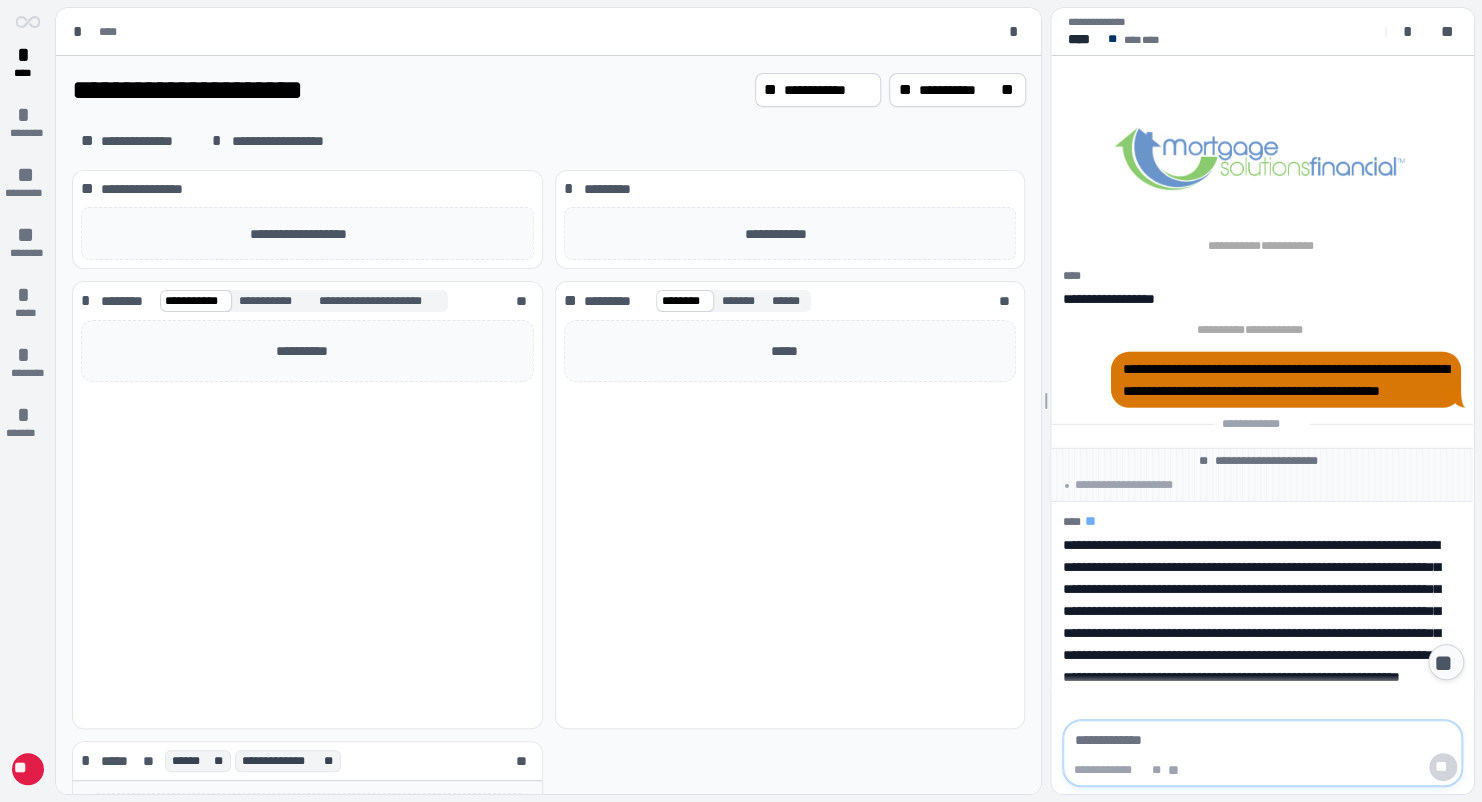 scroll, scrollTop: 0, scrollLeft: 0, axis: both 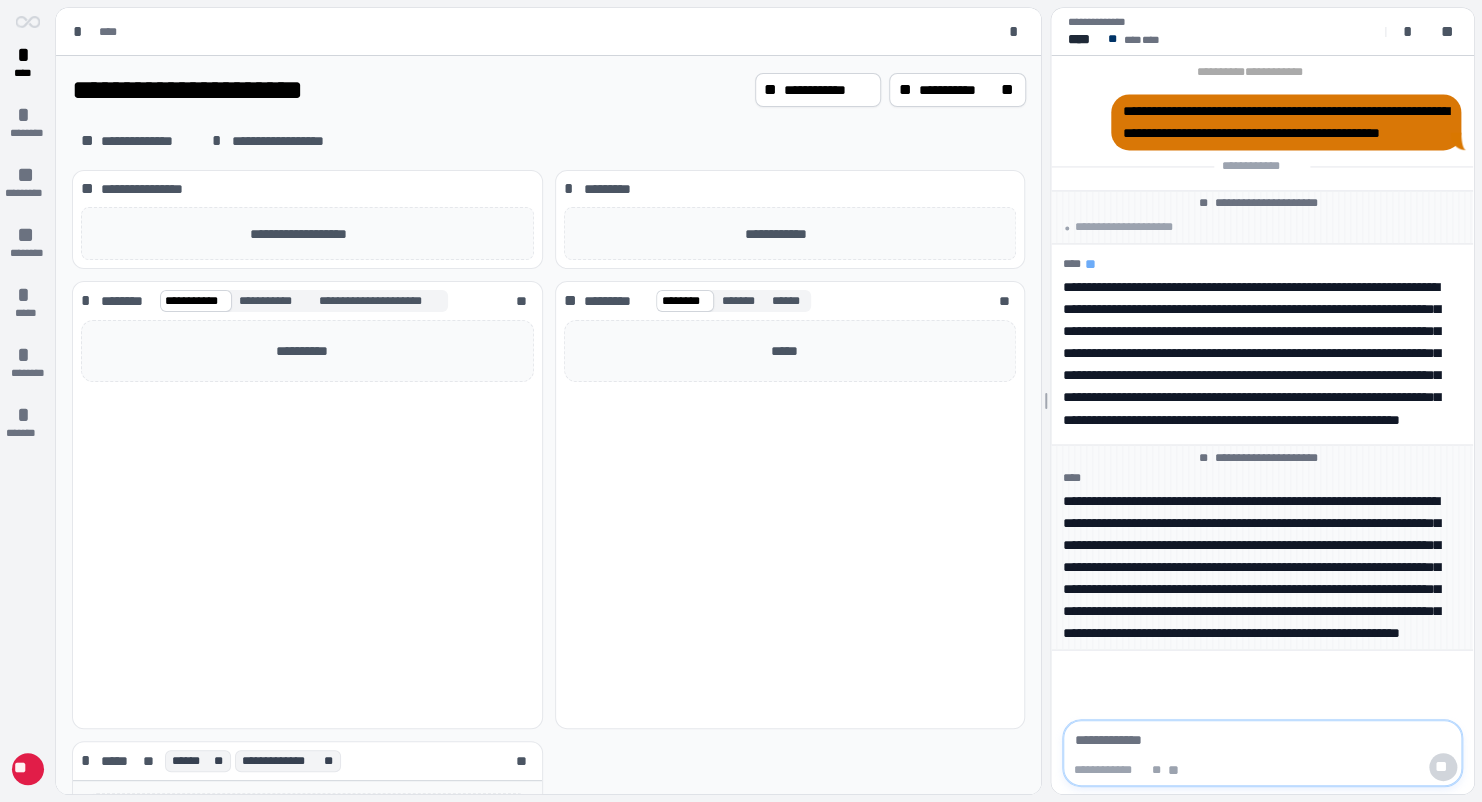 click at bounding box center [1262, 740] 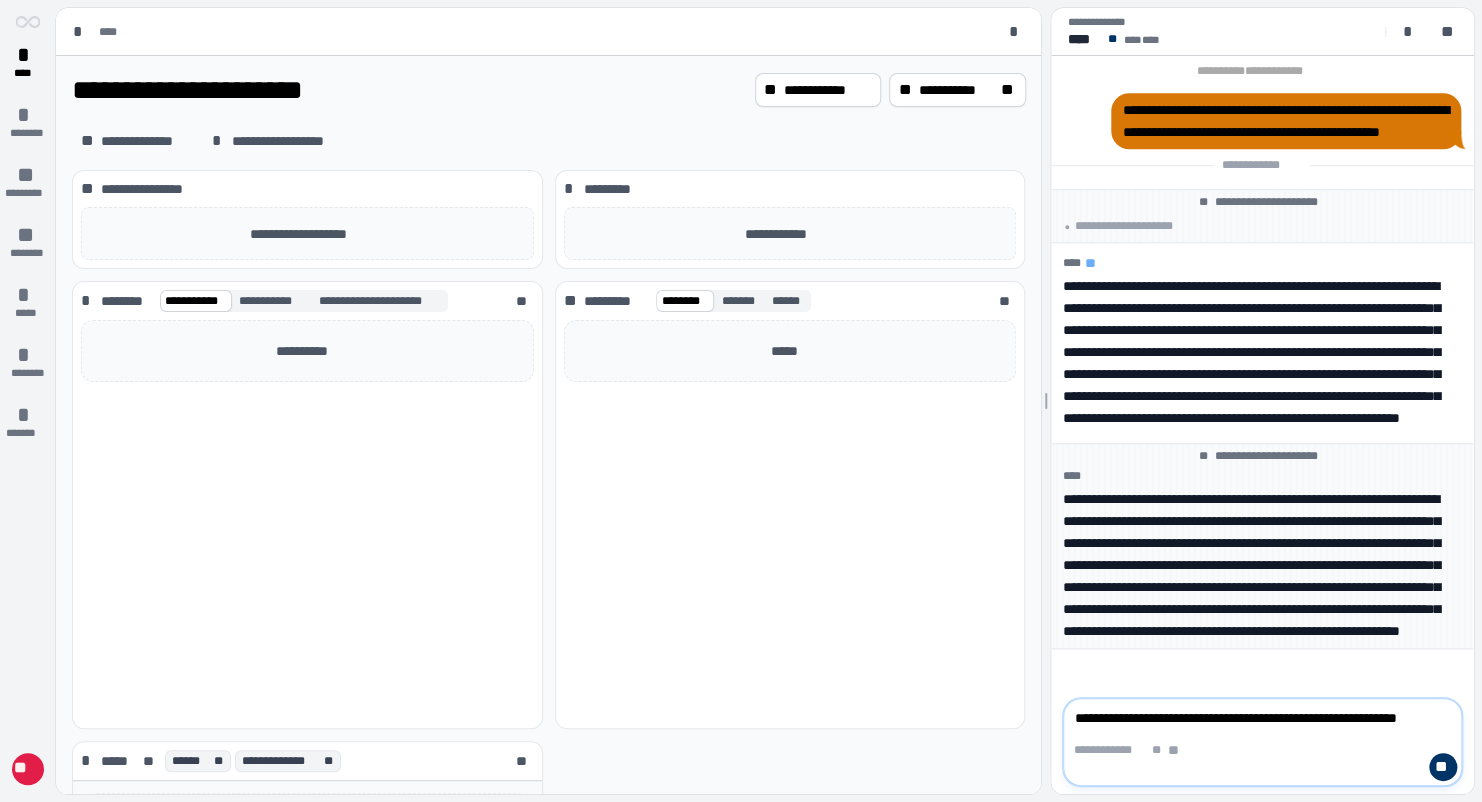 scroll, scrollTop: 0, scrollLeft: 0, axis: both 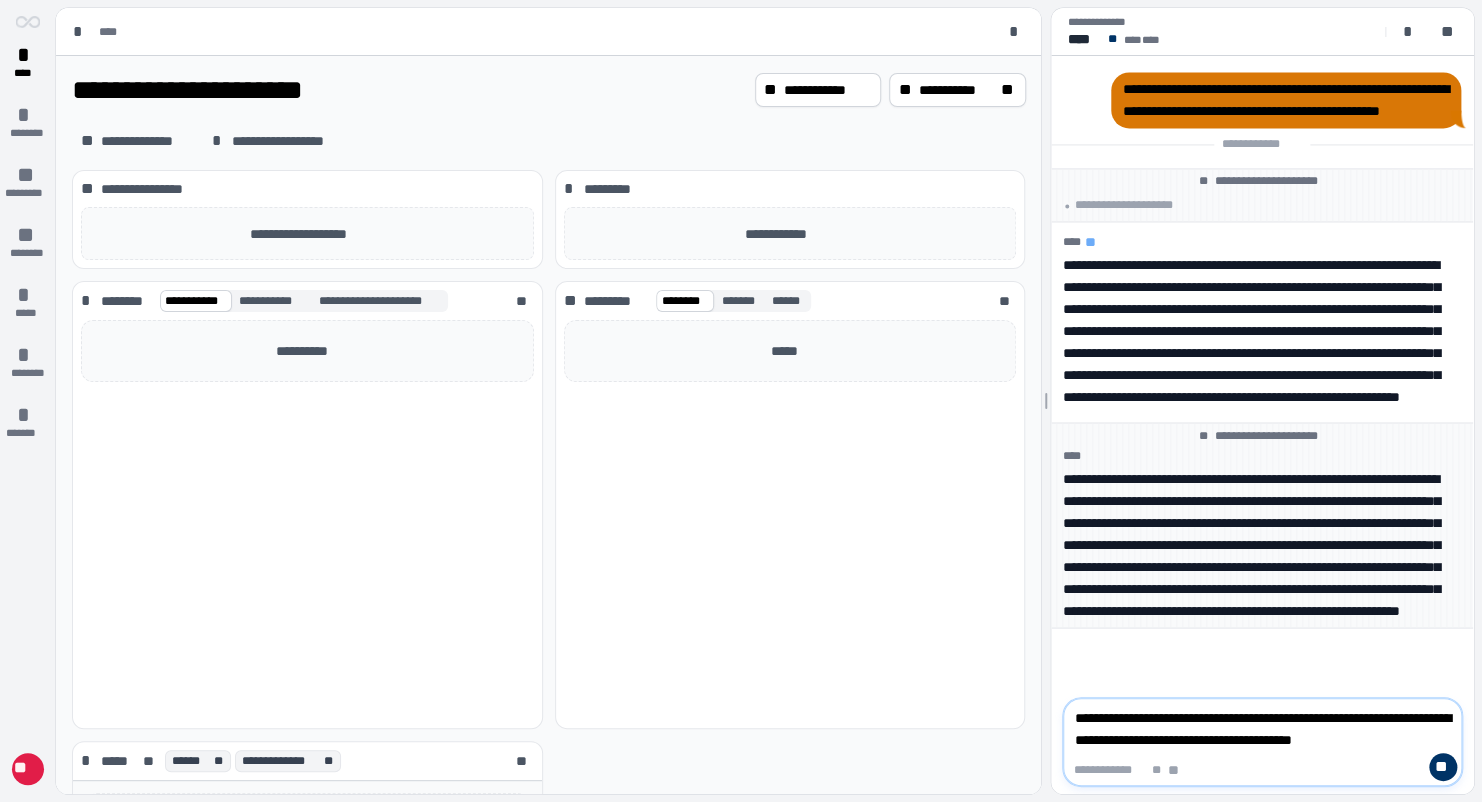type on "**********" 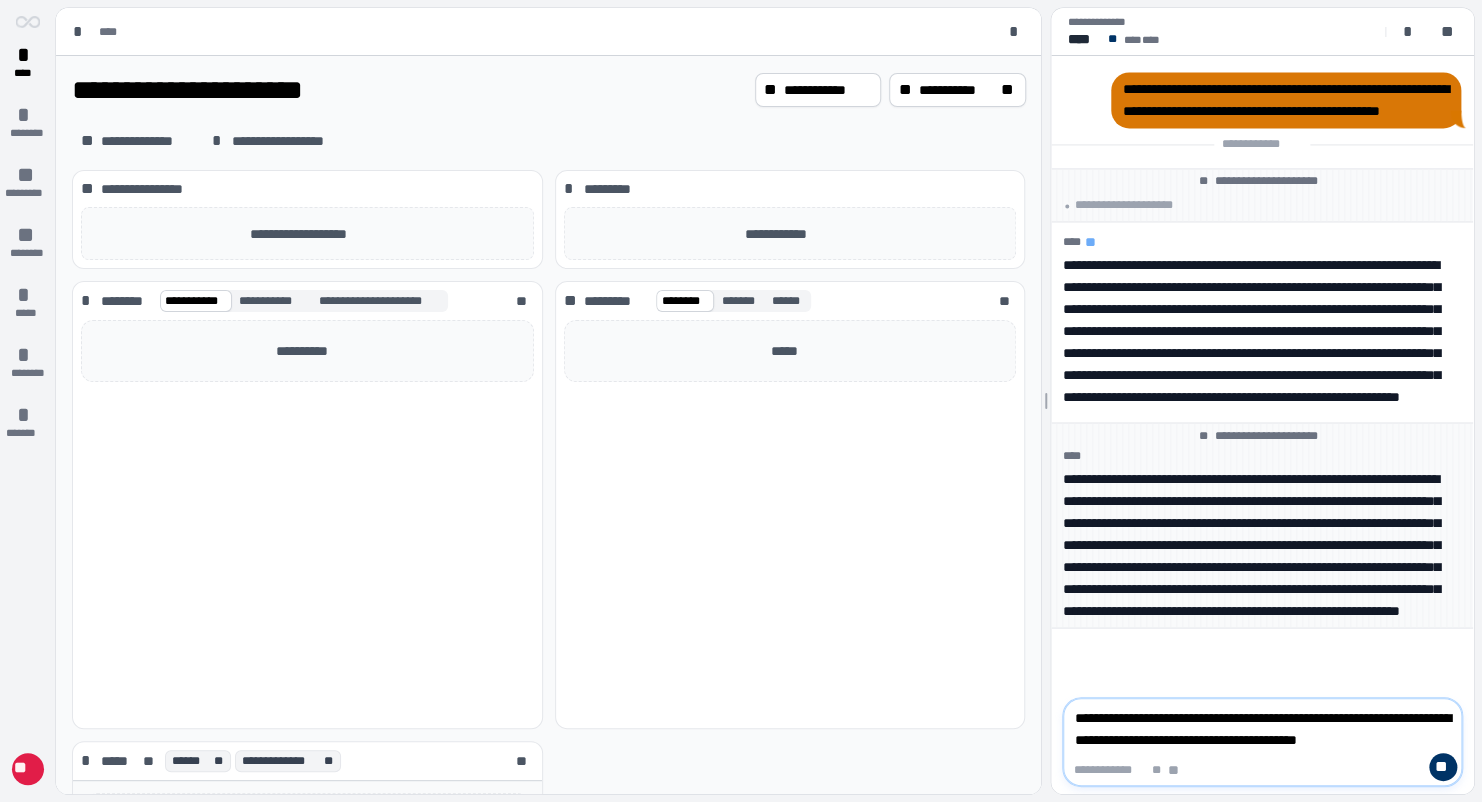 type 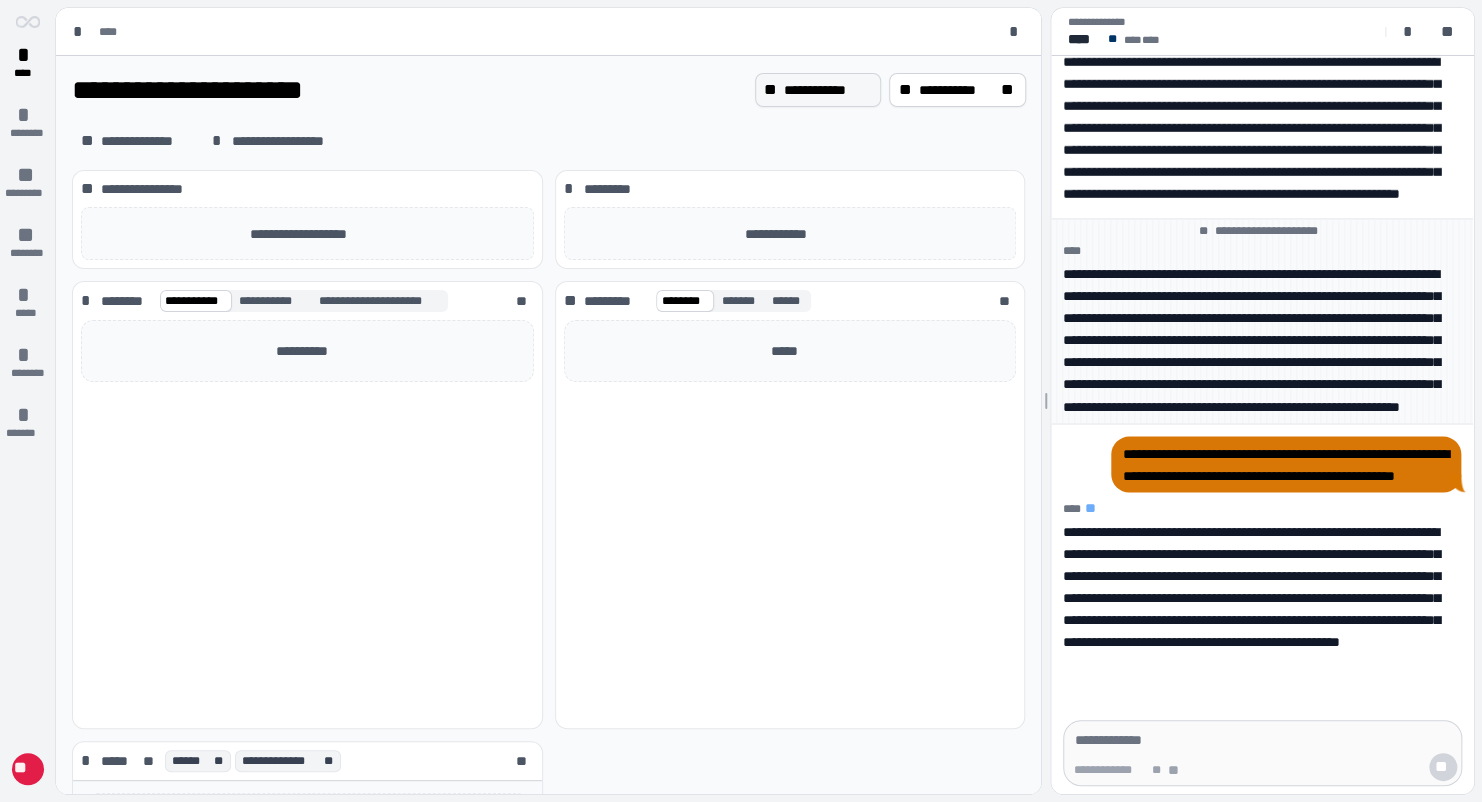 click on "**********" at bounding box center (828, 90) 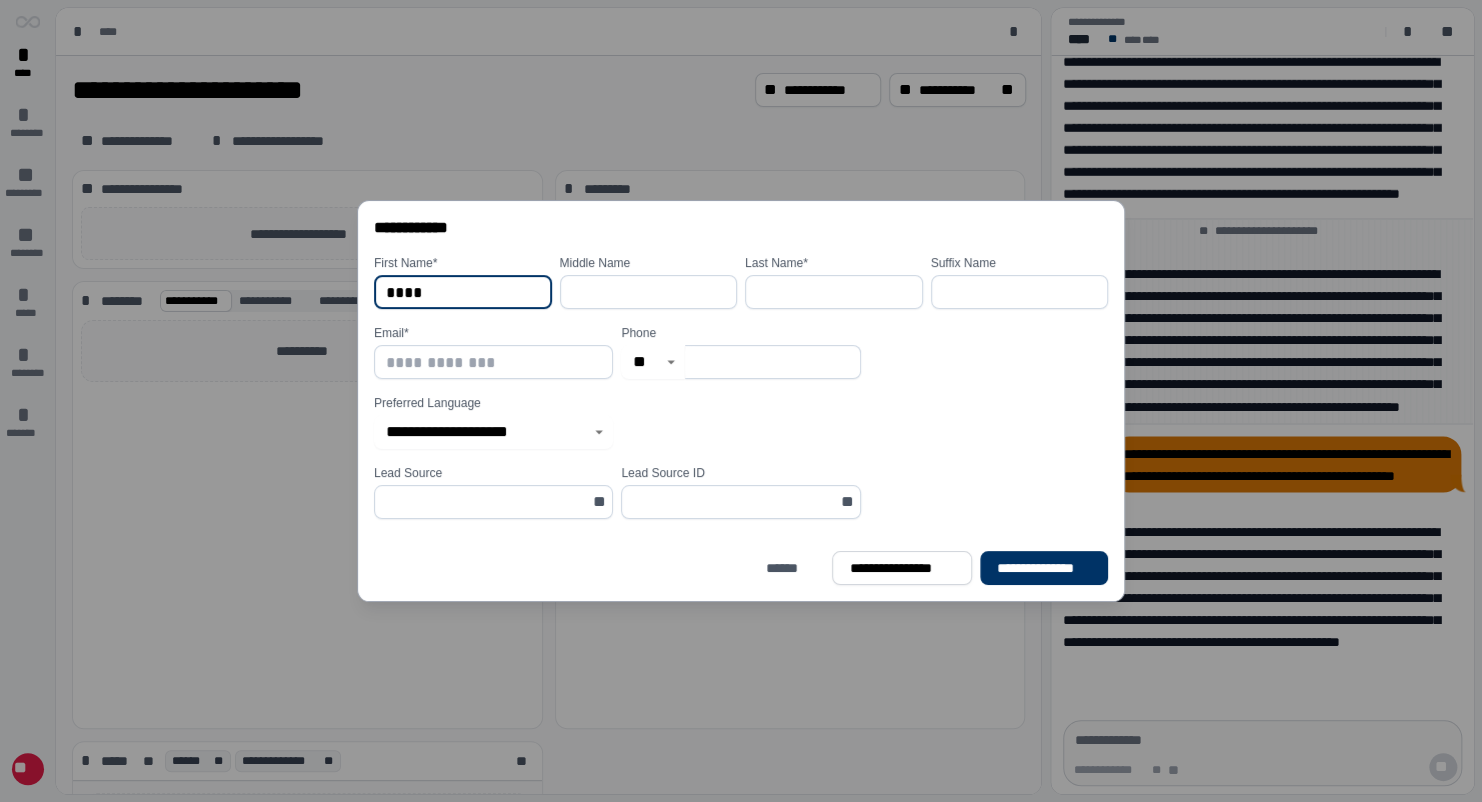 type on "****" 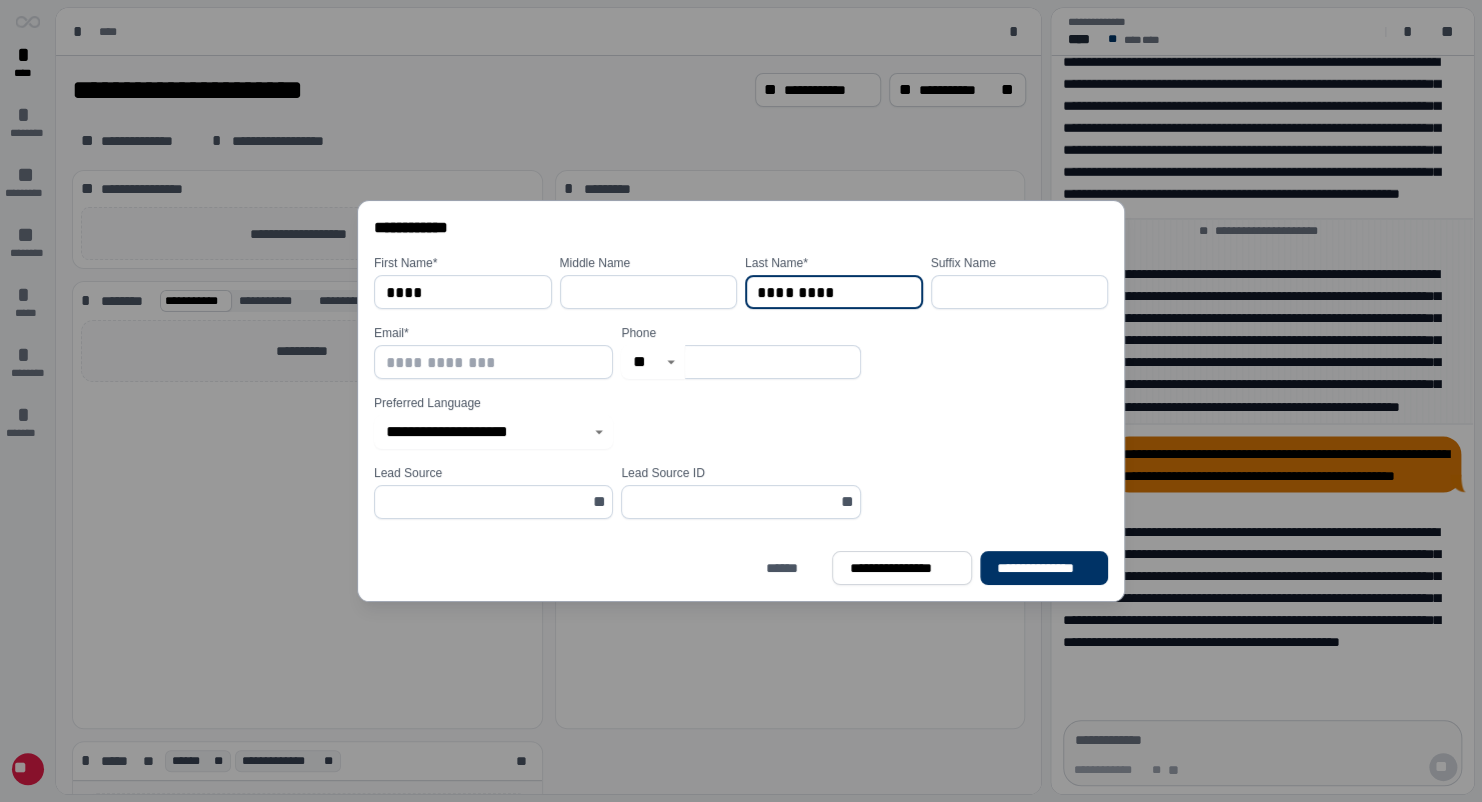 type on "*********" 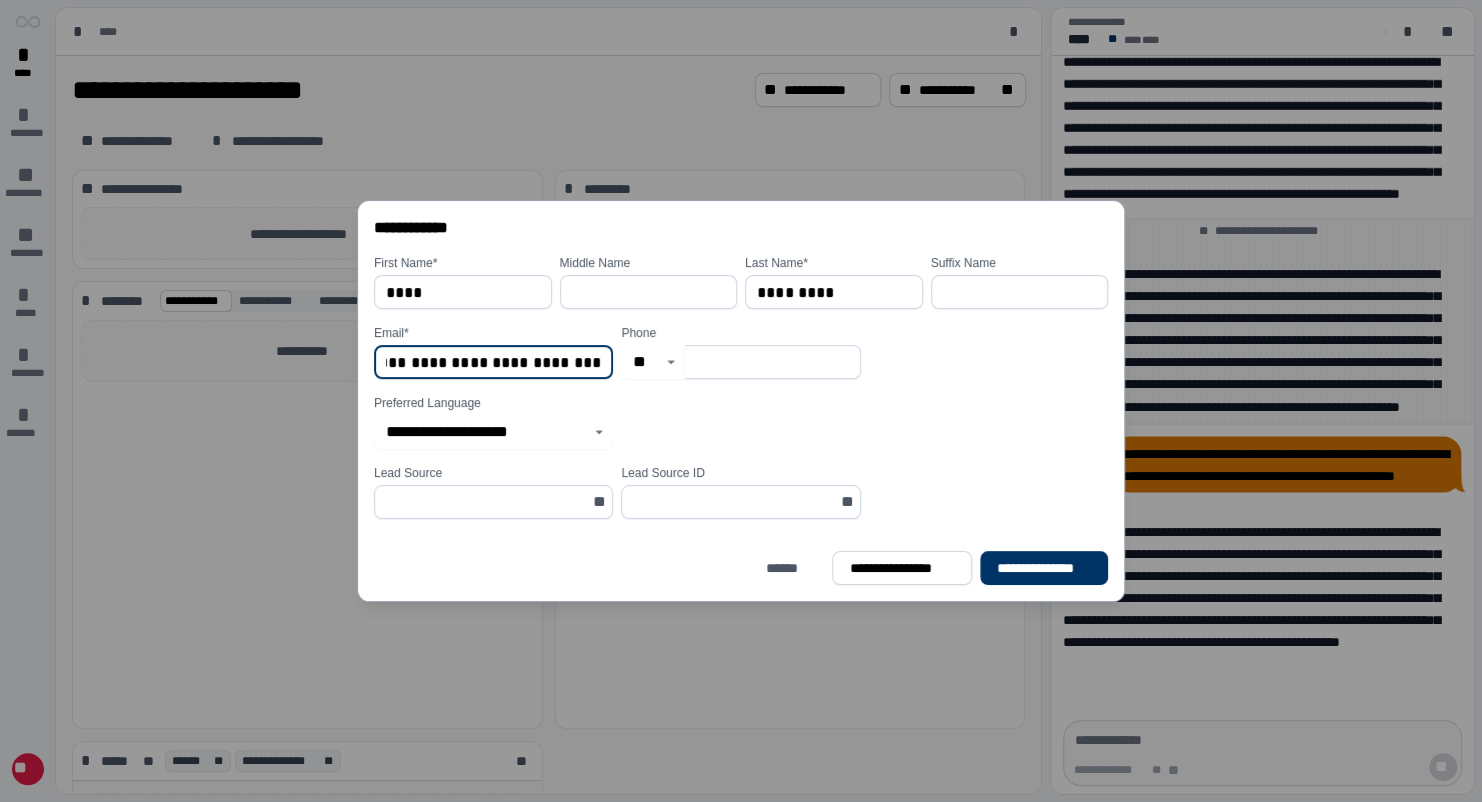 scroll, scrollTop: 0, scrollLeft: 63, axis: horizontal 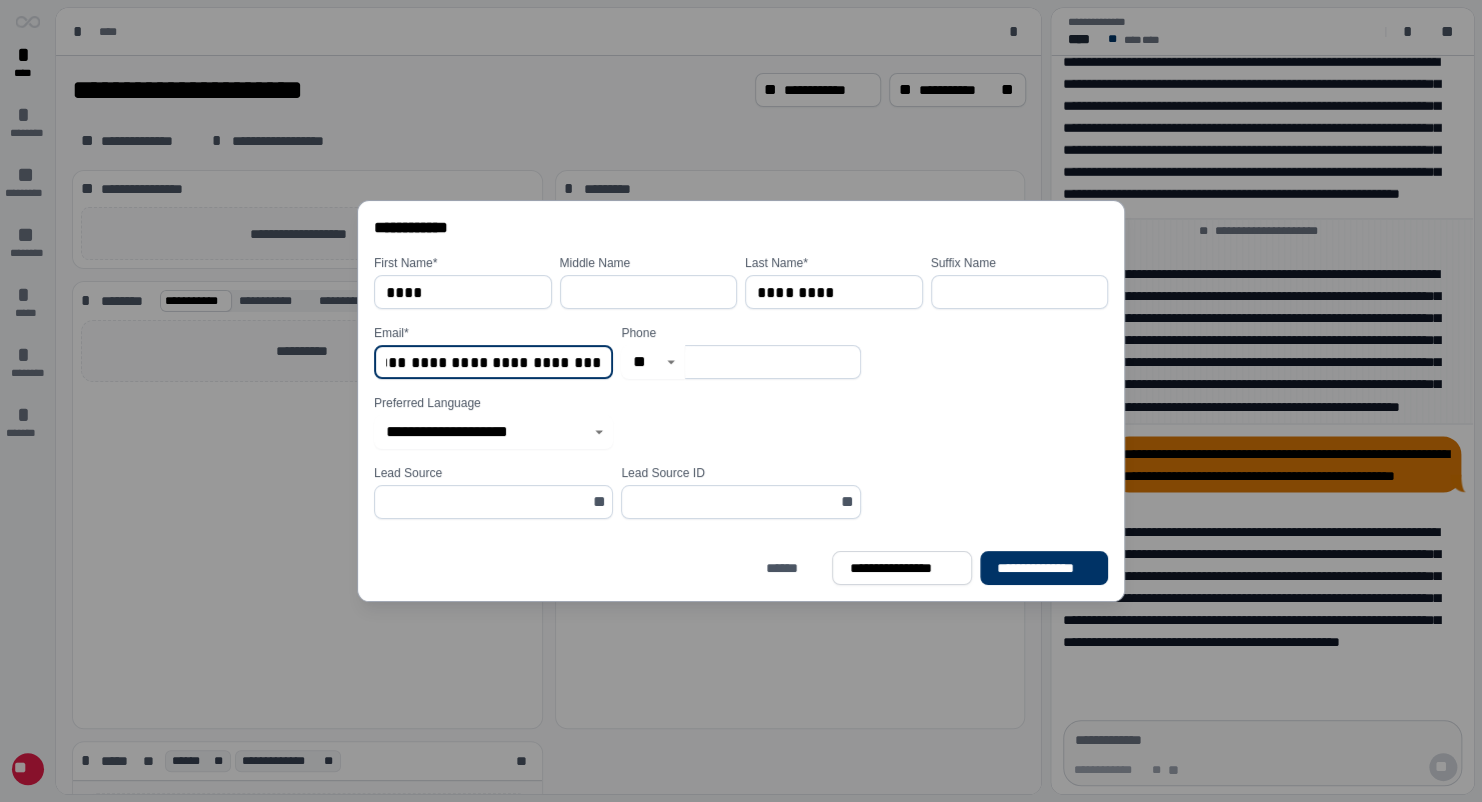 click on "**********" at bounding box center (493, 362) 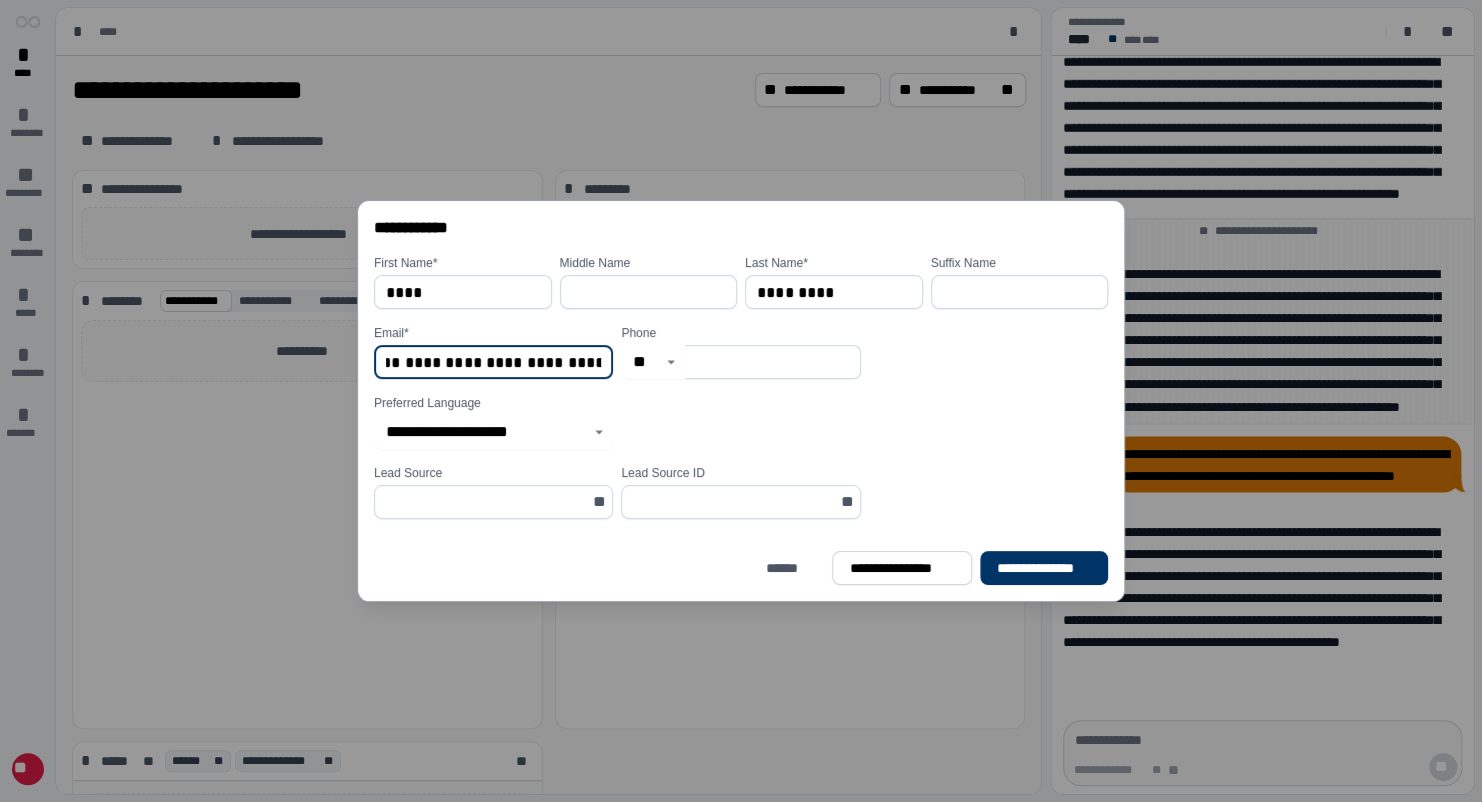 type on "**********" 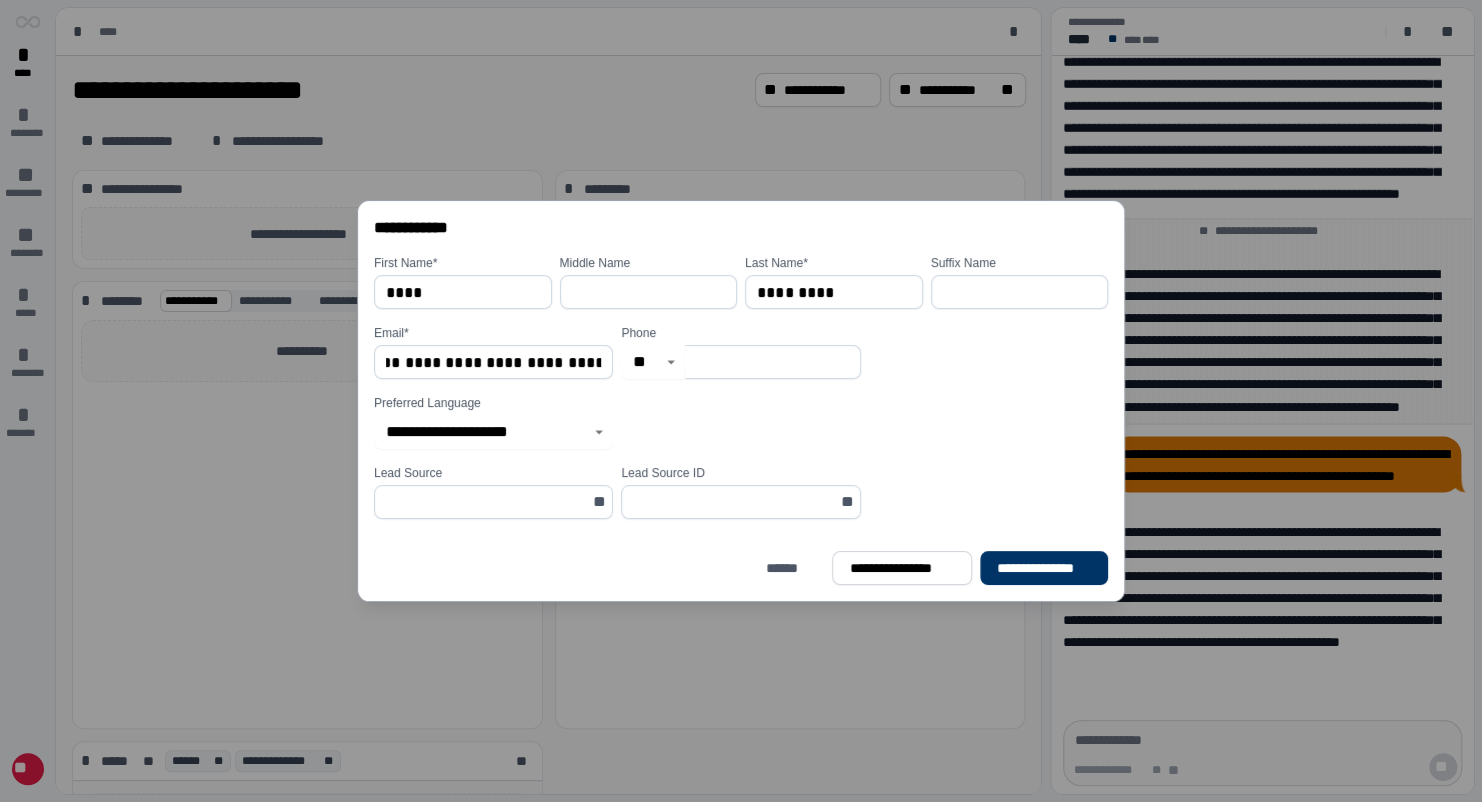 click at bounding box center [772, 362] 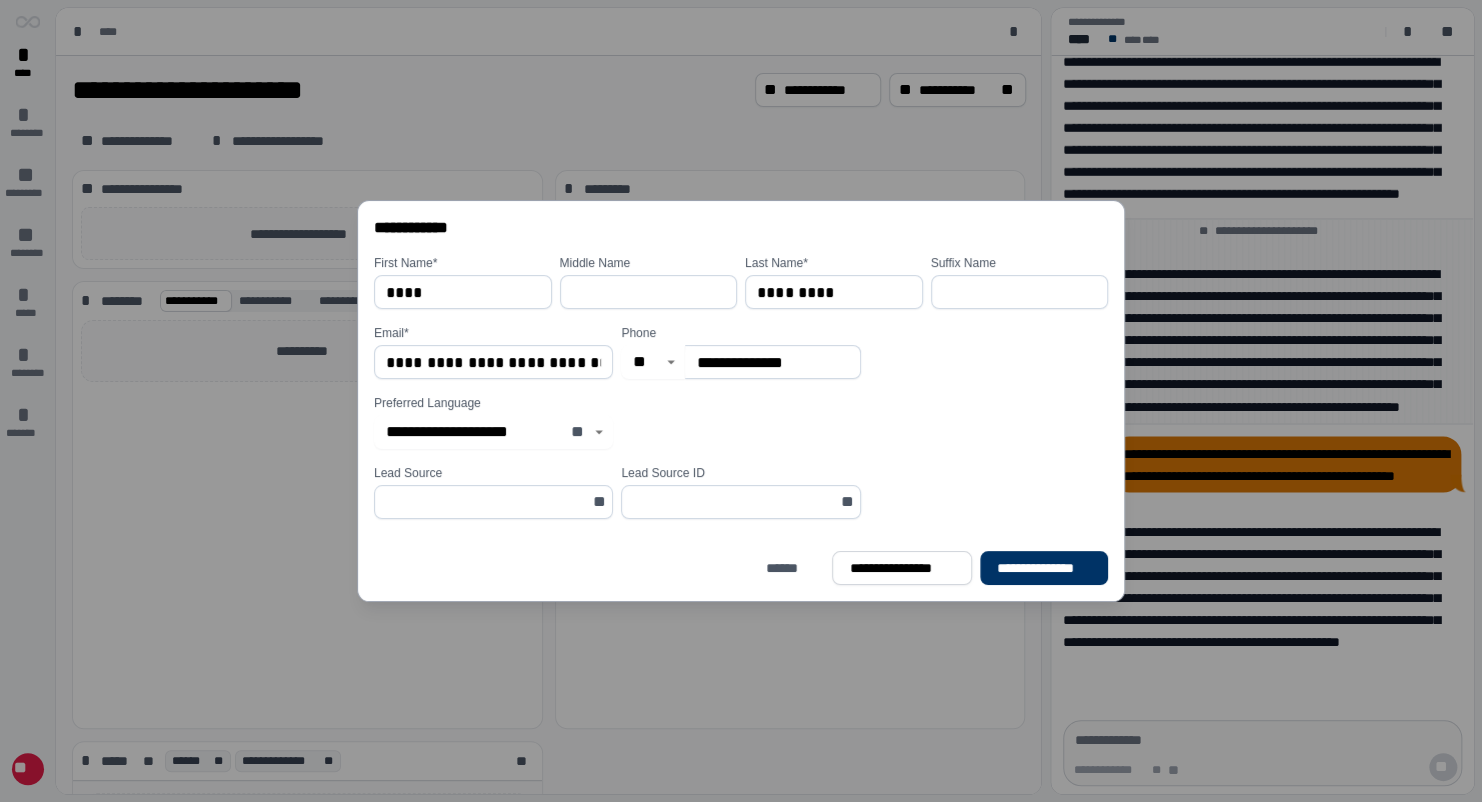click 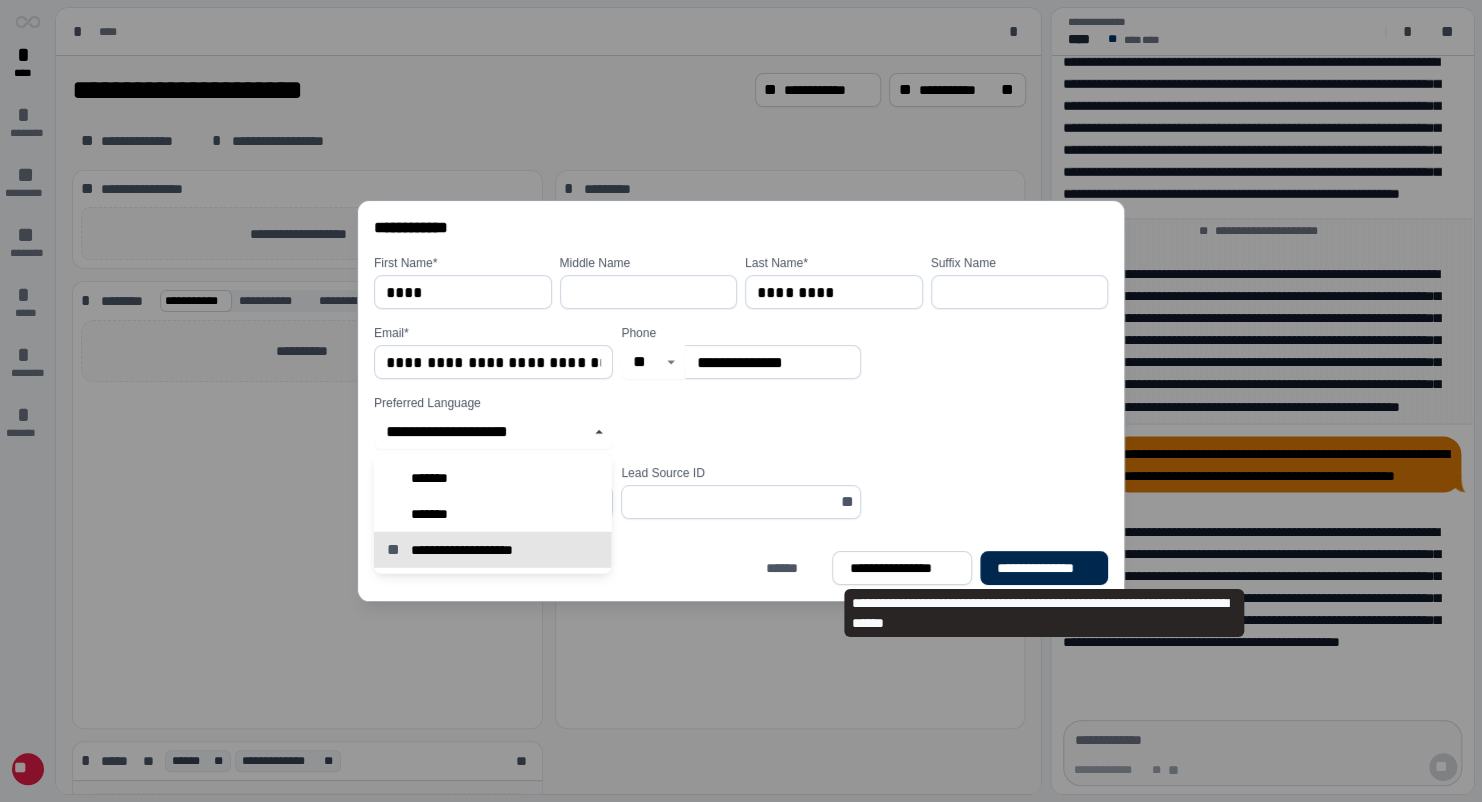 type on "*******" 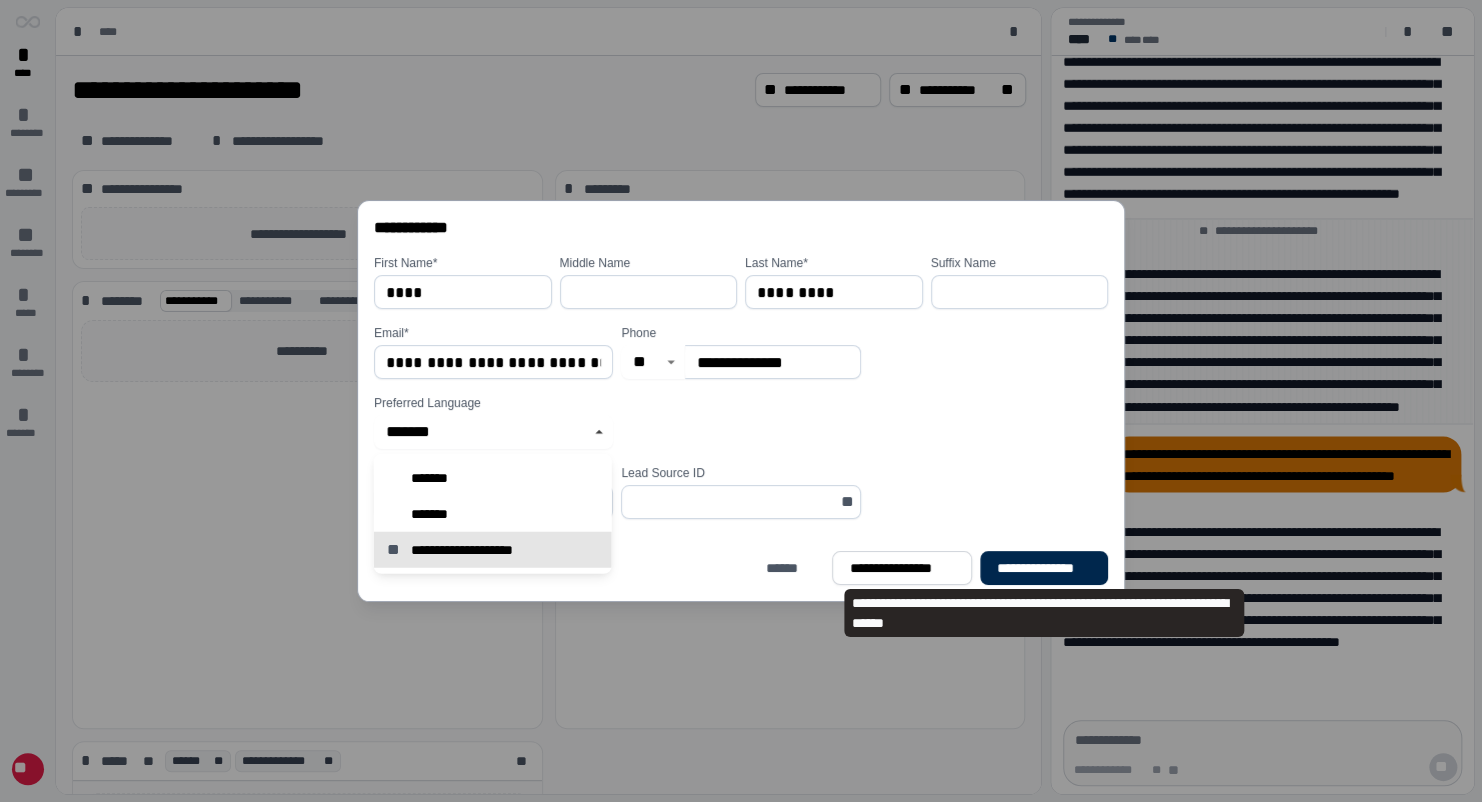 click on "**********" at bounding box center [1044, 568] 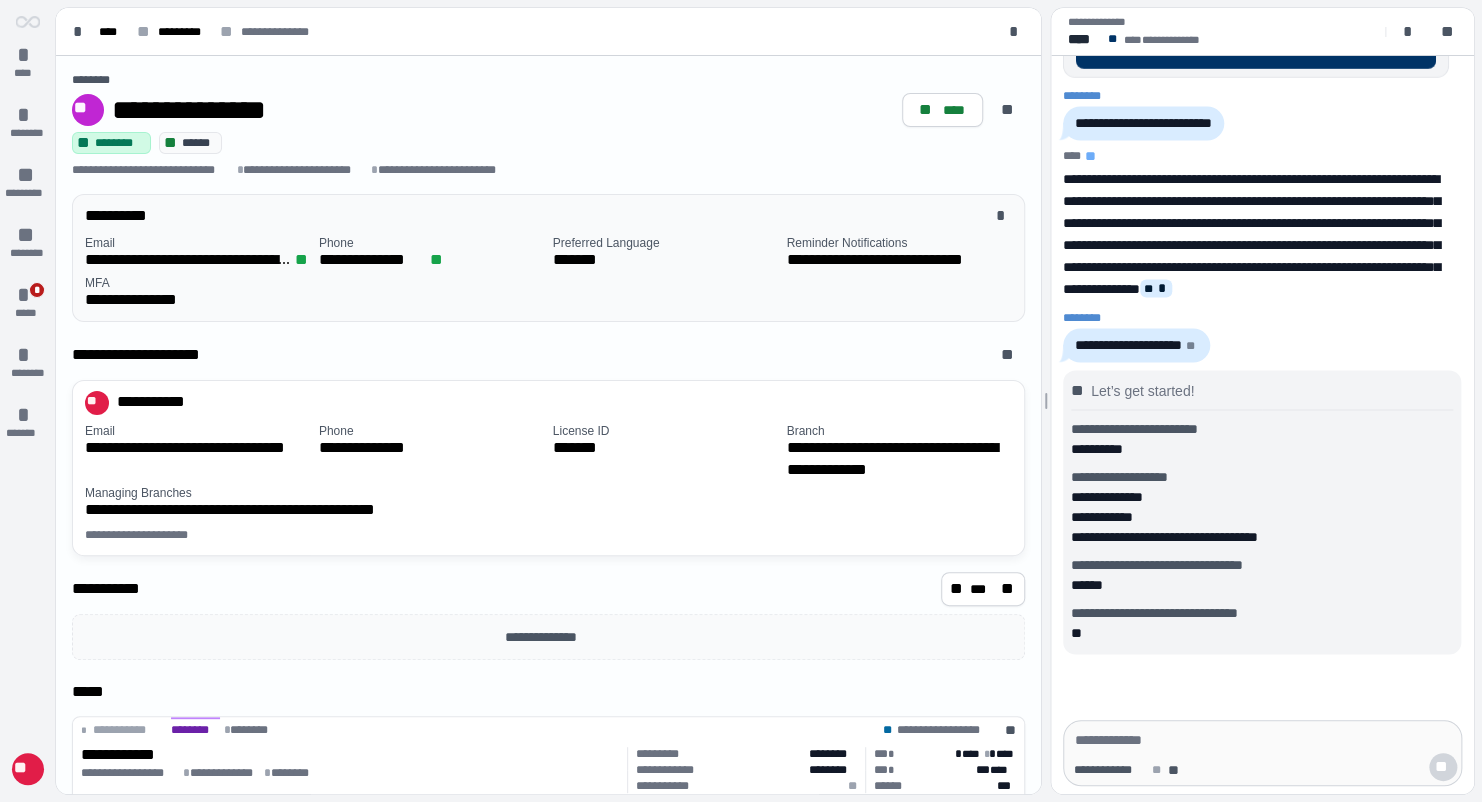 scroll, scrollTop: 47, scrollLeft: 0, axis: vertical 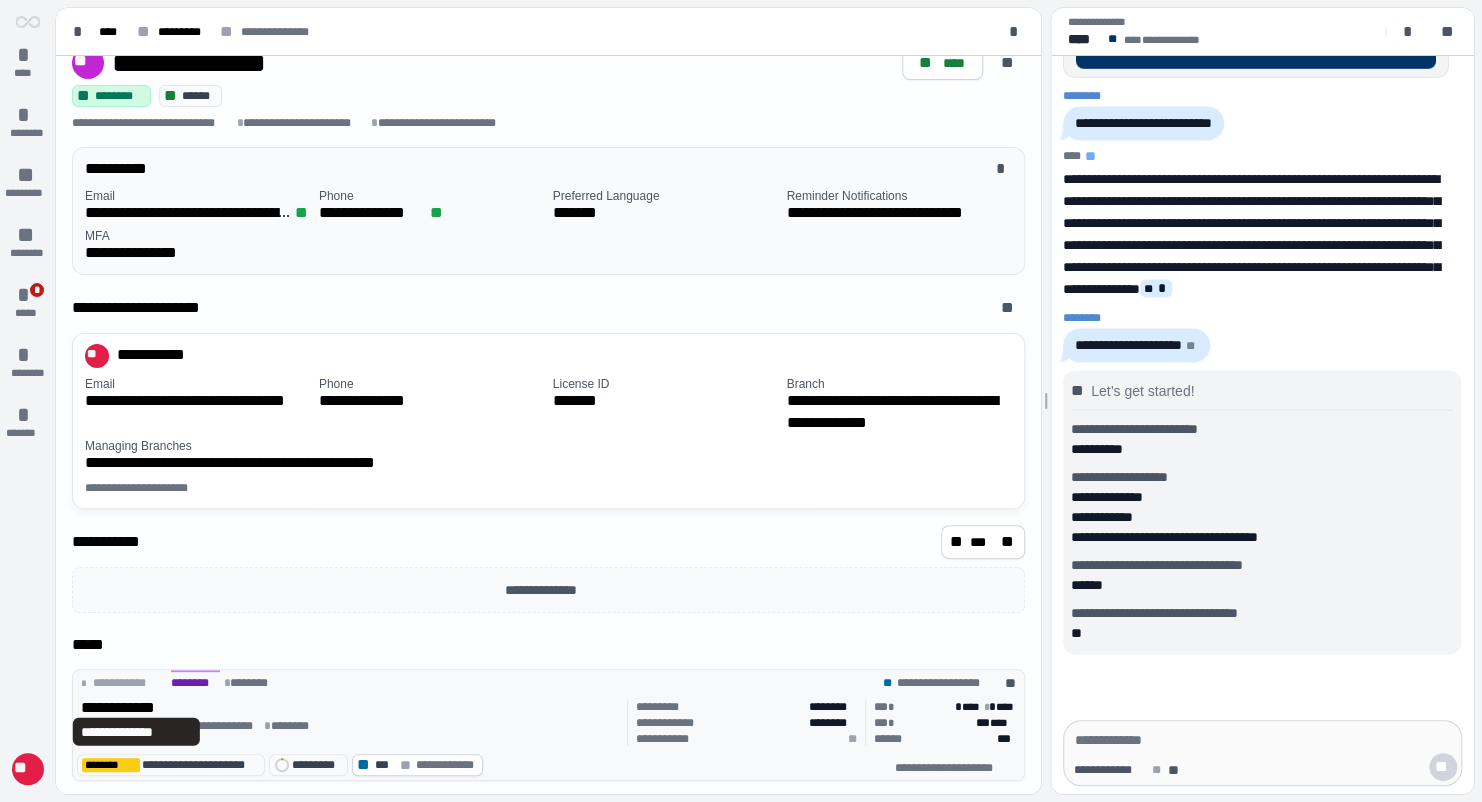 click on "**********" at bounding box center (136, 708) 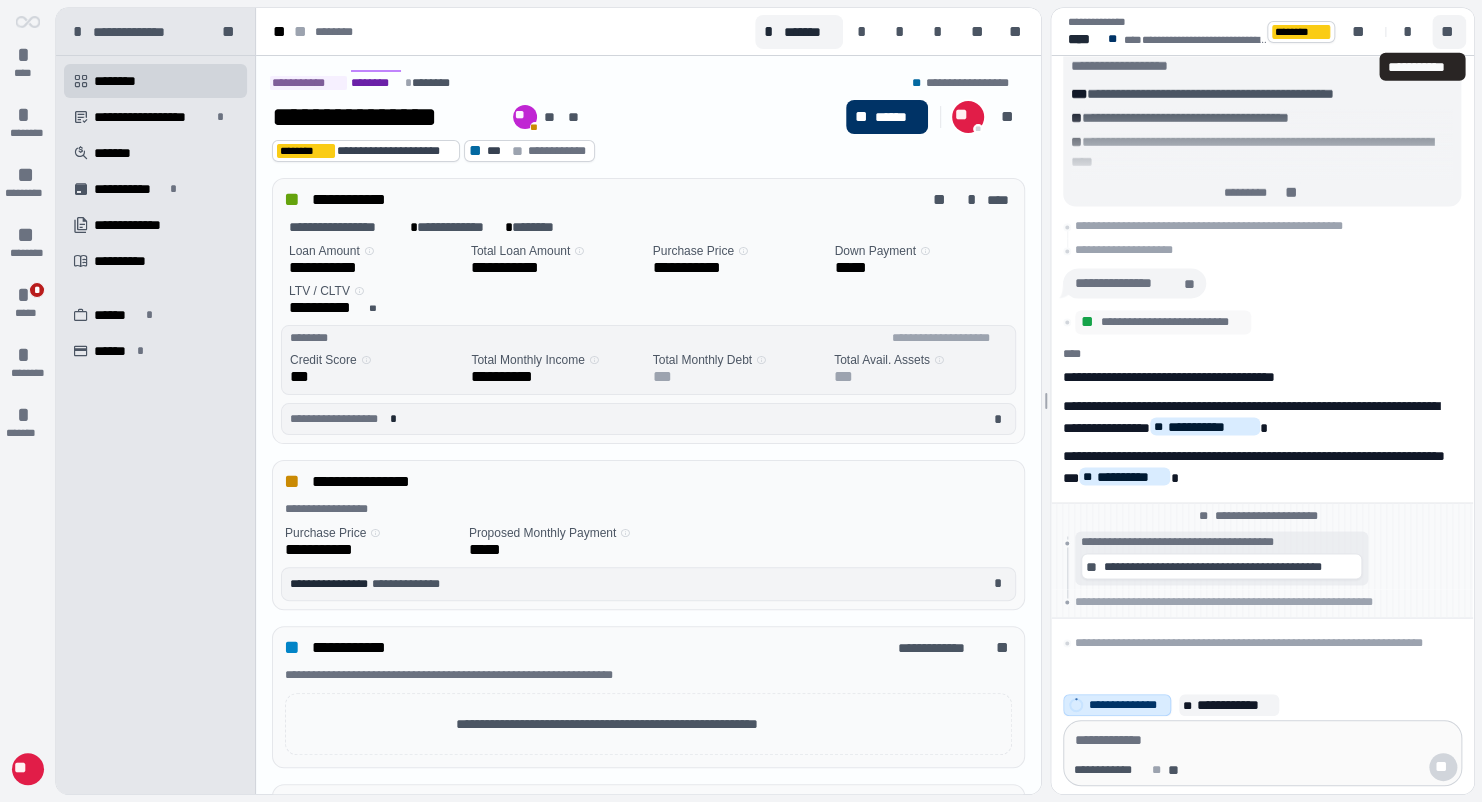 click on "**" at bounding box center [1449, 32] 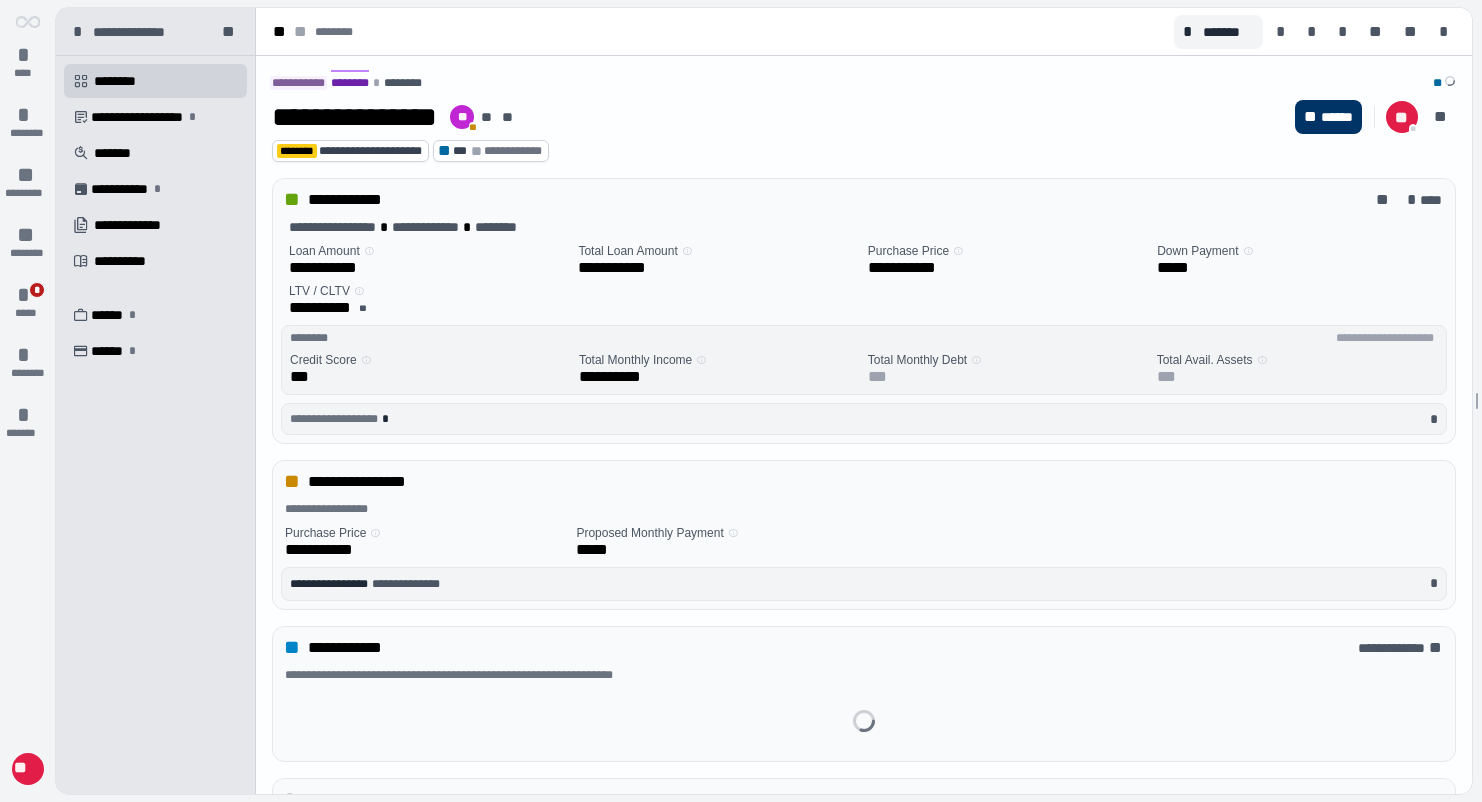 scroll, scrollTop: 0, scrollLeft: 0, axis: both 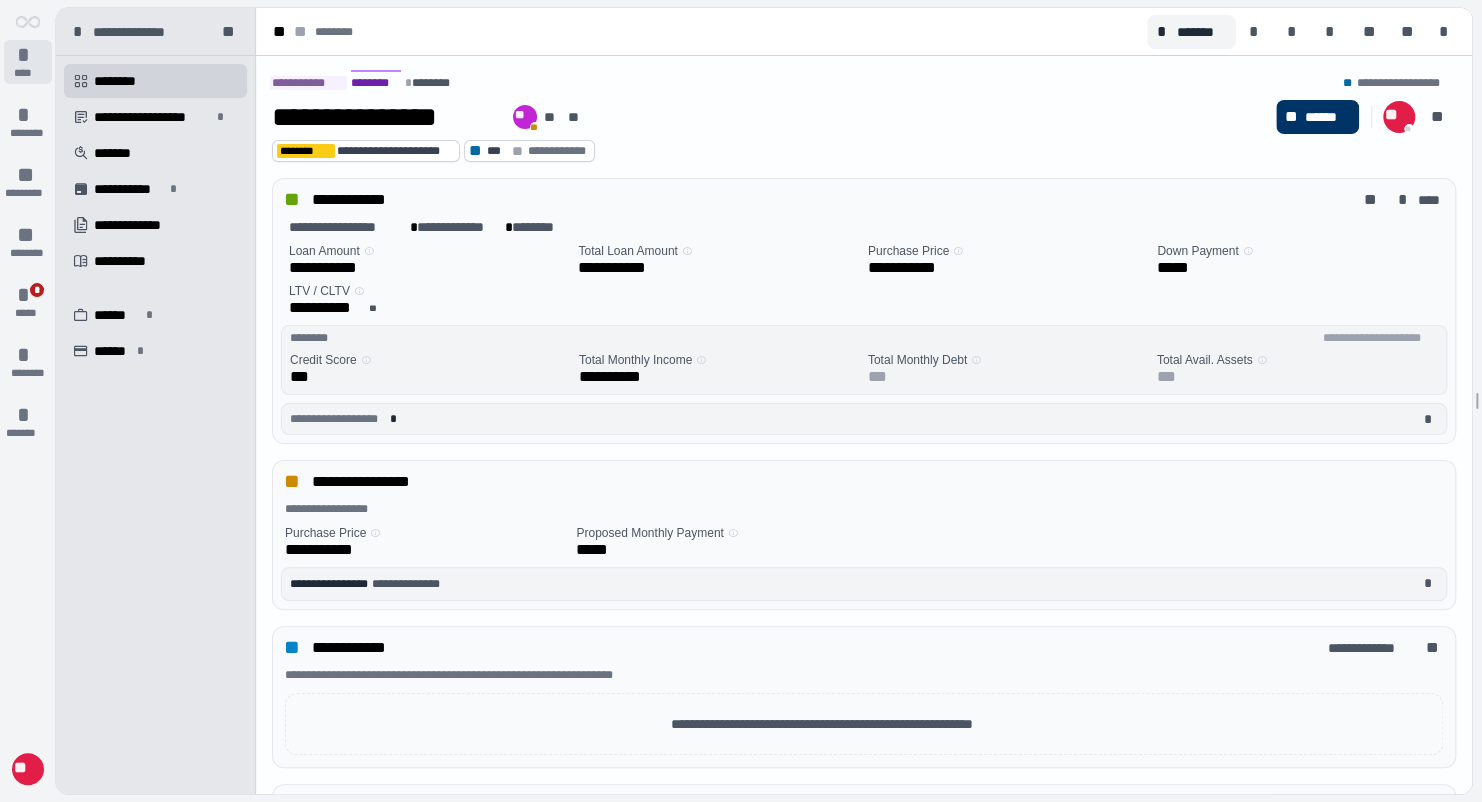 click on "*" at bounding box center [28, 55] 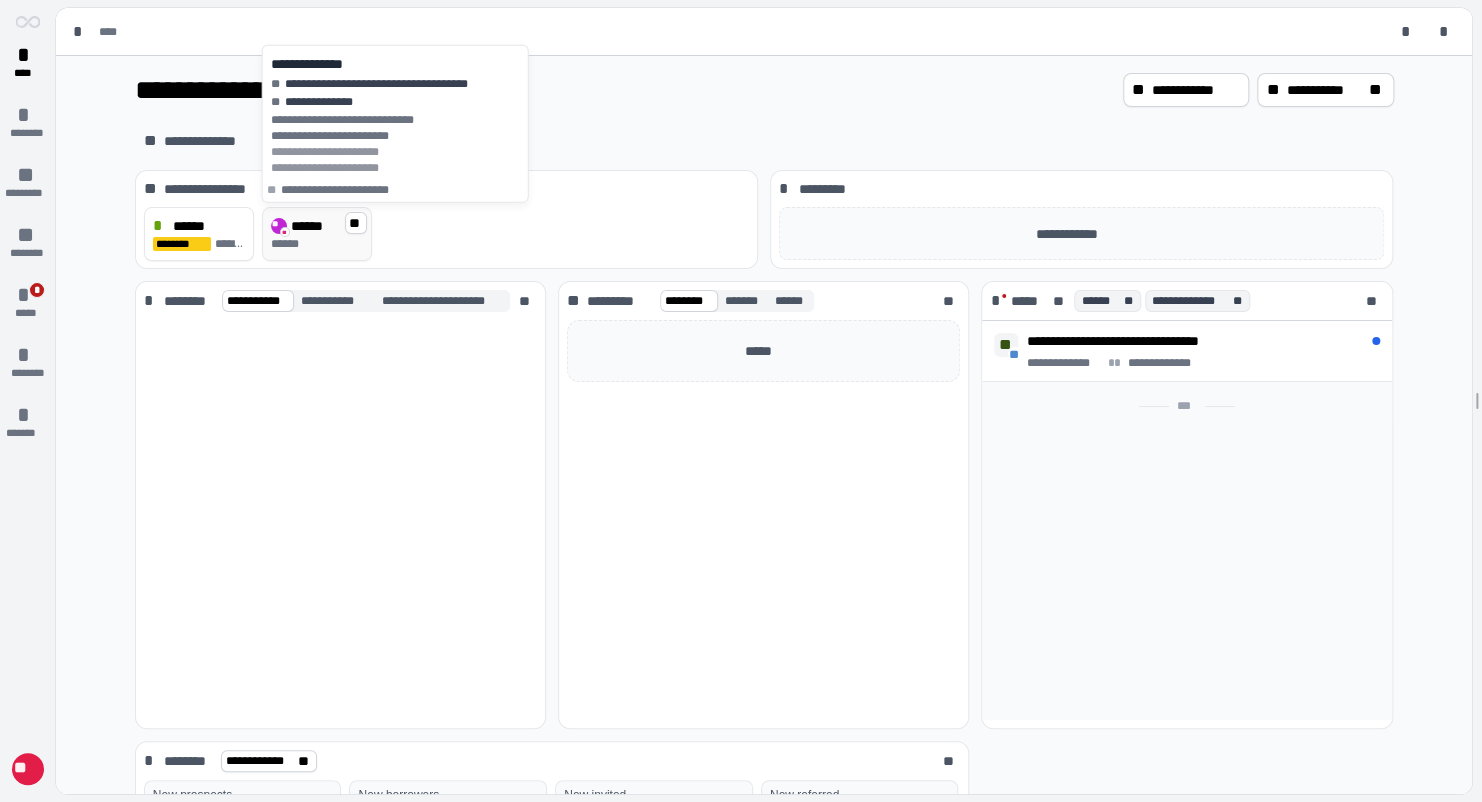 click on "******" at bounding box center (313, 226) 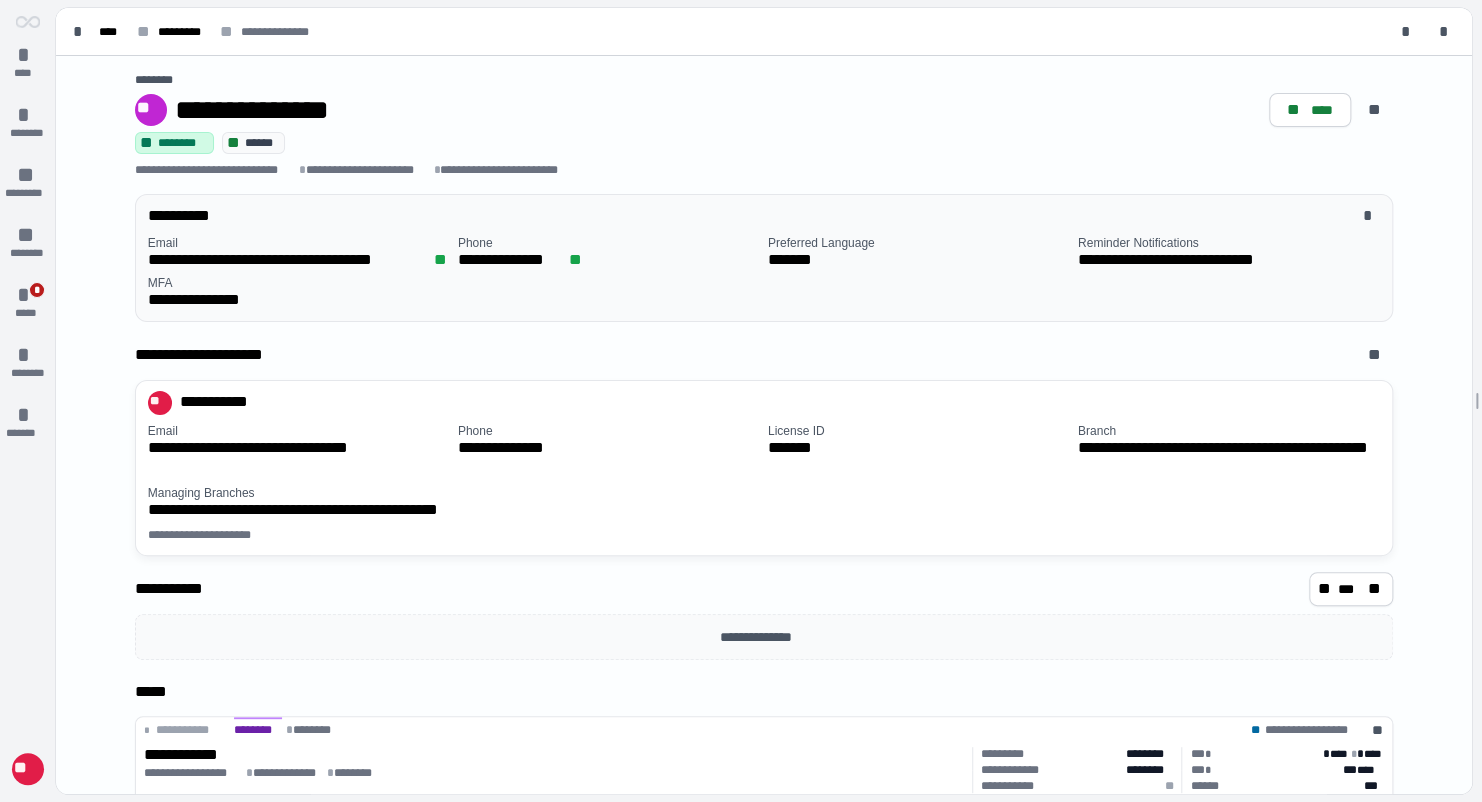 scroll, scrollTop: 47, scrollLeft: 0, axis: vertical 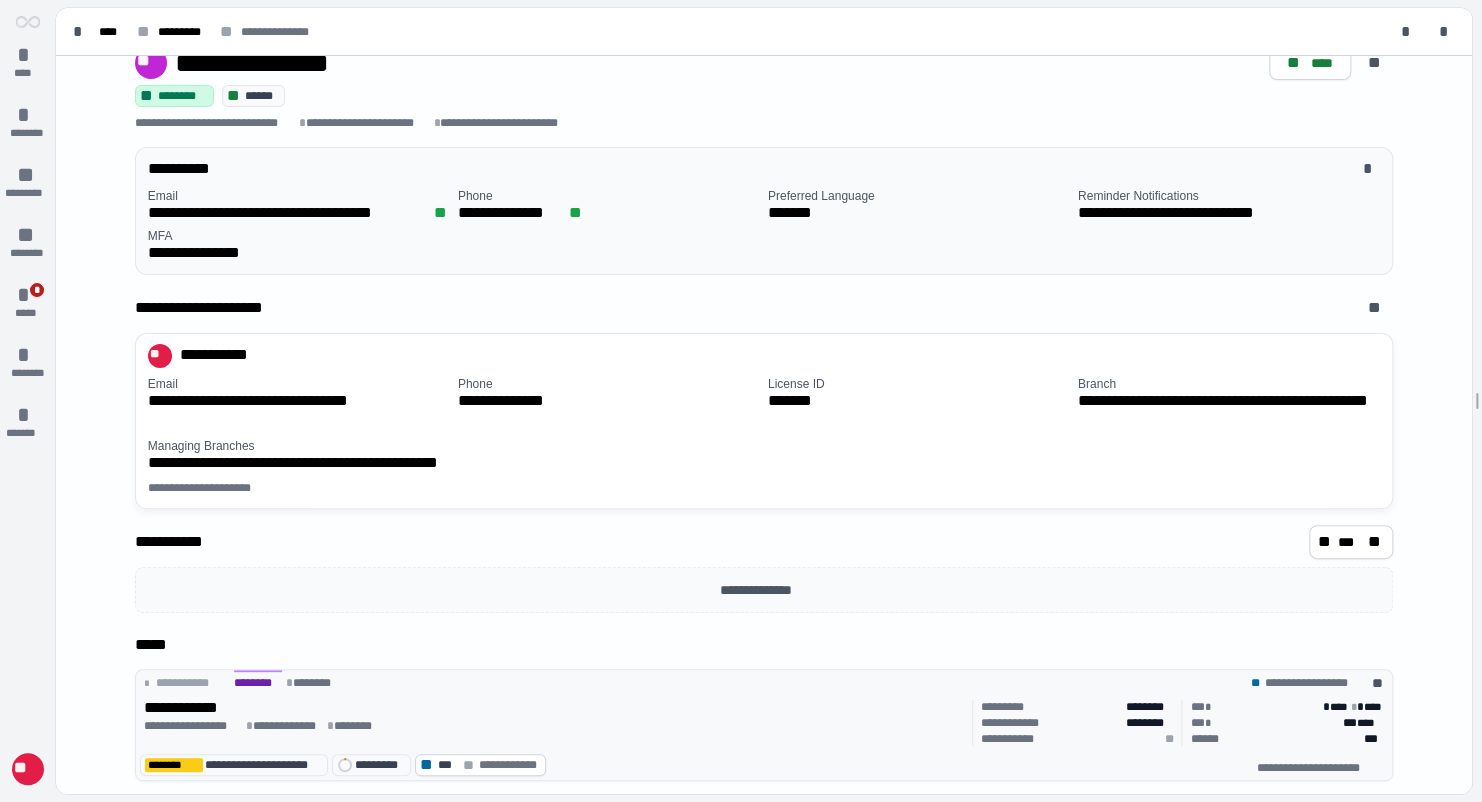 click on "**********" at bounding box center (554, 726) 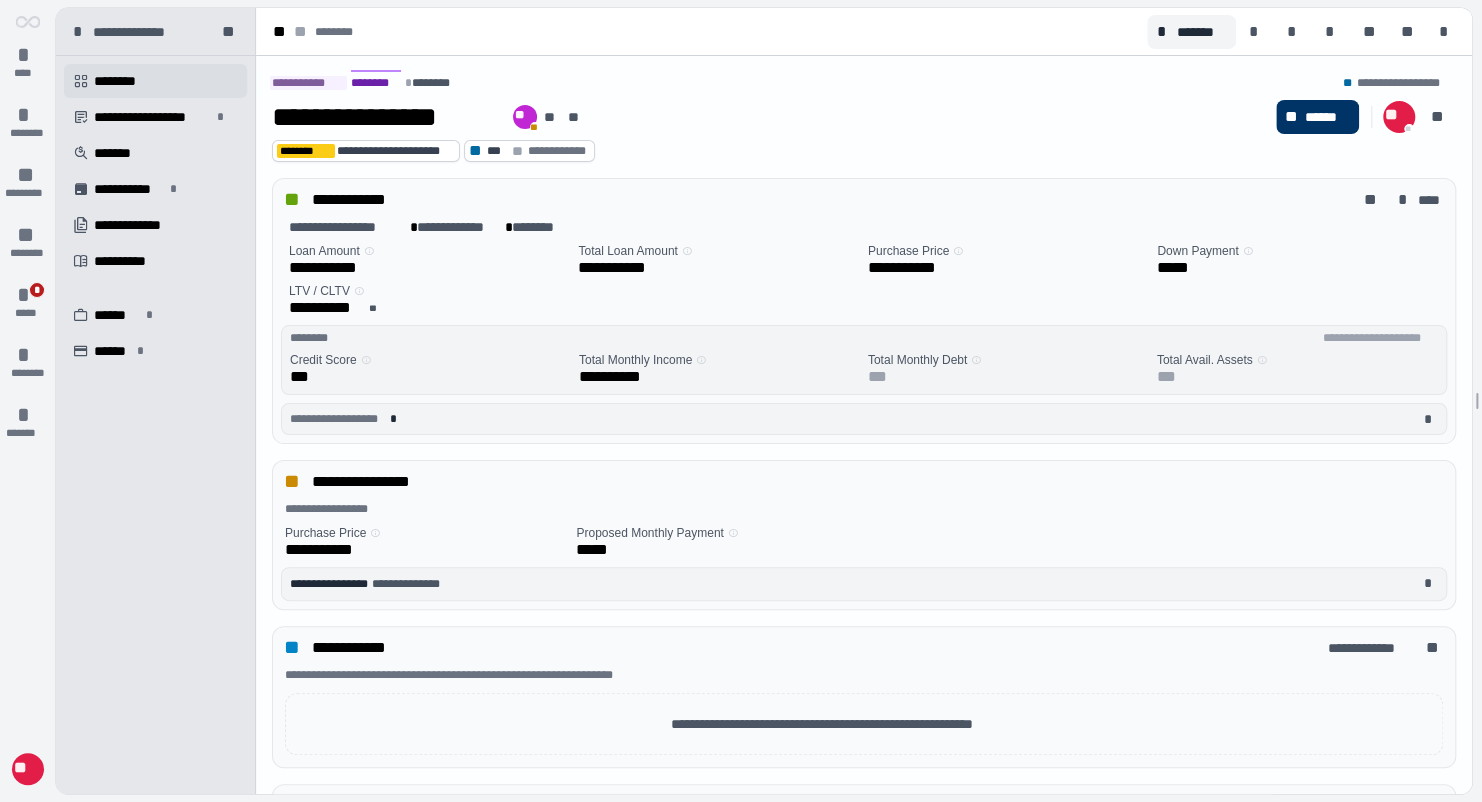 click on "********" at bounding box center [122, 81] 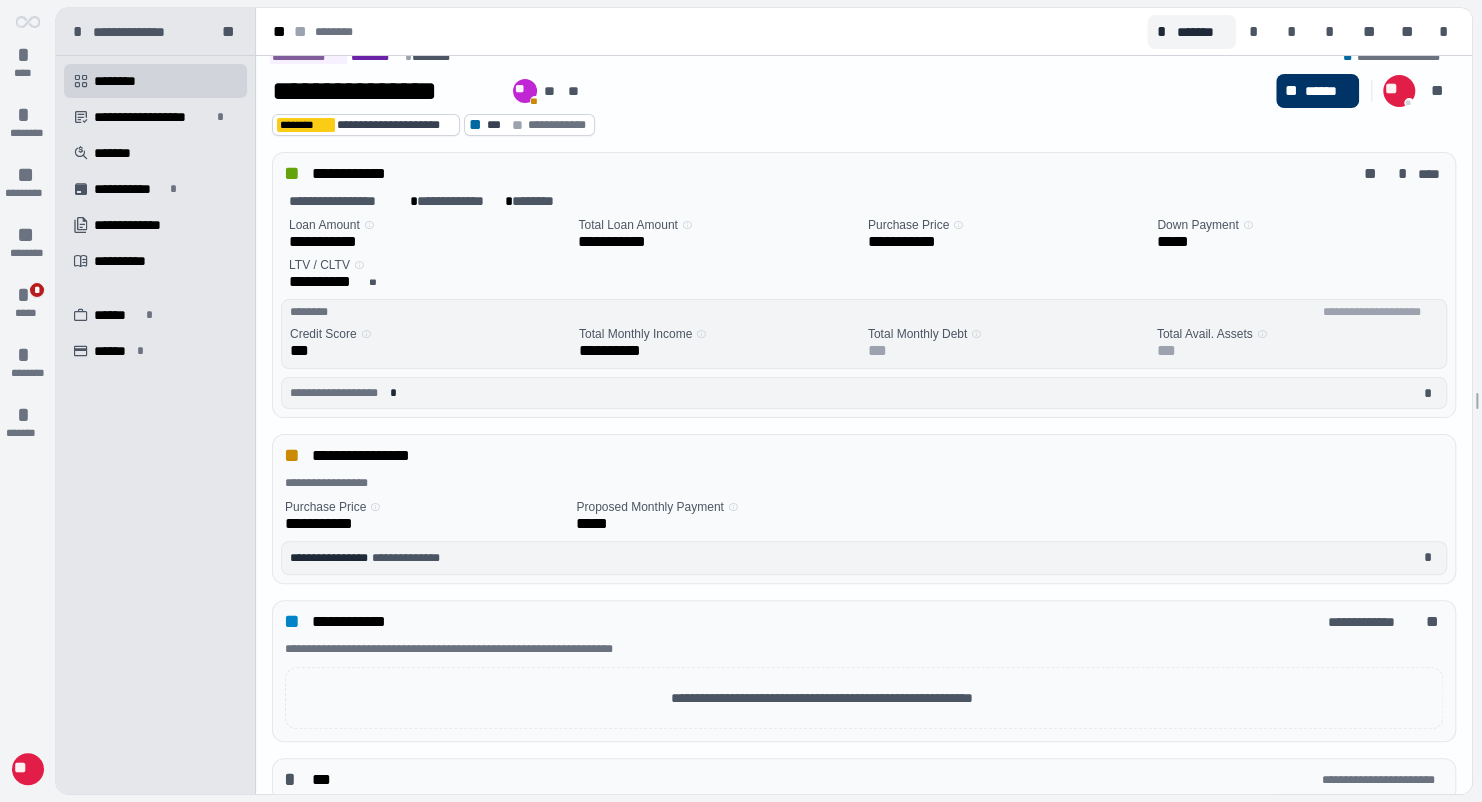 scroll, scrollTop: 0, scrollLeft: 0, axis: both 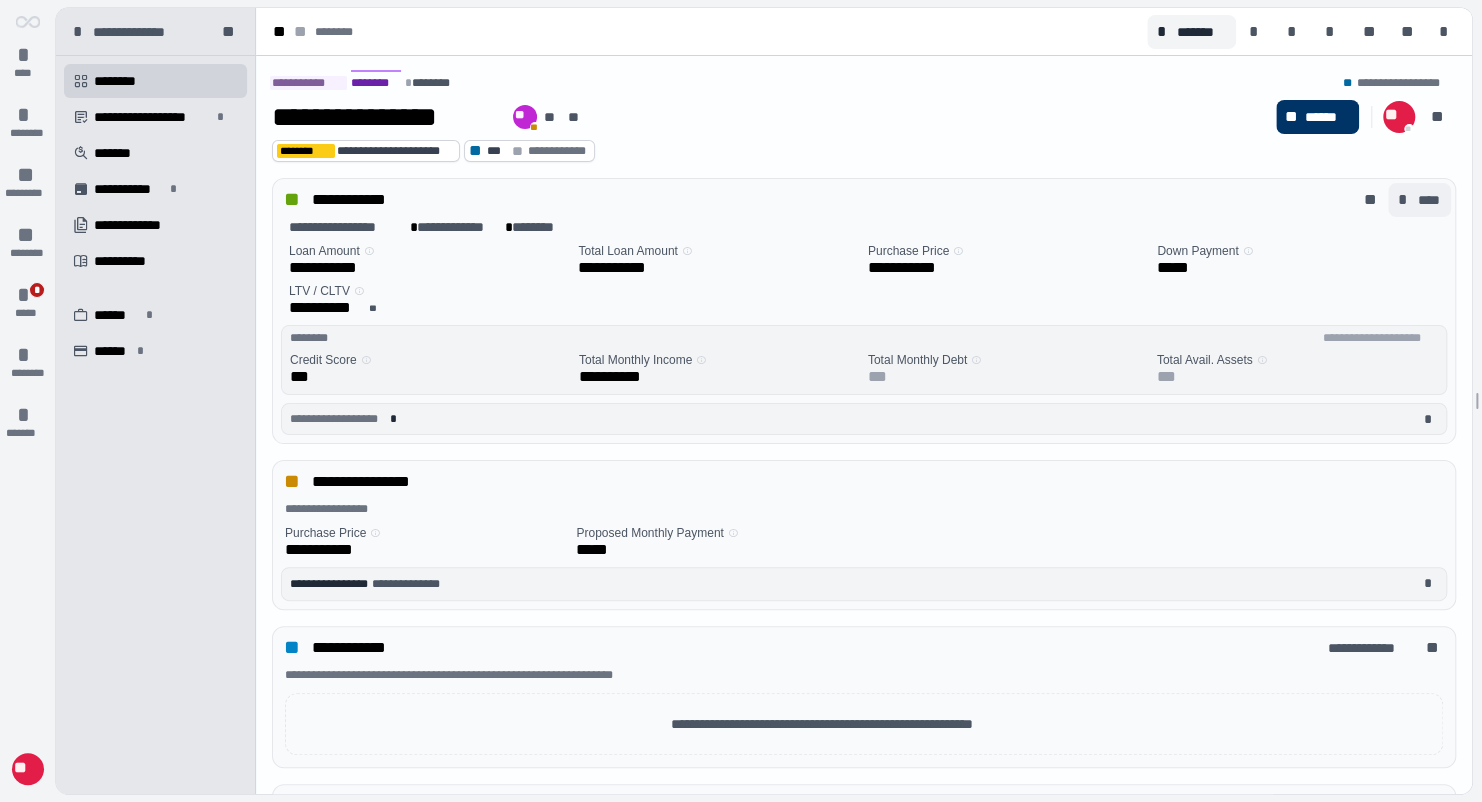 click on "****" at bounding box center [1429, 200] 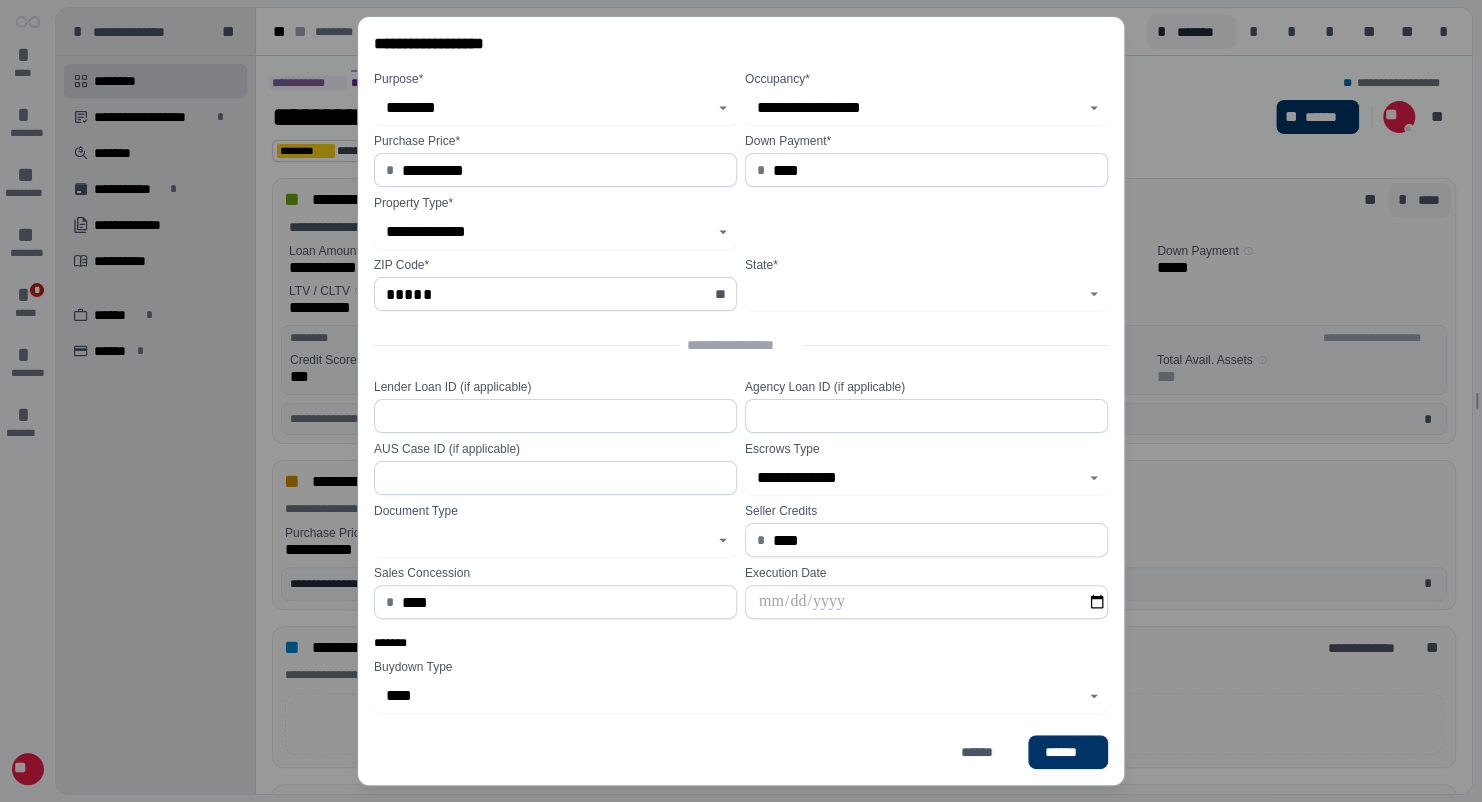 type on "*****" 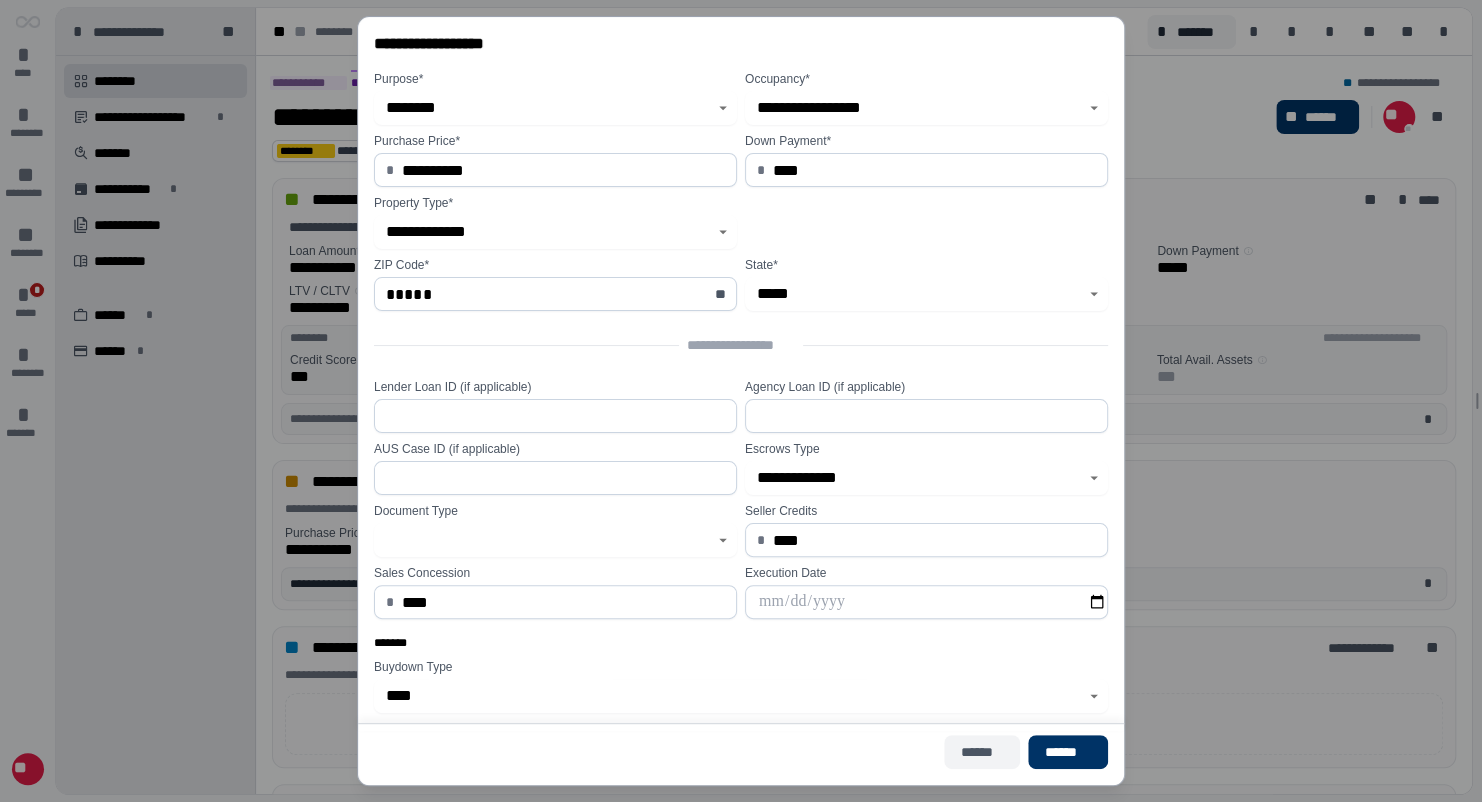 click on "******" at bounding box center [982, 752] 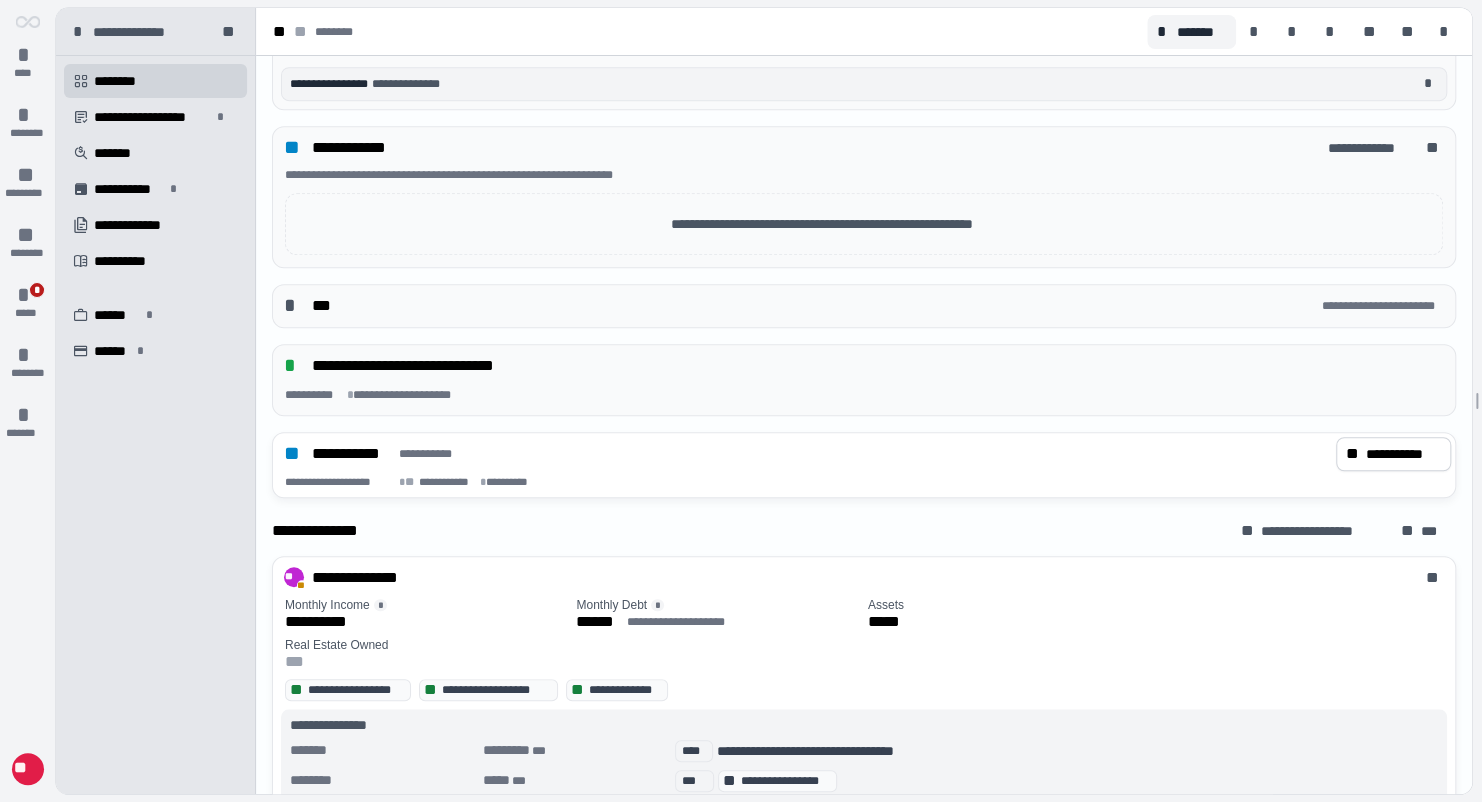 scroll, scrollTop: 600, scrollLeft: 0, axis: vertical 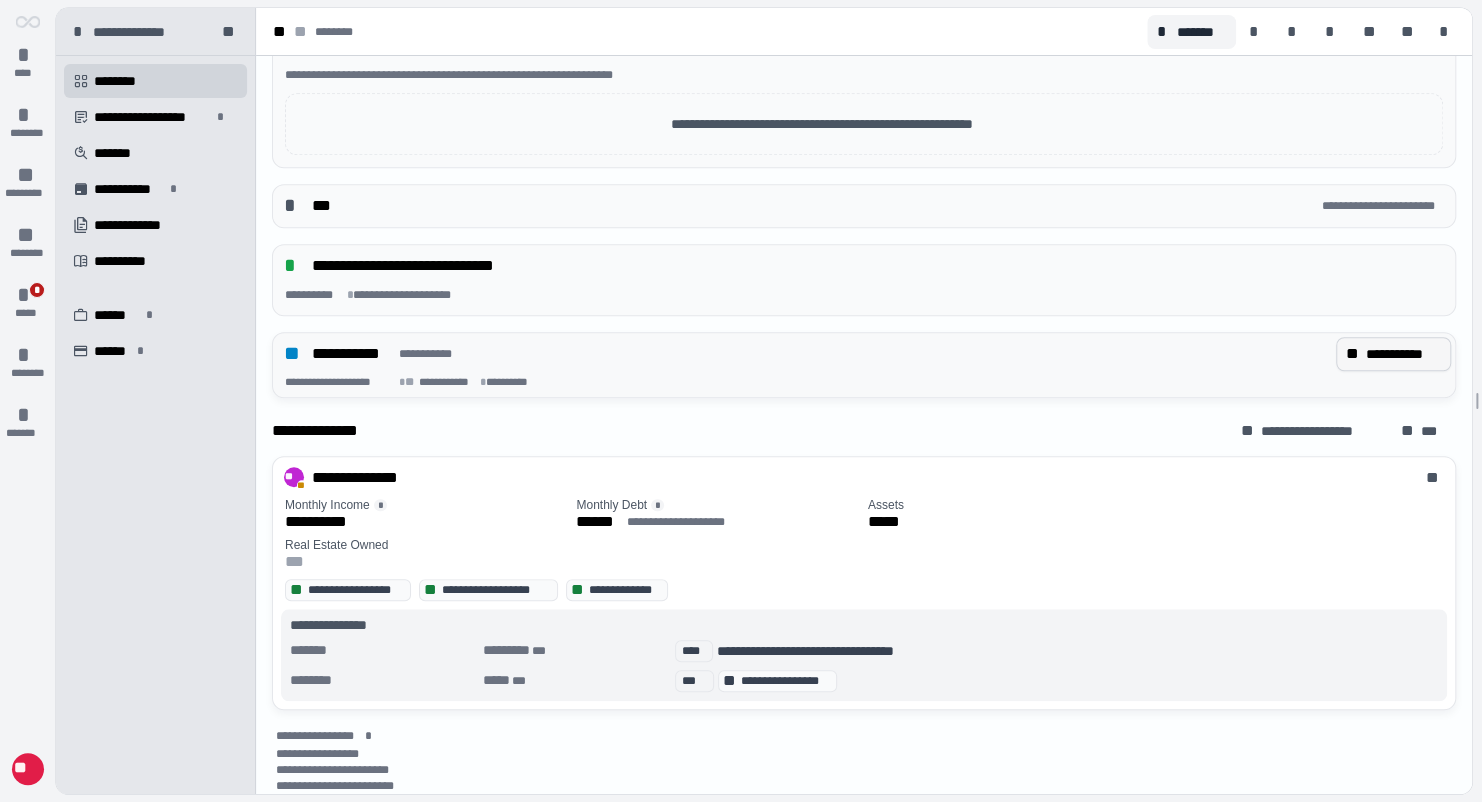 click on "**********" at bounding box center [1403, 354] 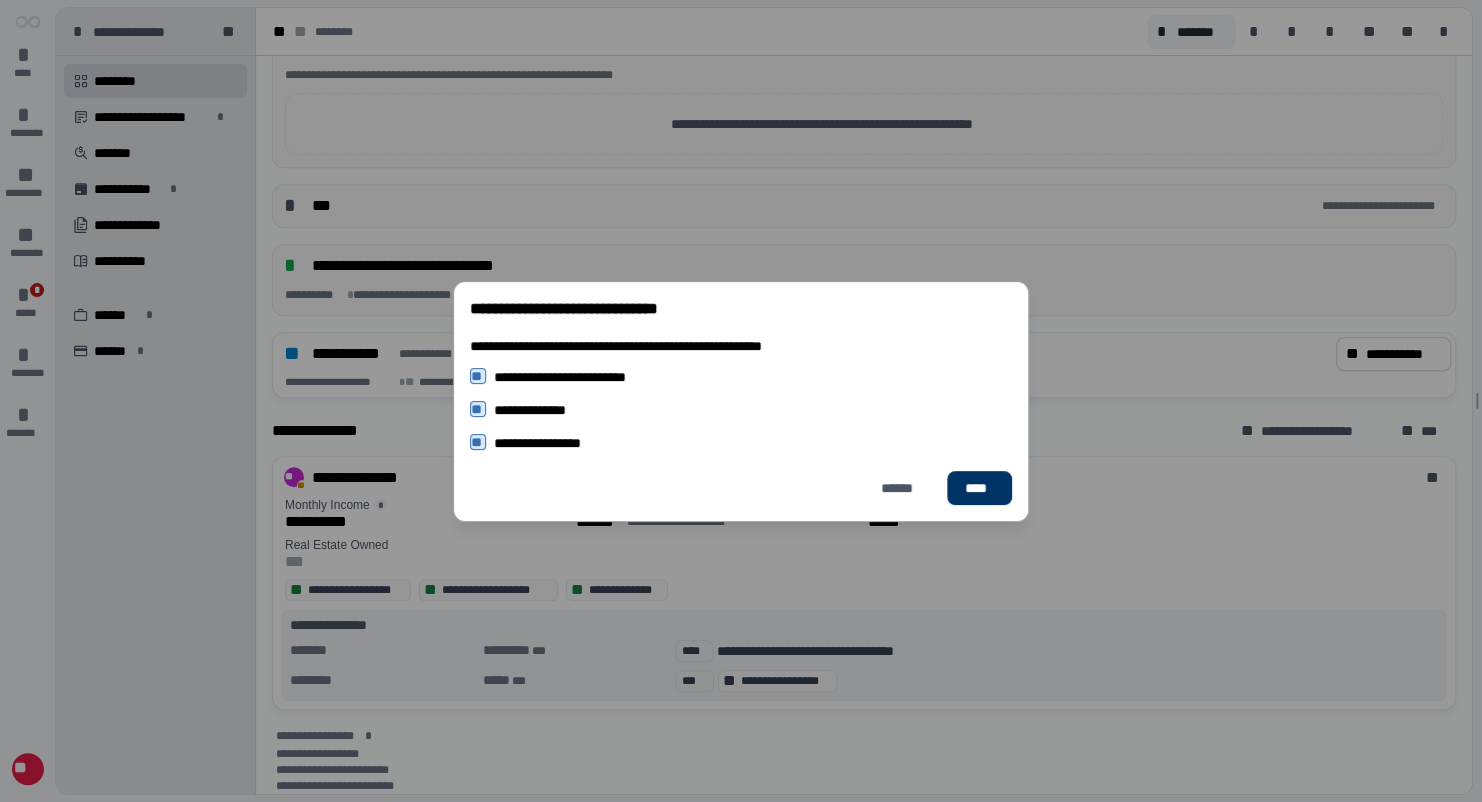 click on "**********" at bounding box center [741, 395] 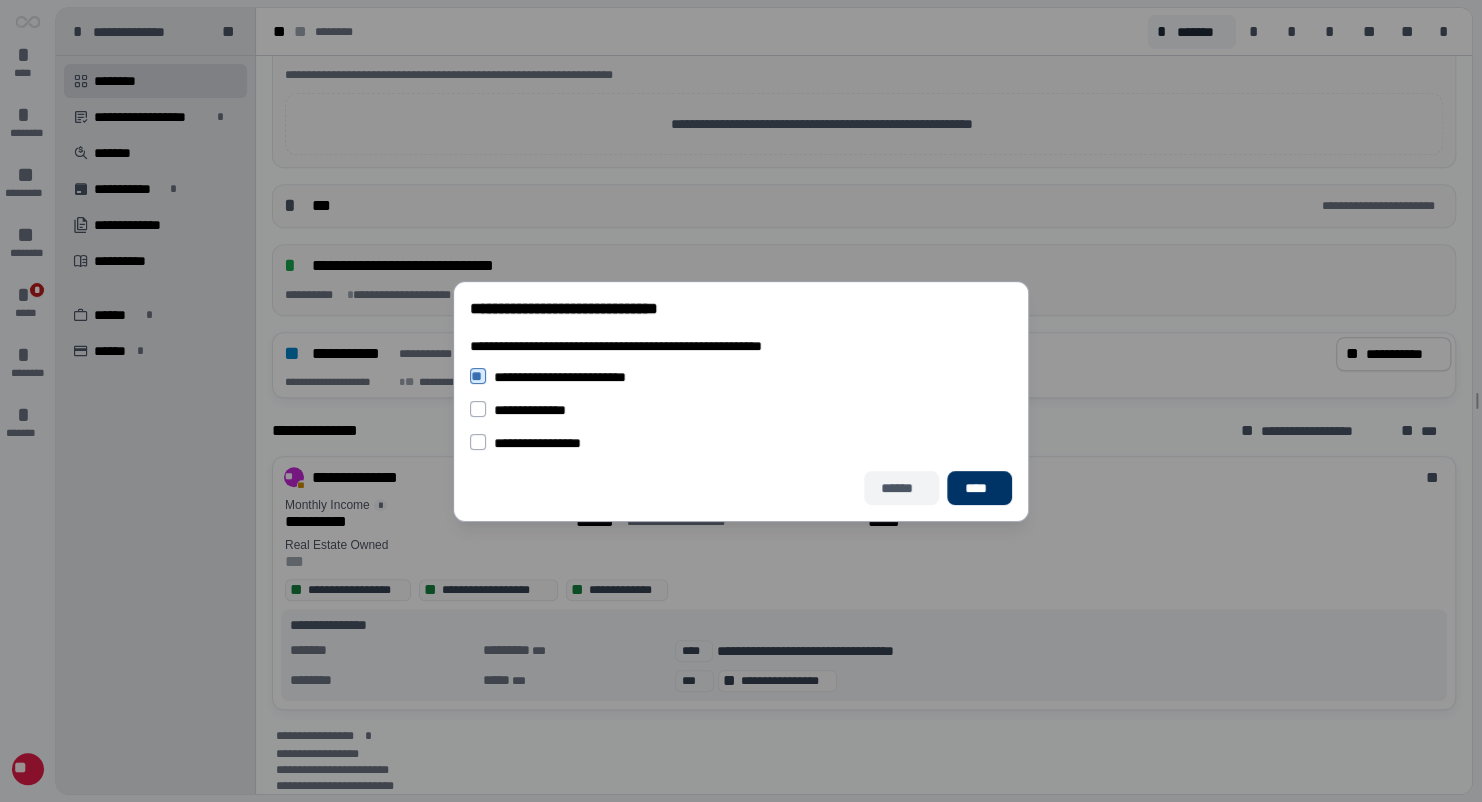 click on "******" at bounding box center [901, 488] 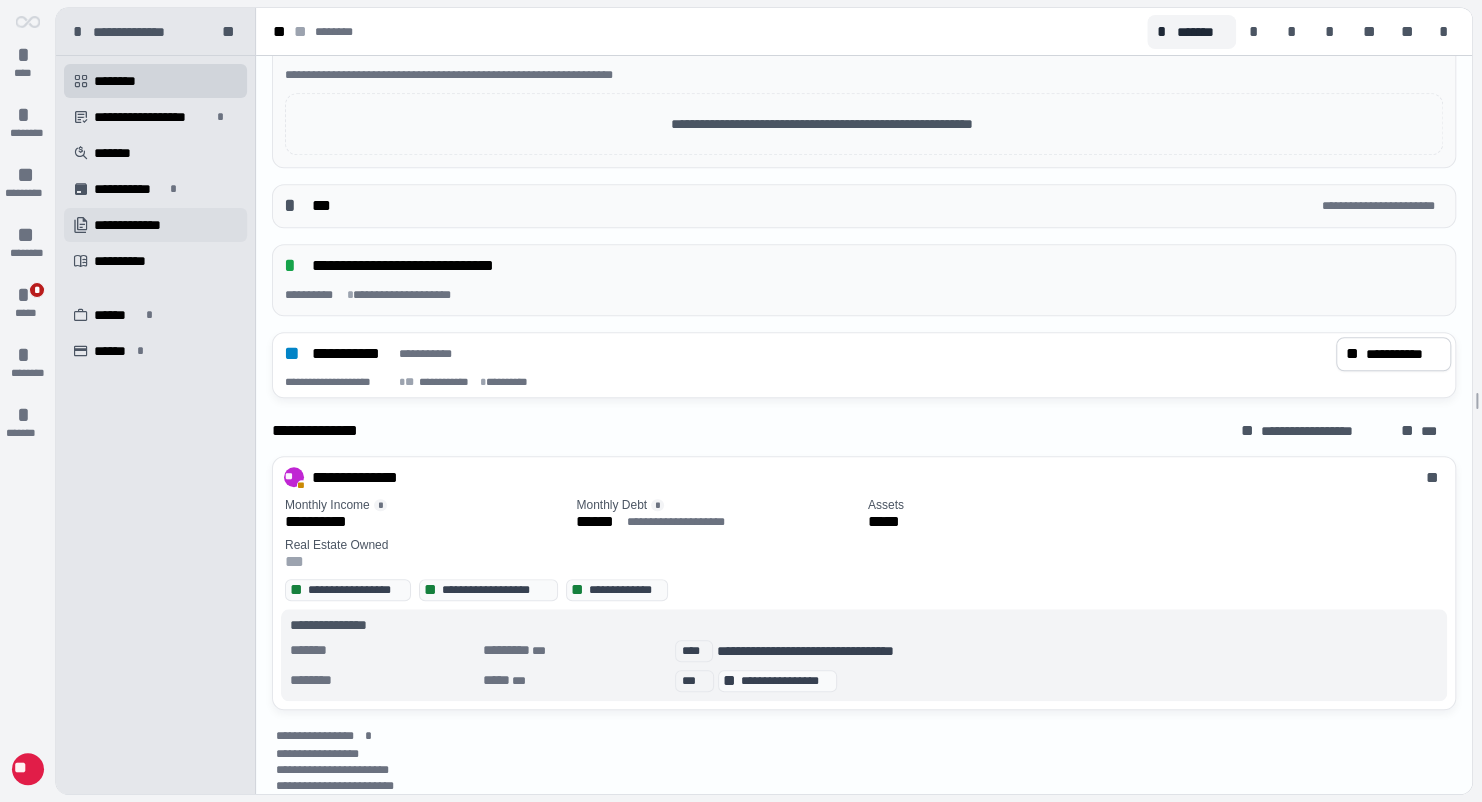 click on "**********" at bounding box center (139, 225) 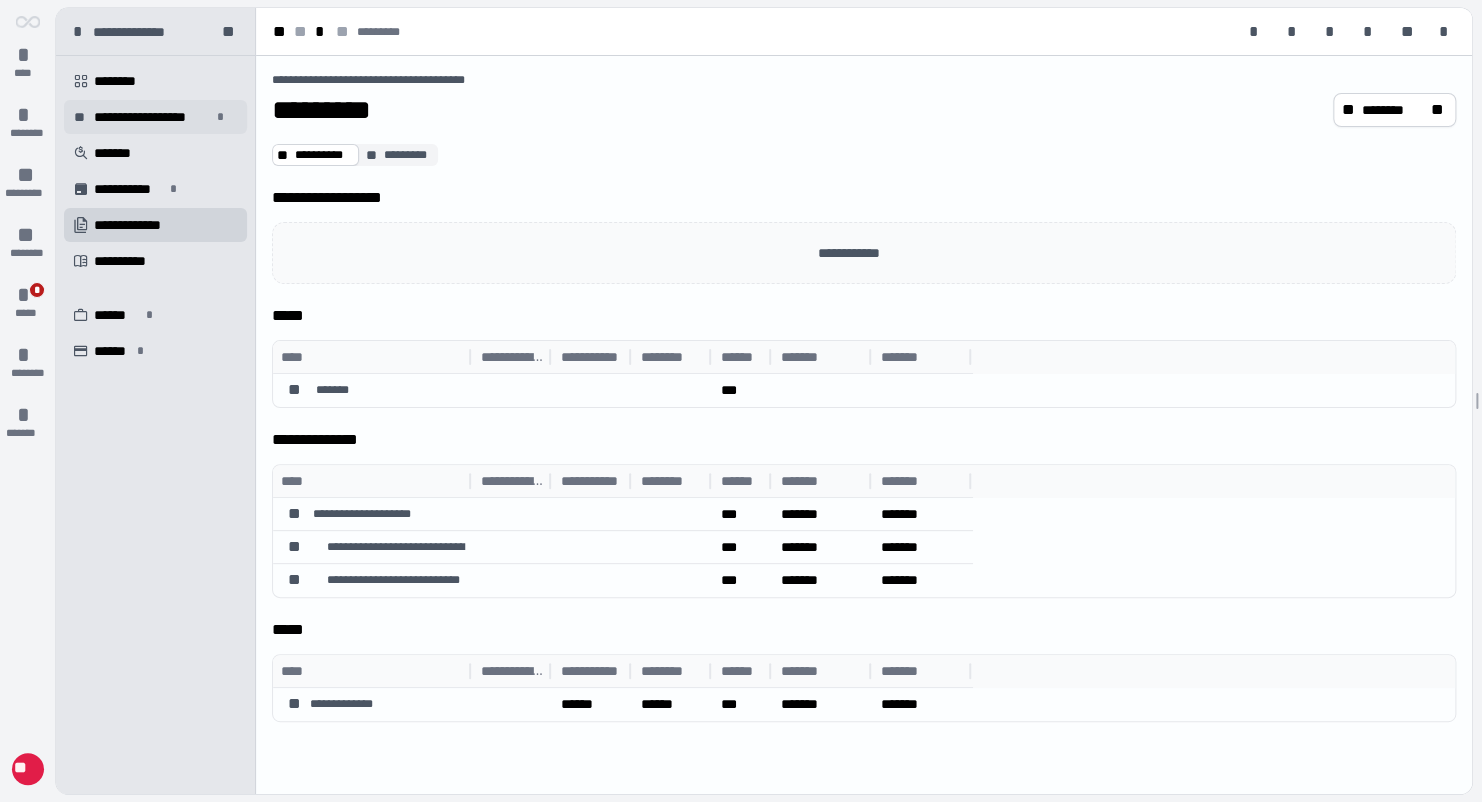 click on "**********" at bounding box center [152, 117] 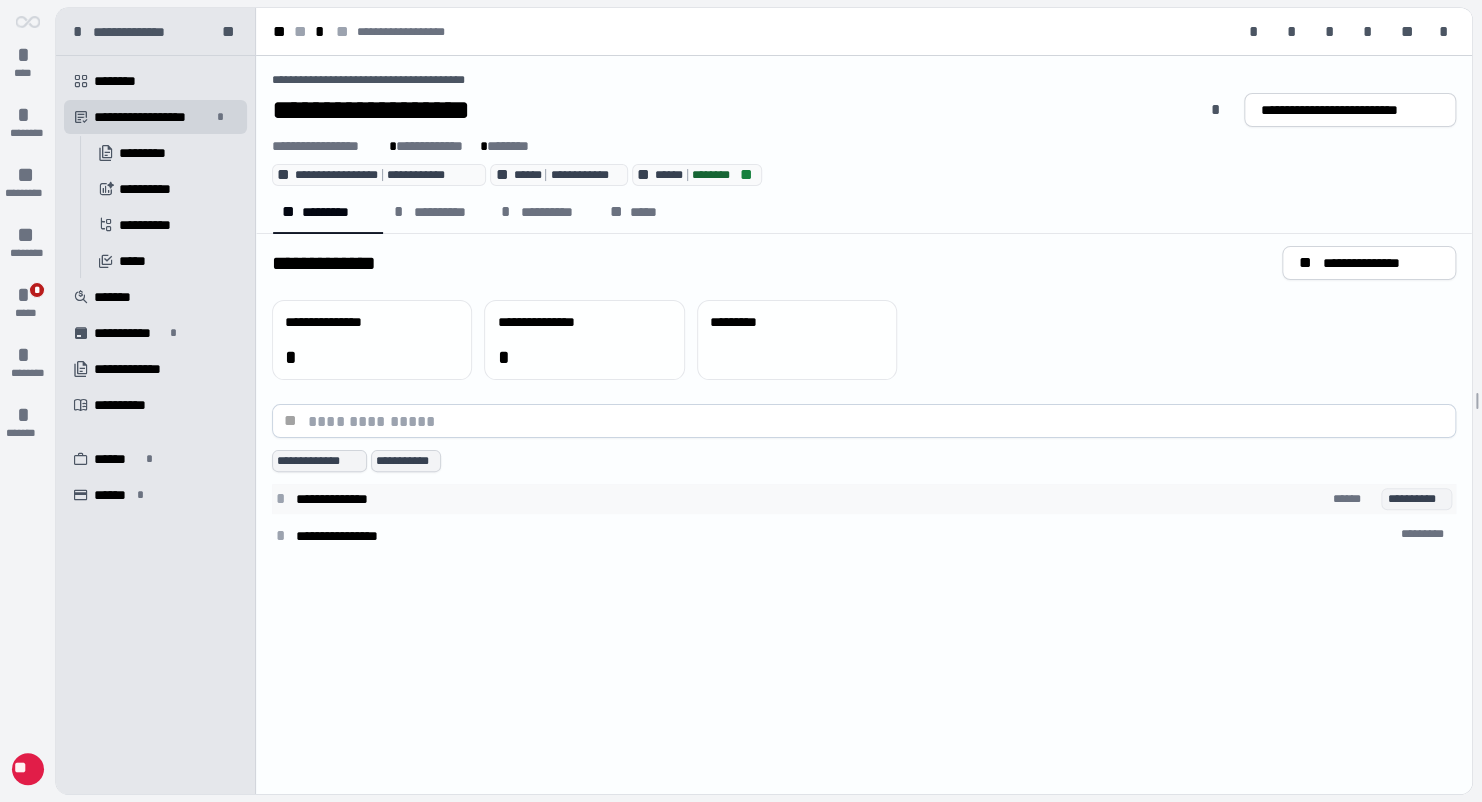 click on "*" at bounding box center [284, 499] 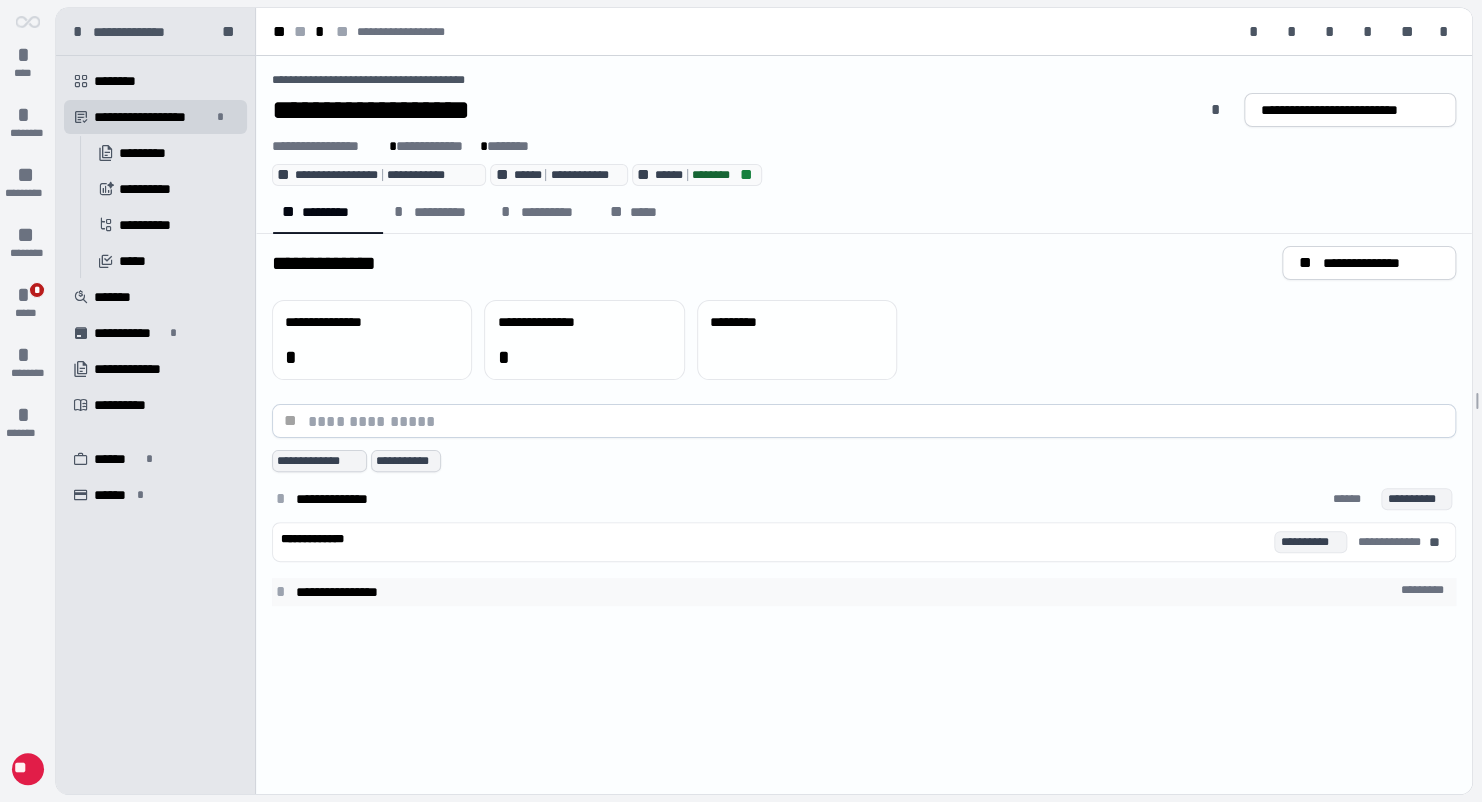 click on "*" at bounding box center [284, 592] 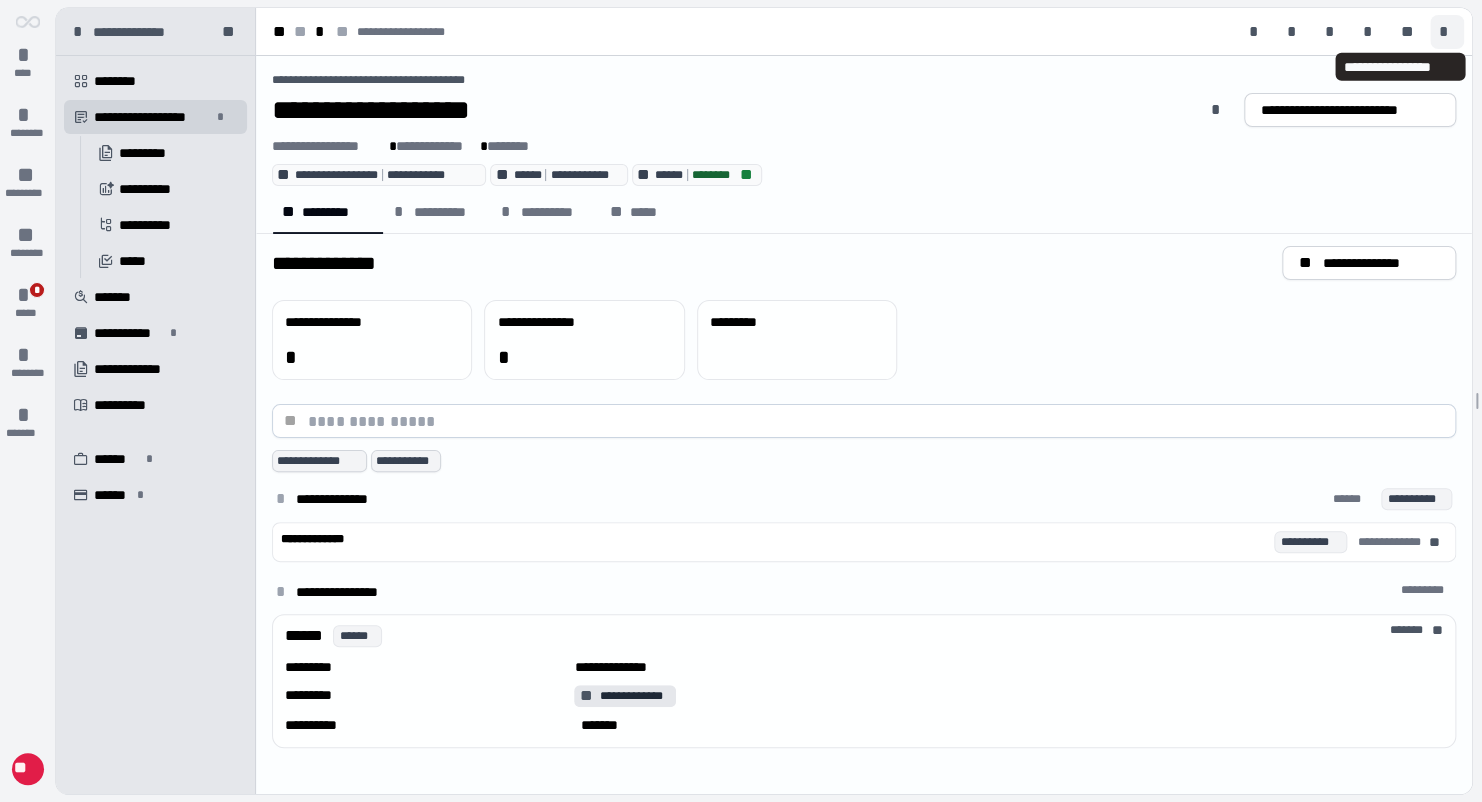 click on "*" at bounding box center [1447, 32] 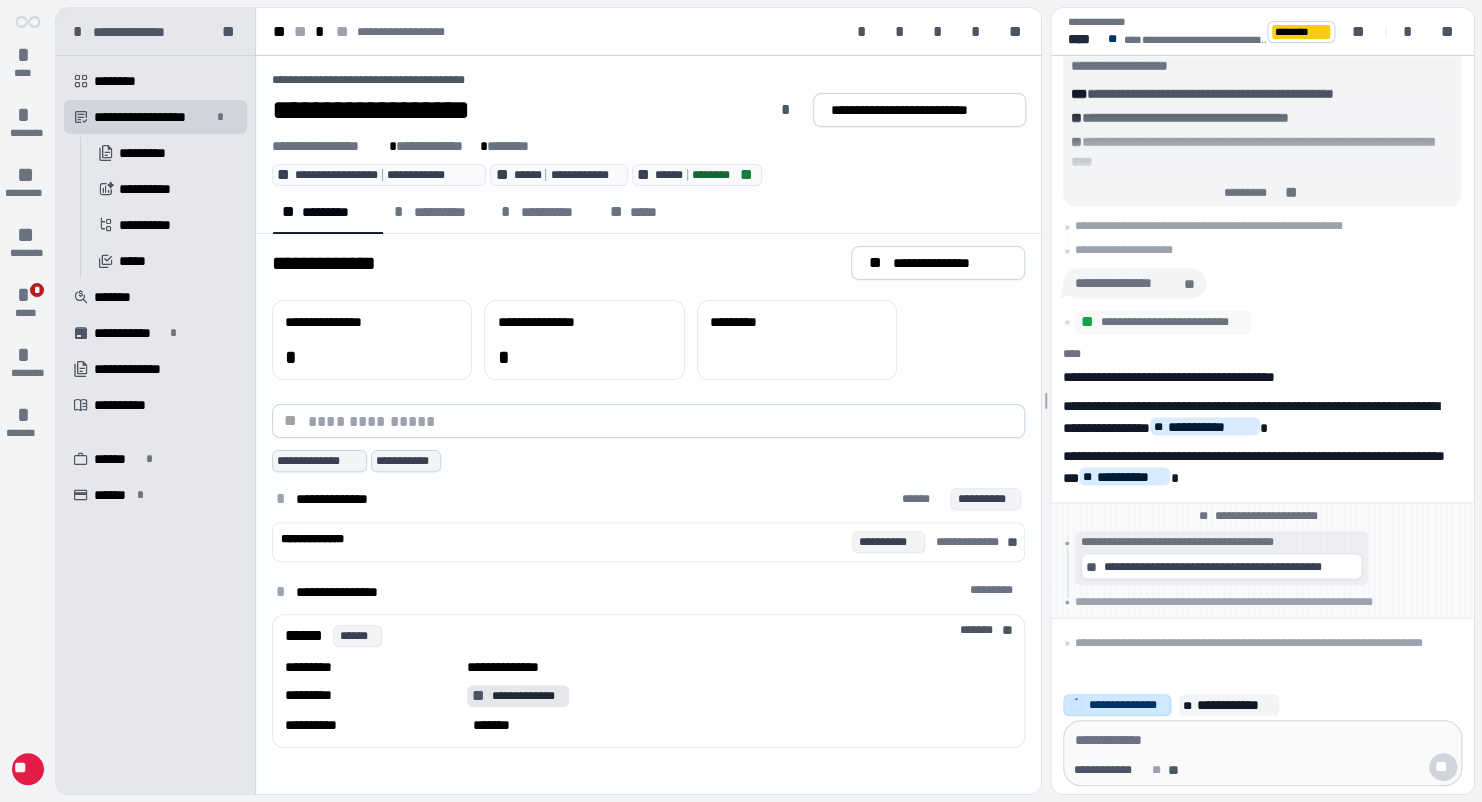 click on "**********" at bounding box center (1127, 705) 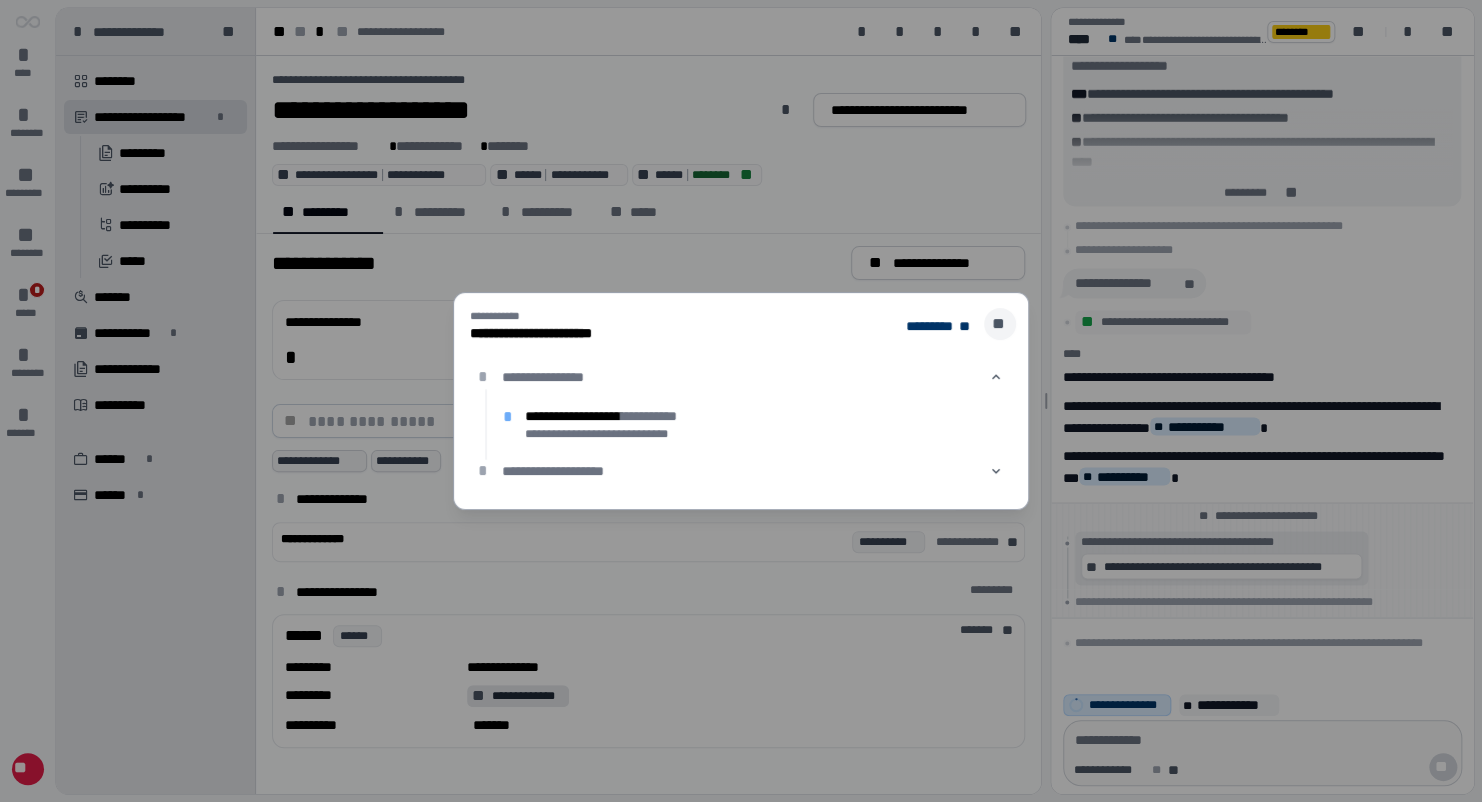 click on "**" at bounding box center [1000, 324] 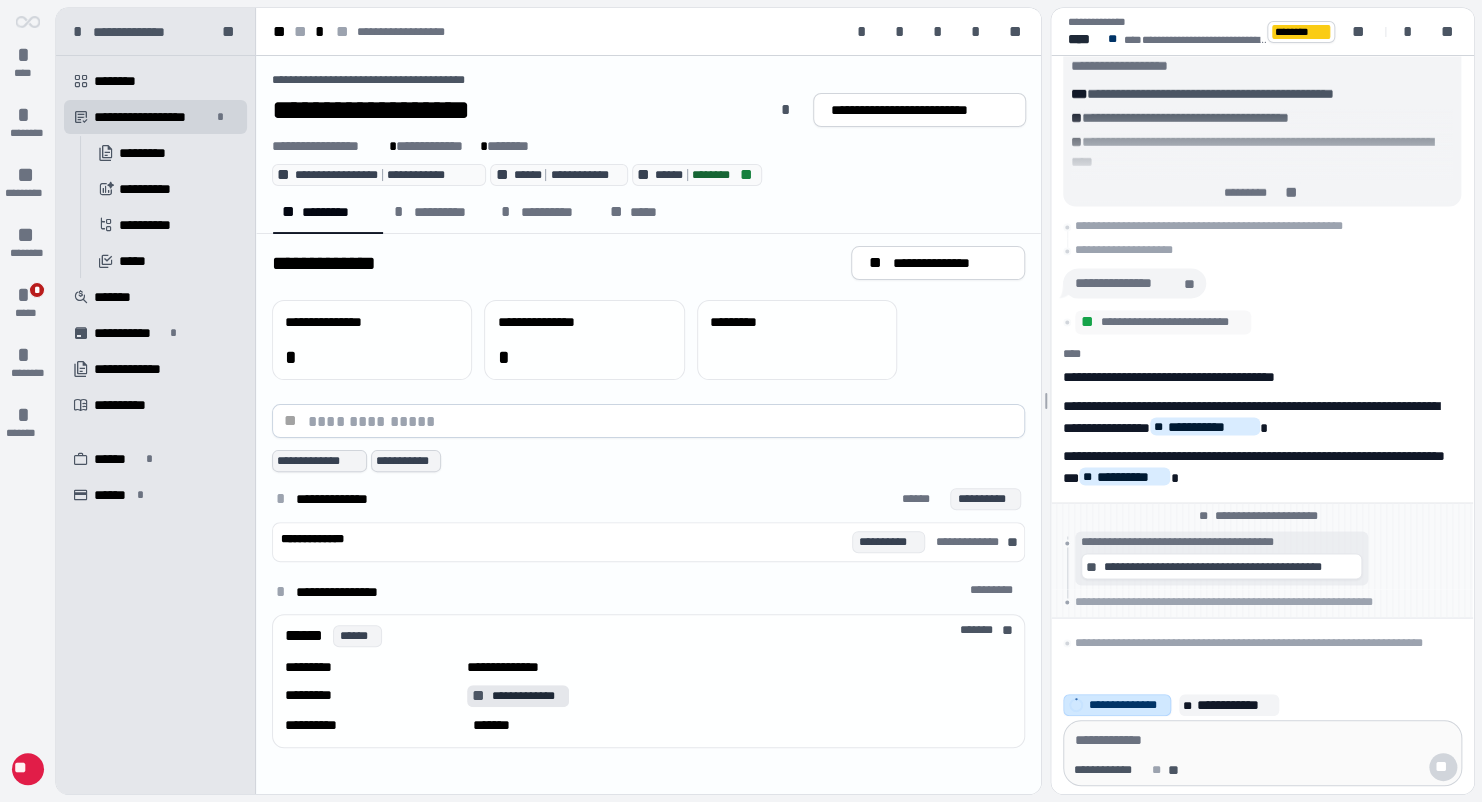 click on "**********" at bounding box center [1127, 705] 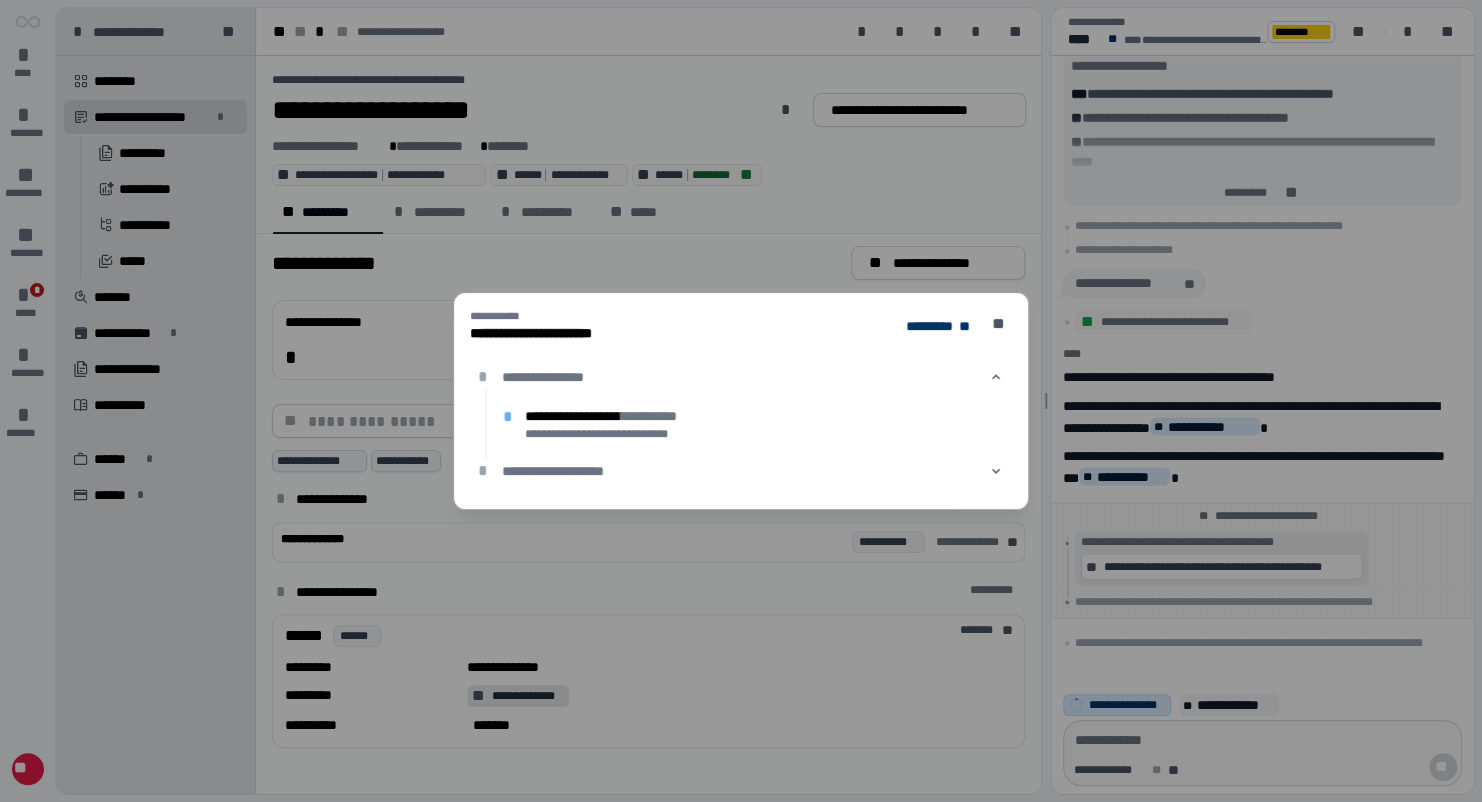 click on "**********" at bounding box center [741, 401] 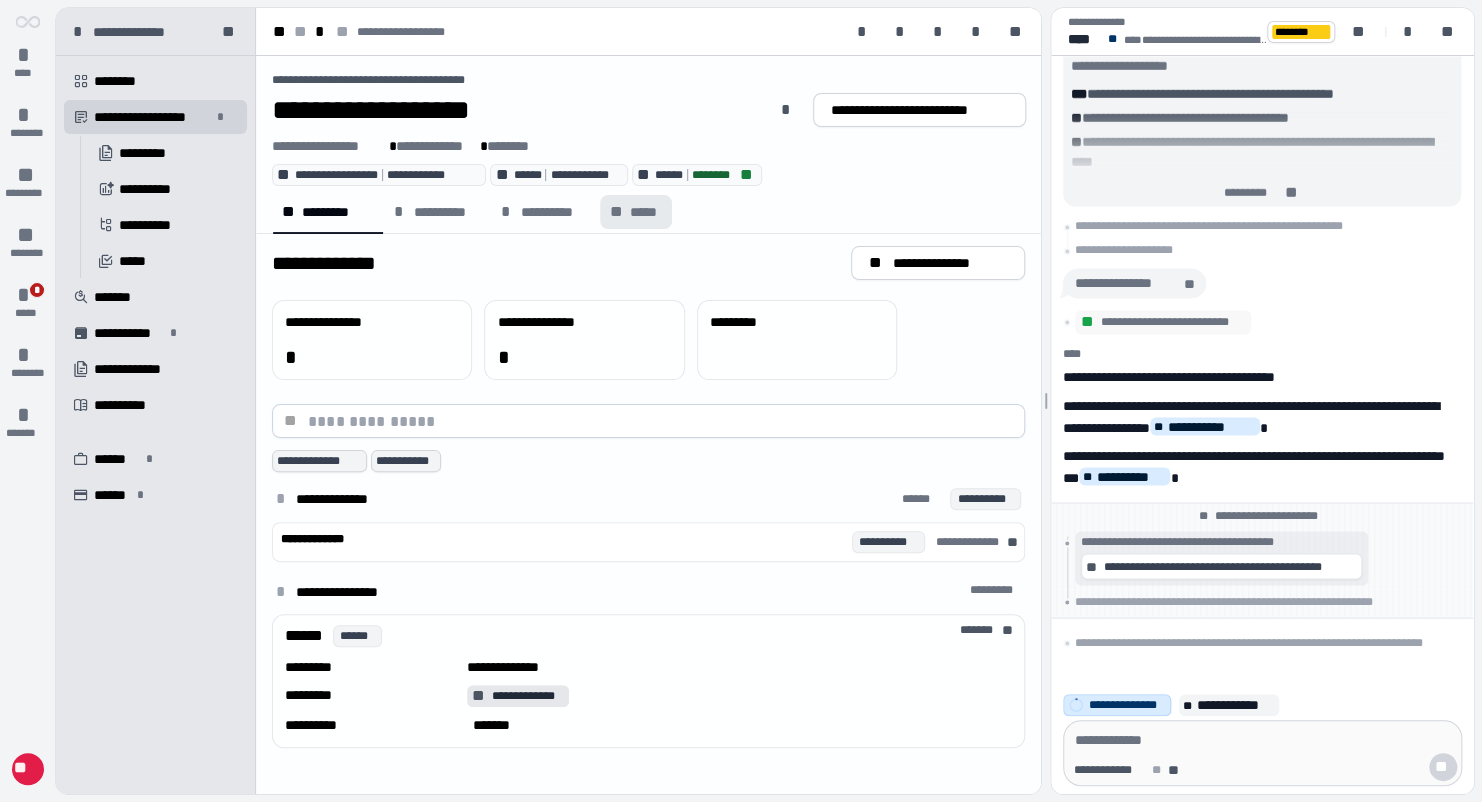 click on "** *****" at bounding box center (635, 212) 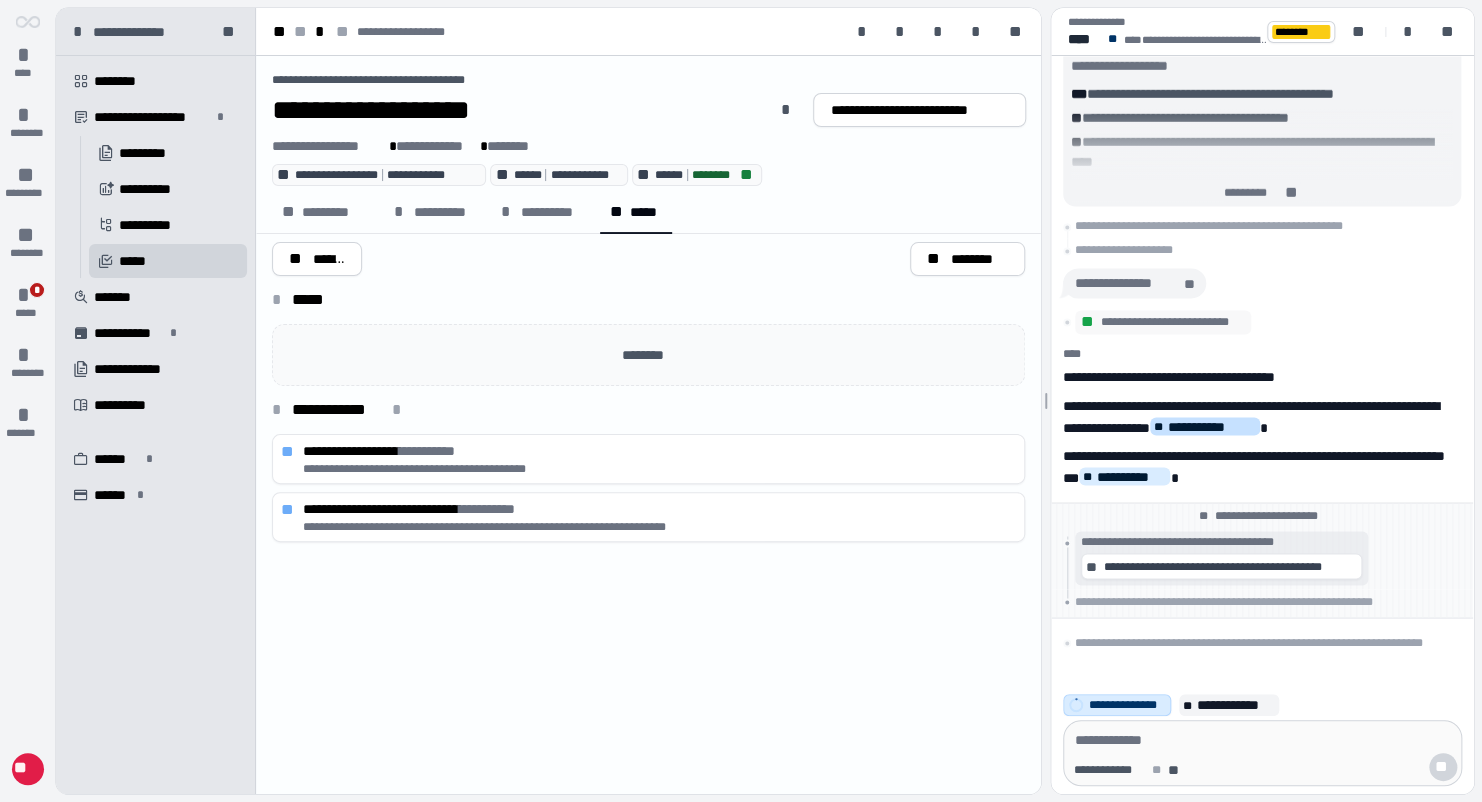 click on "**********" at bounding box center (1212, 426) 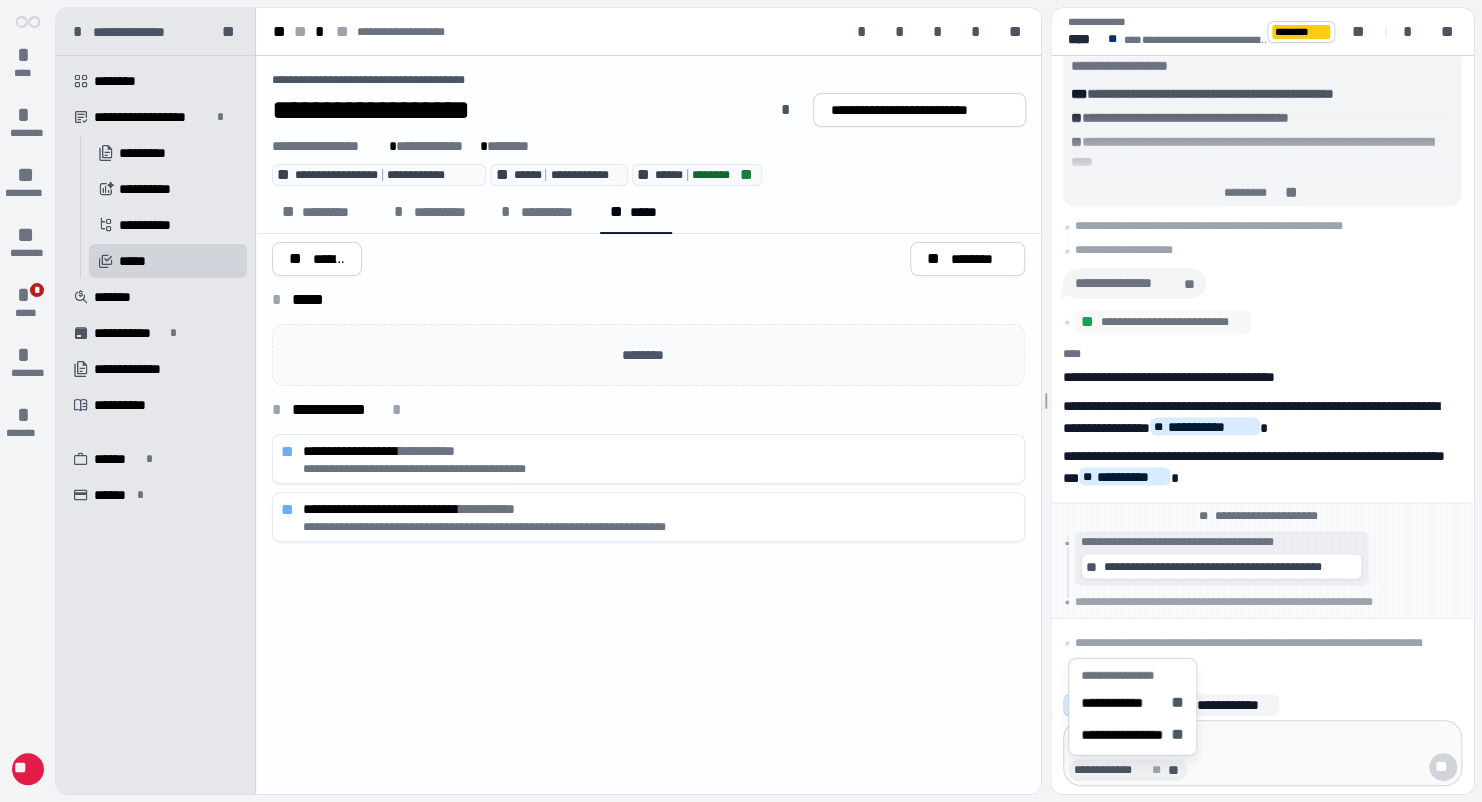 click on "**" at bounding box center [1175, 771] 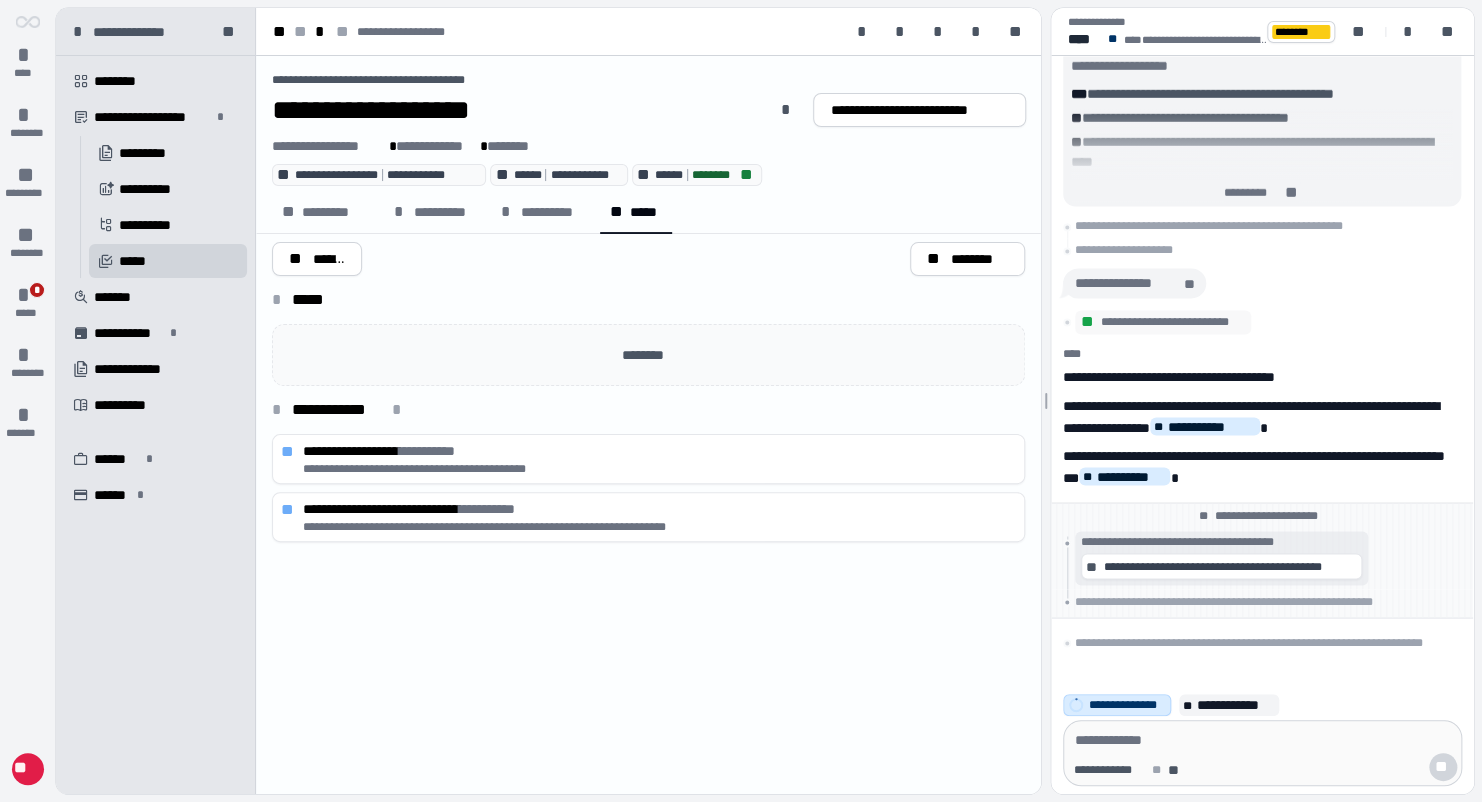click on "**********" at bounding box center (648, 425) 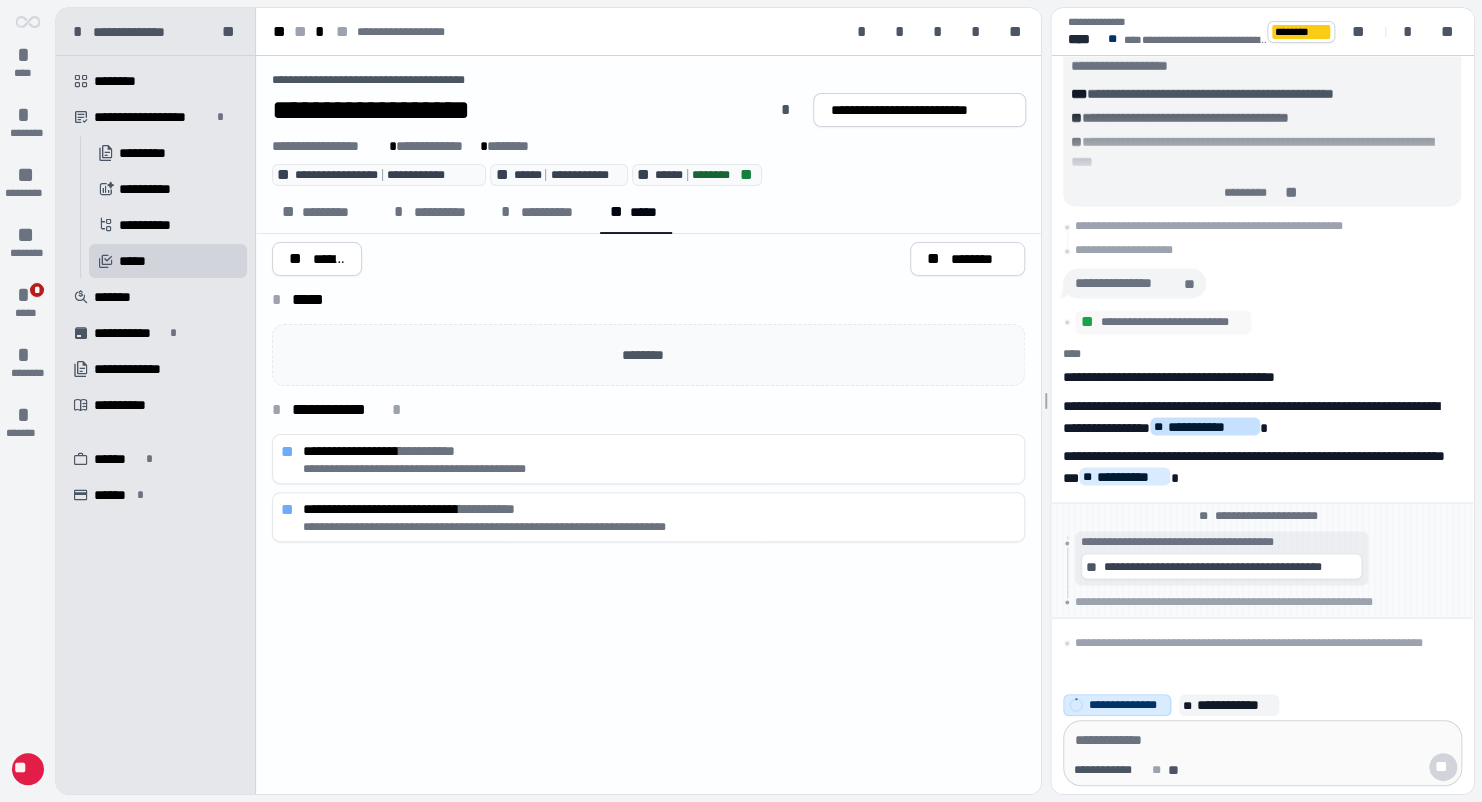 click on "**********" at bounding box center (1212, 426) 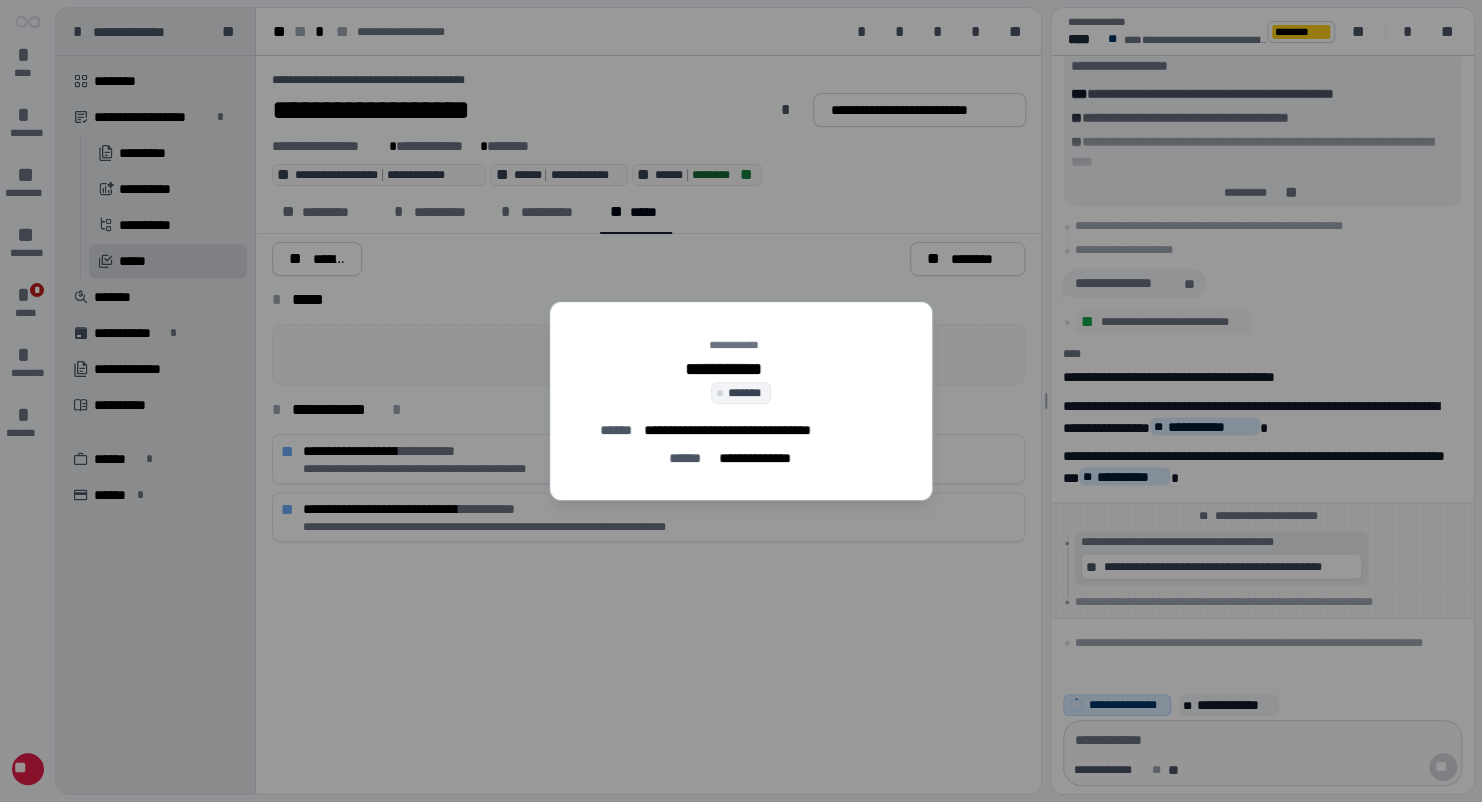 click on "*******" at bounding box center [746, 393] 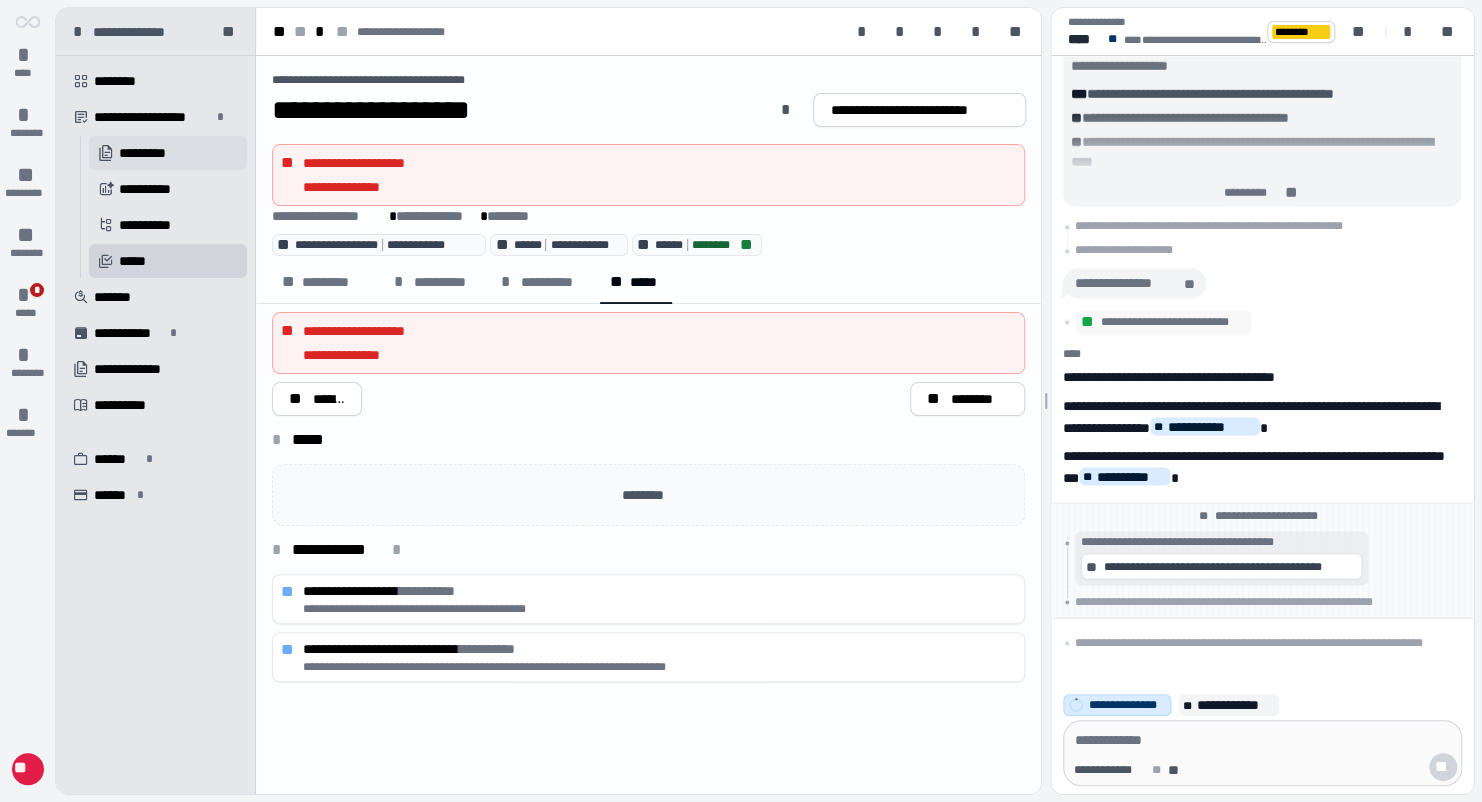 click on "*********" at bounding box center (154, 153) 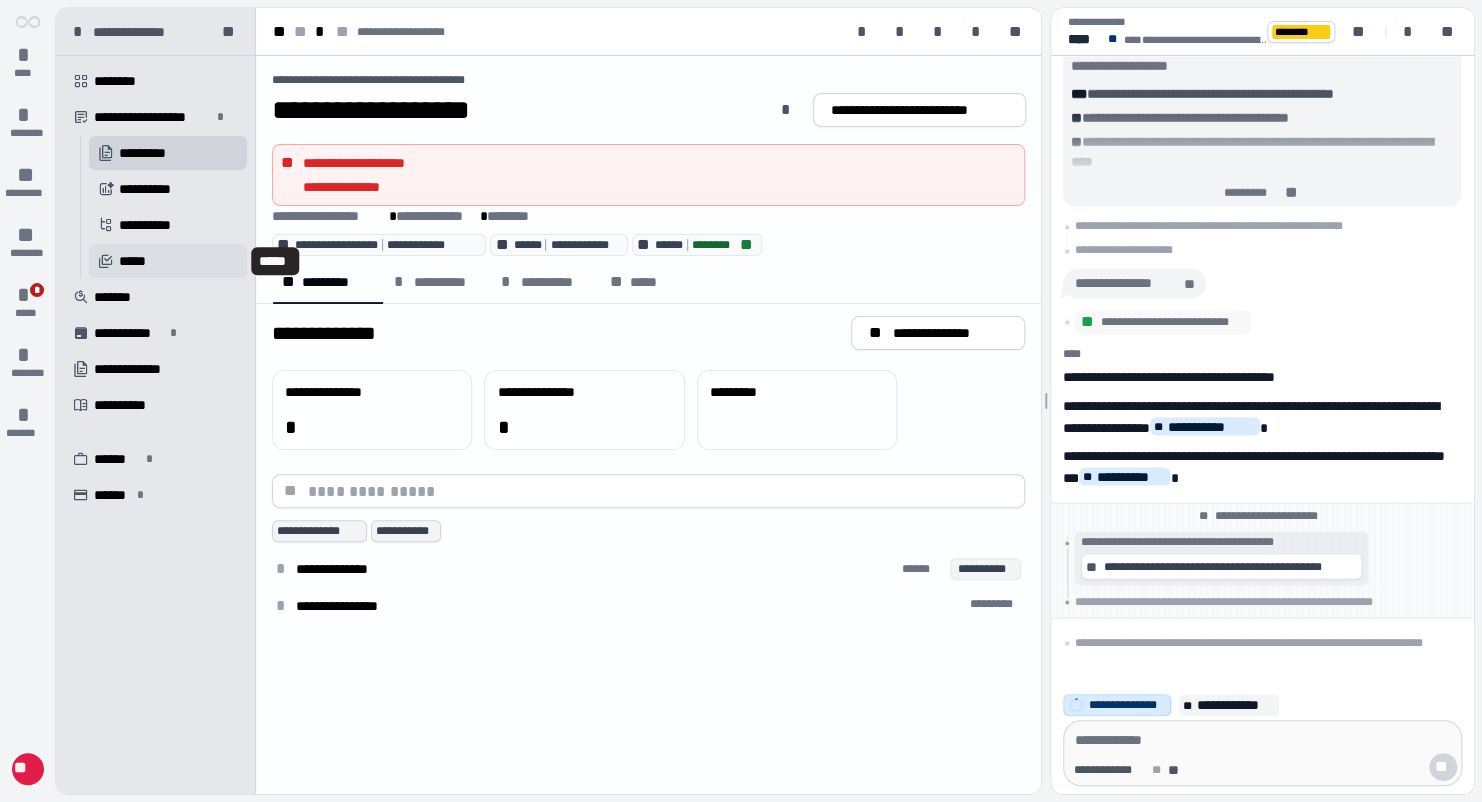 click on "*****" at bounding box center [135, 261] 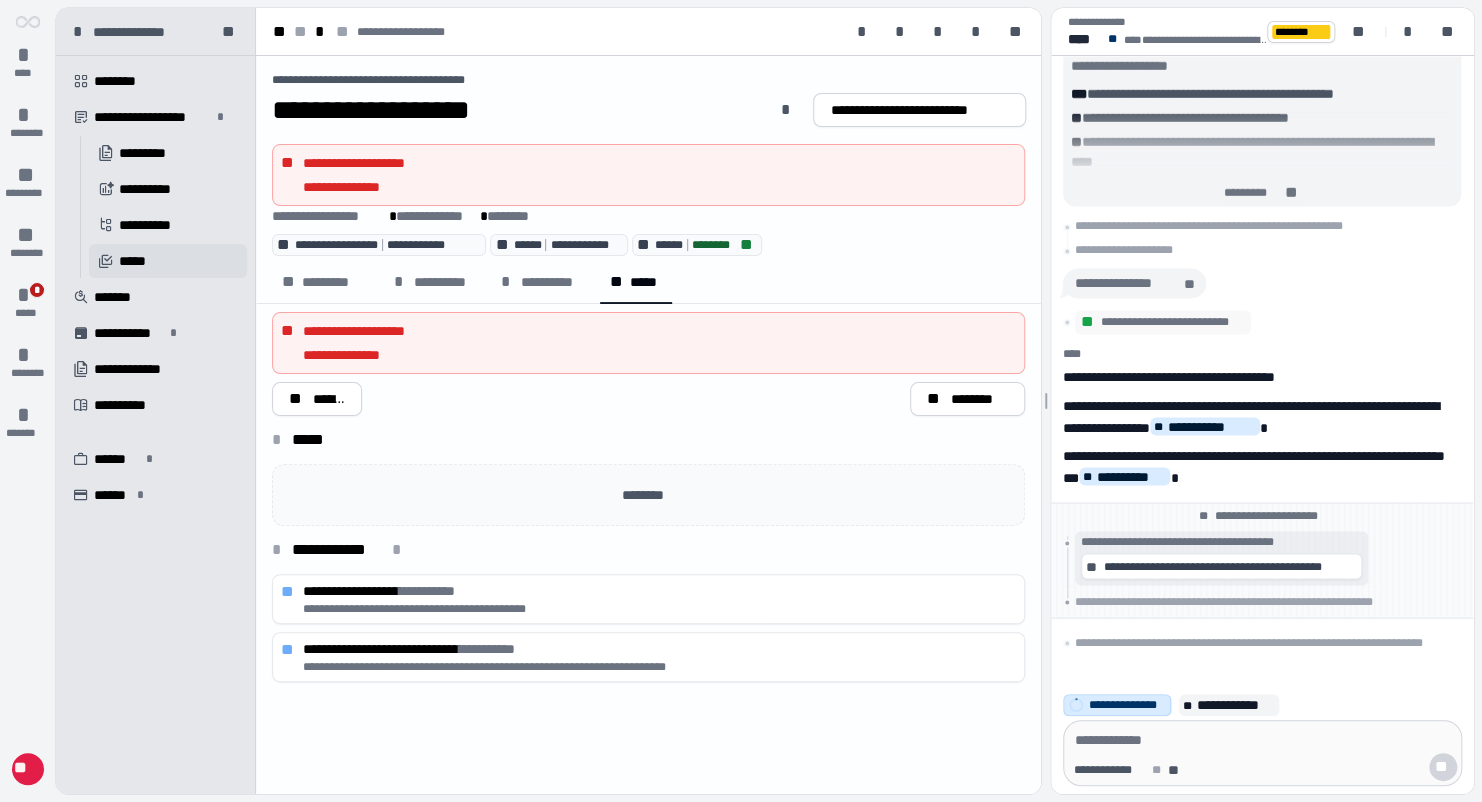 click on "*****" at bounding box center (135, 261) 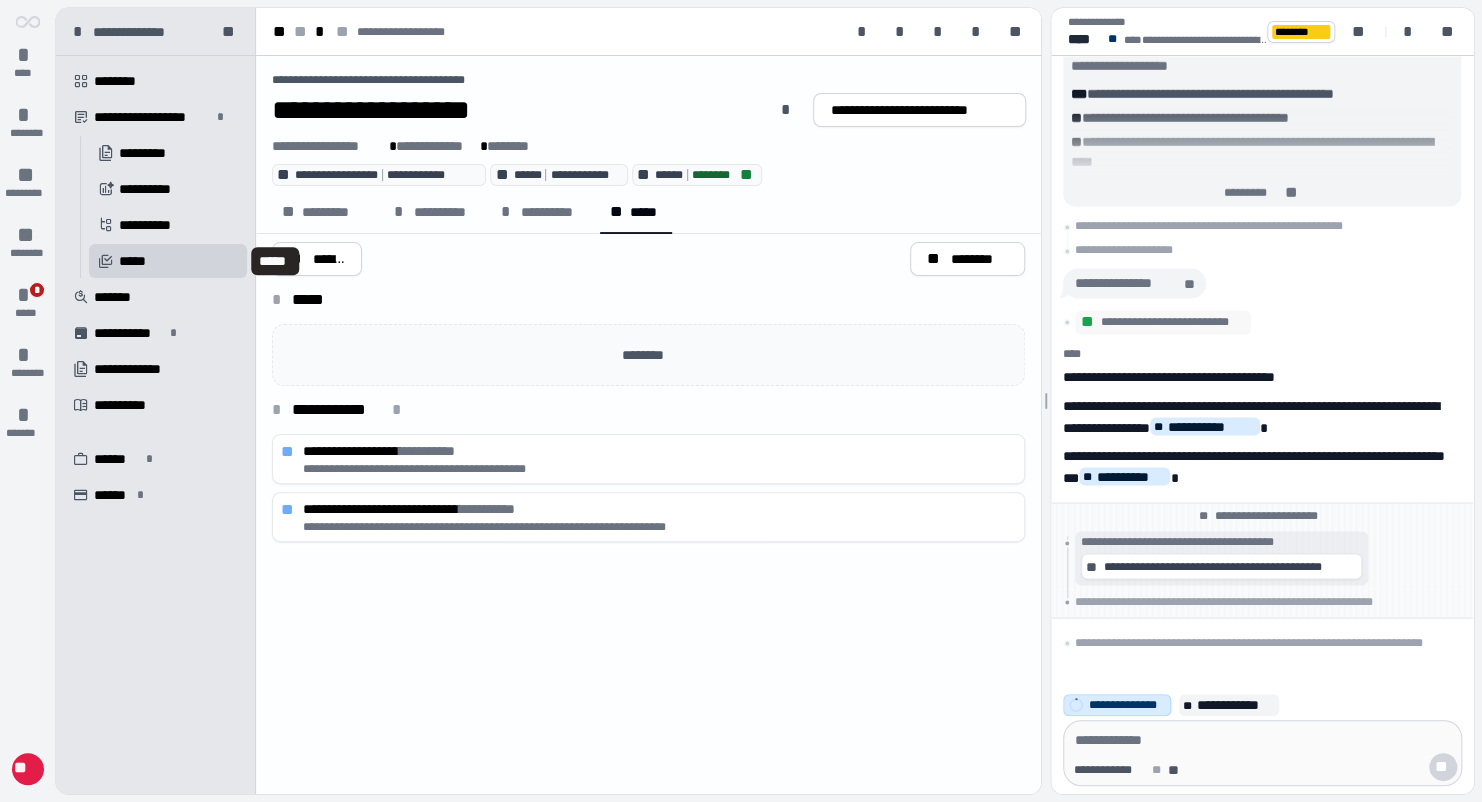 click on "**********" at bounding box center (648, 425) 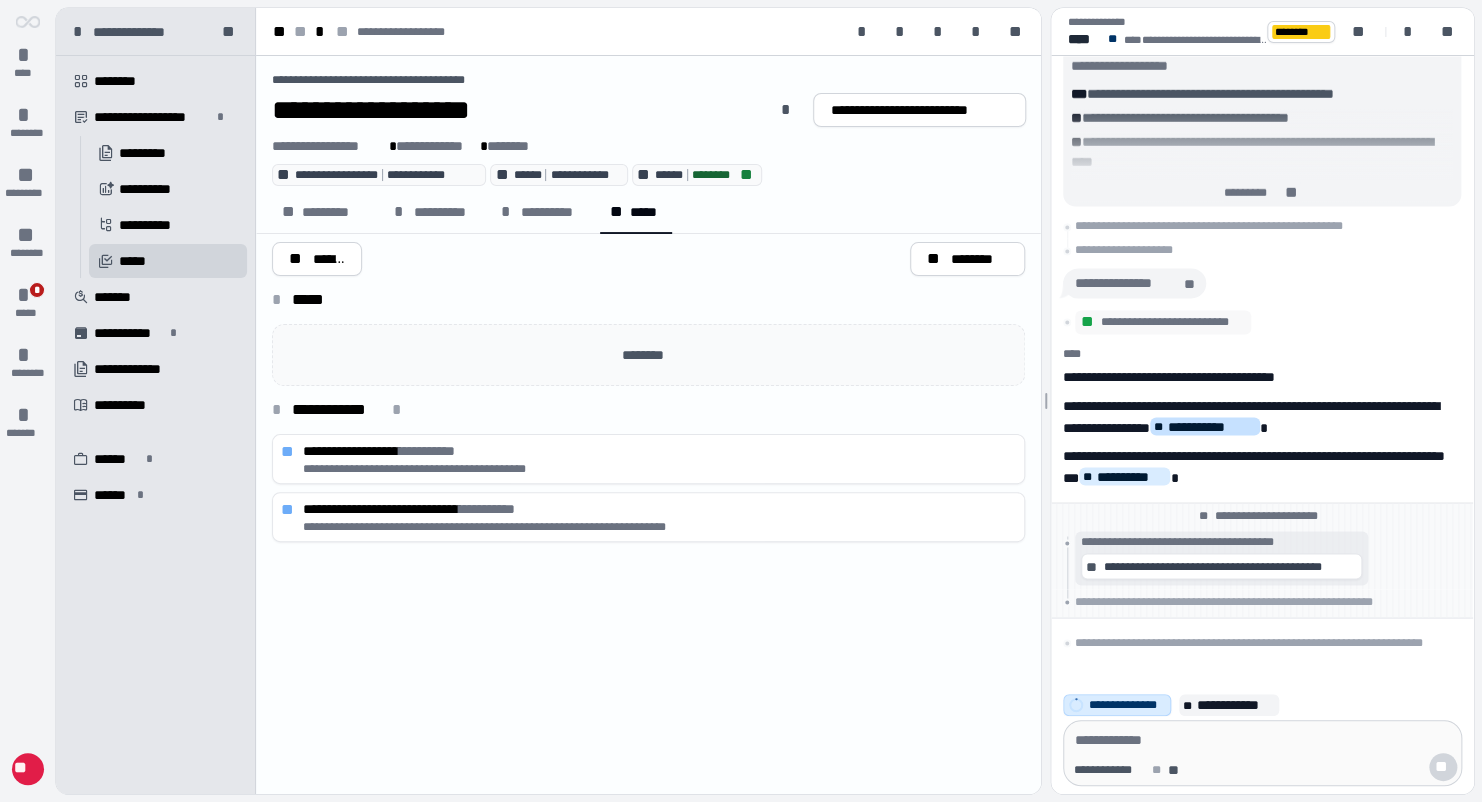 click on "**********" at bounding box center (1212, 426) 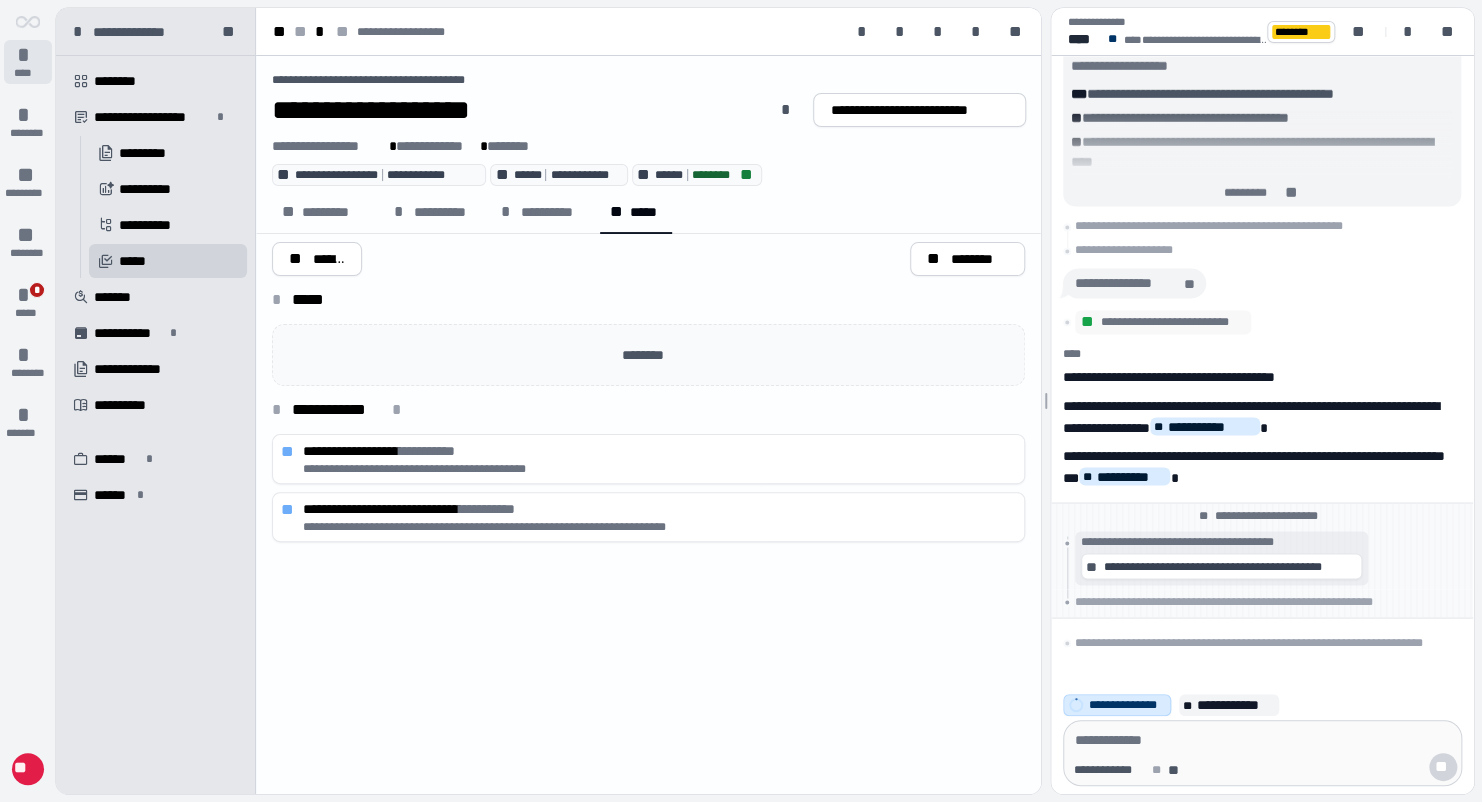 click on "*" at bounding box center [28, 55] 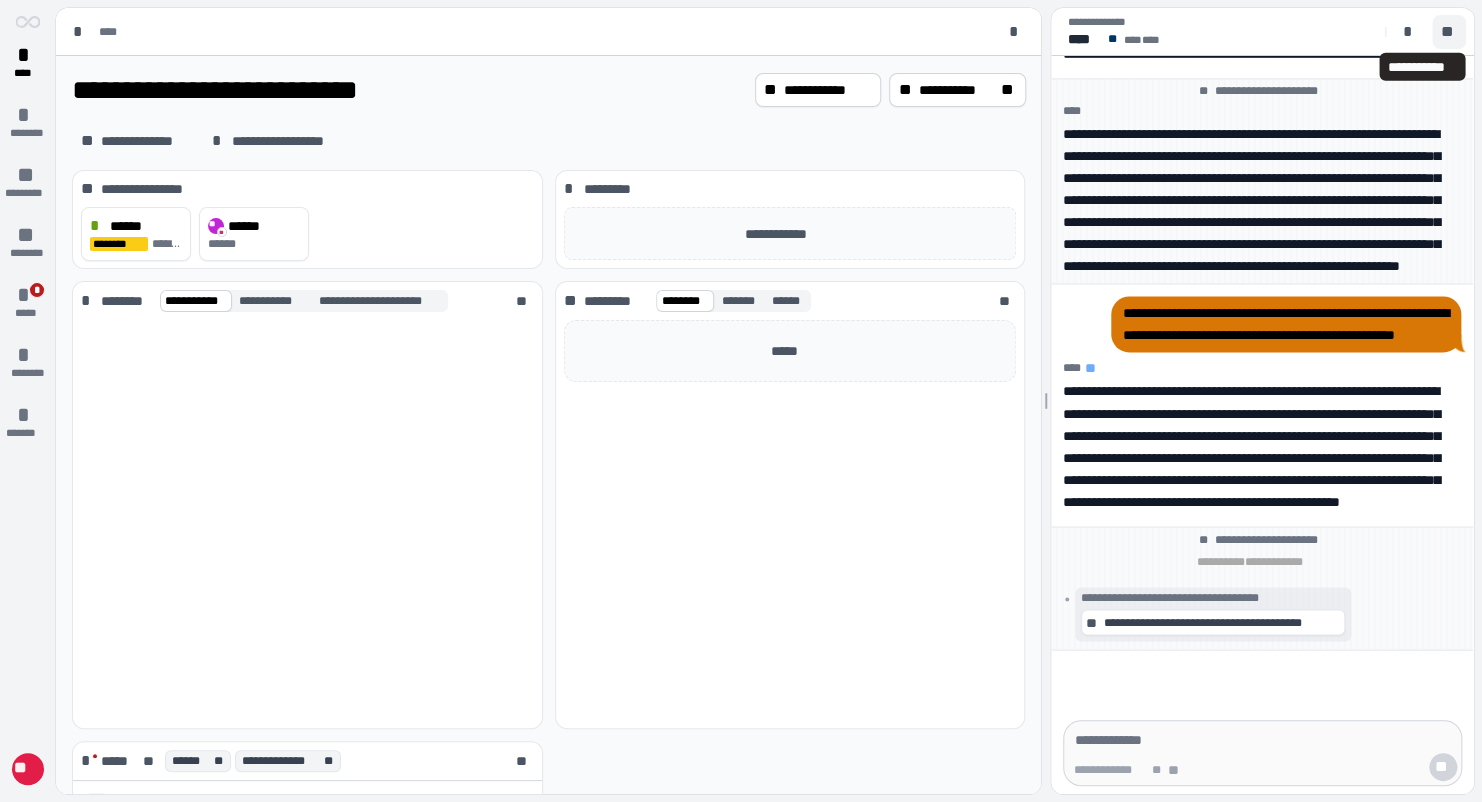 click on "**" at bounding box center [1449, 32] 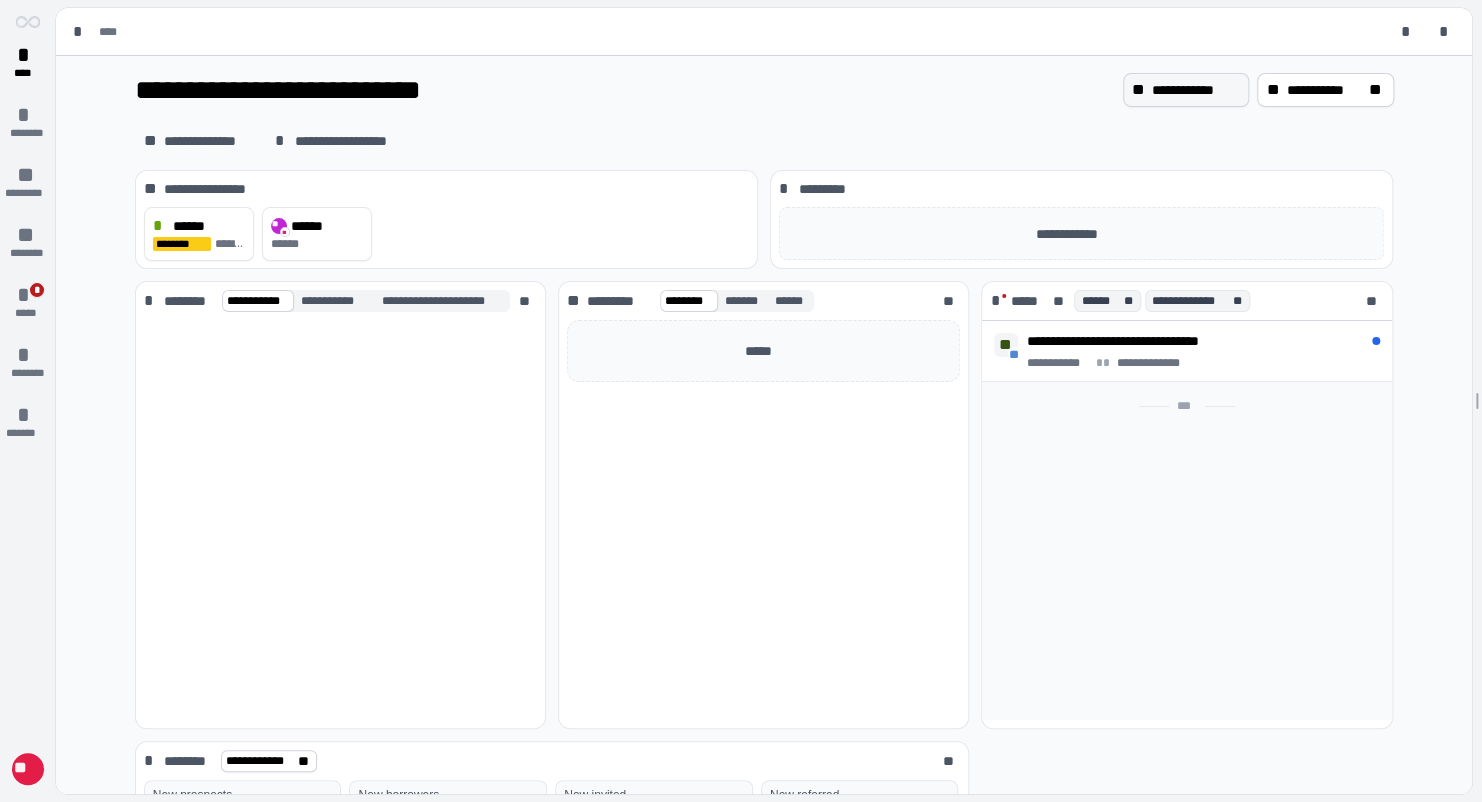 click on "**********" at bounding box center [1186, 90] 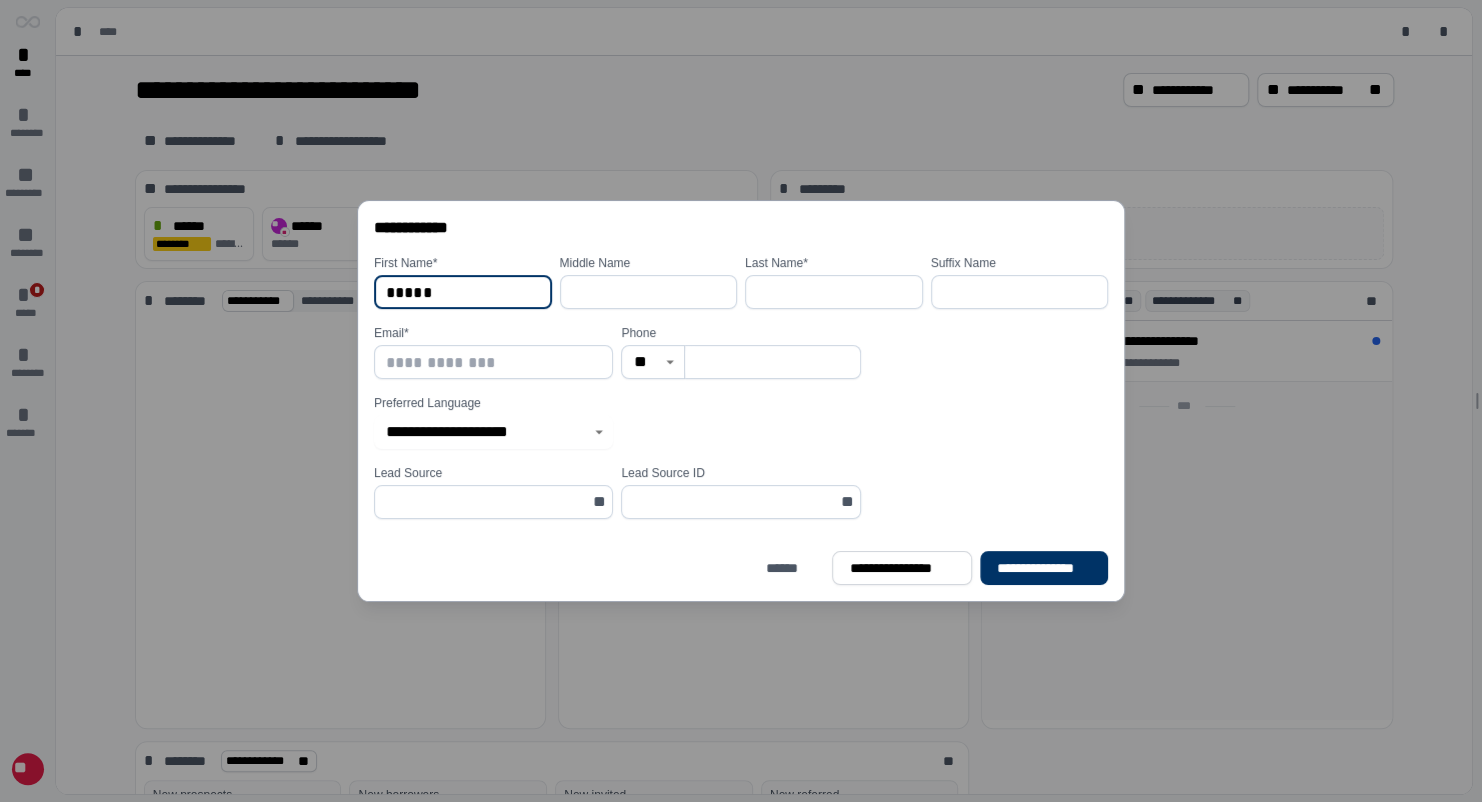 type on "*****" 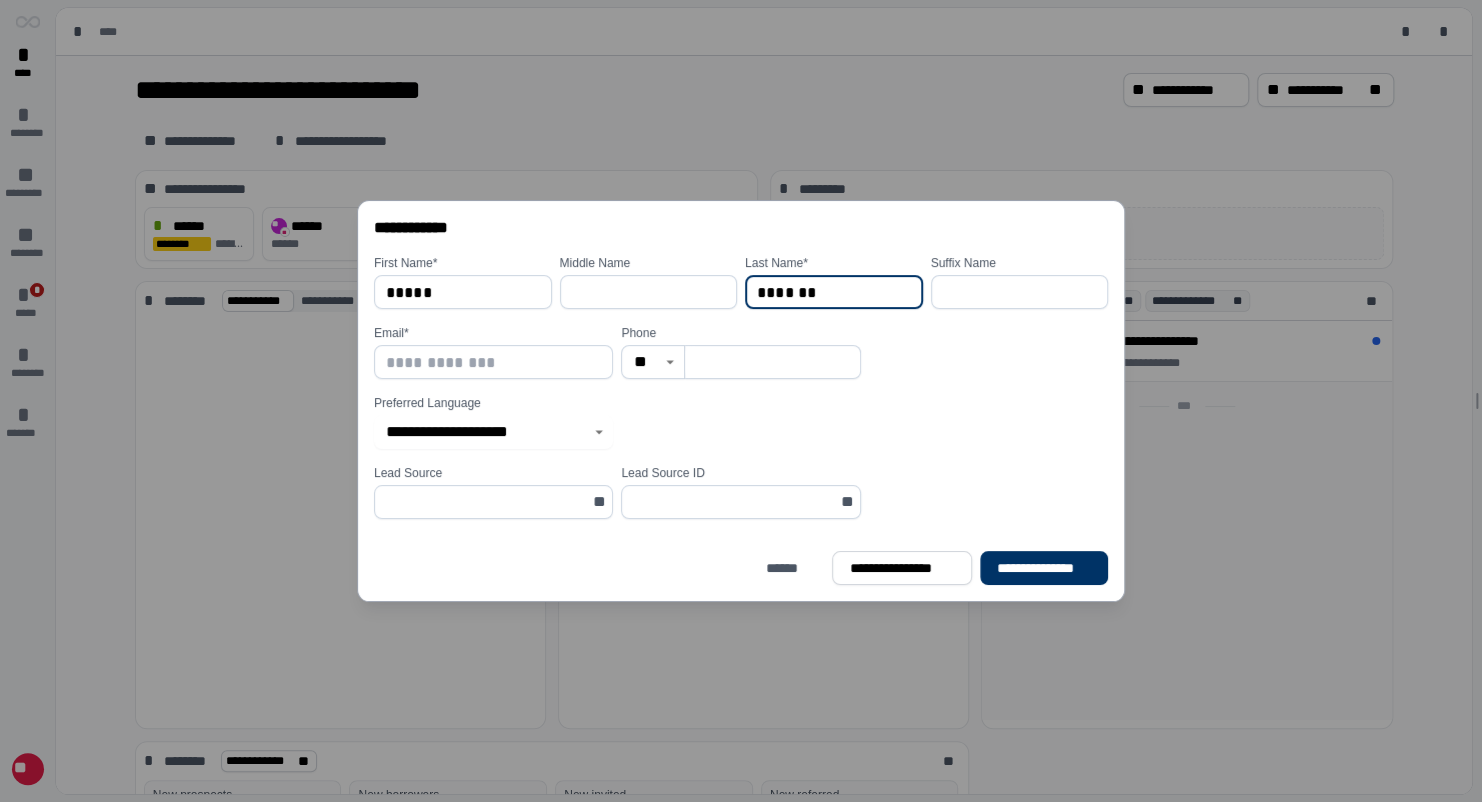 type on "*******" 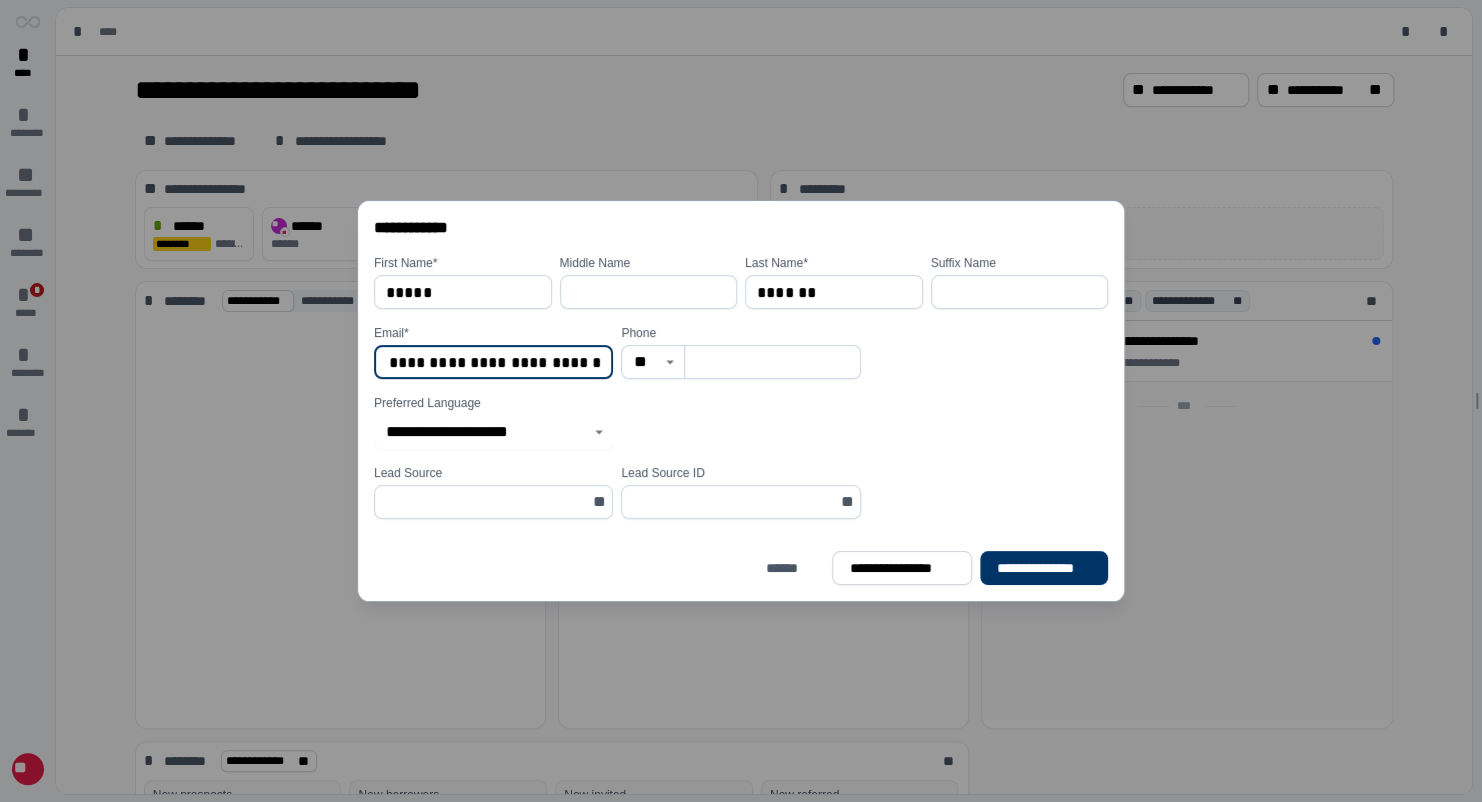 scroll, scrollTop: 0, scrollLeft: 100, axis: horizontal 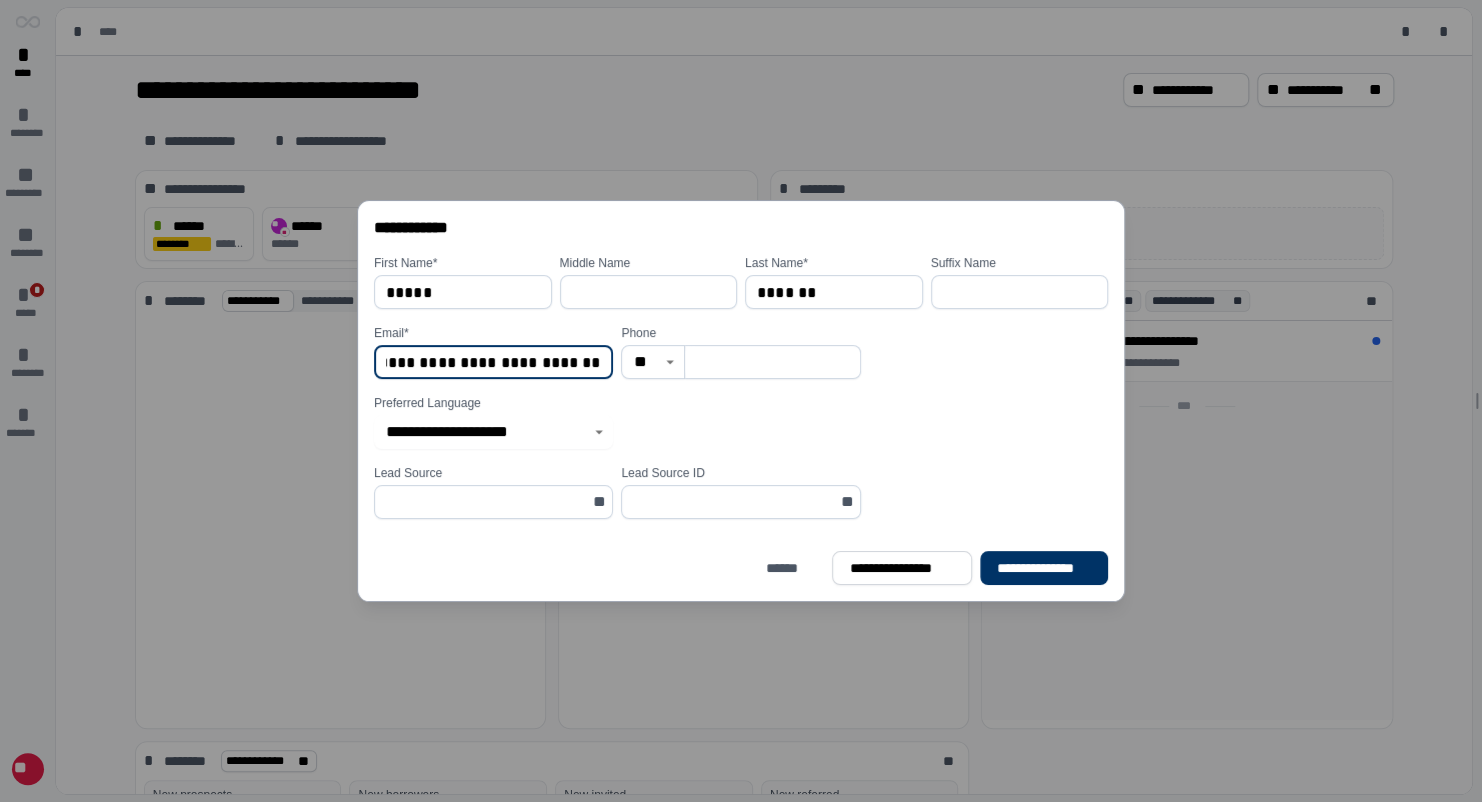 type on "**********" 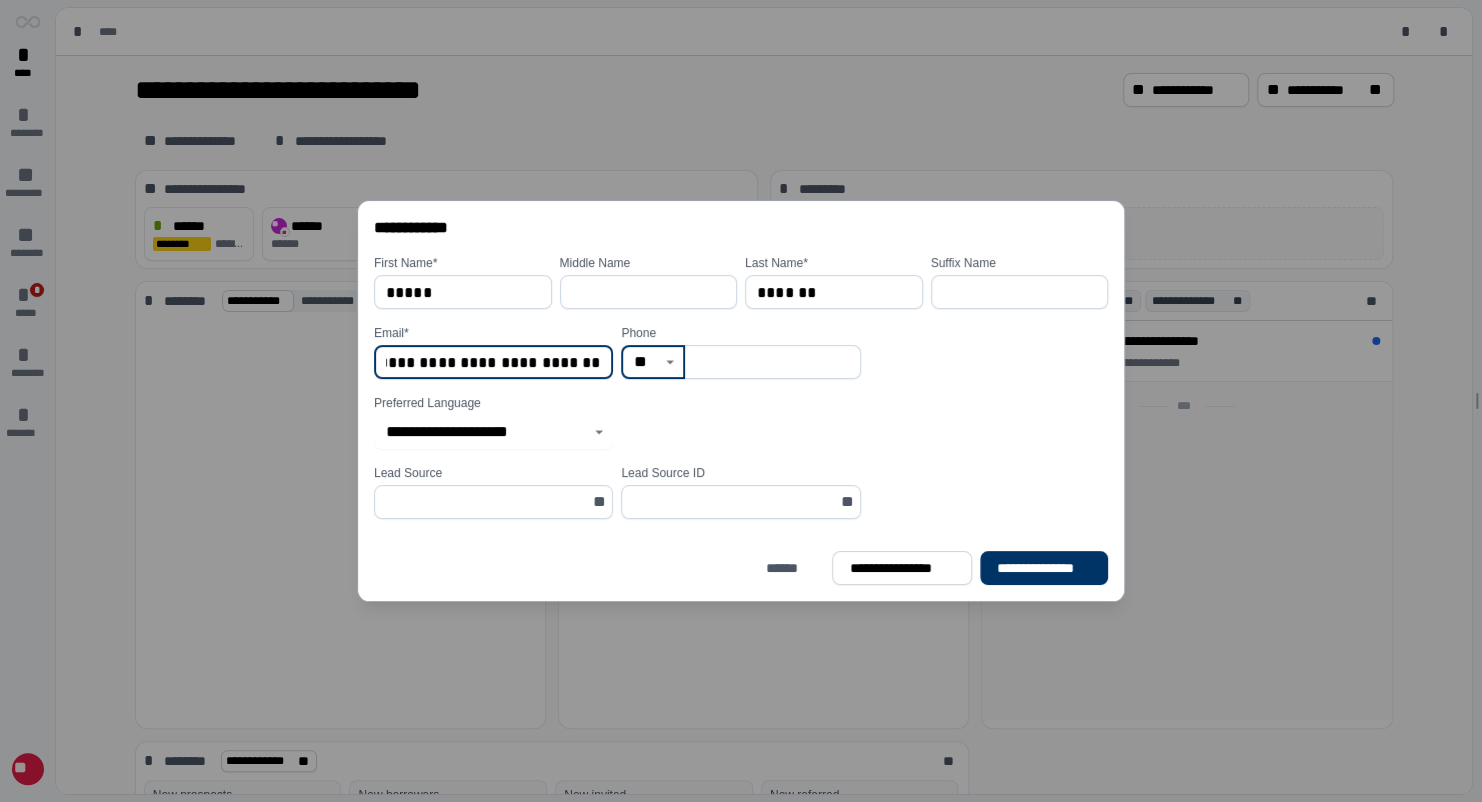 scroll, scrollTop: 0, scrollLeft: 0, axis: both 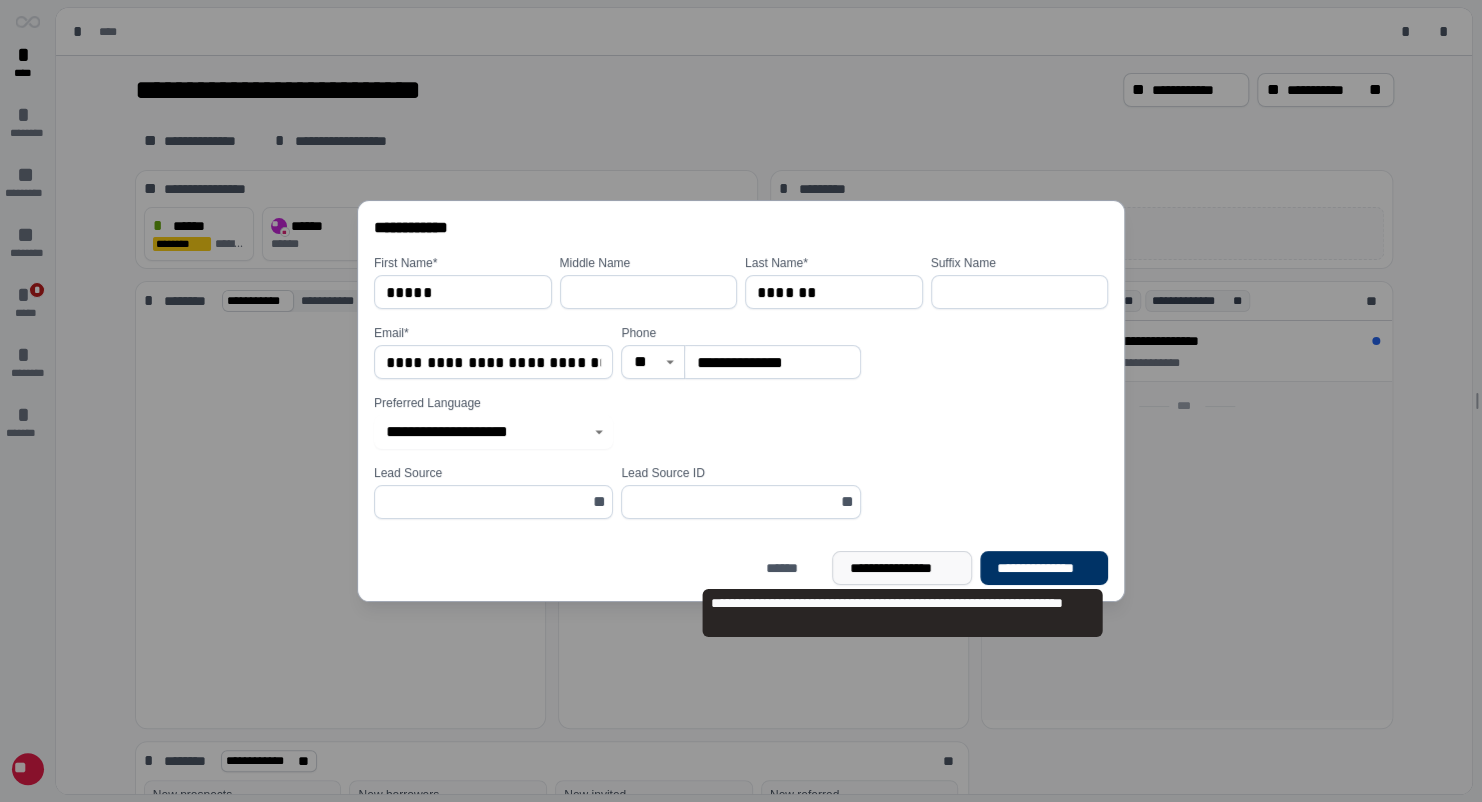 type on "**********" 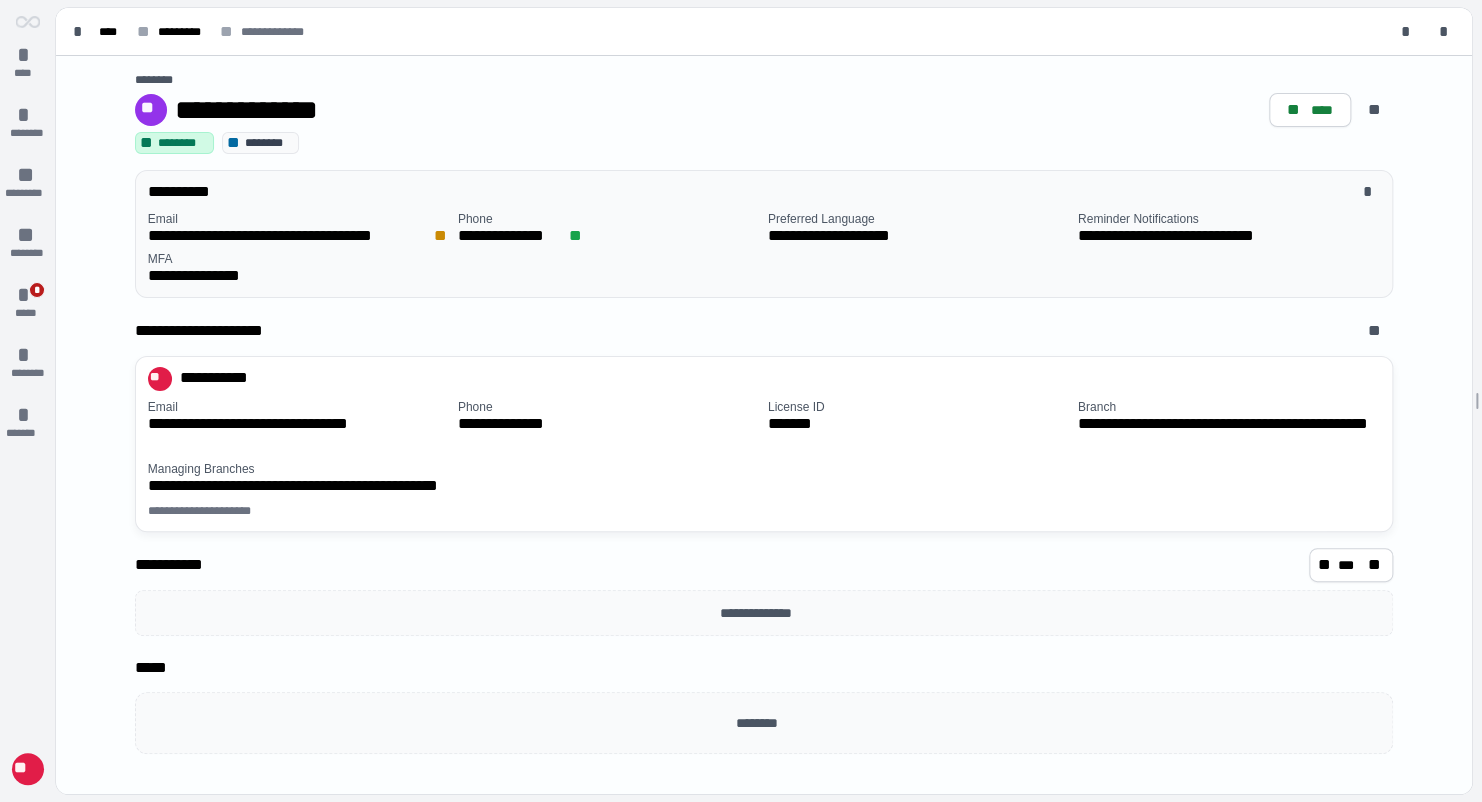 click on "**********" at bounding box center [764, 113] 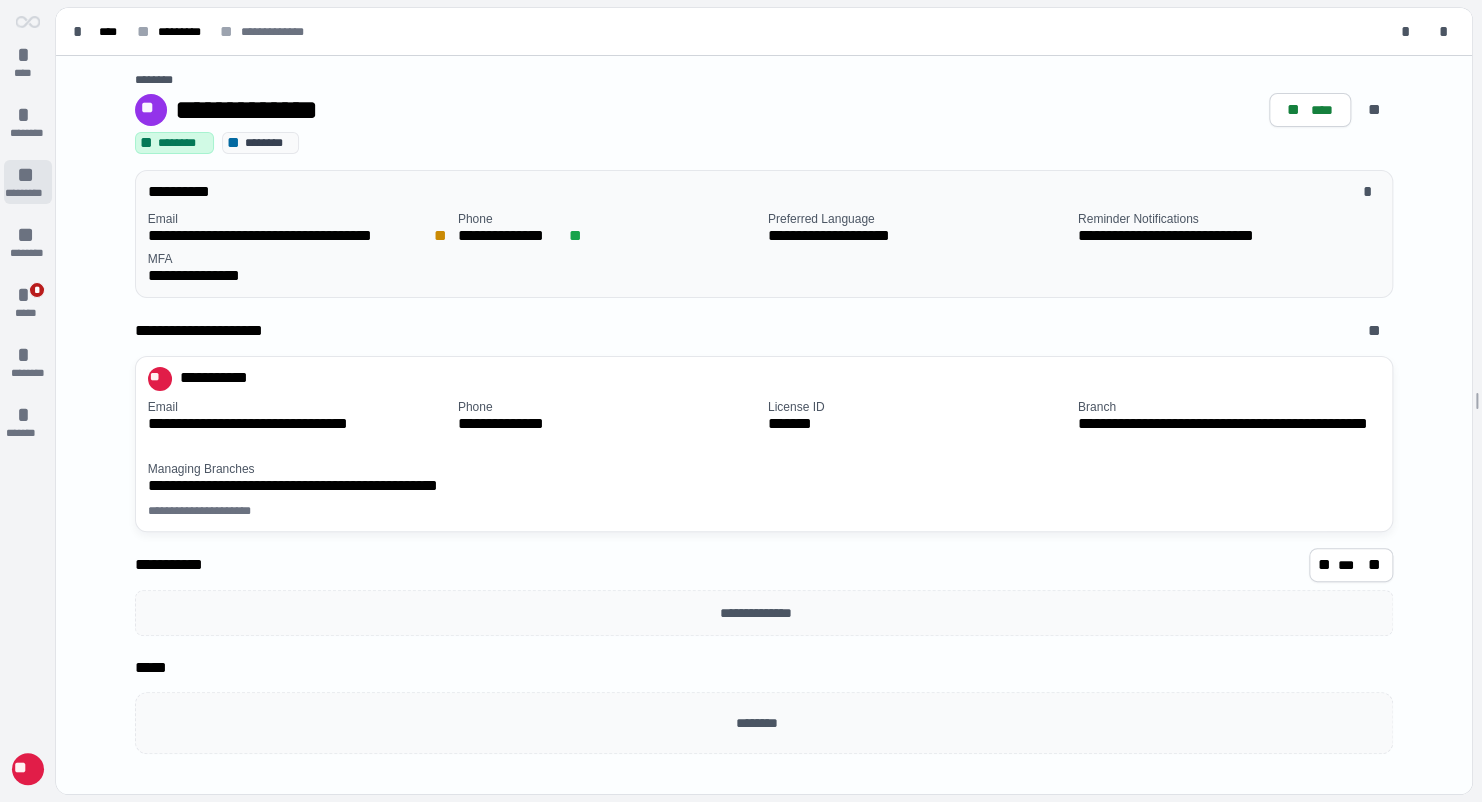 click on "**" at bounding box center (28, 175) 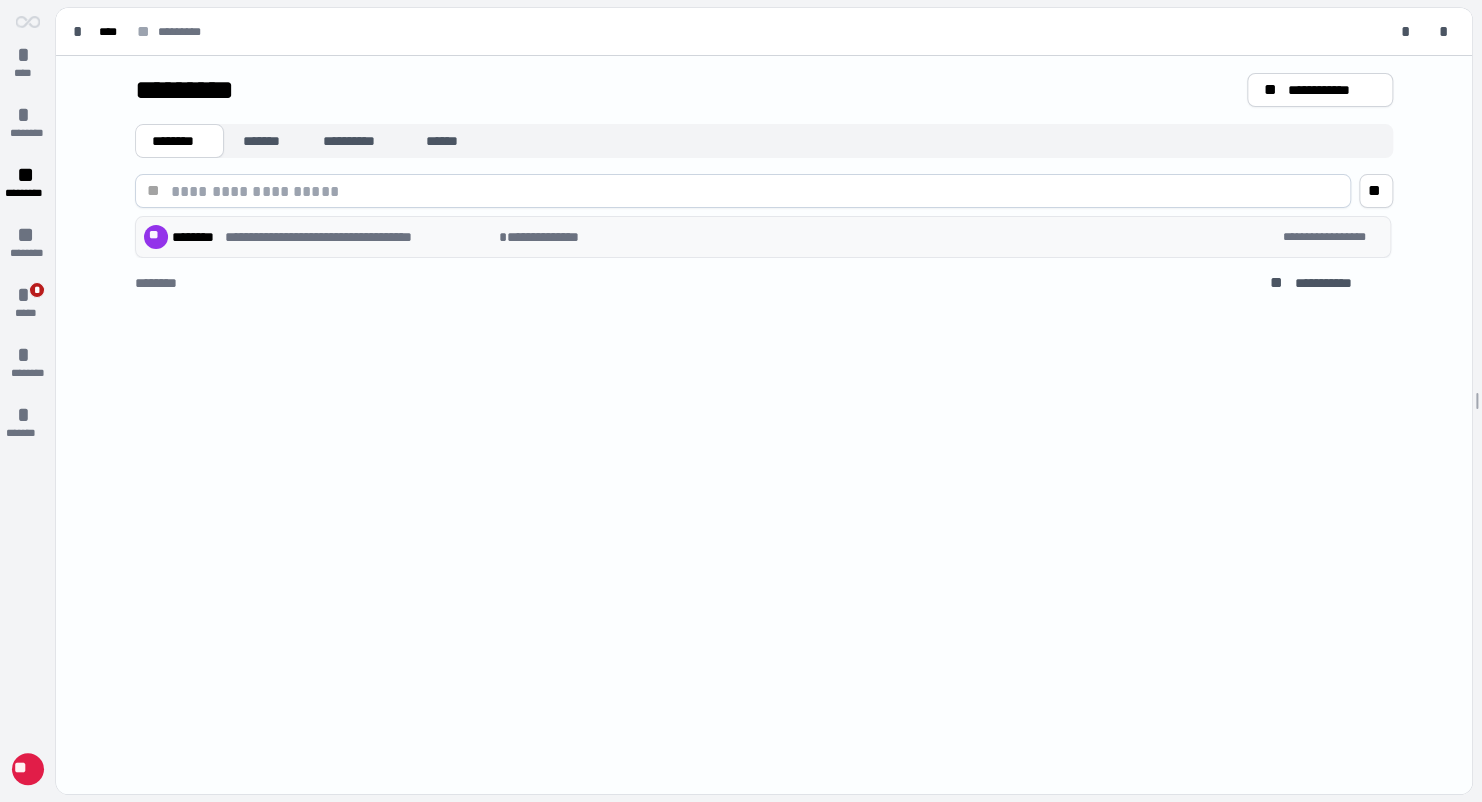 click on "**********" at bounding box center [763, 237] 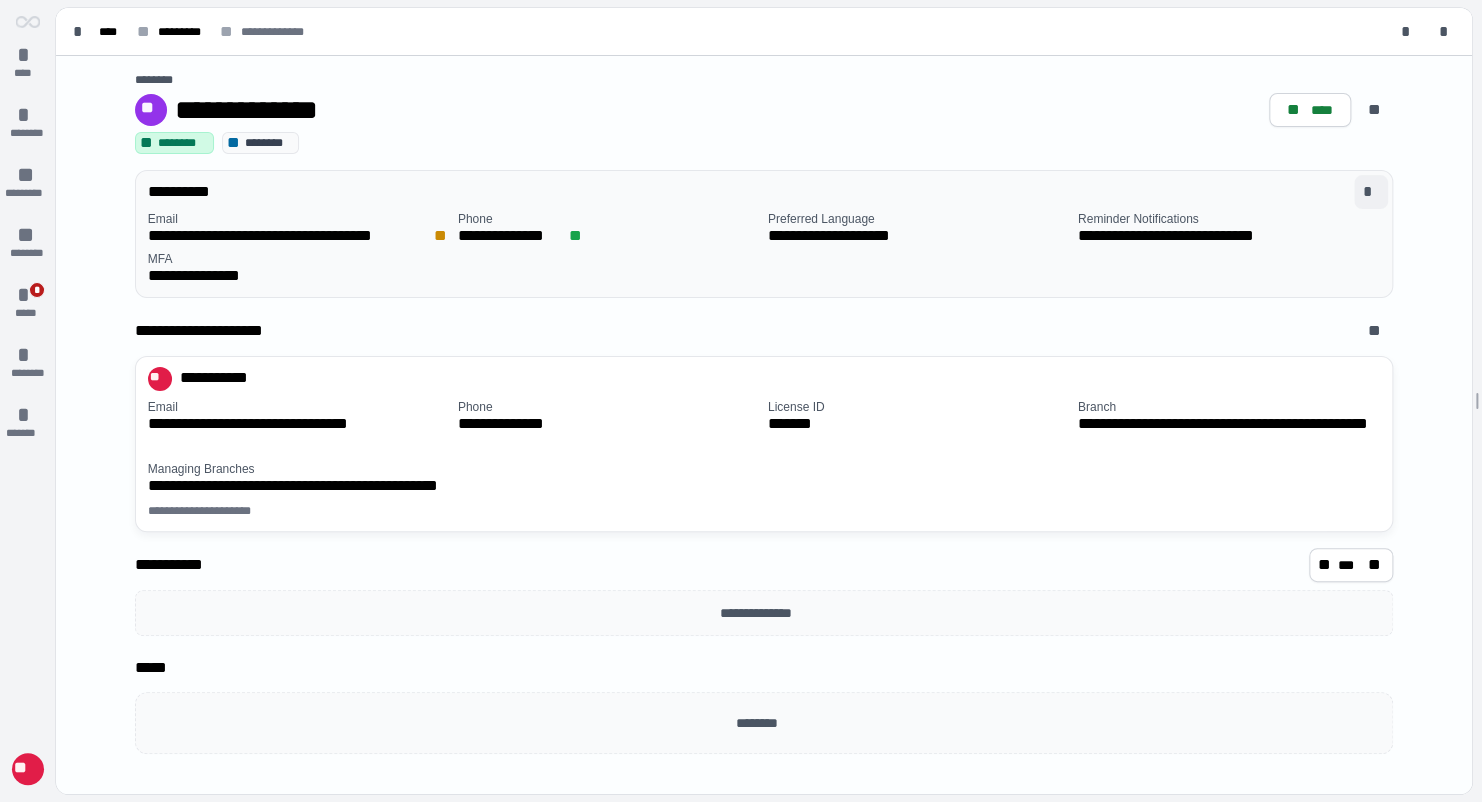 click on "*" at bounding box center (1371, 192) 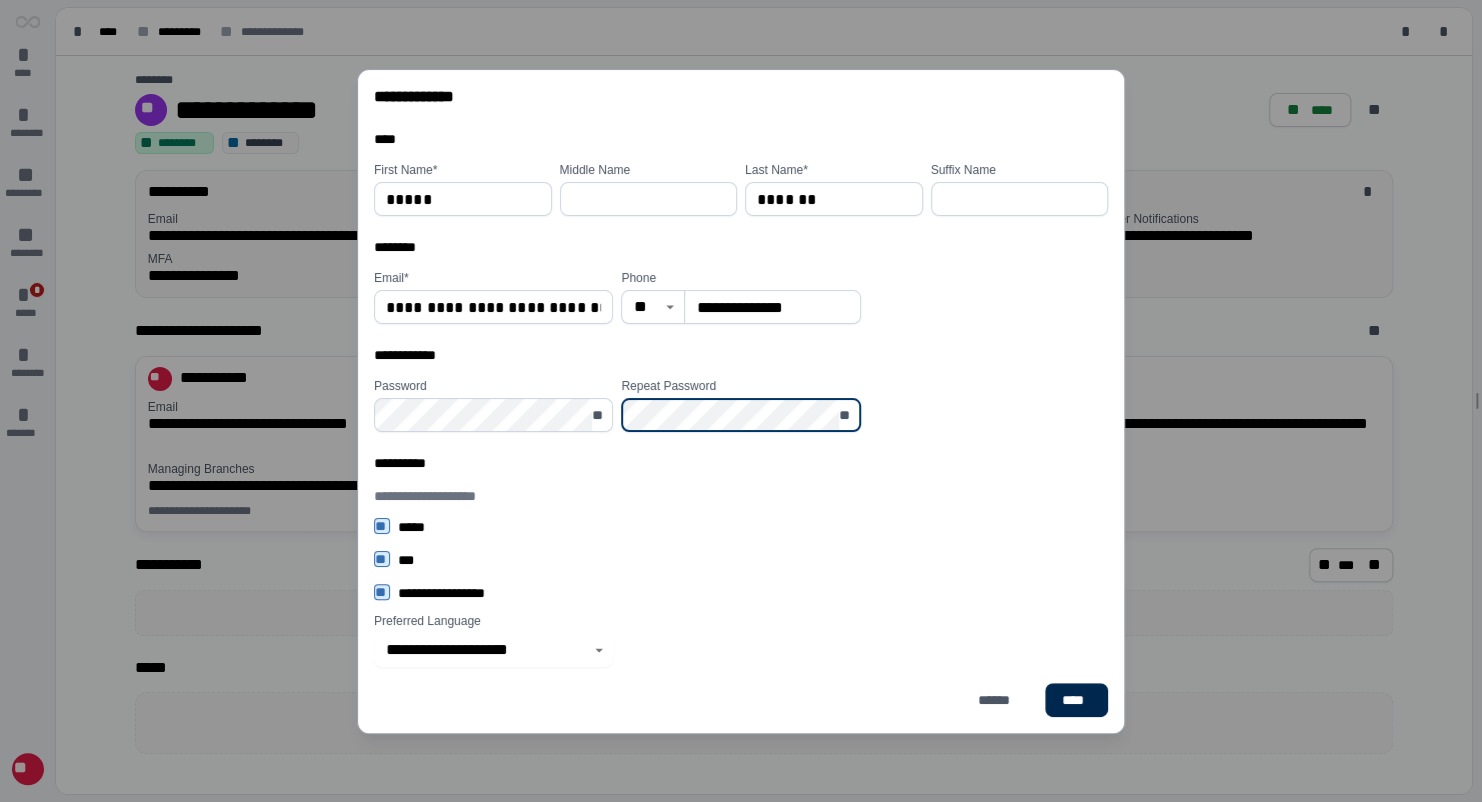 click on "****" at bounding box center (1075, 700) 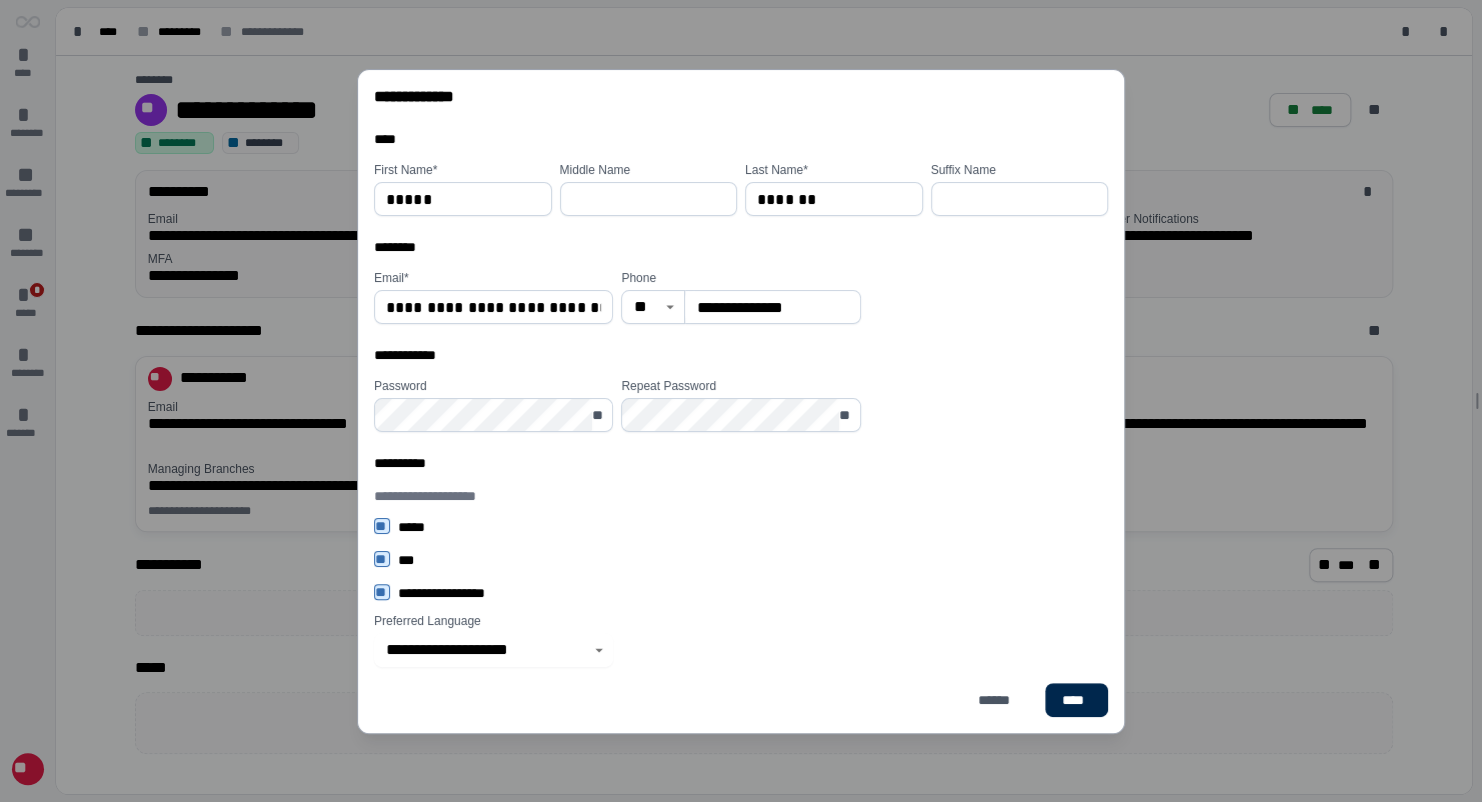 click on "****" at bounding box center [1075, 700] 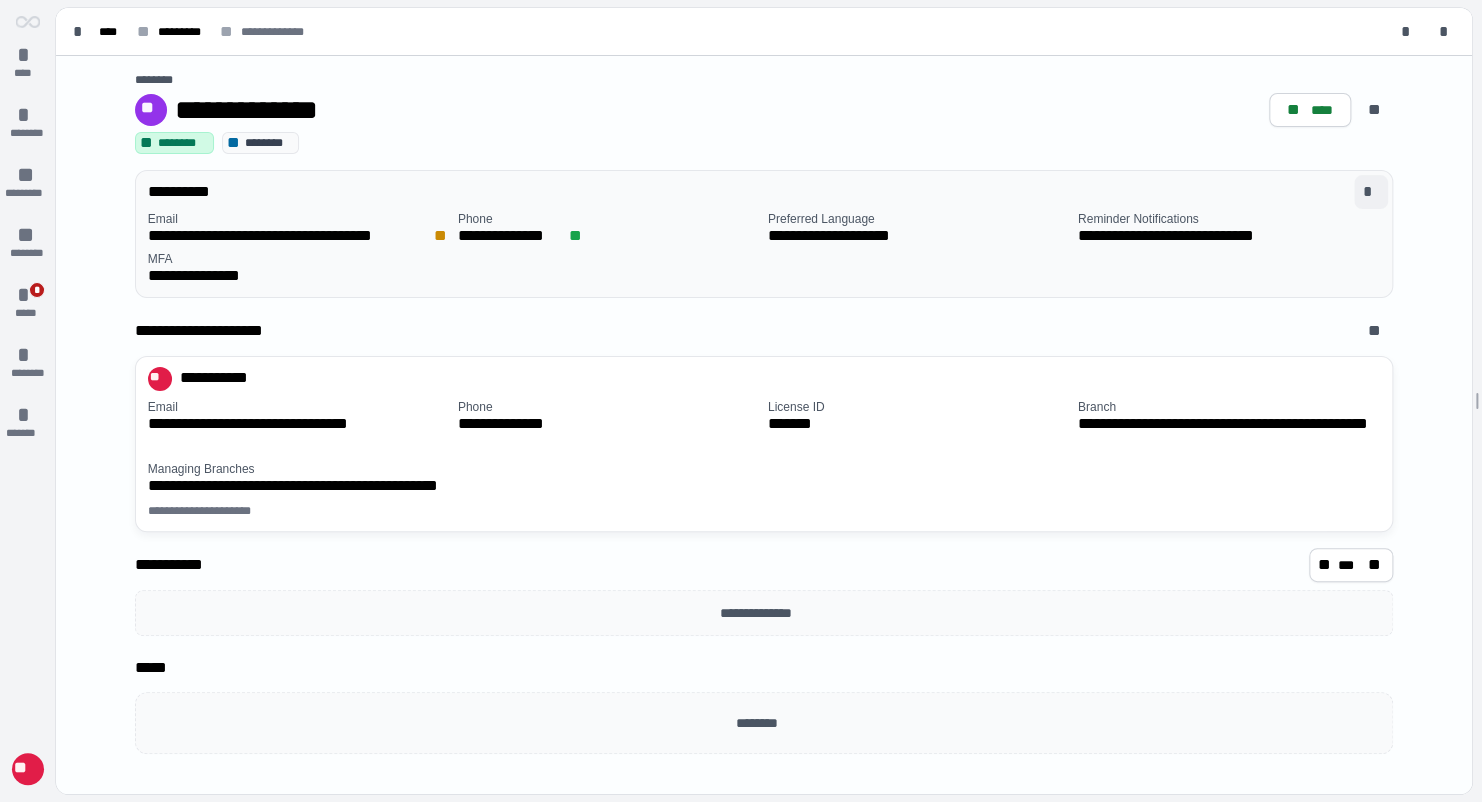 click on "*" at bounding box center (1371, 192) 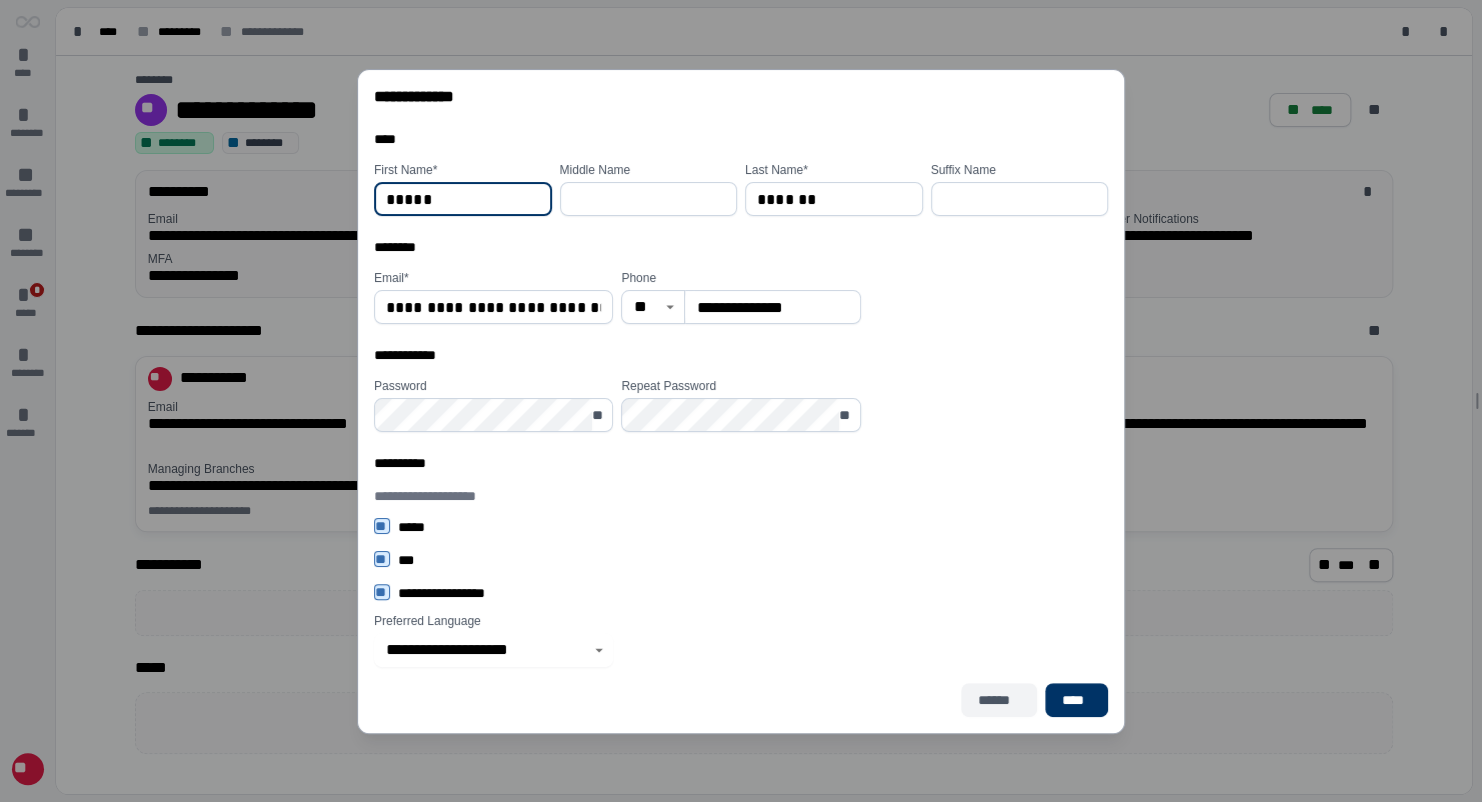 click on "******" at bounding box center [999, 700] 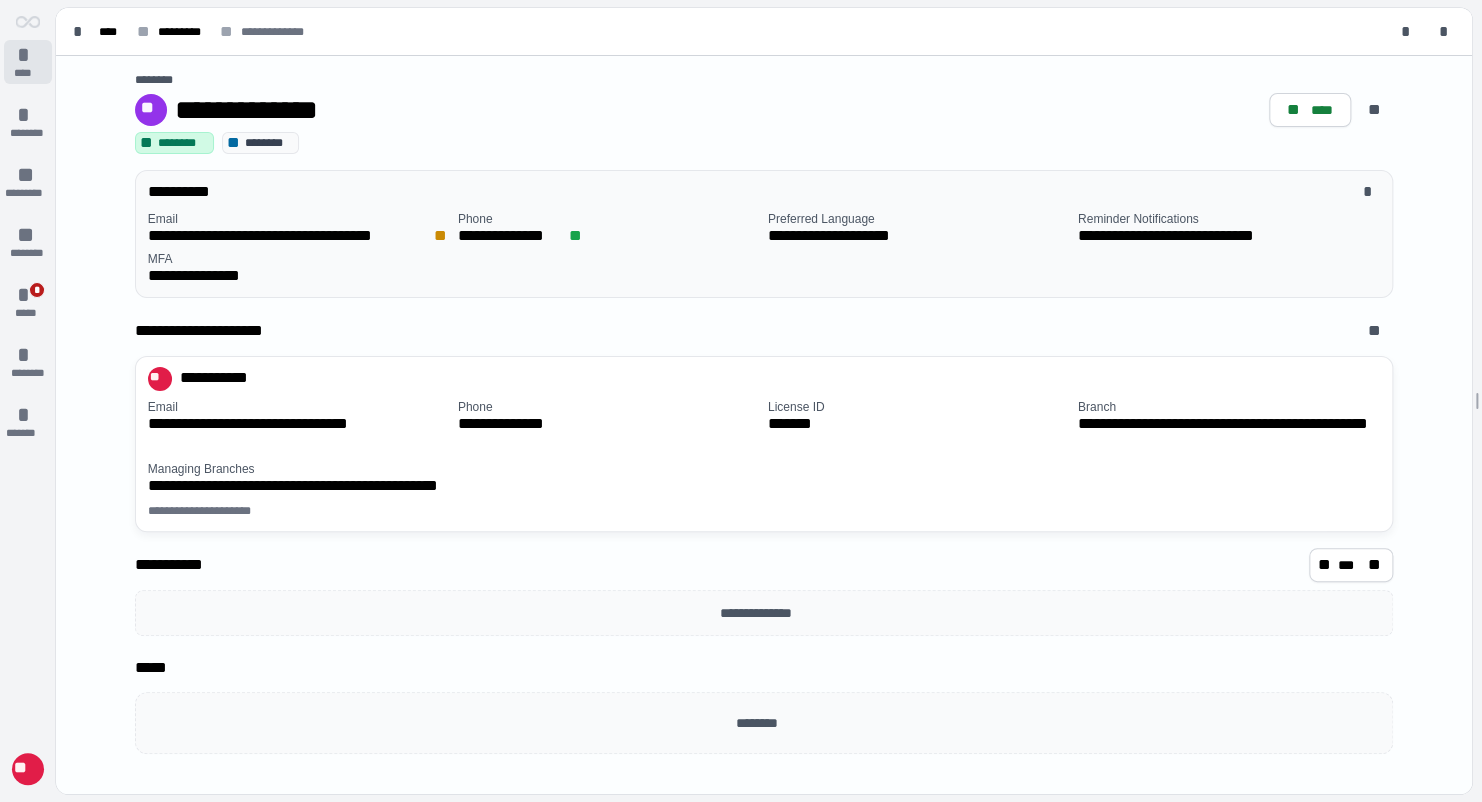 click on "****" at bounding box center [28, 73] 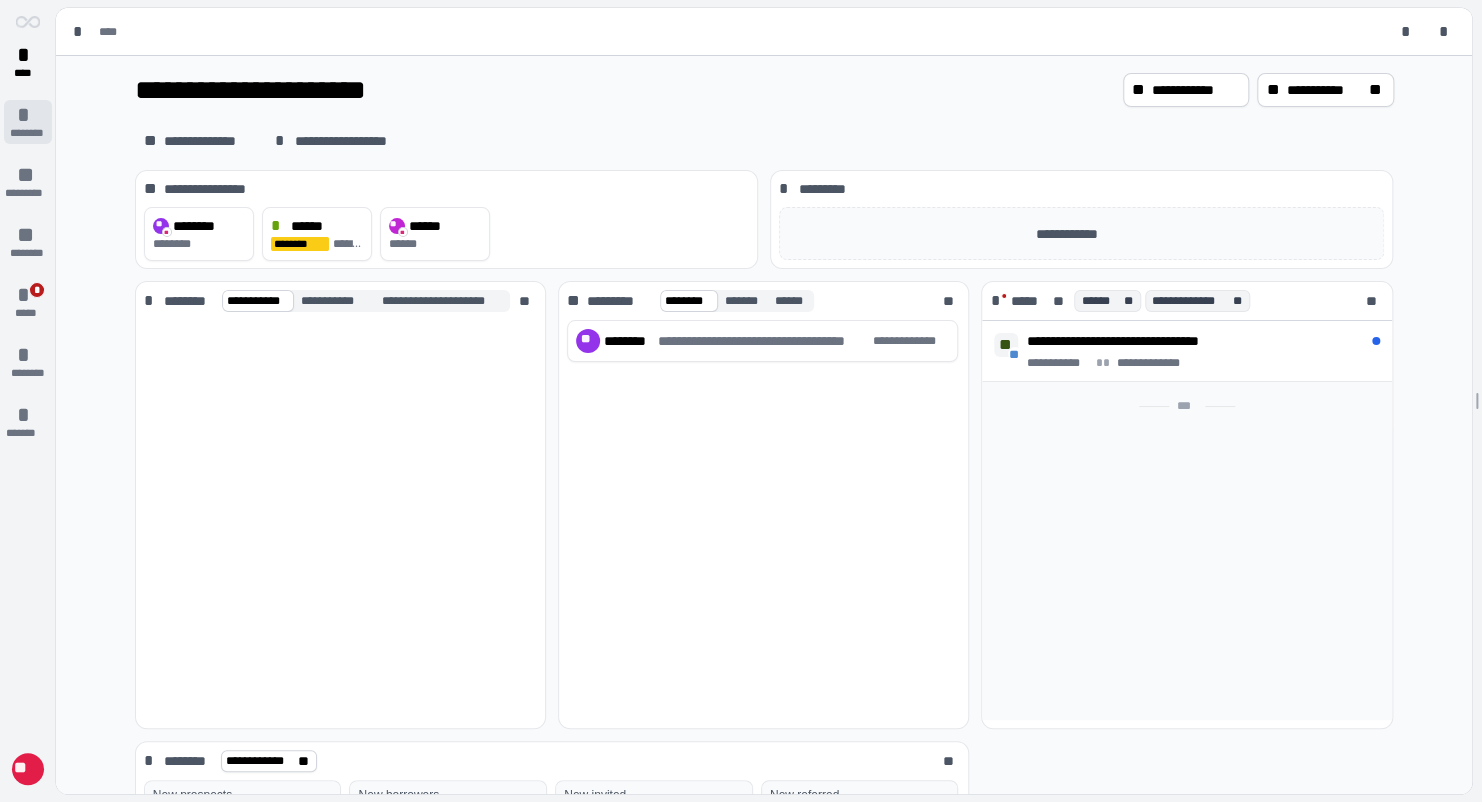 click on "* ********" at bounding box center (28, 122) 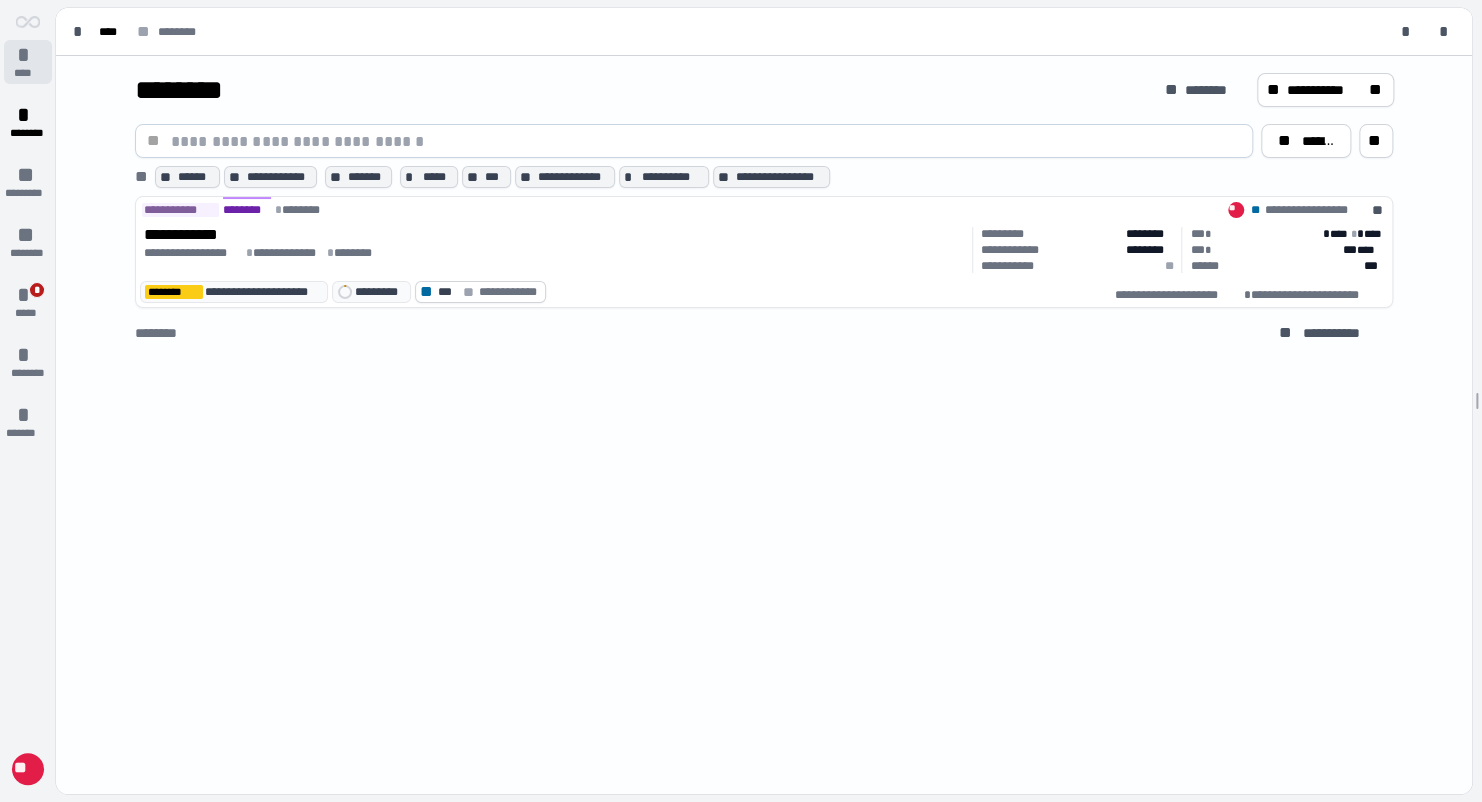 click on "****" at bounding box center (28, 73) 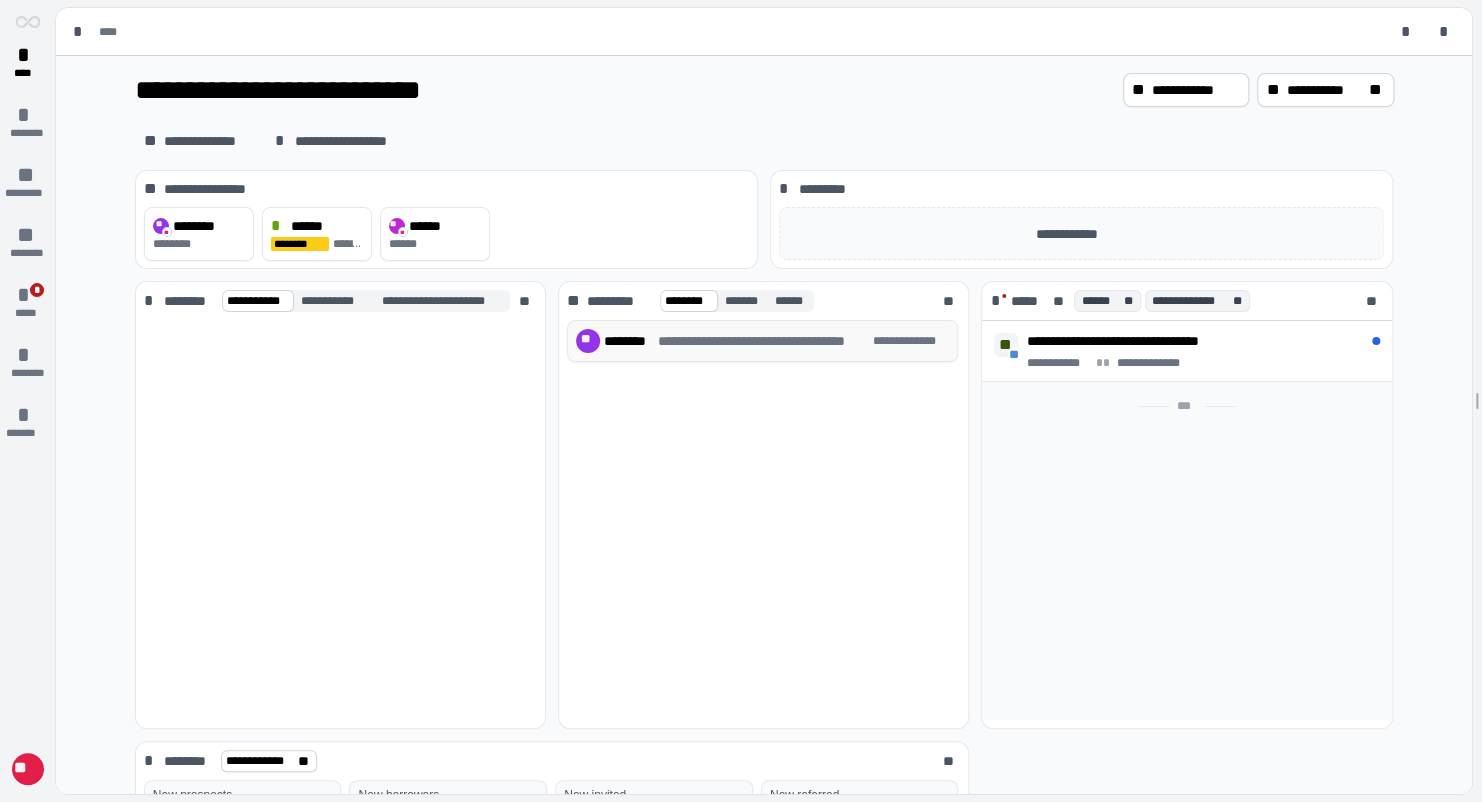 click on "**********" at bounding box center [763, 341] 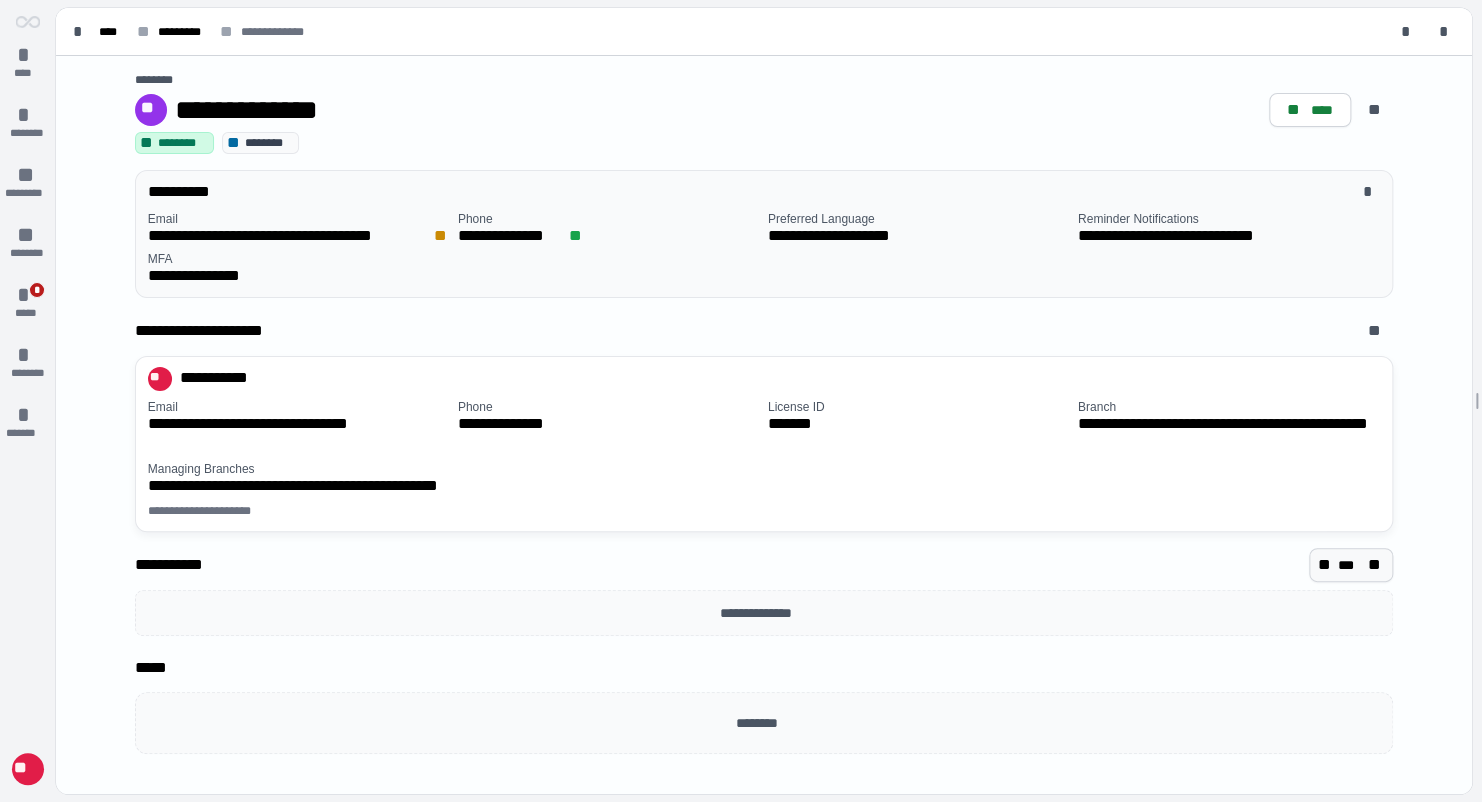 click on "***" at bounding box center [1351, 565] 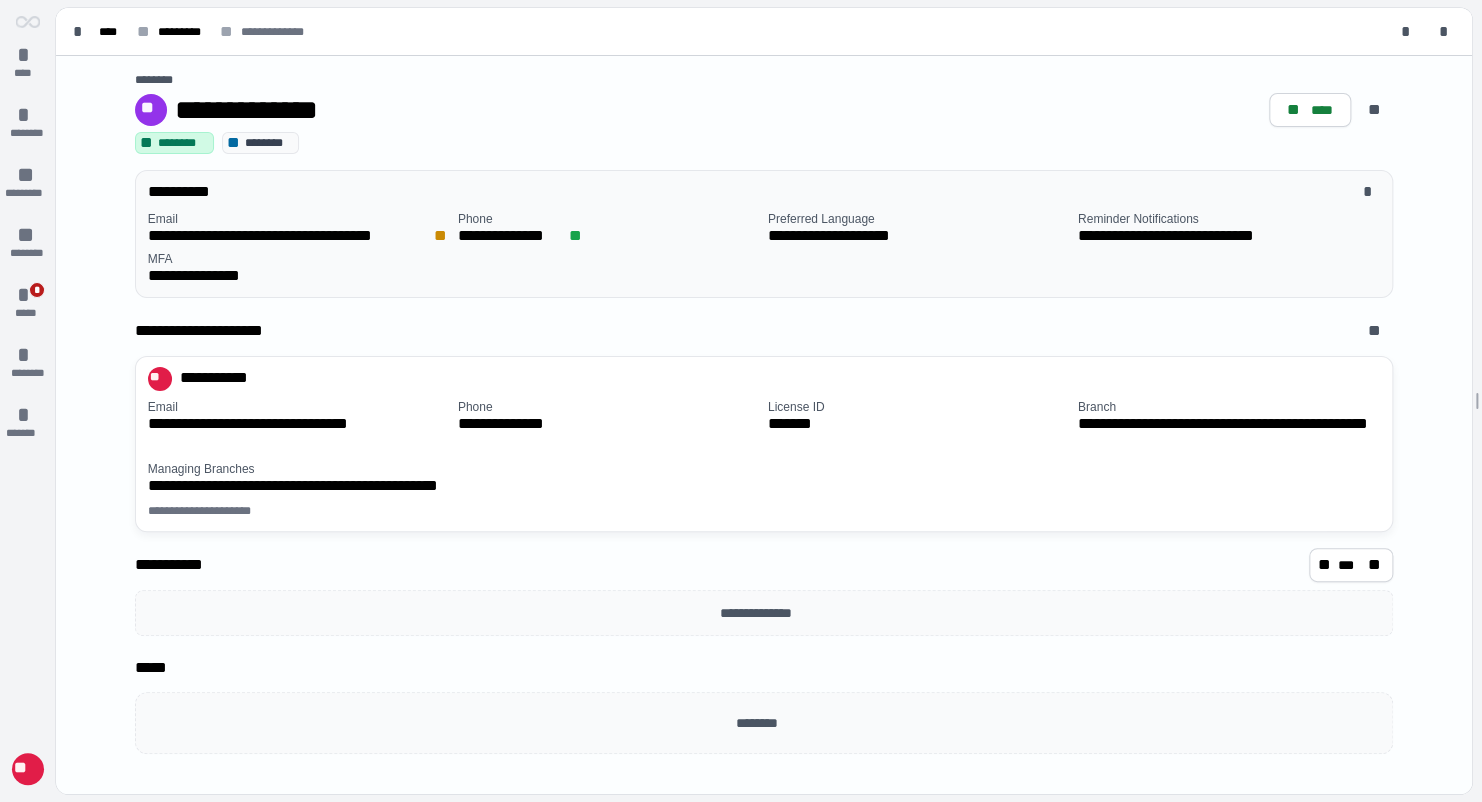 click on "**********" at bounding box center [764, 413] 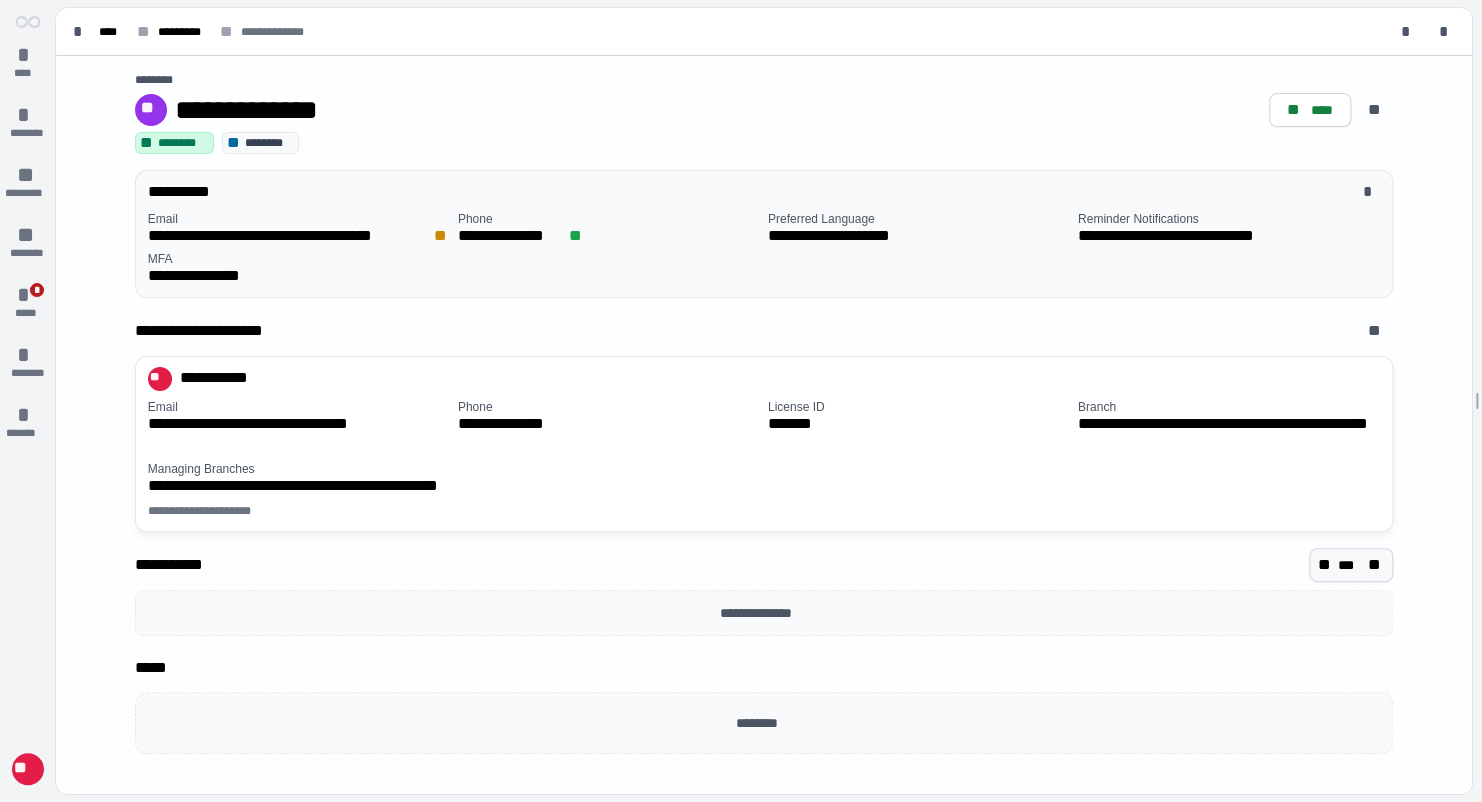 click on "** *** **" at bounding box center [1351, 565] 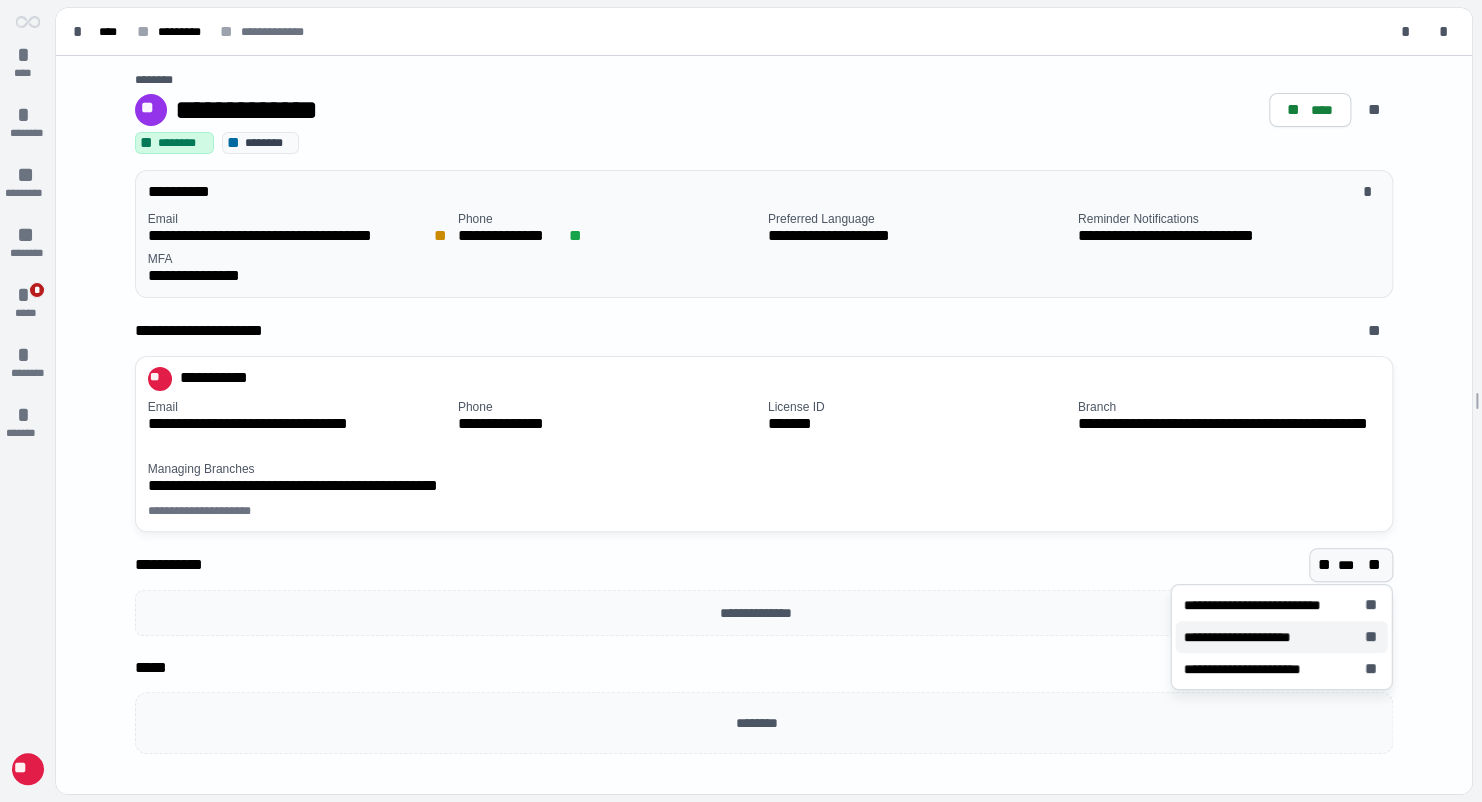 click on "**" at bounding box center (1372, 637) 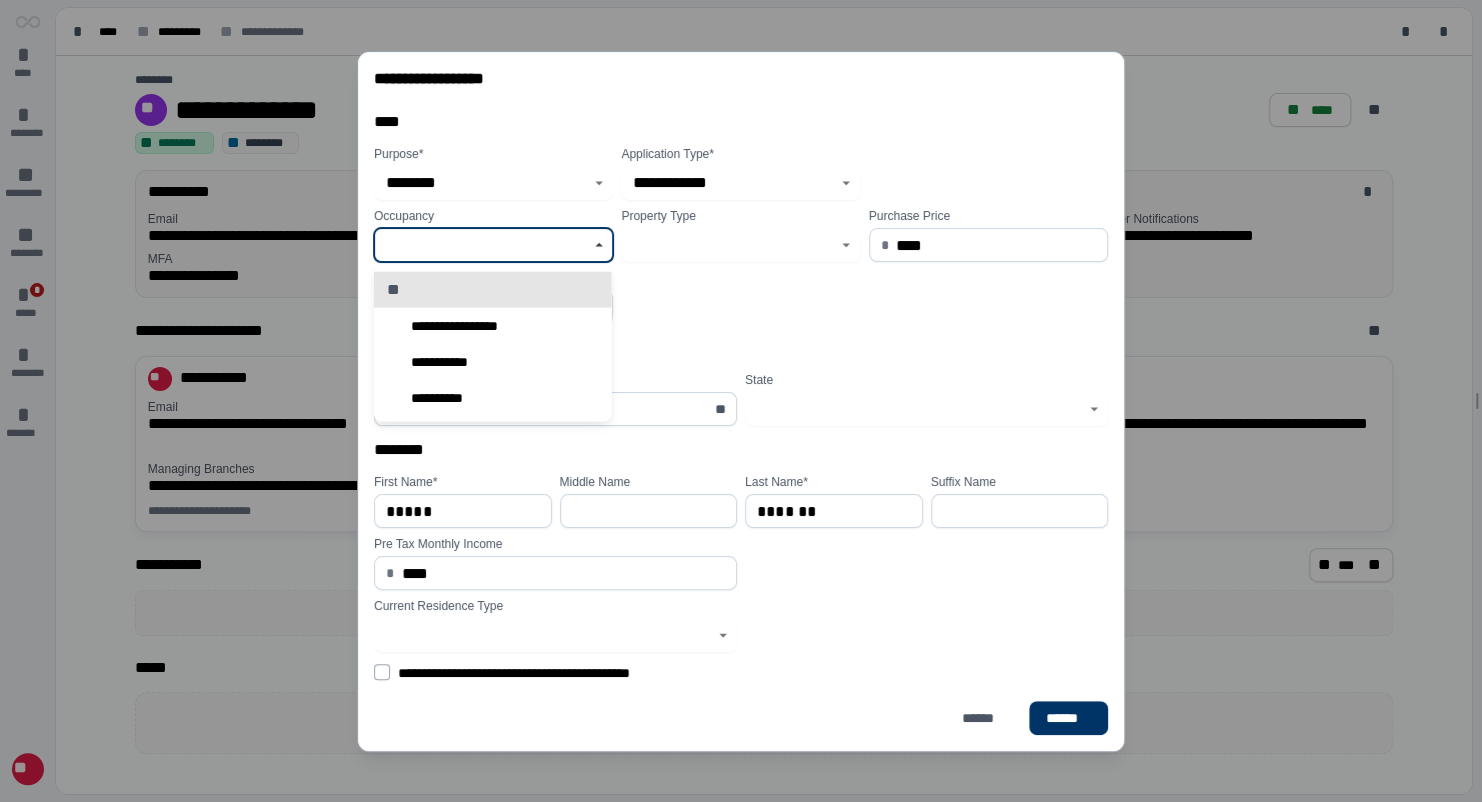 click at bounding box center [482, 245] 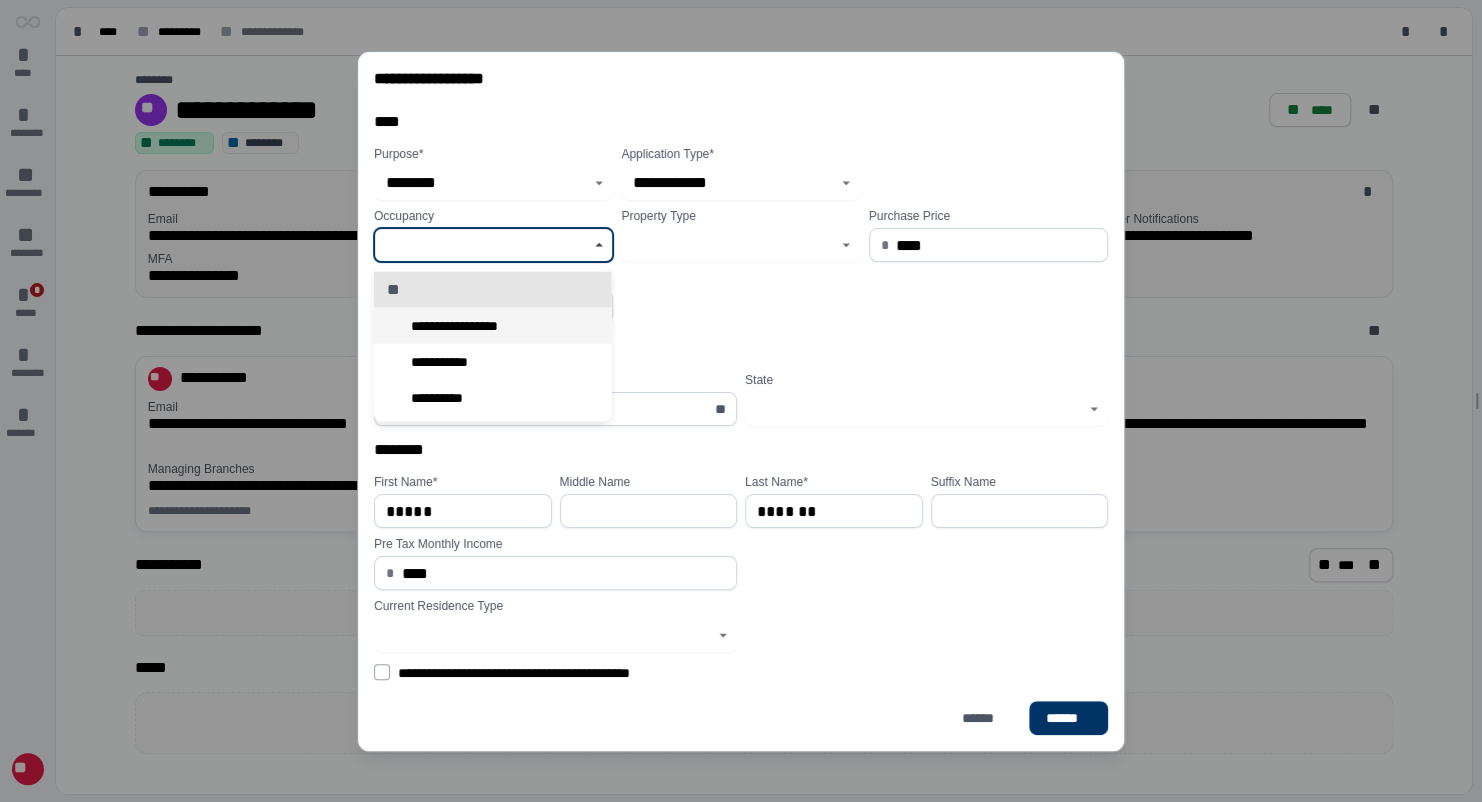 click on "**********" at bounding box center [467, 326] 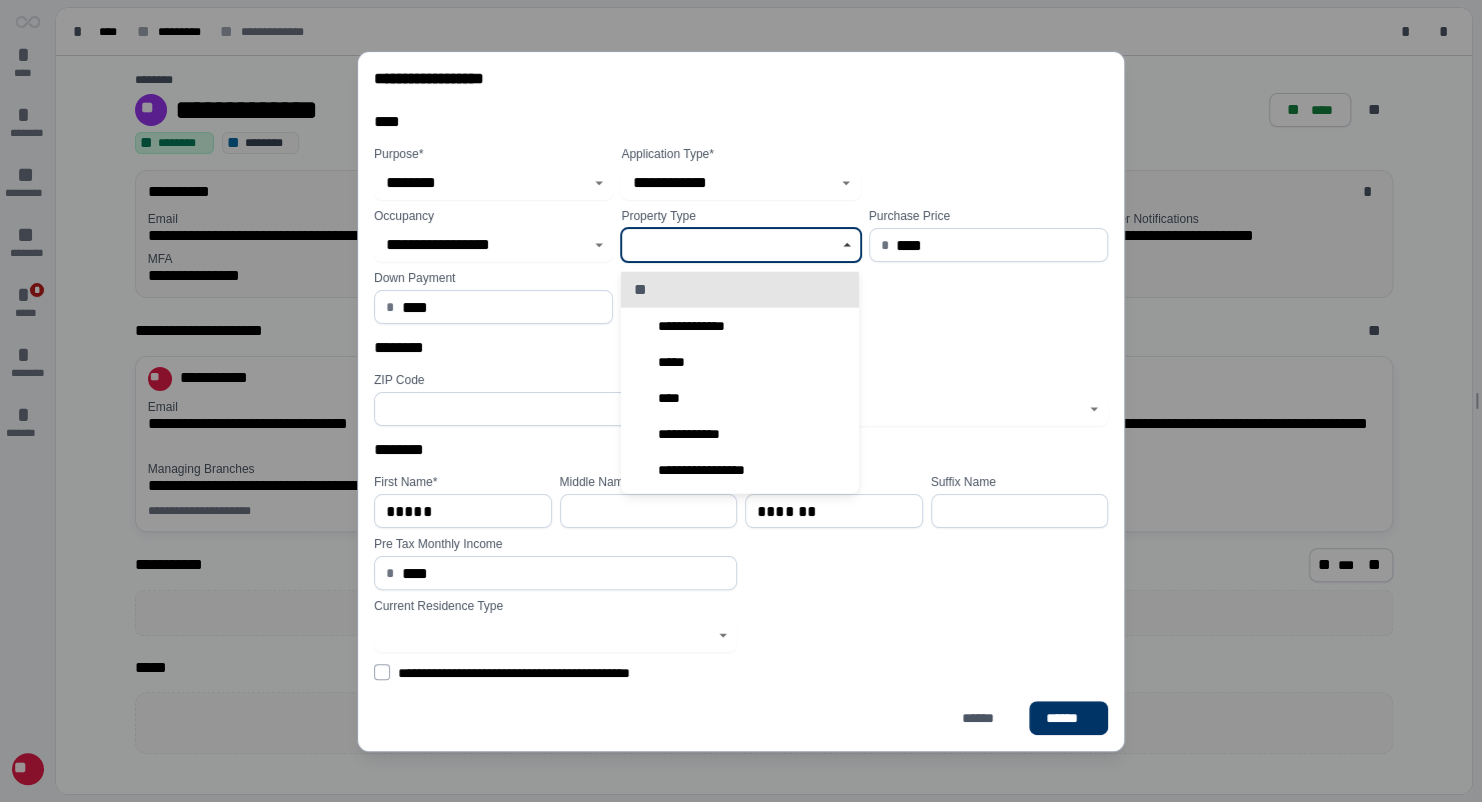 click at bounding box center [729, 245] 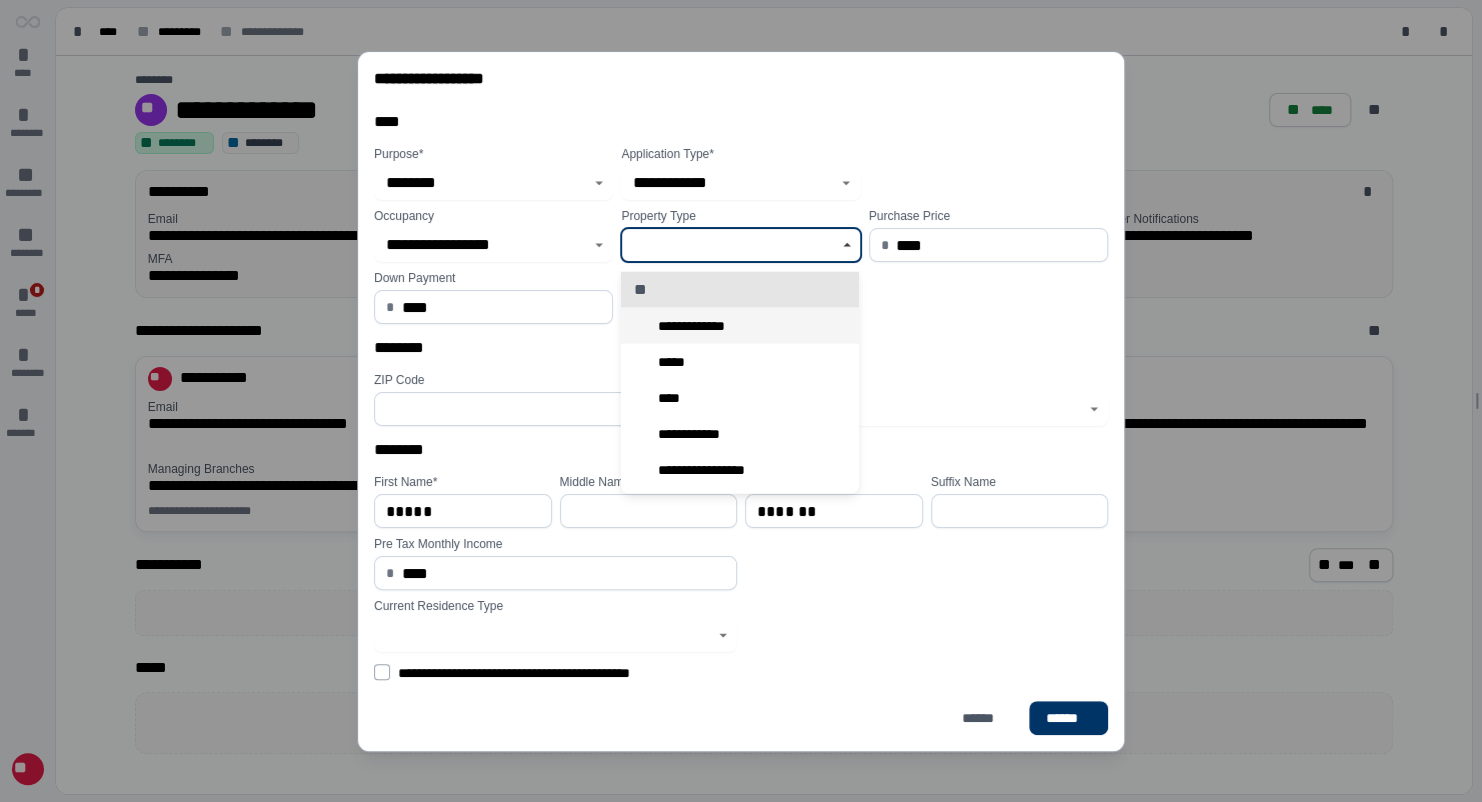 click on "**********" at bounding box center [698, 326] 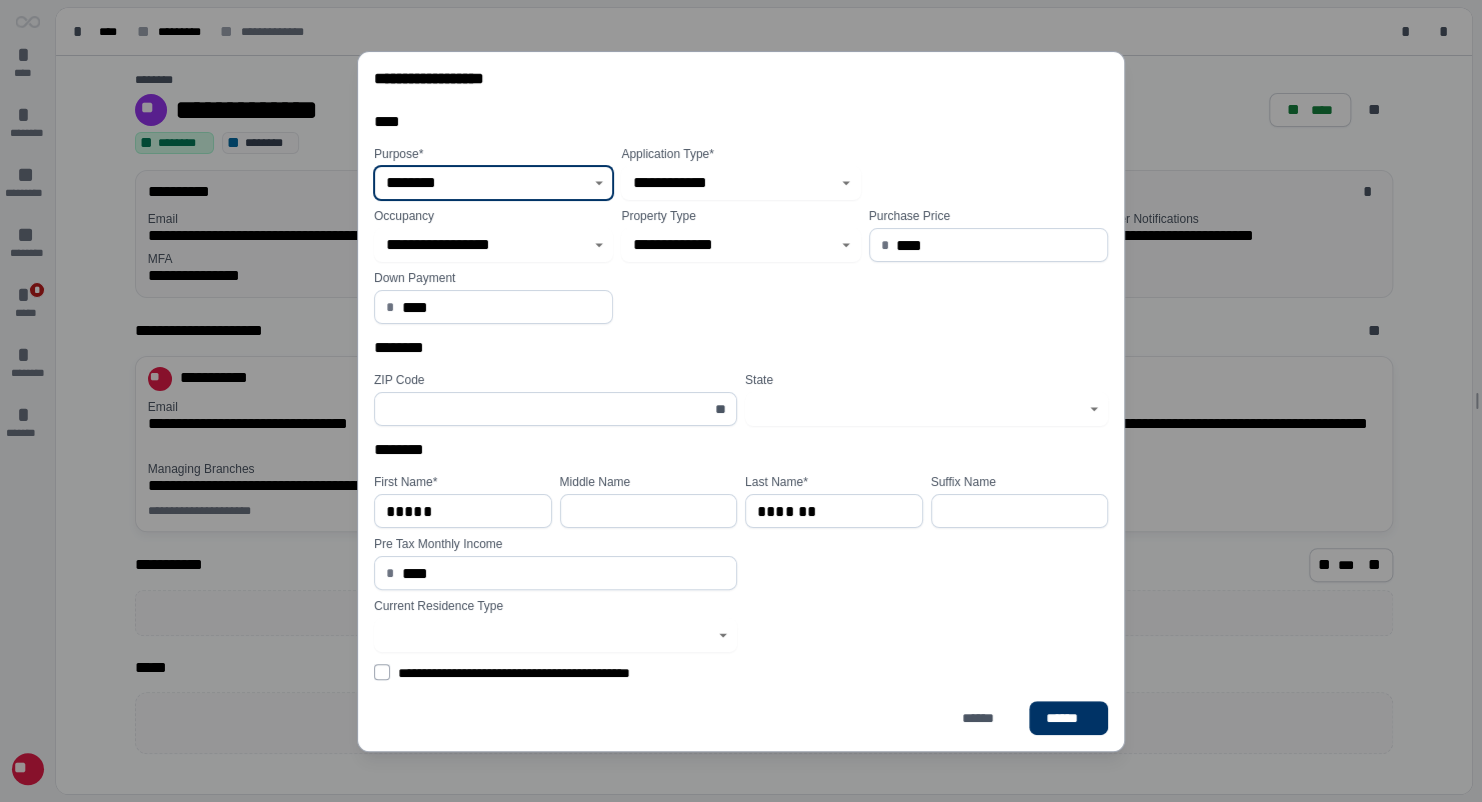 click on "********" at bounding box center [482, 183] 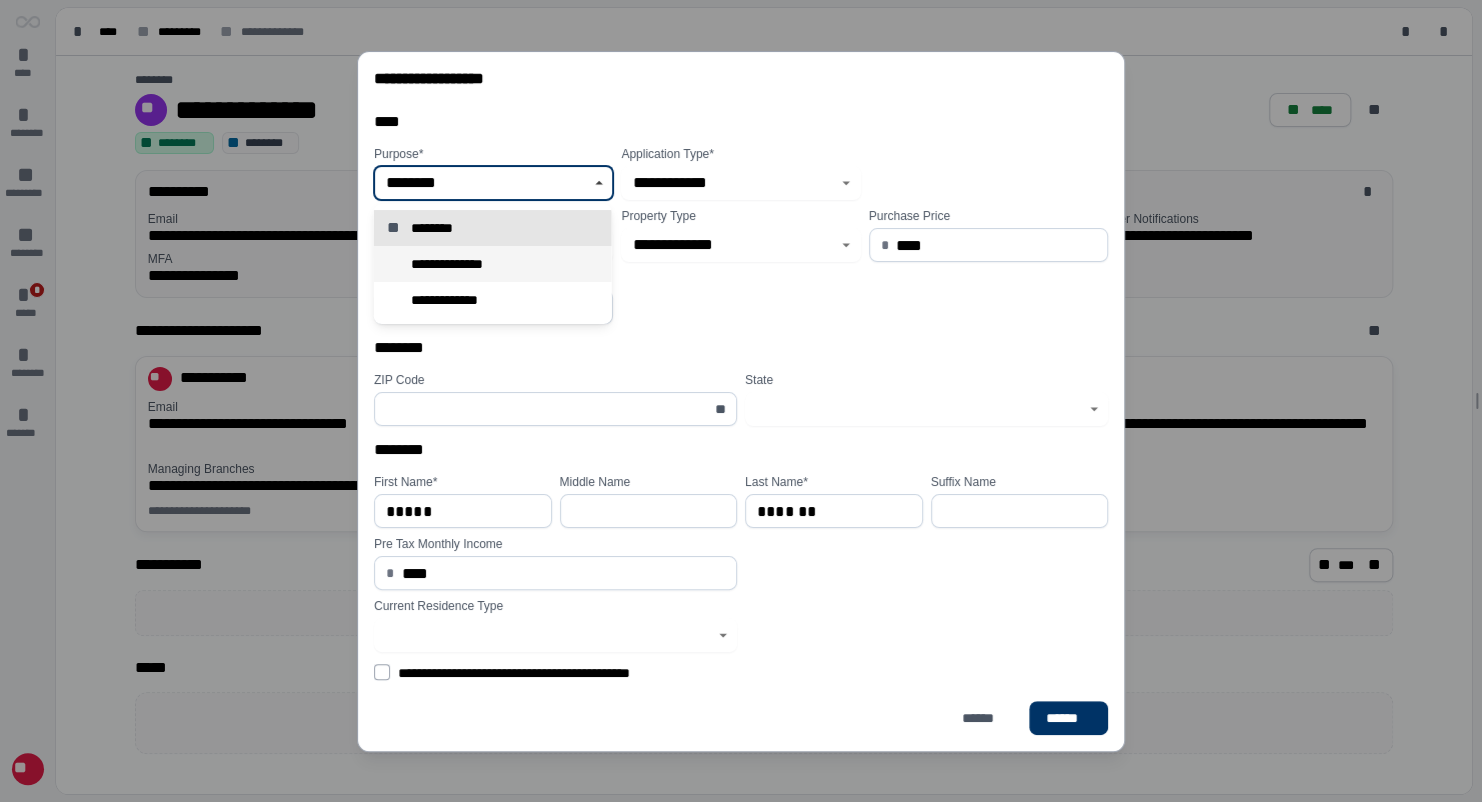 click on "**********" at bounding box center [493, 264] 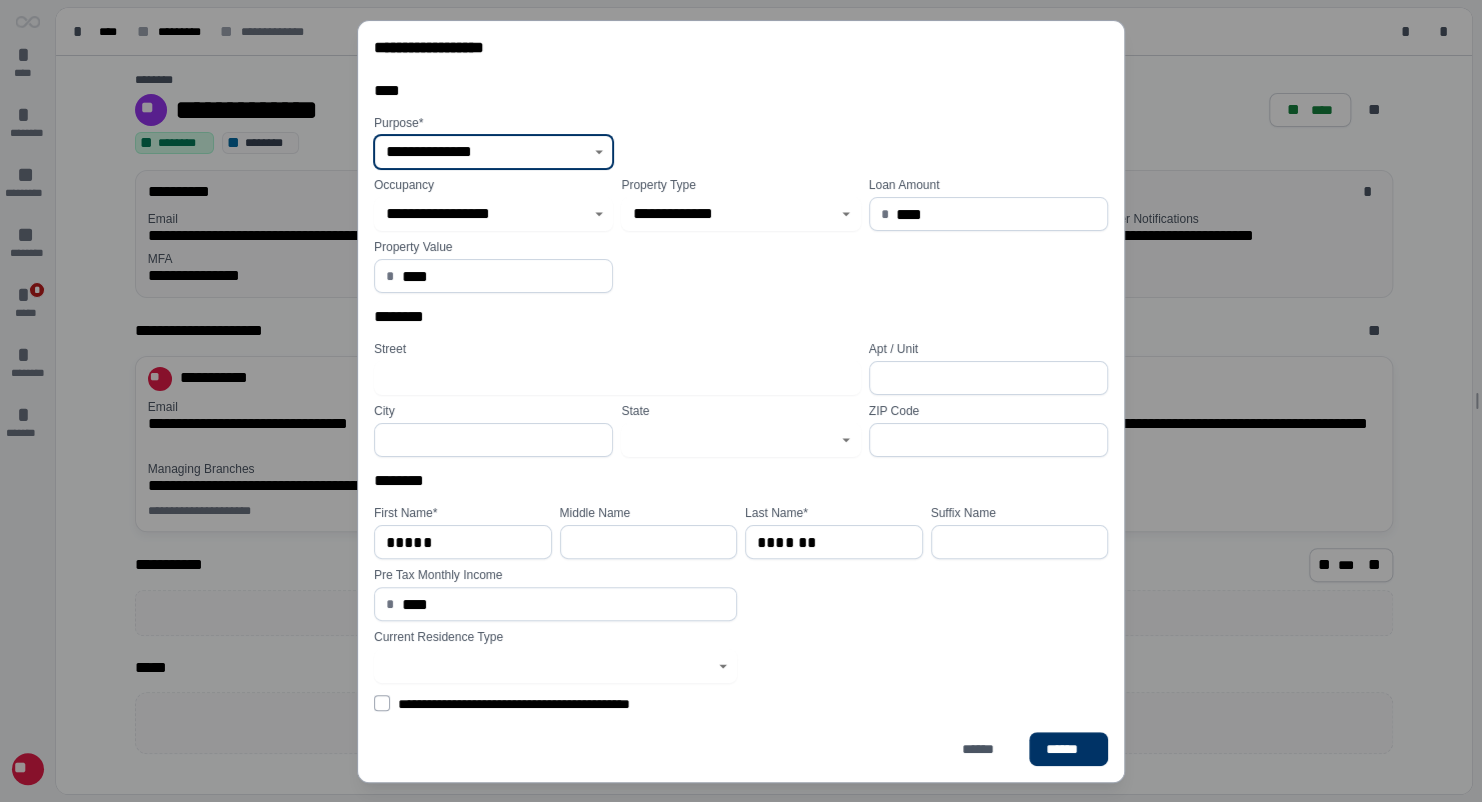 click 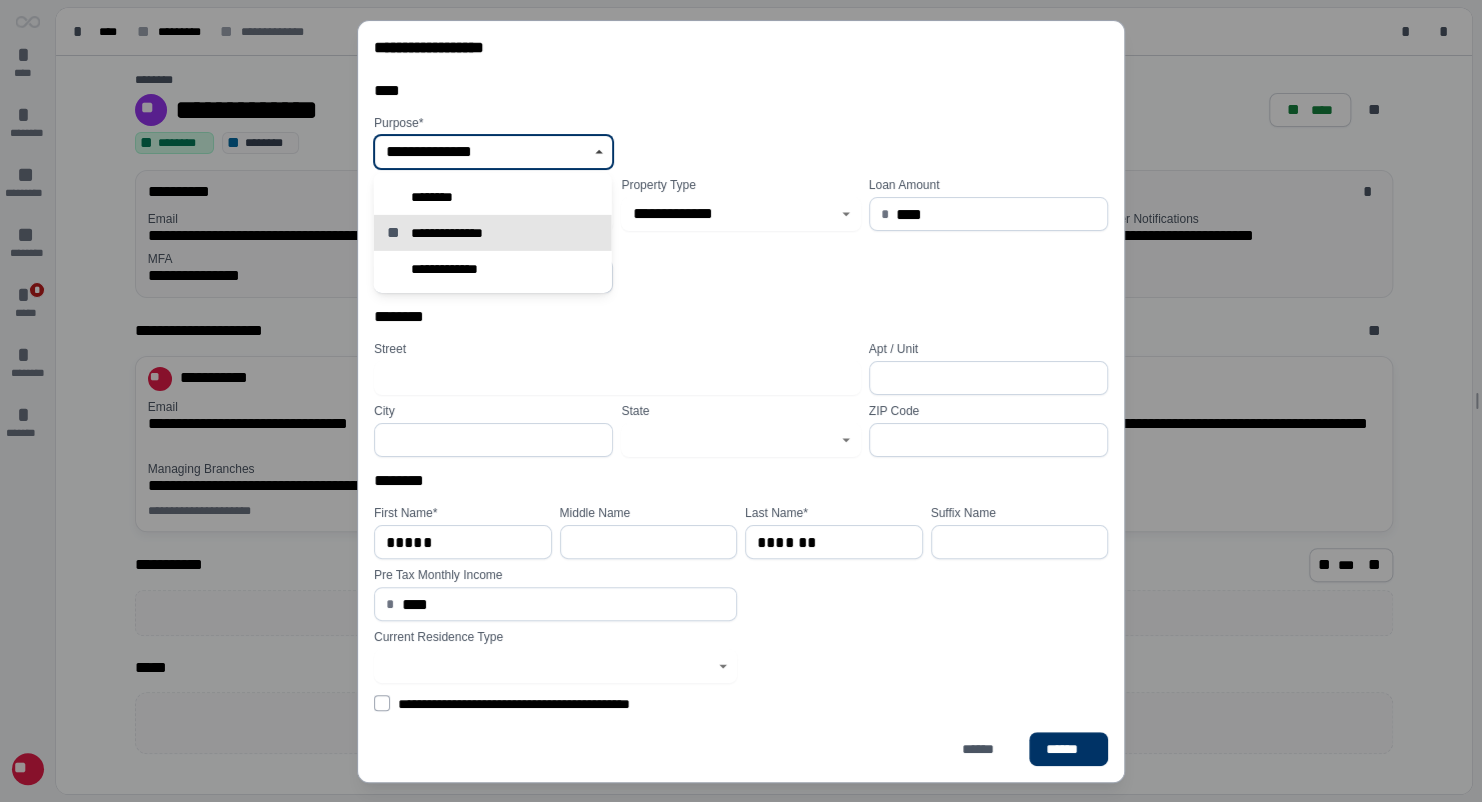 click on "**********" at bounding box center [456, 233] 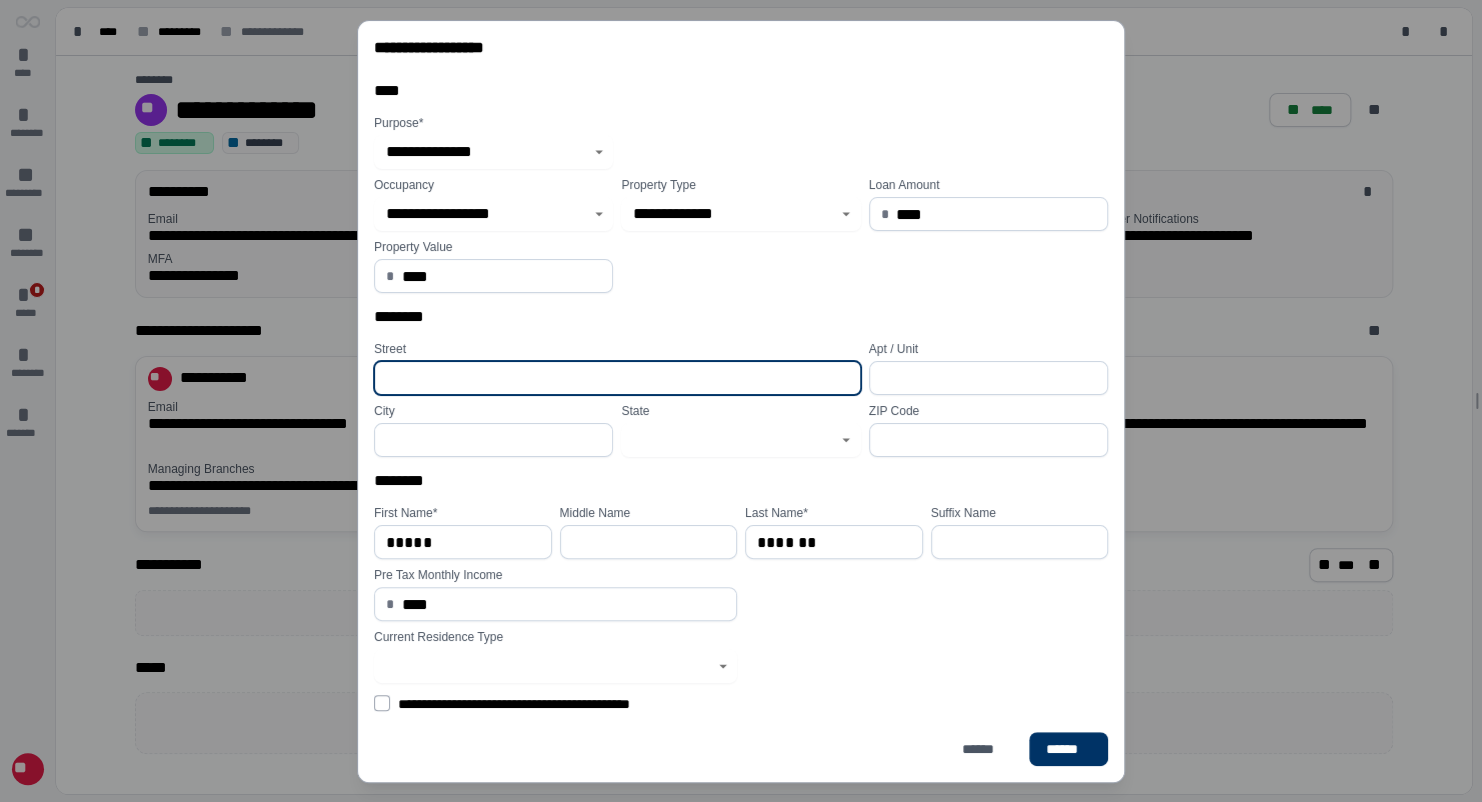 click at bounding box center (617, 378) 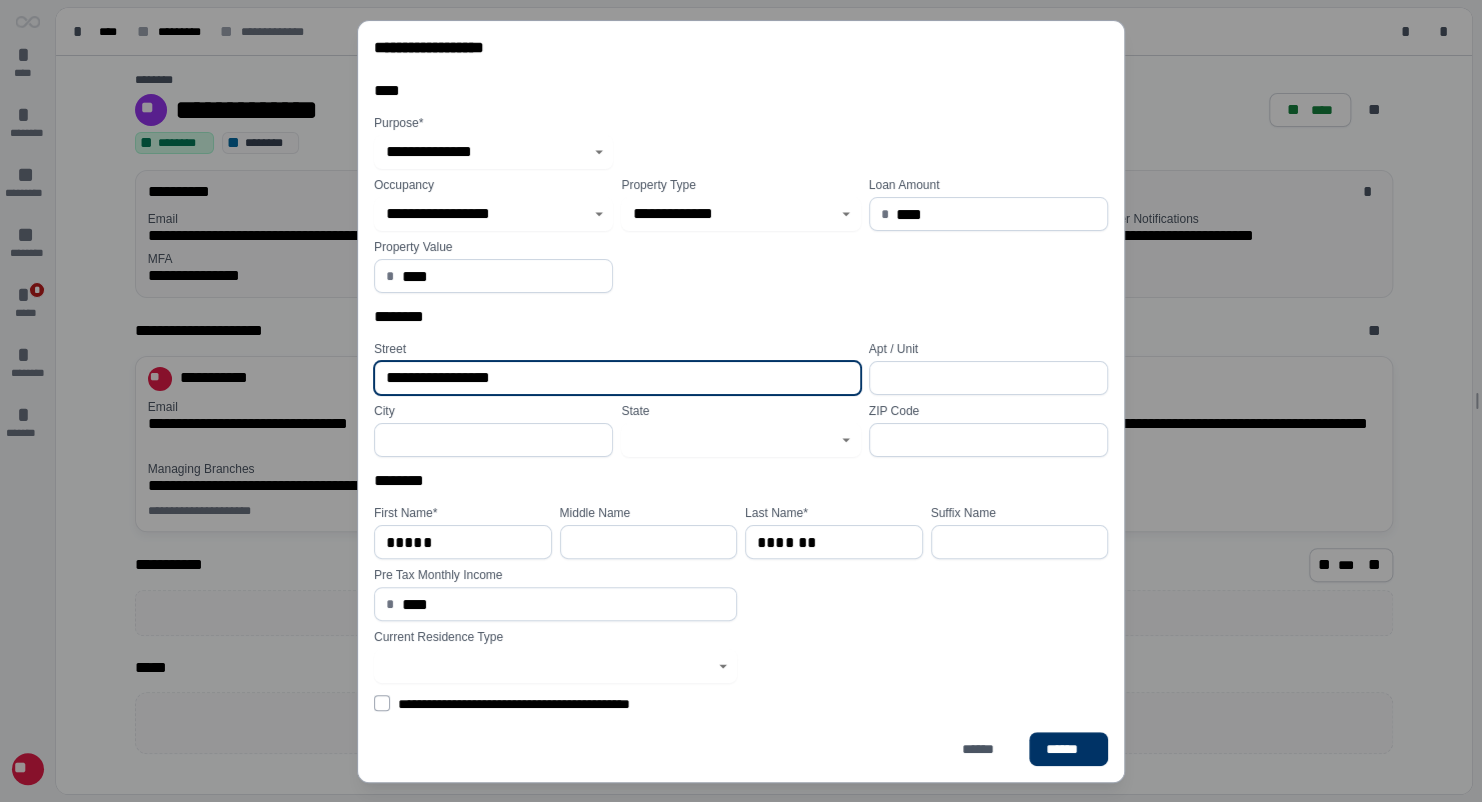 type on "**********" 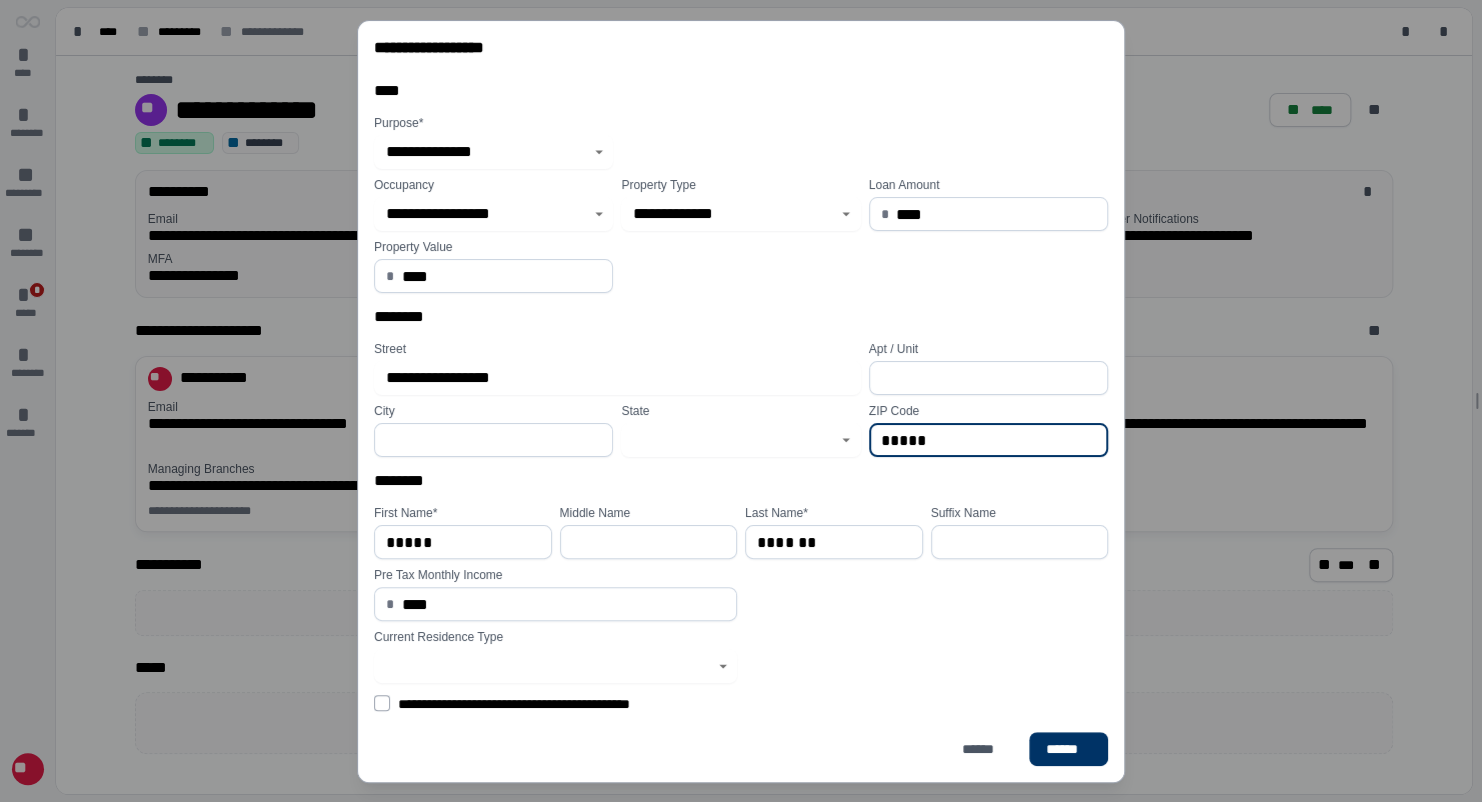 type on "*****" 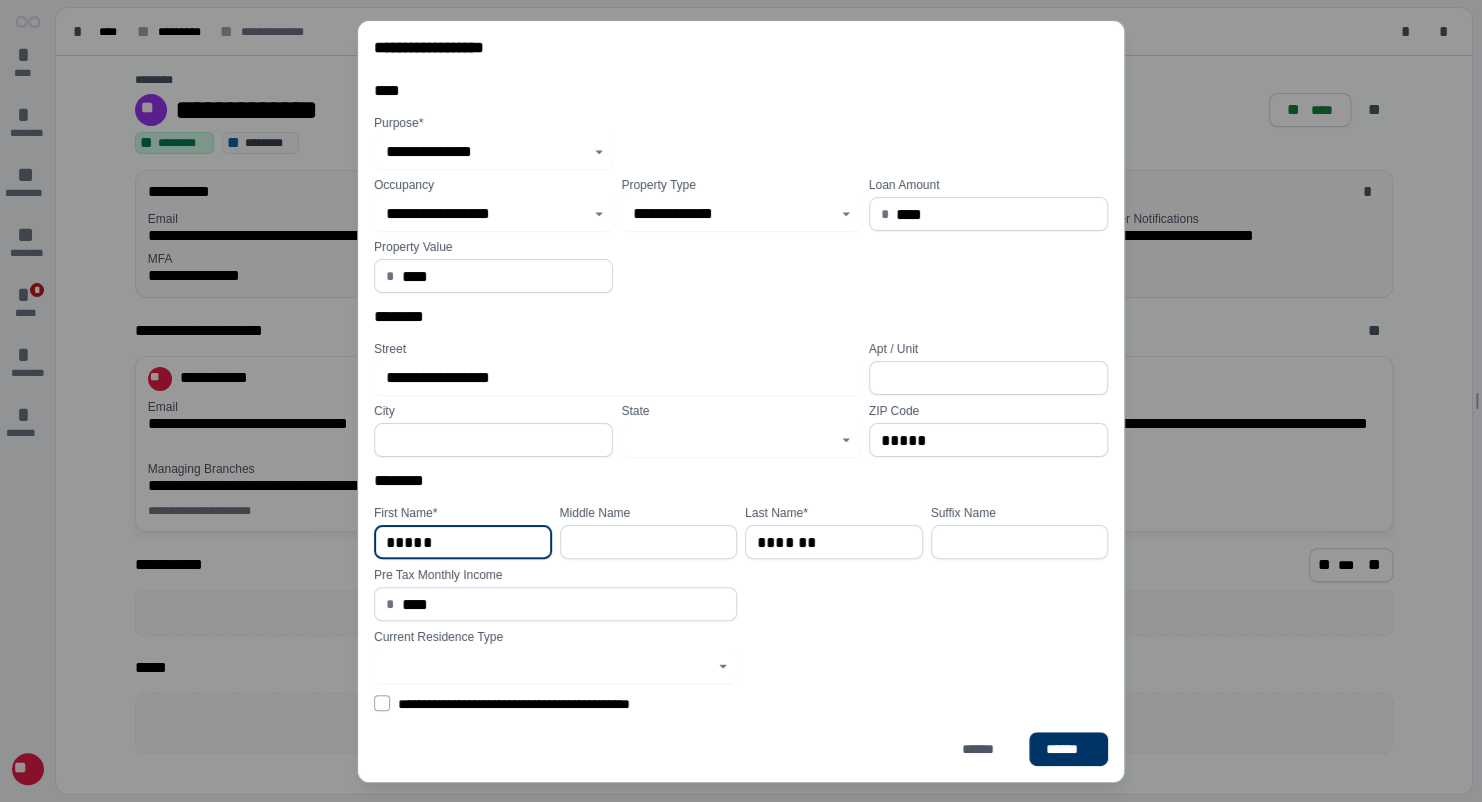 click at bounding box center (493, 440) 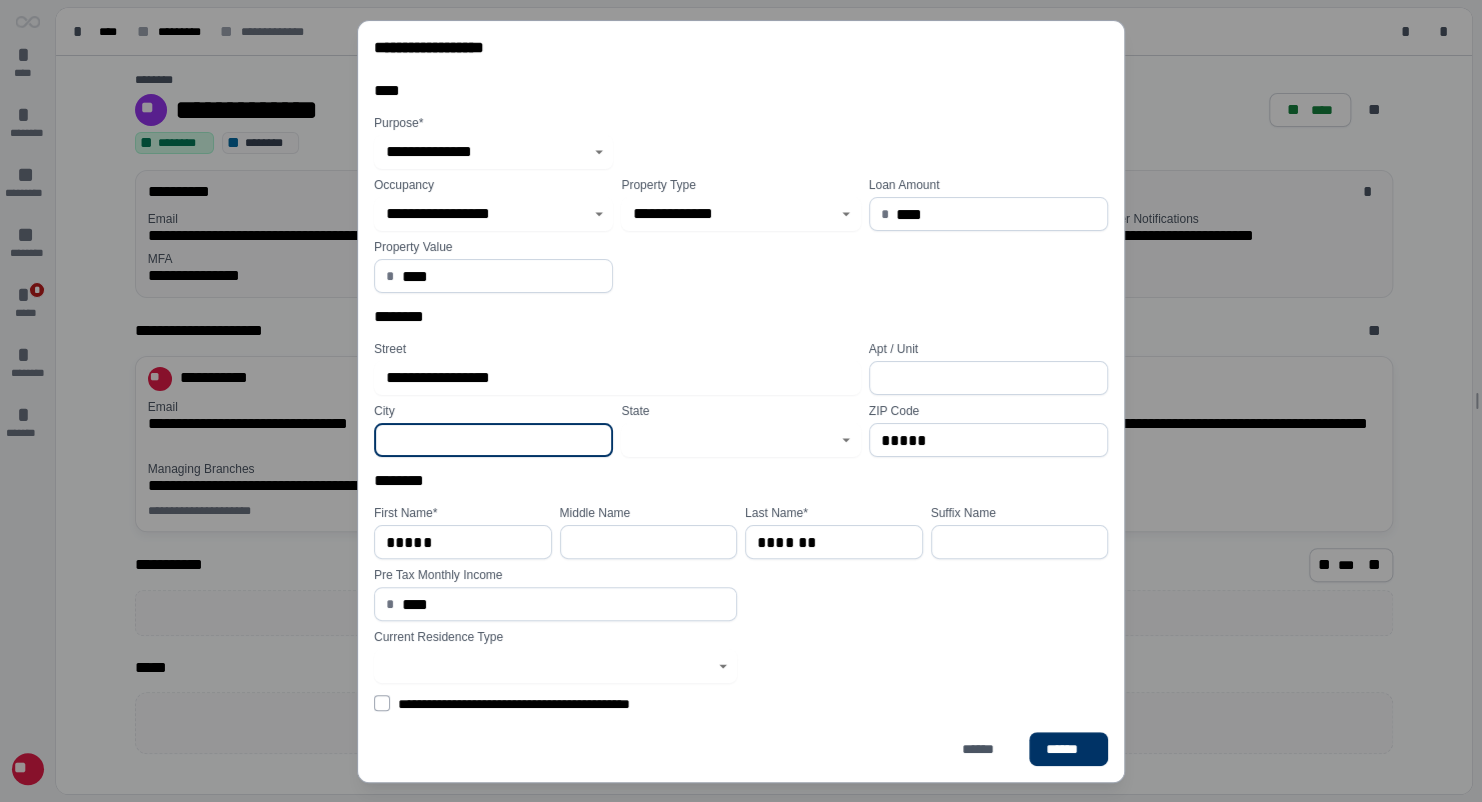 type on "*" 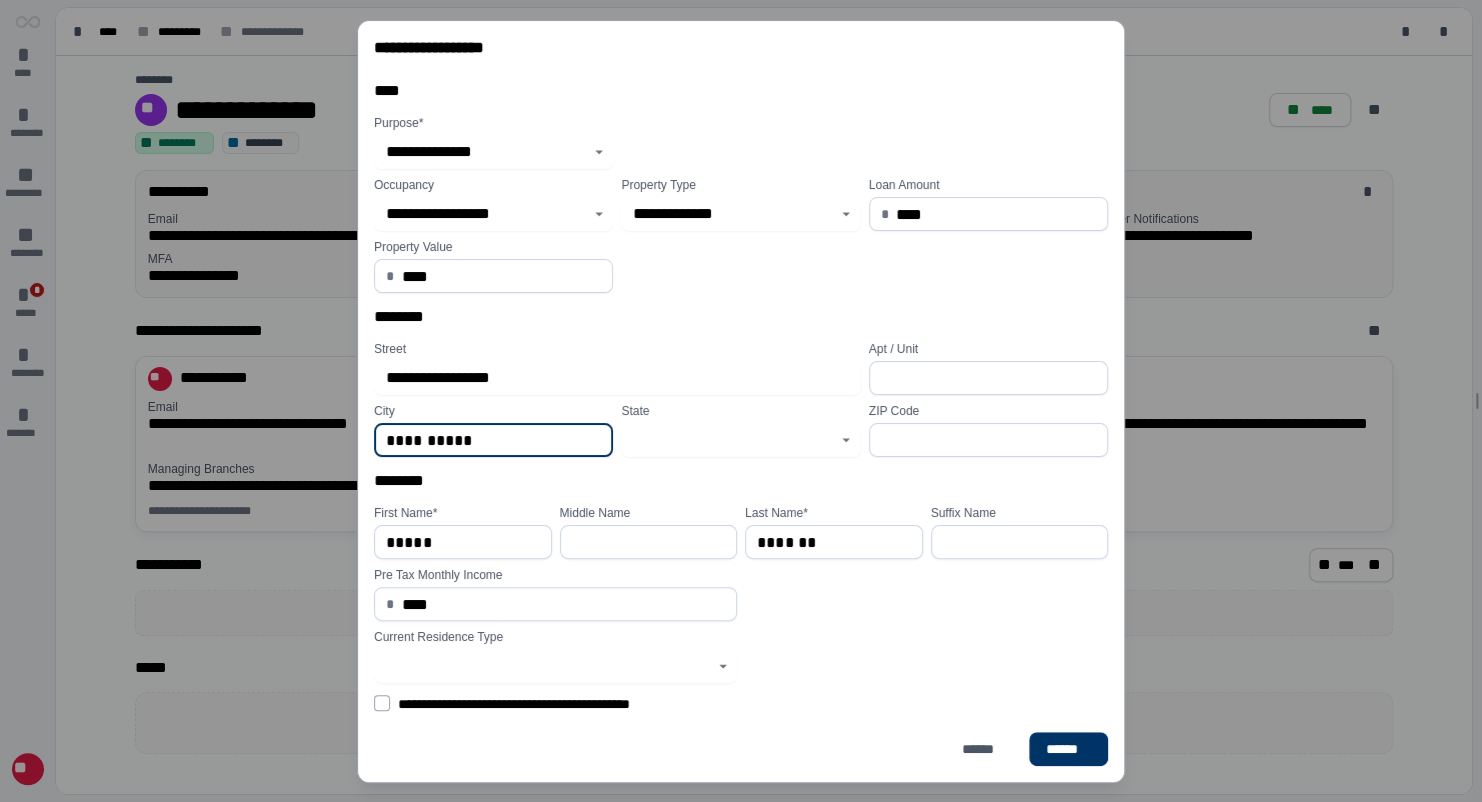 type on "**********" 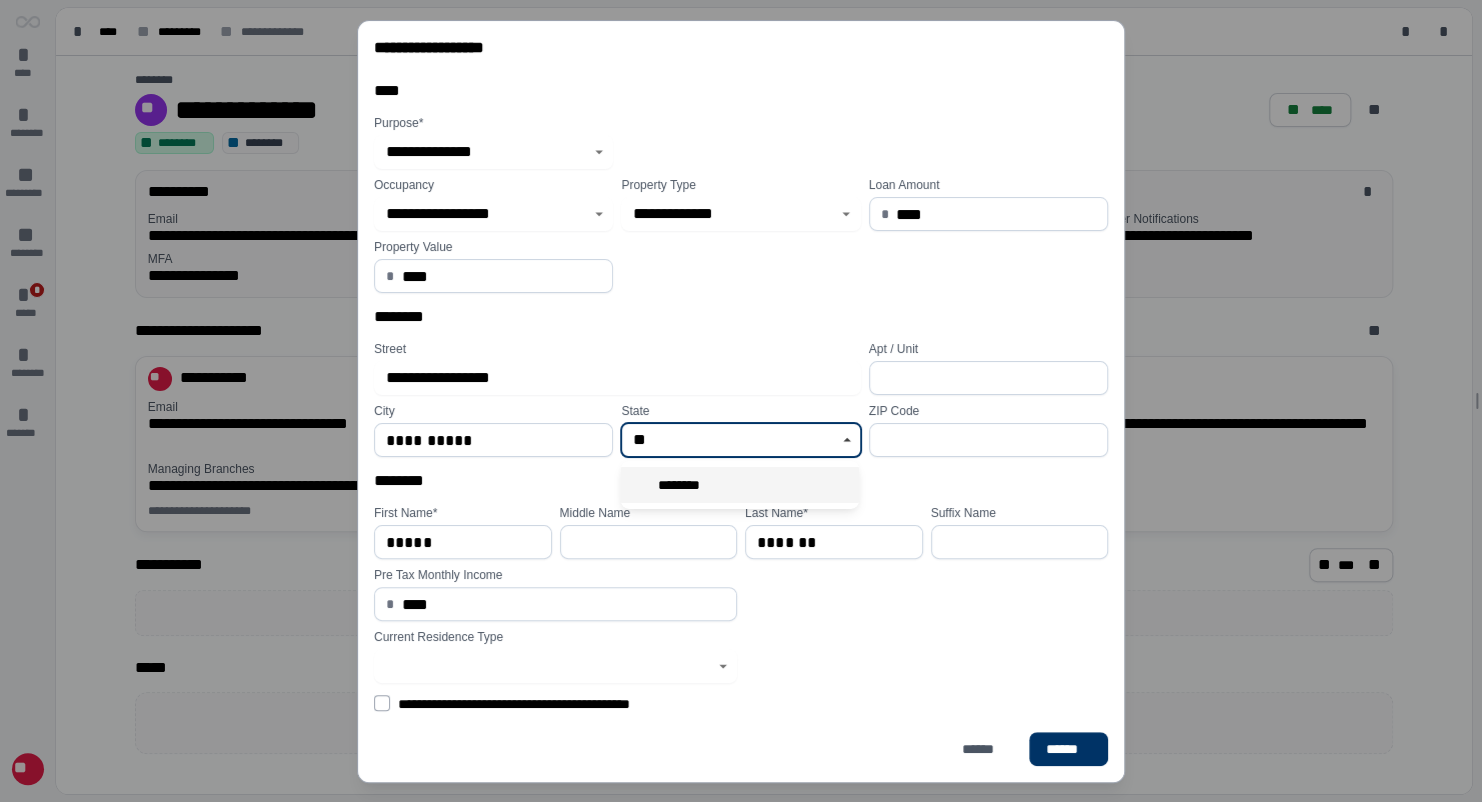 click on "********" at bounding box center [686, 485] 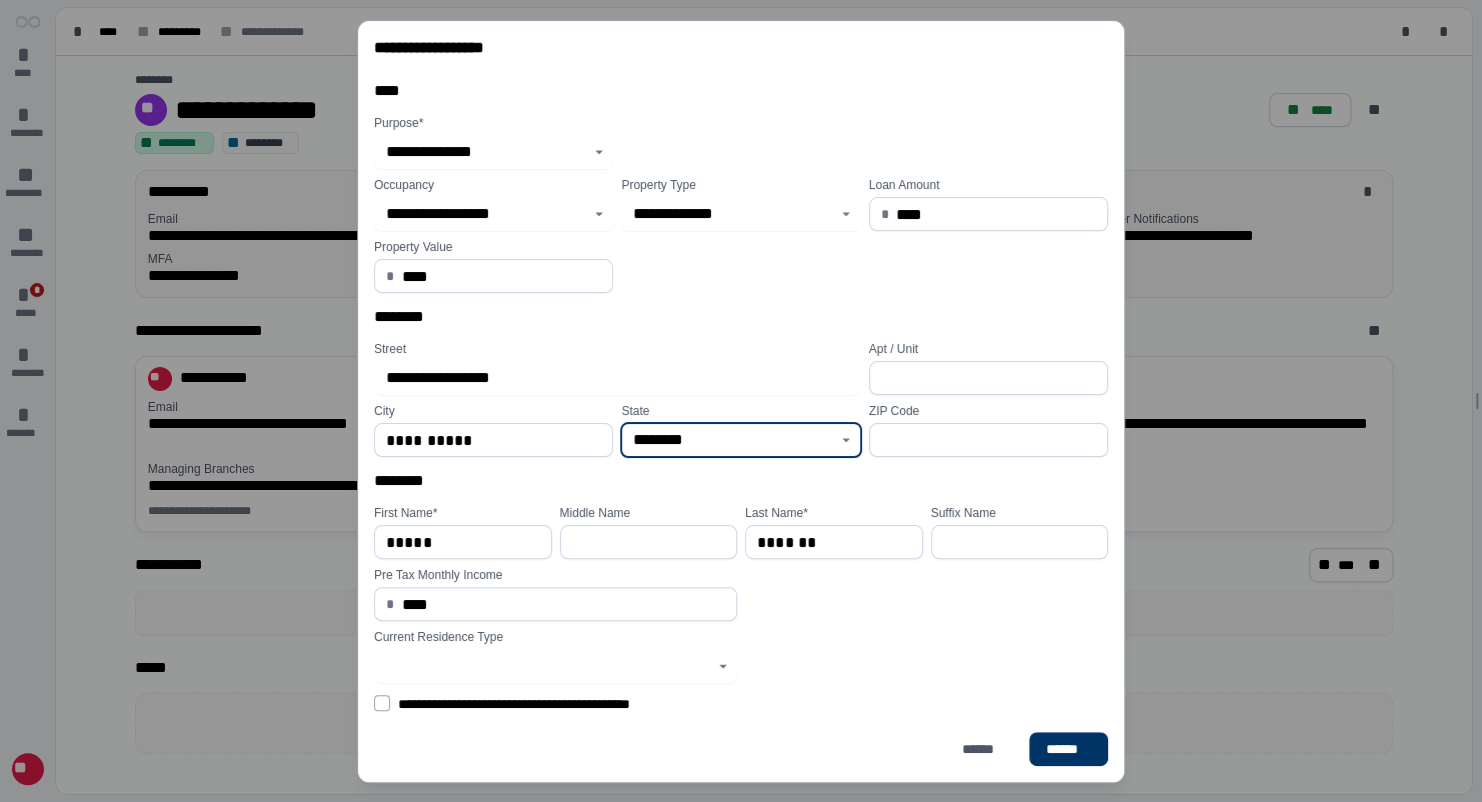 click 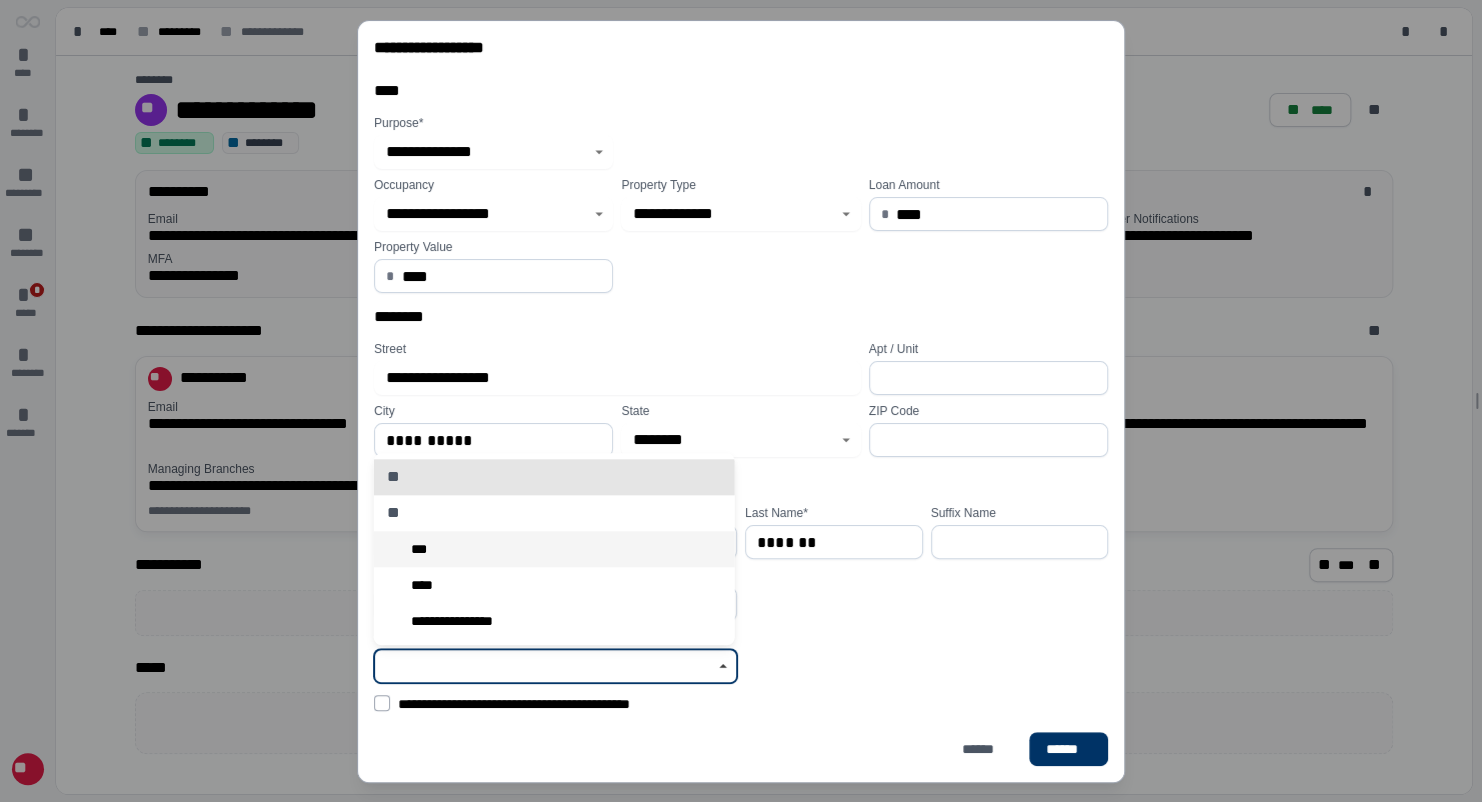 click on "***" at bounding box center (554, 550) 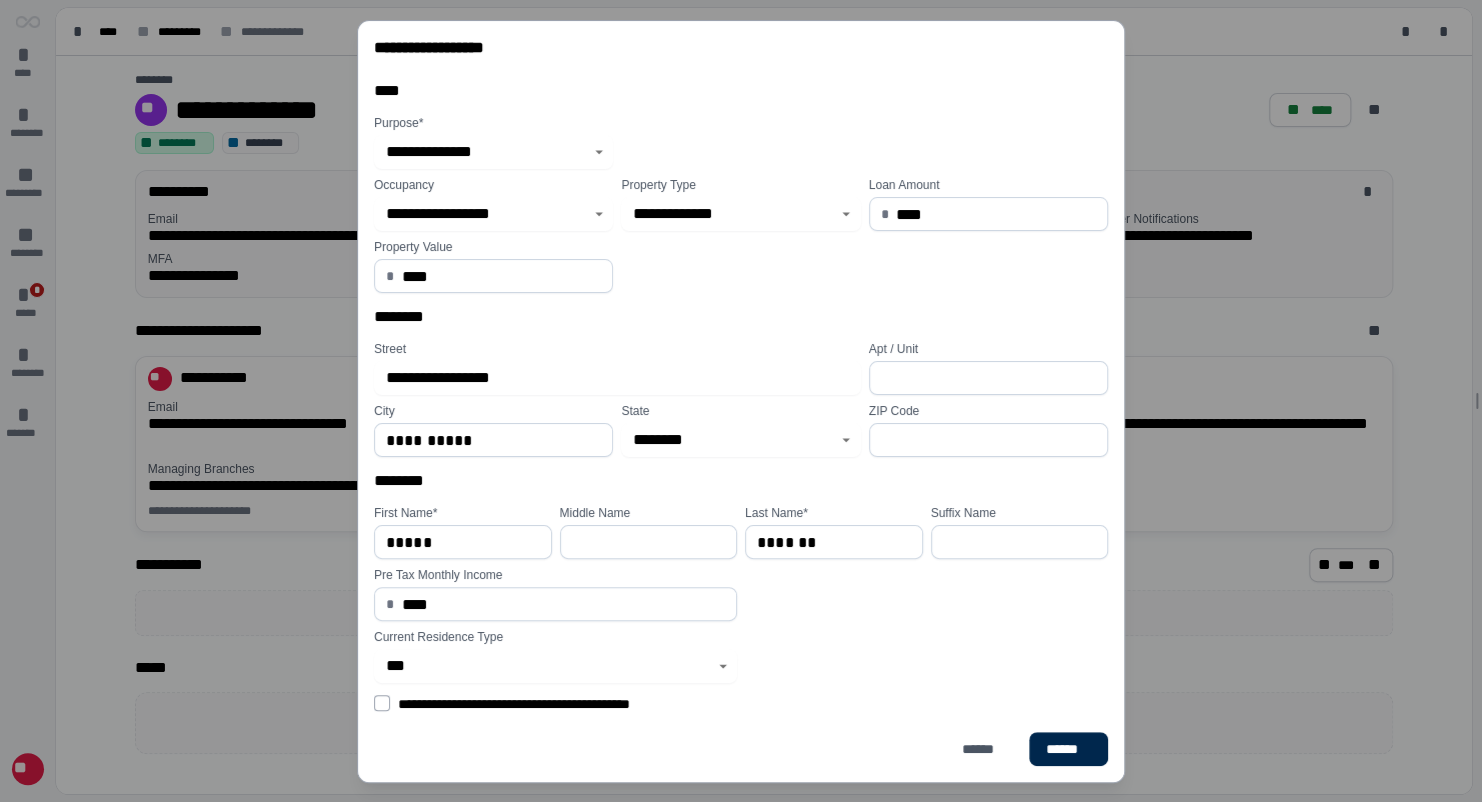 click on "******" at bounding box center (1067, 749) 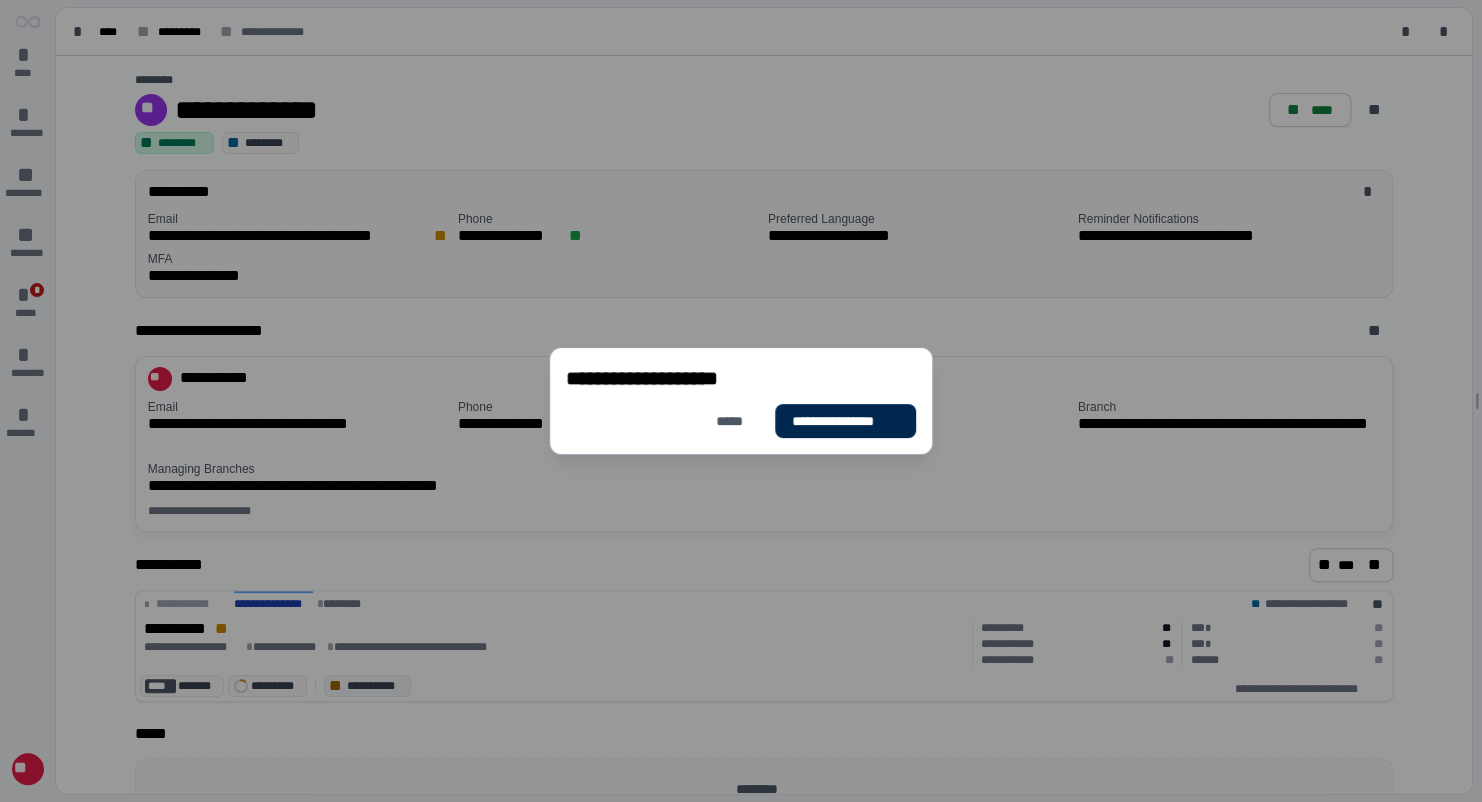 click on "**********" at bounding box center (845, 421) 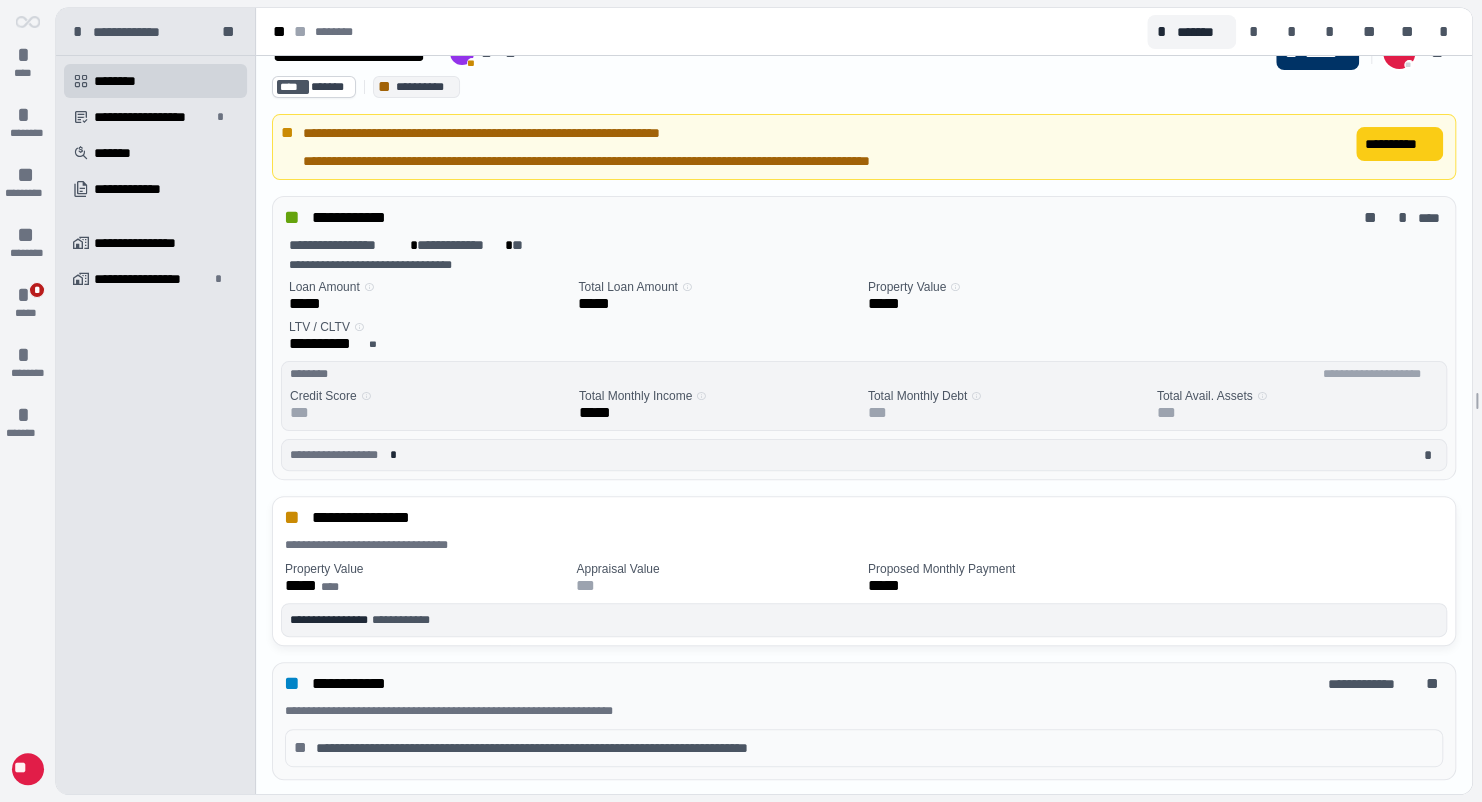 scroll, scrollTop: 0, scrollLeft: 0, axis: both 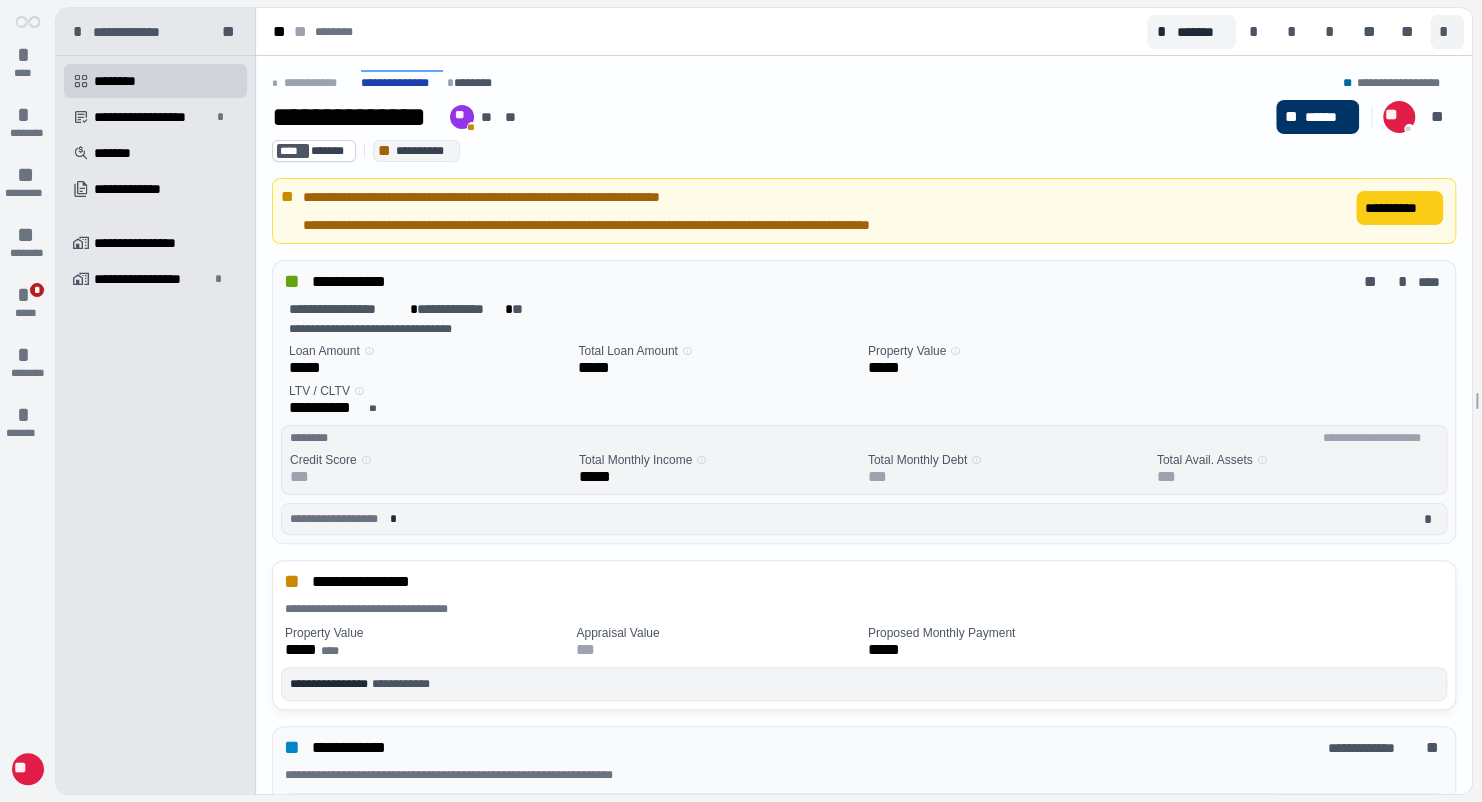 click on "*" at bounding box center (1447, 32) 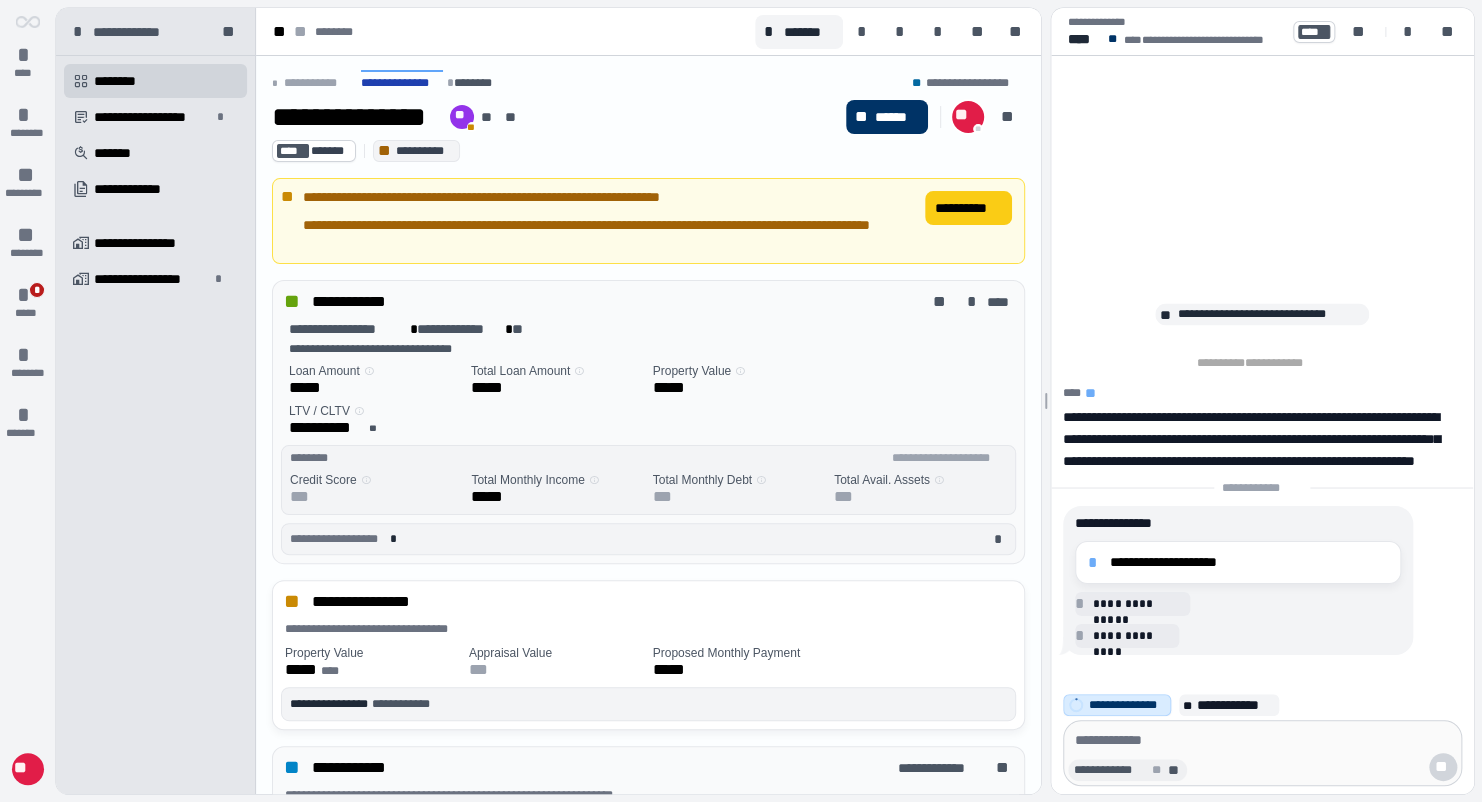 click on "**" at bounding box center [1175, 771] 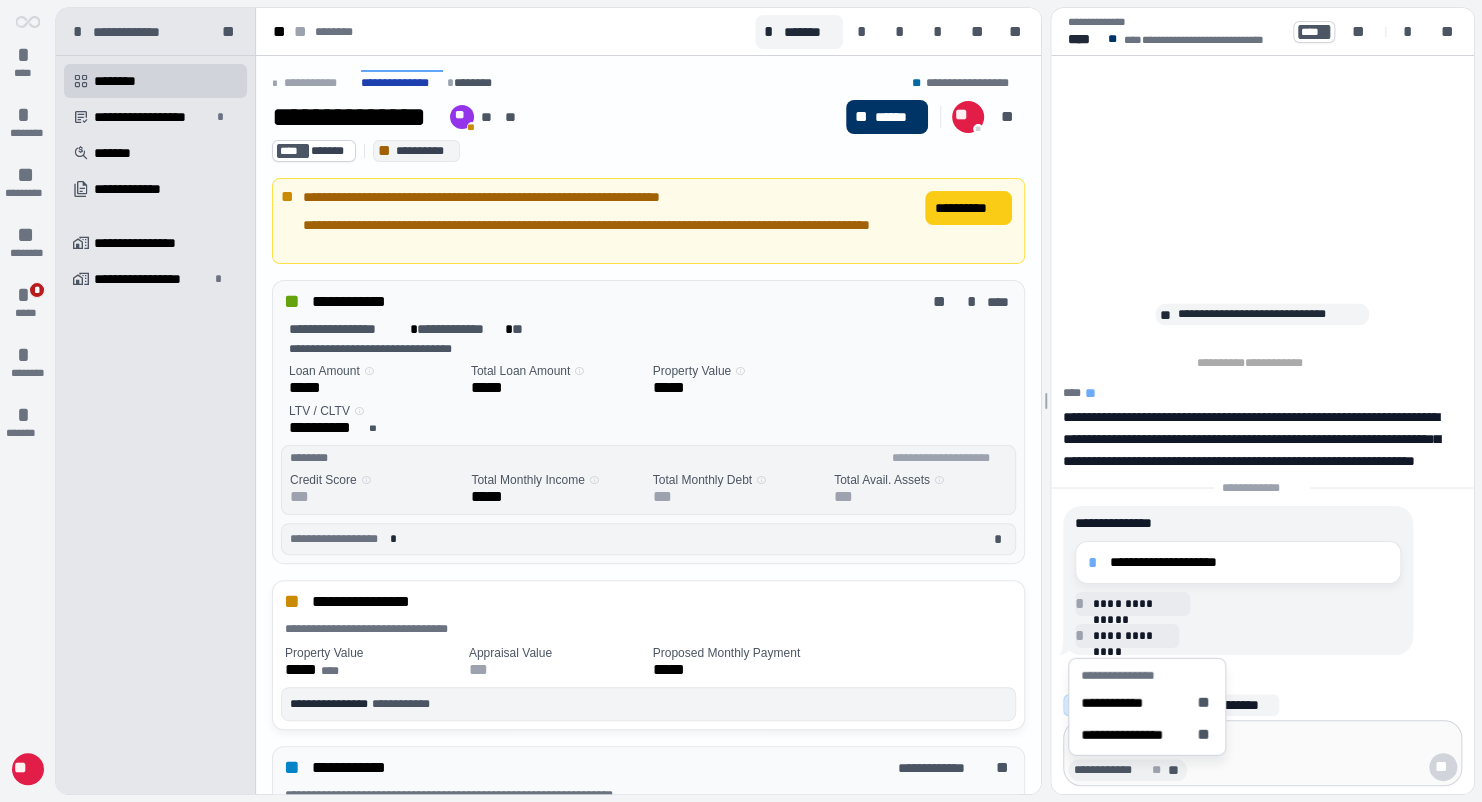 click on "**" at bounding box center [1175, 771] 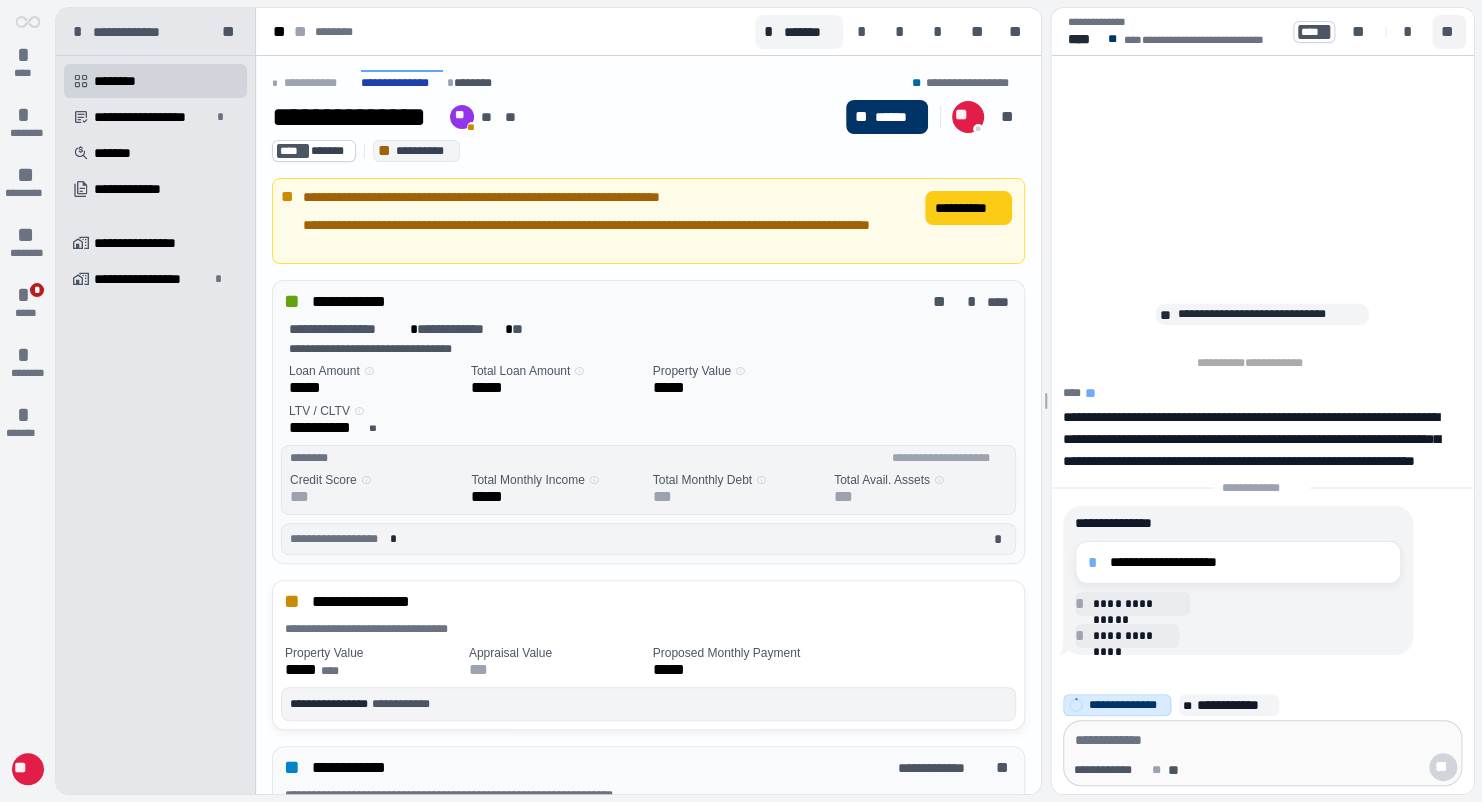 click on "**" at bounding box center [1449, 32] 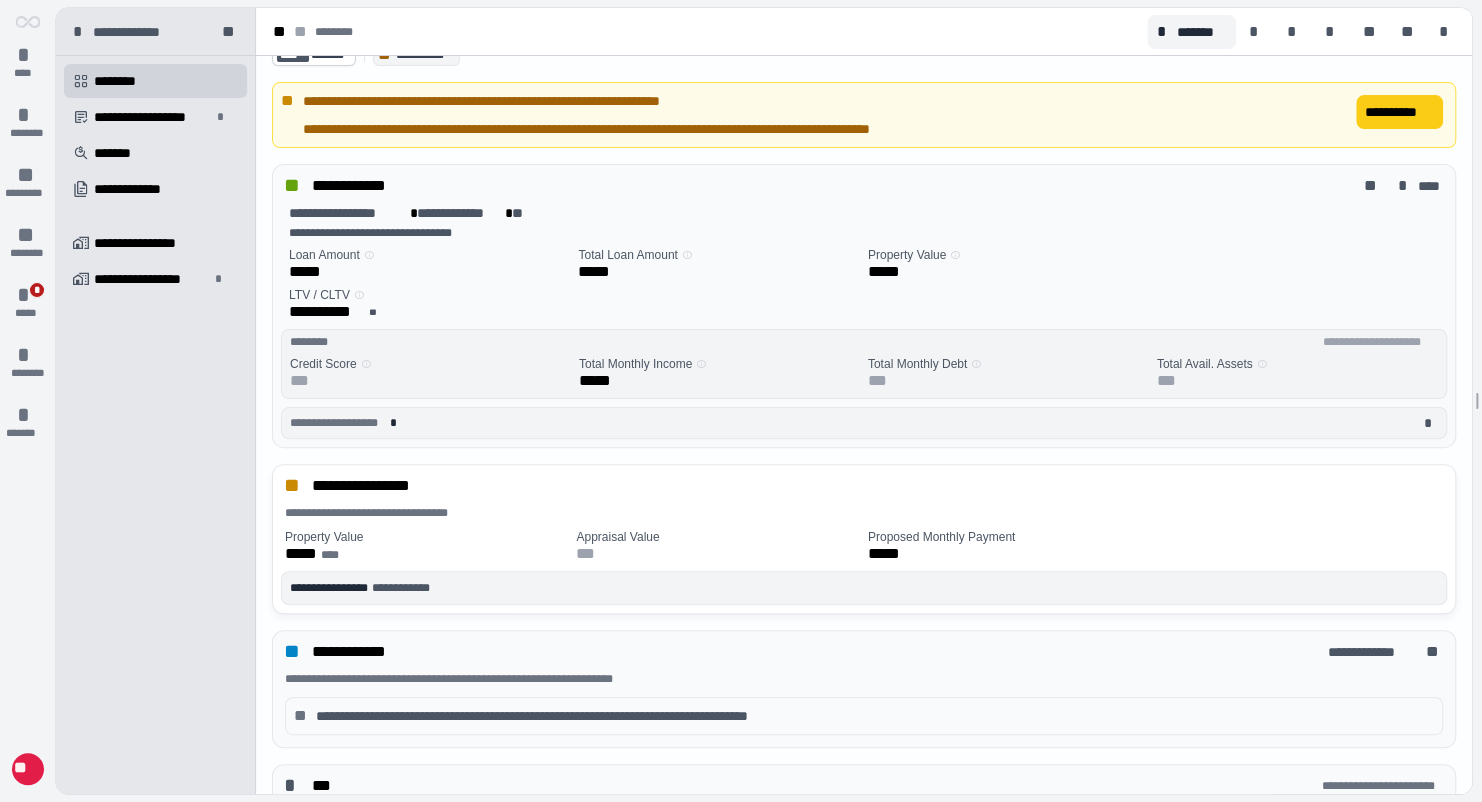 scroll, scrollTop: 0, scrollLeft: 0, axis: both 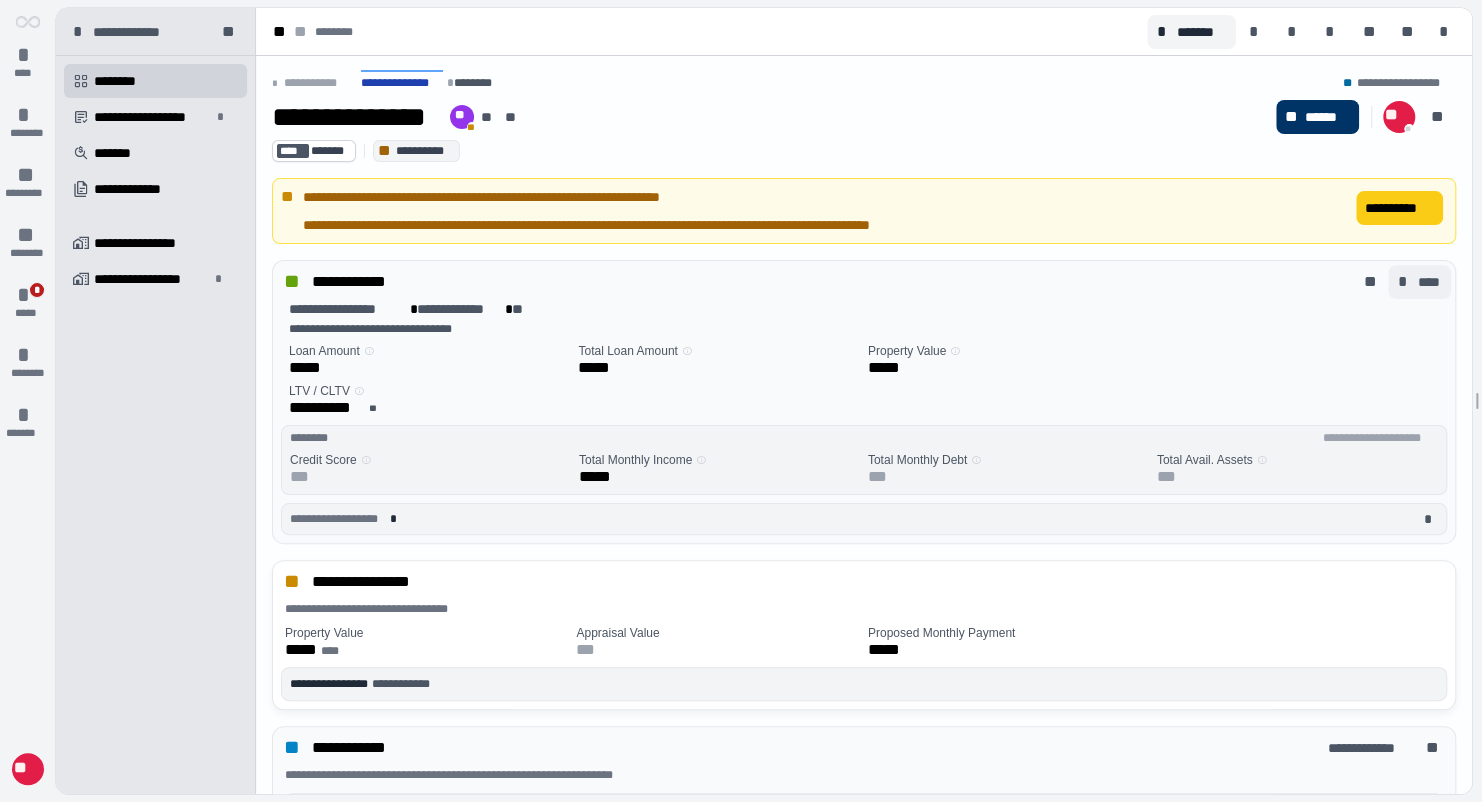 click on "****" at bounding box center [1429, 282] 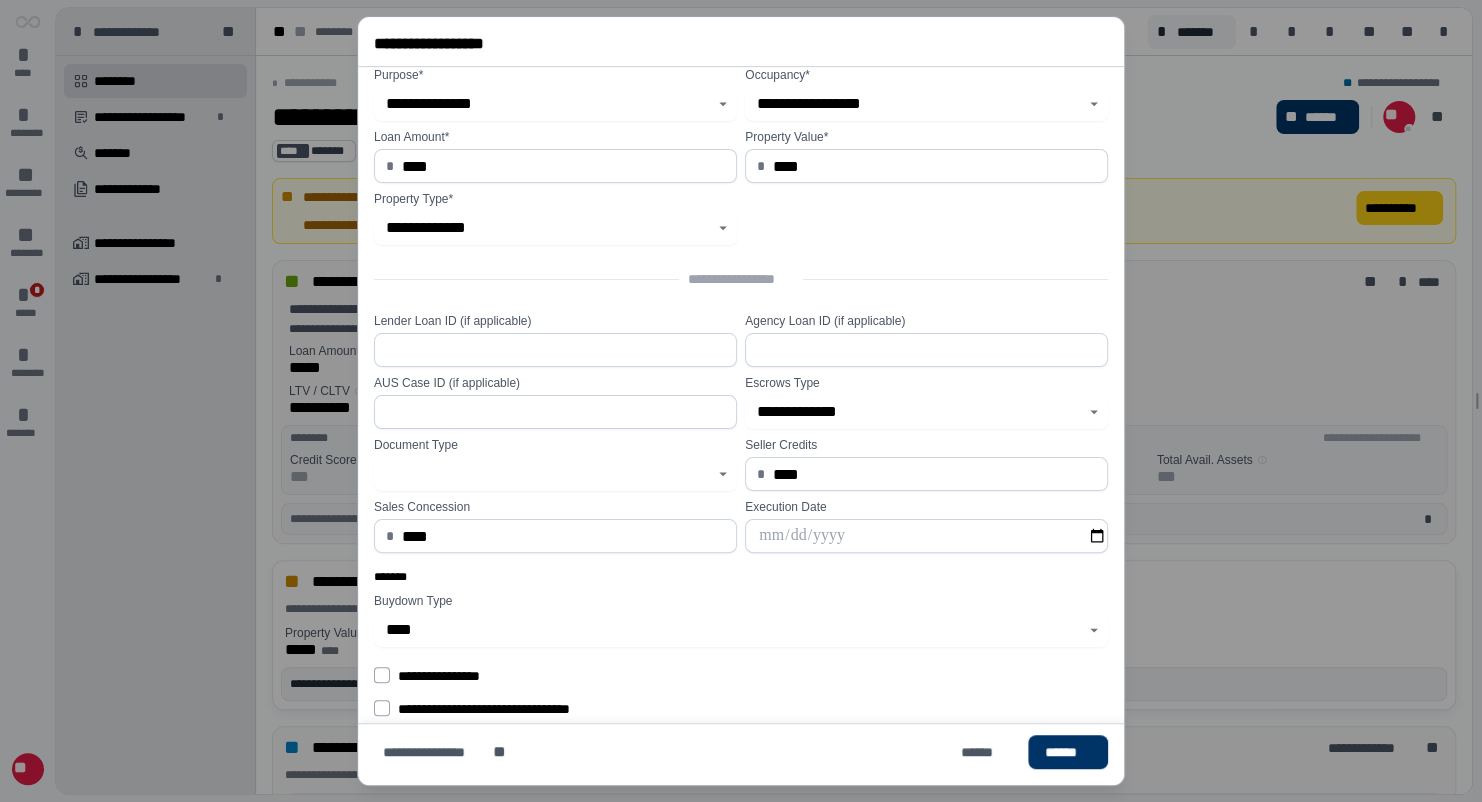 scroll, scrollTop: 0, scrollLeft: 0, axis: both 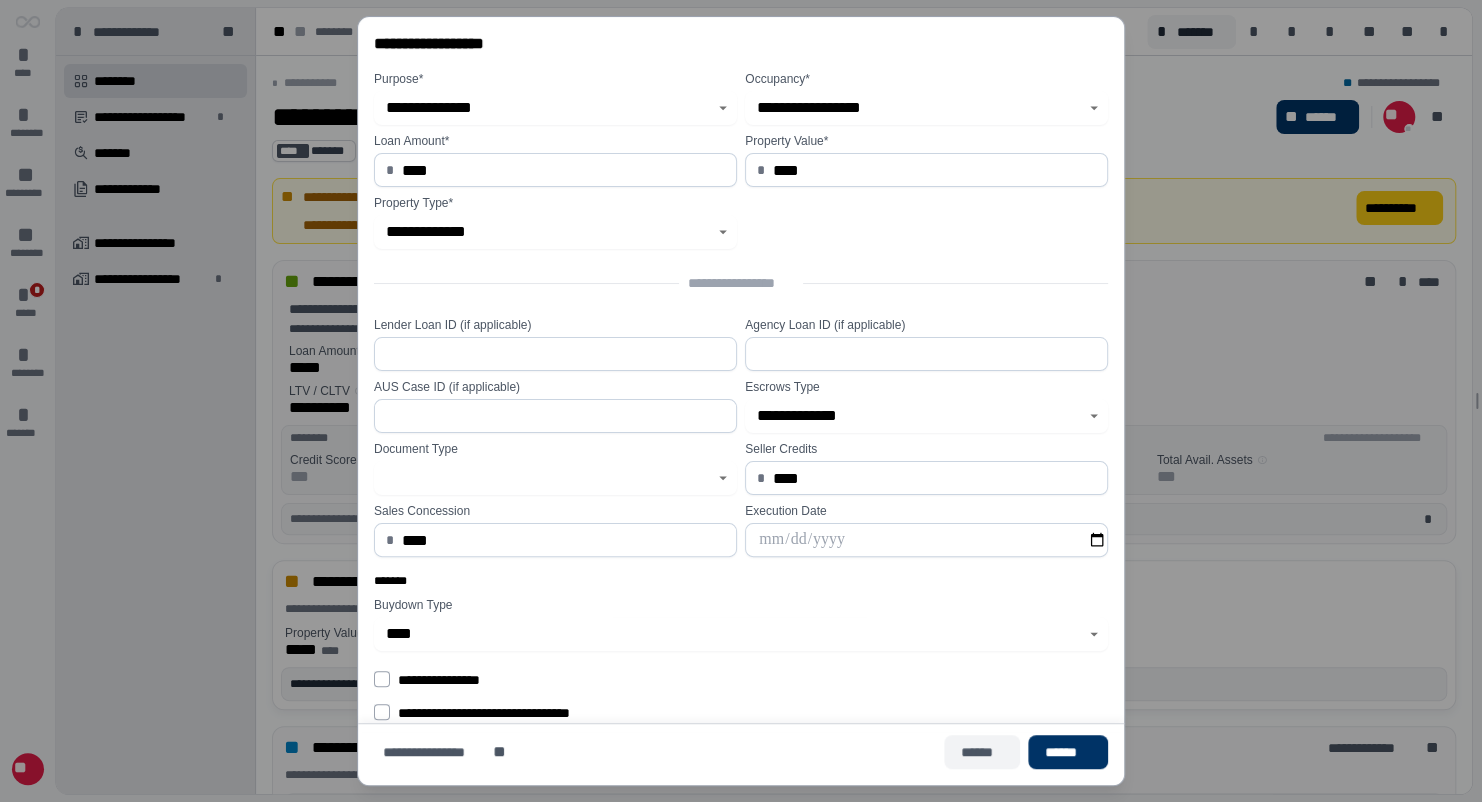 click on "******" at bounding box center (982, 752) 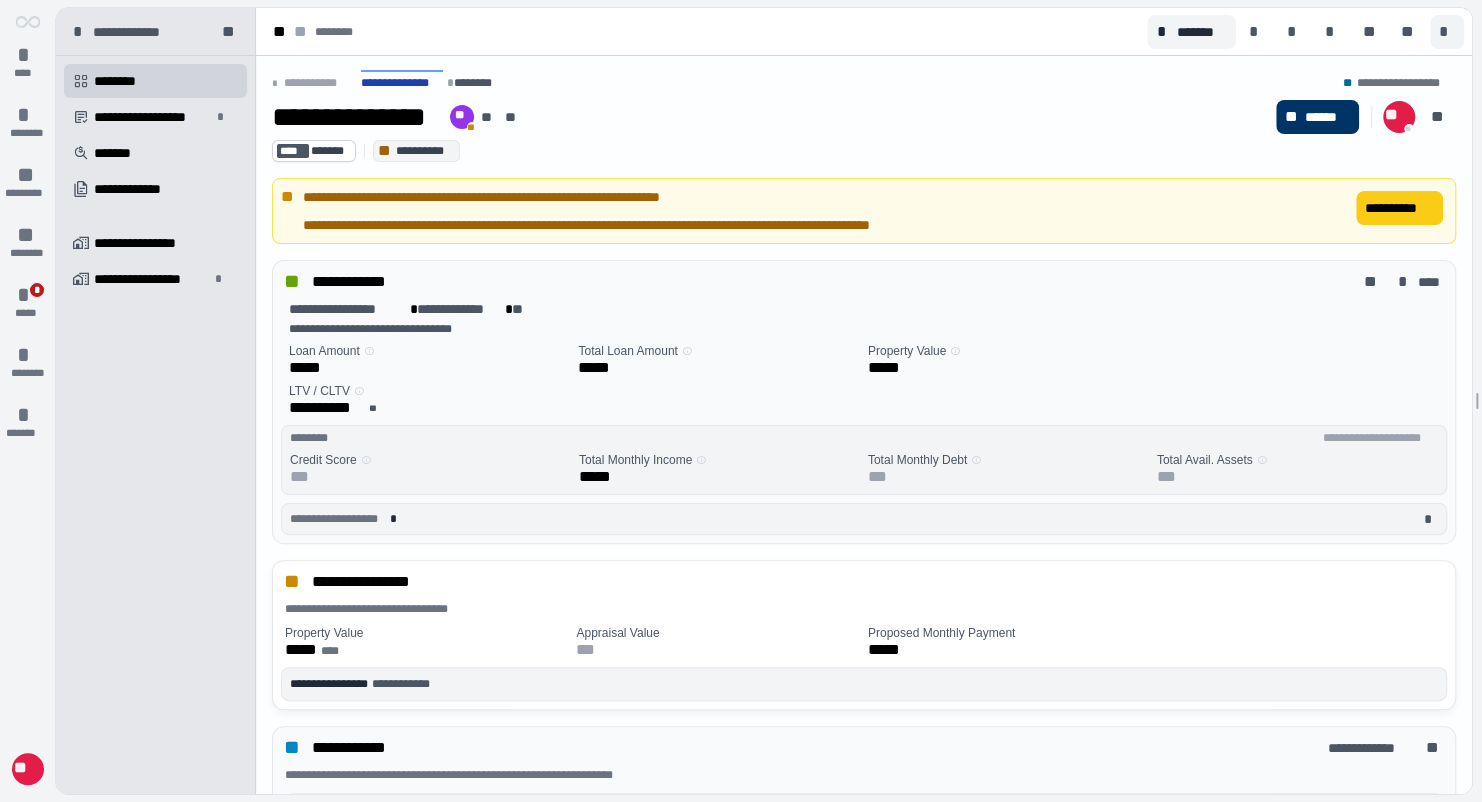 click on "*" at bounding box center (1447, 32) 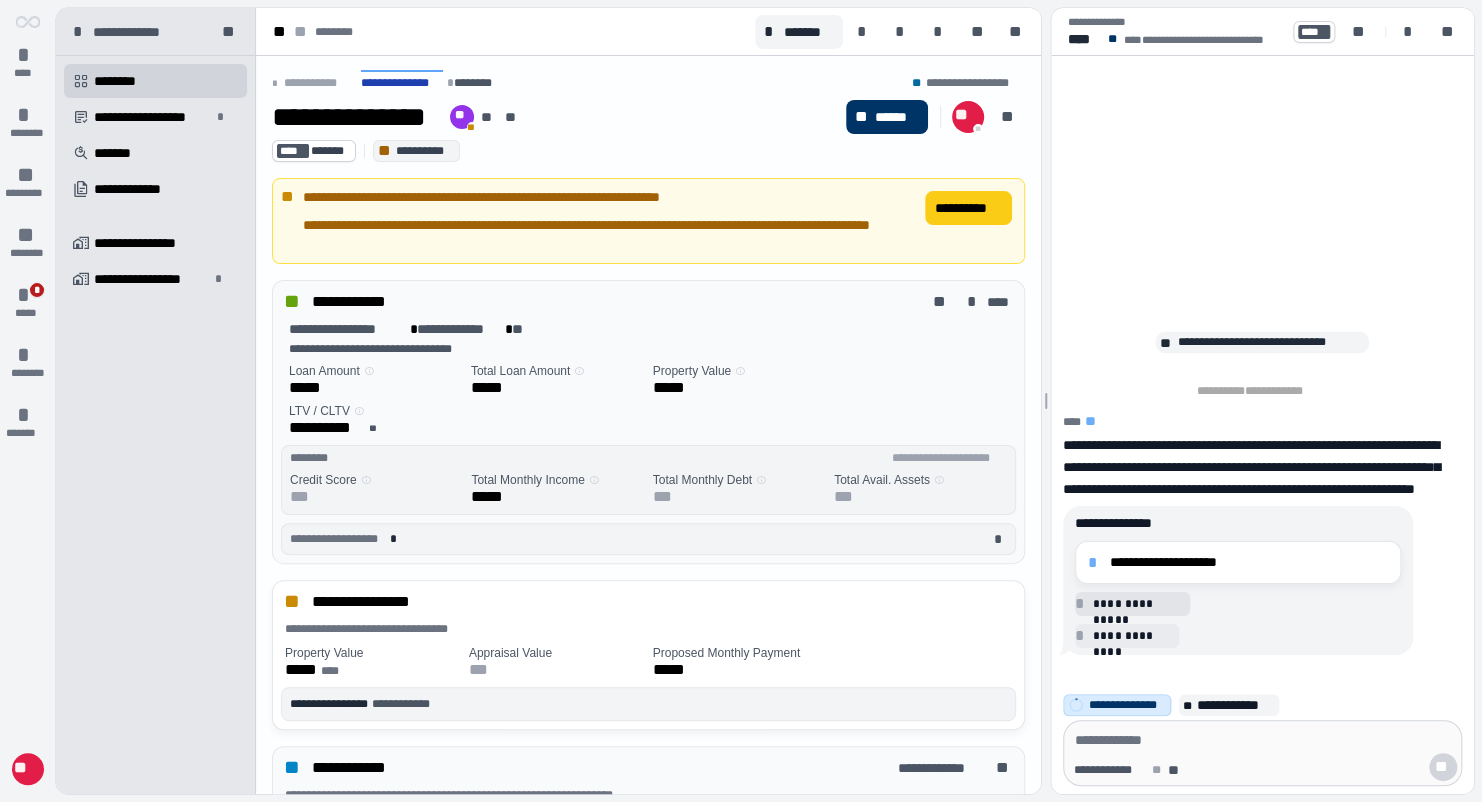 click on "**********" at bounding box center [1249, 562] 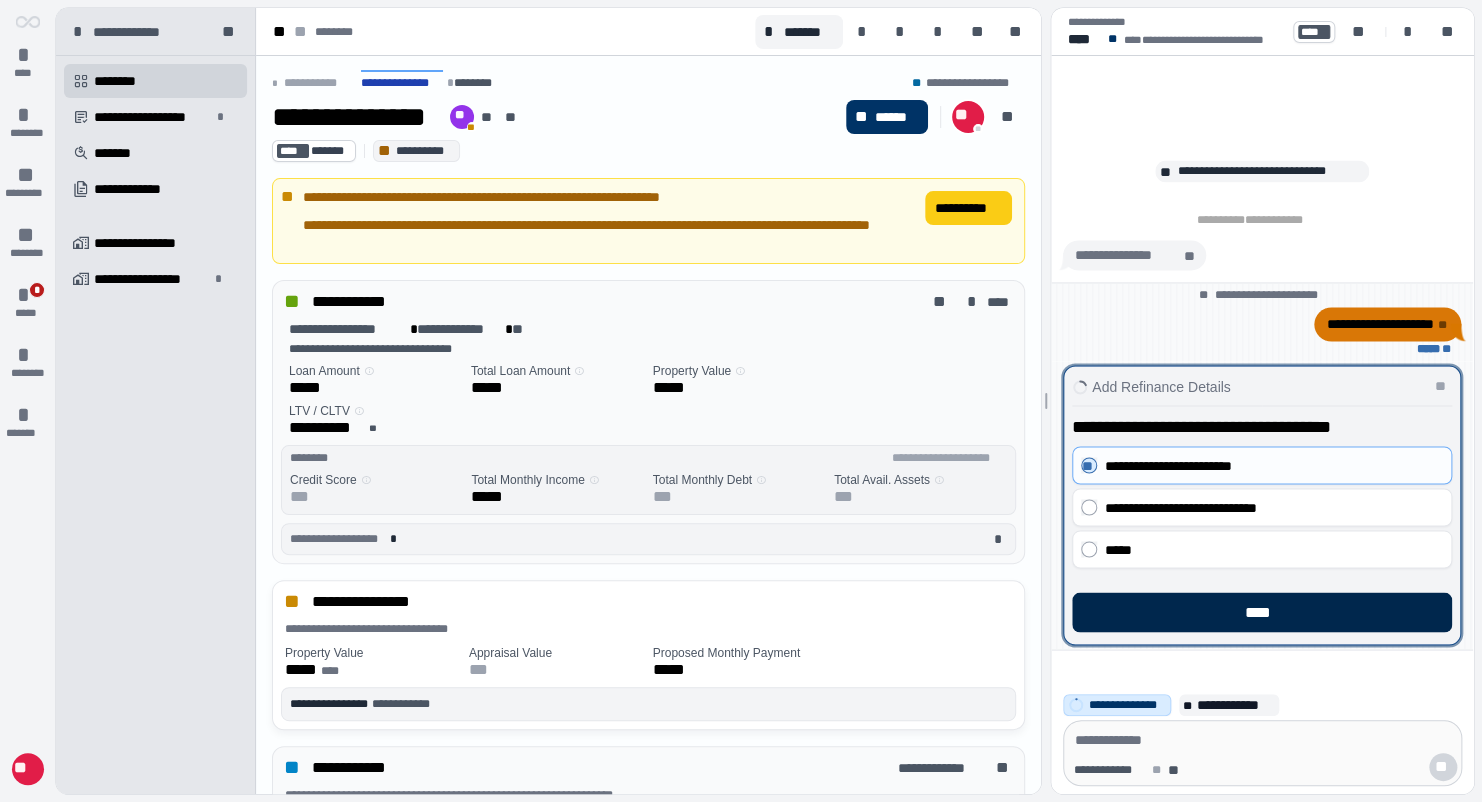 click on "****" at bounding box center (1262, 612) 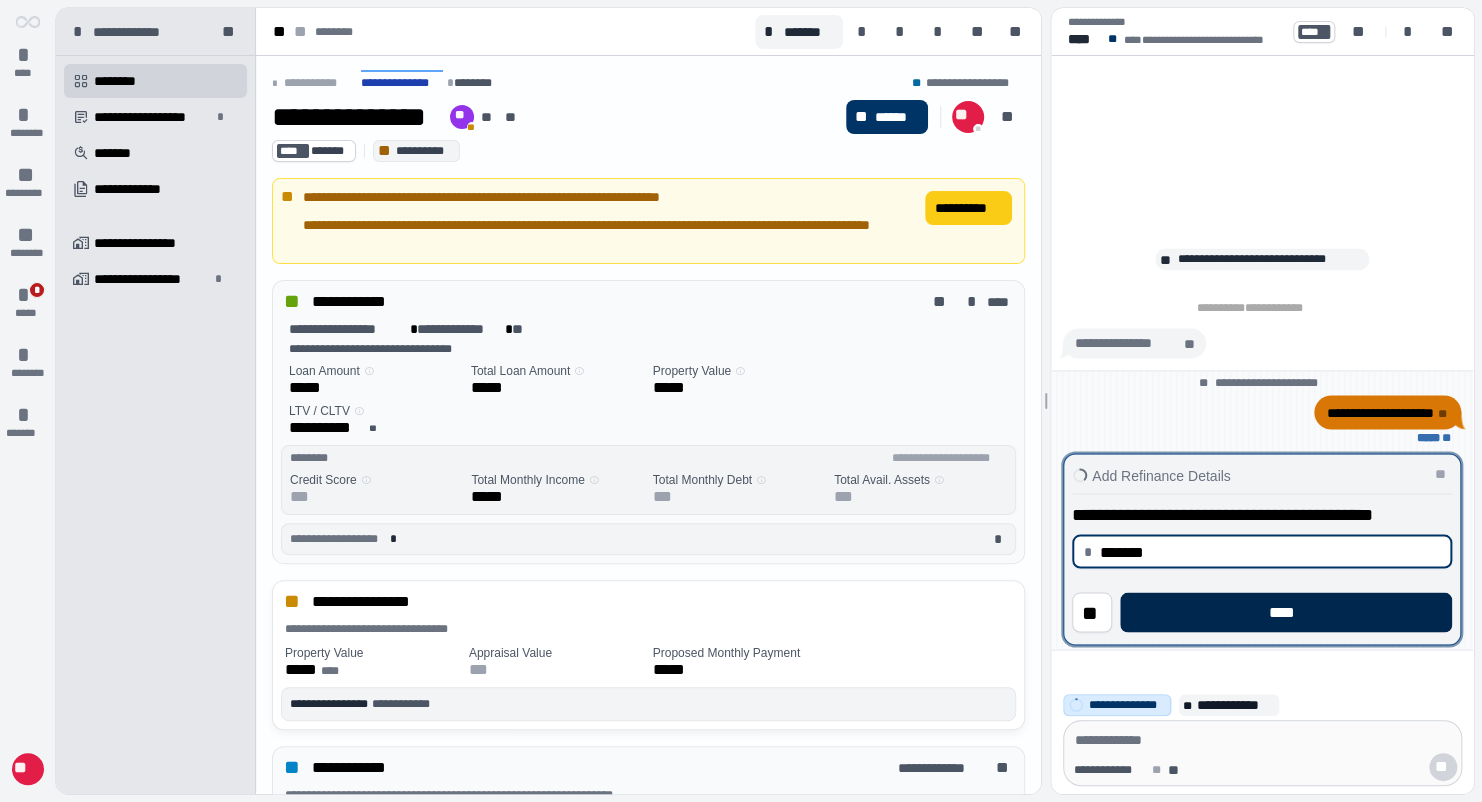 type on "**********" 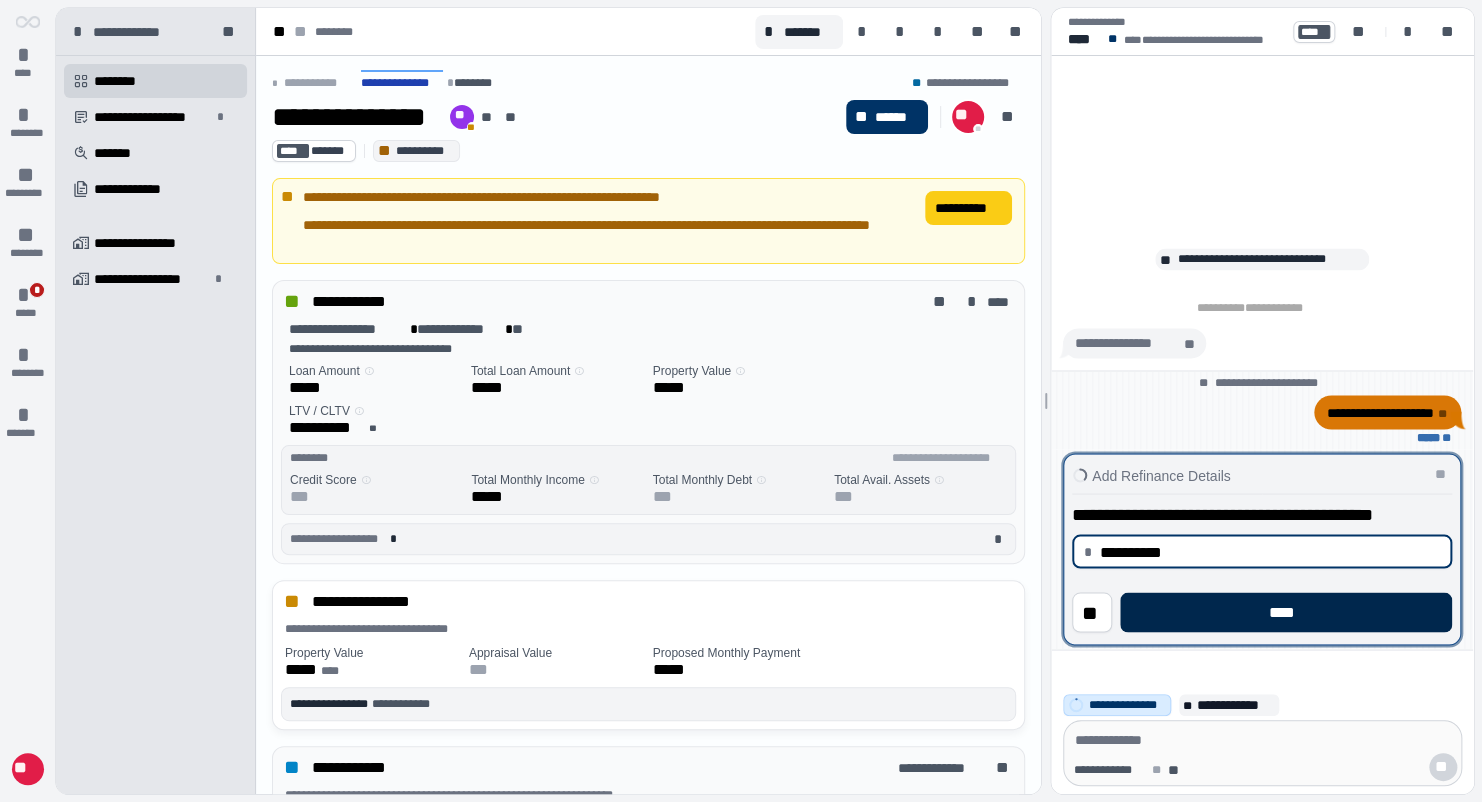 click on "****" at bounding box center [1286, 612] 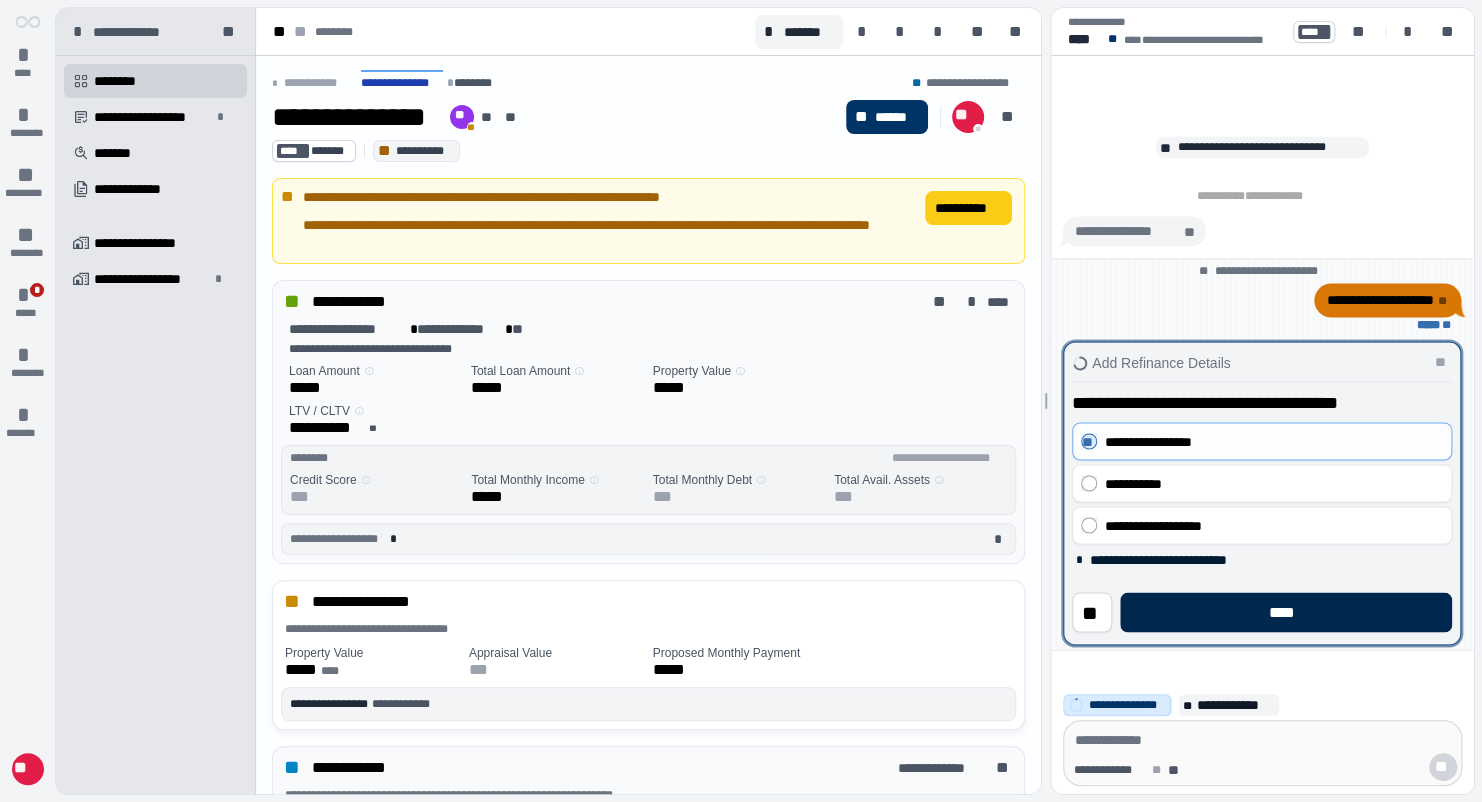 click on "****" at bounding box center [1286, 612] 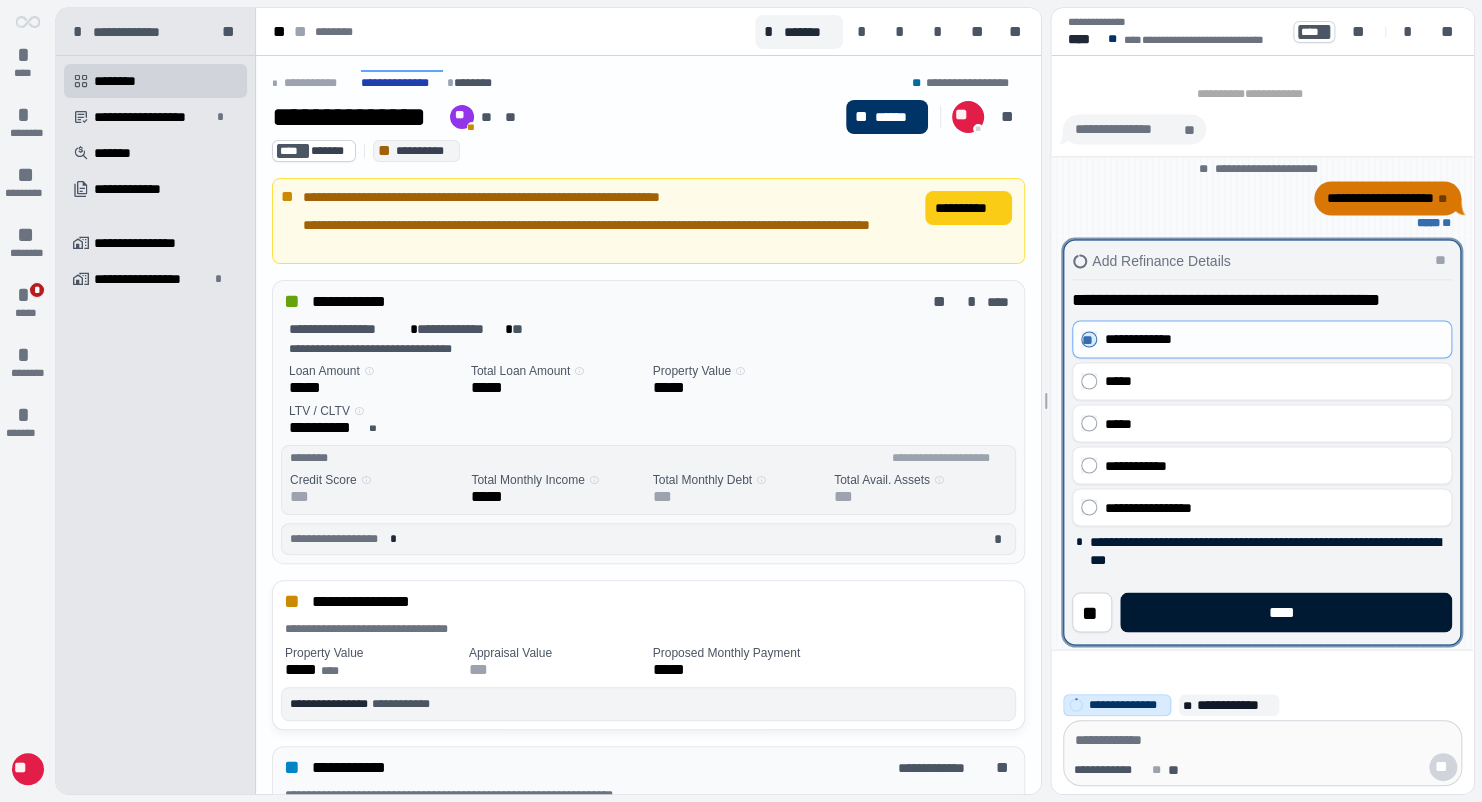 click on "****" at bounding box center [1286, 612] 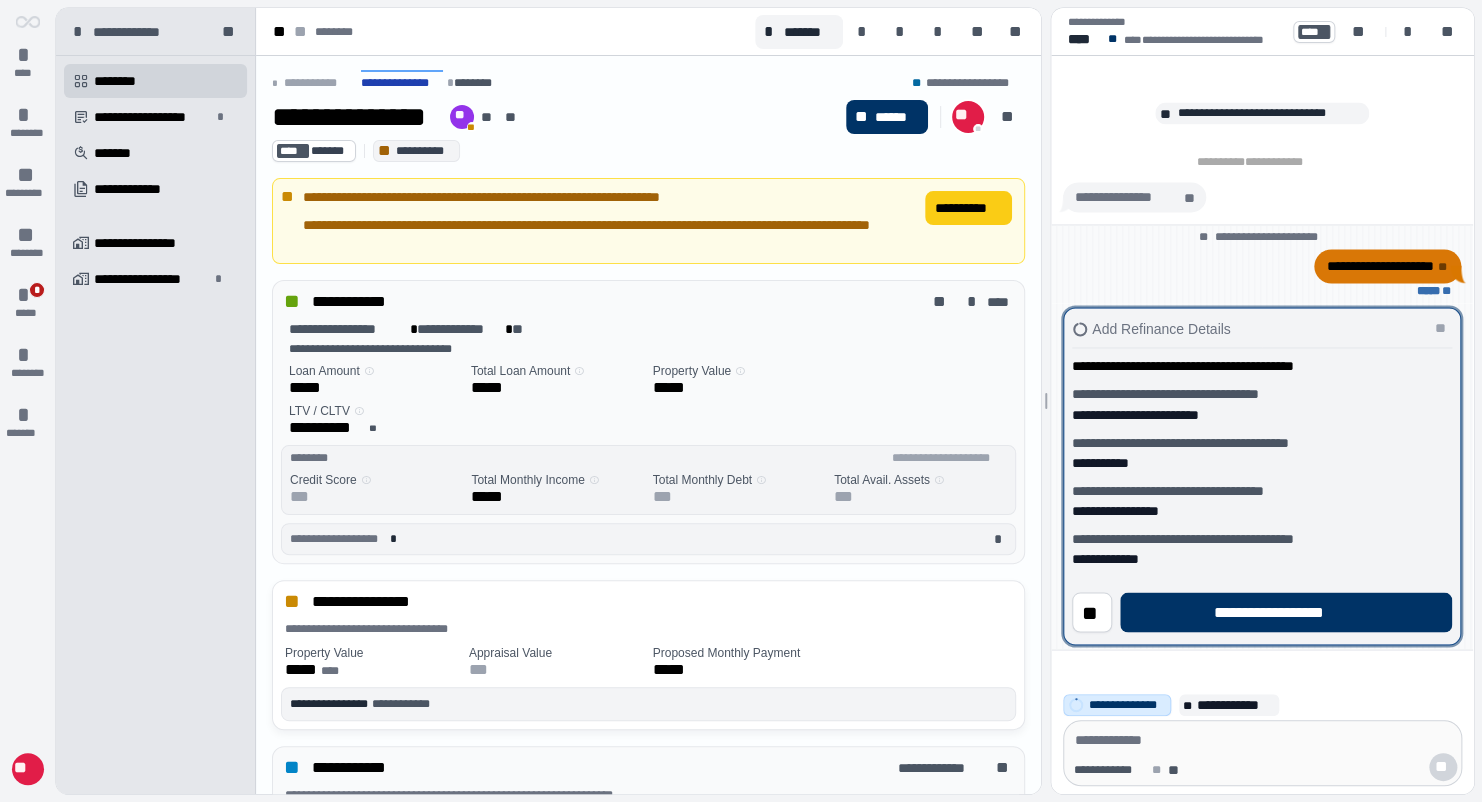 click on "**********" at bounding box center (1286, 612) 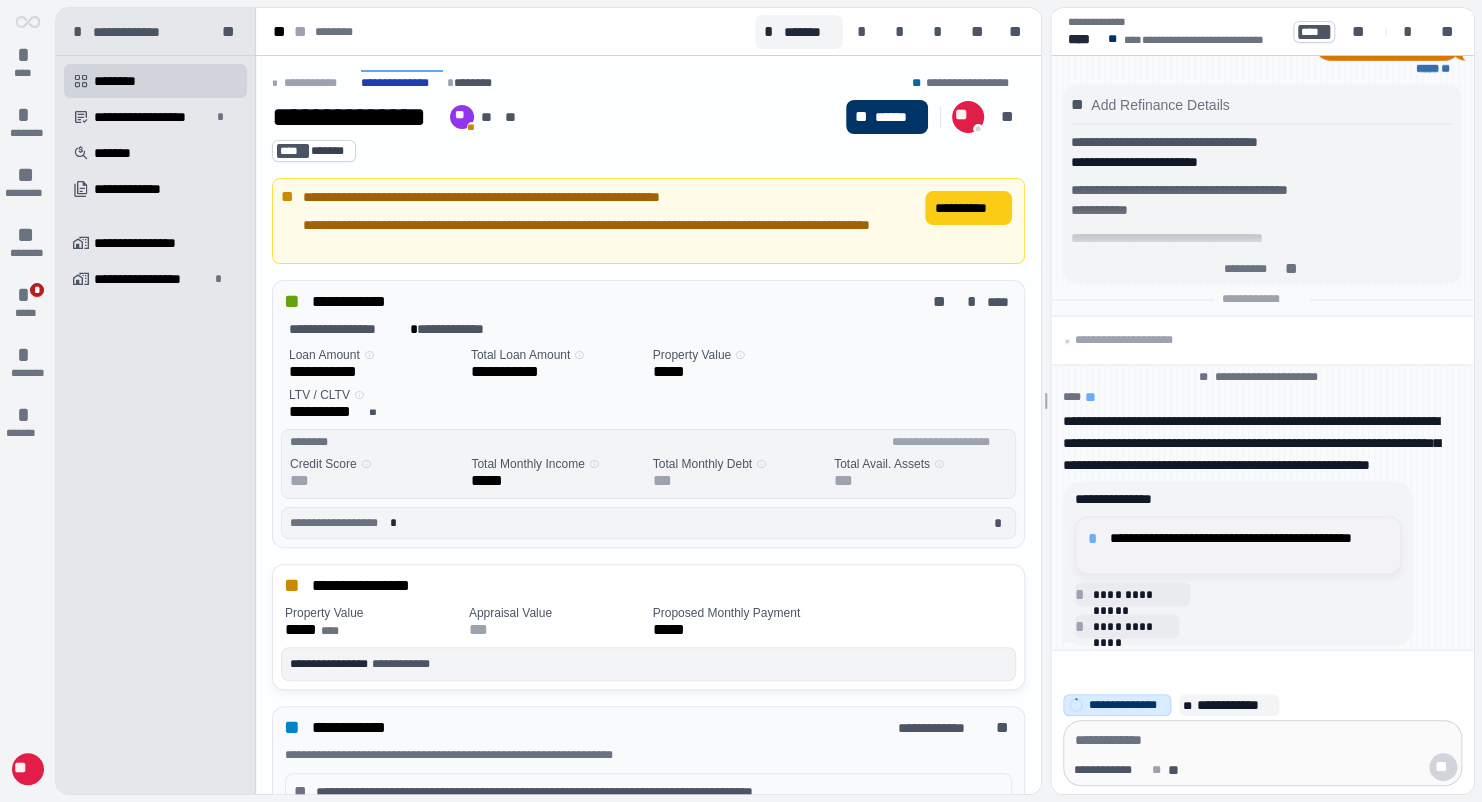 click on "**********" at bounding box center [1238, 545] 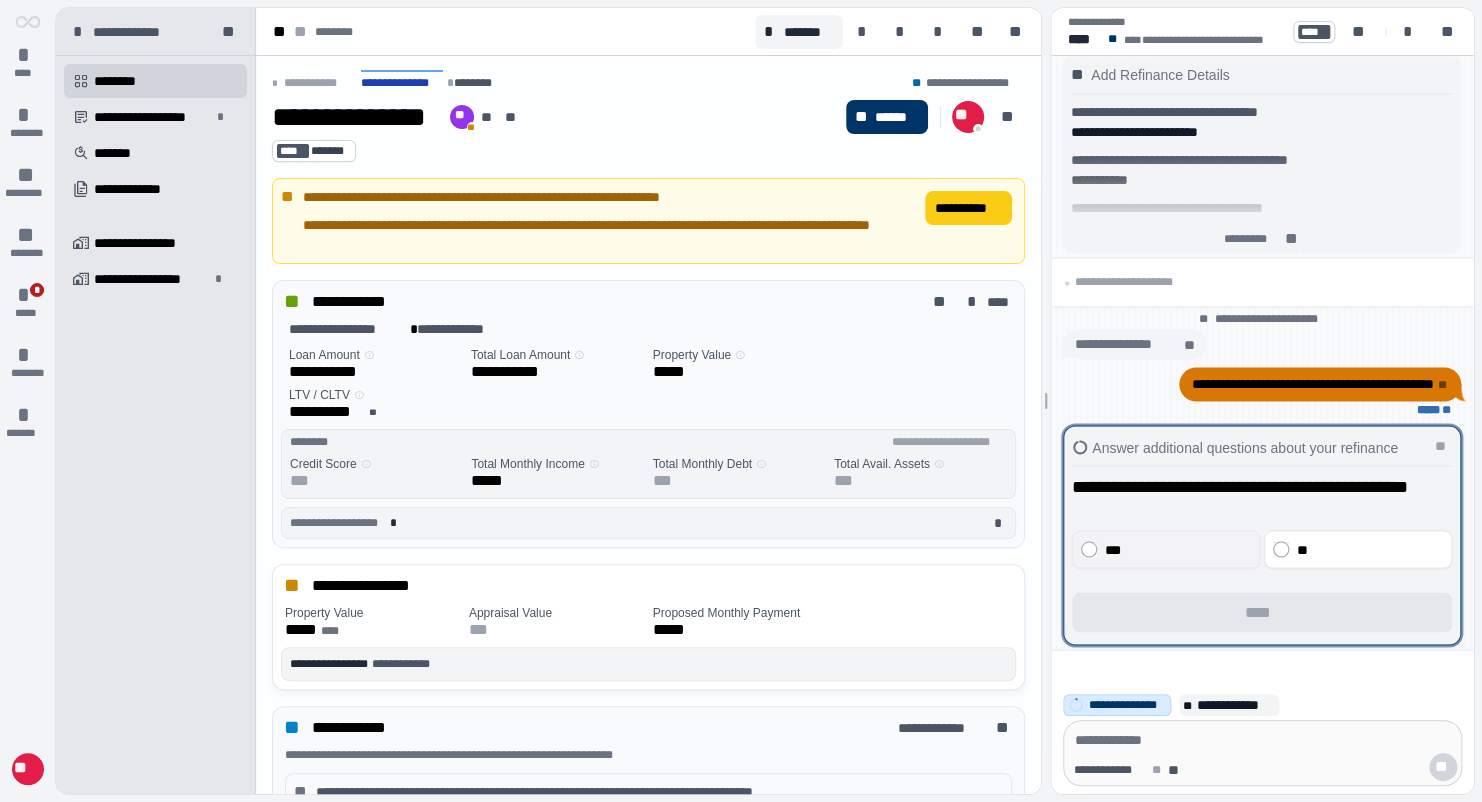 click on "***" at bounding box center (1176, 549) 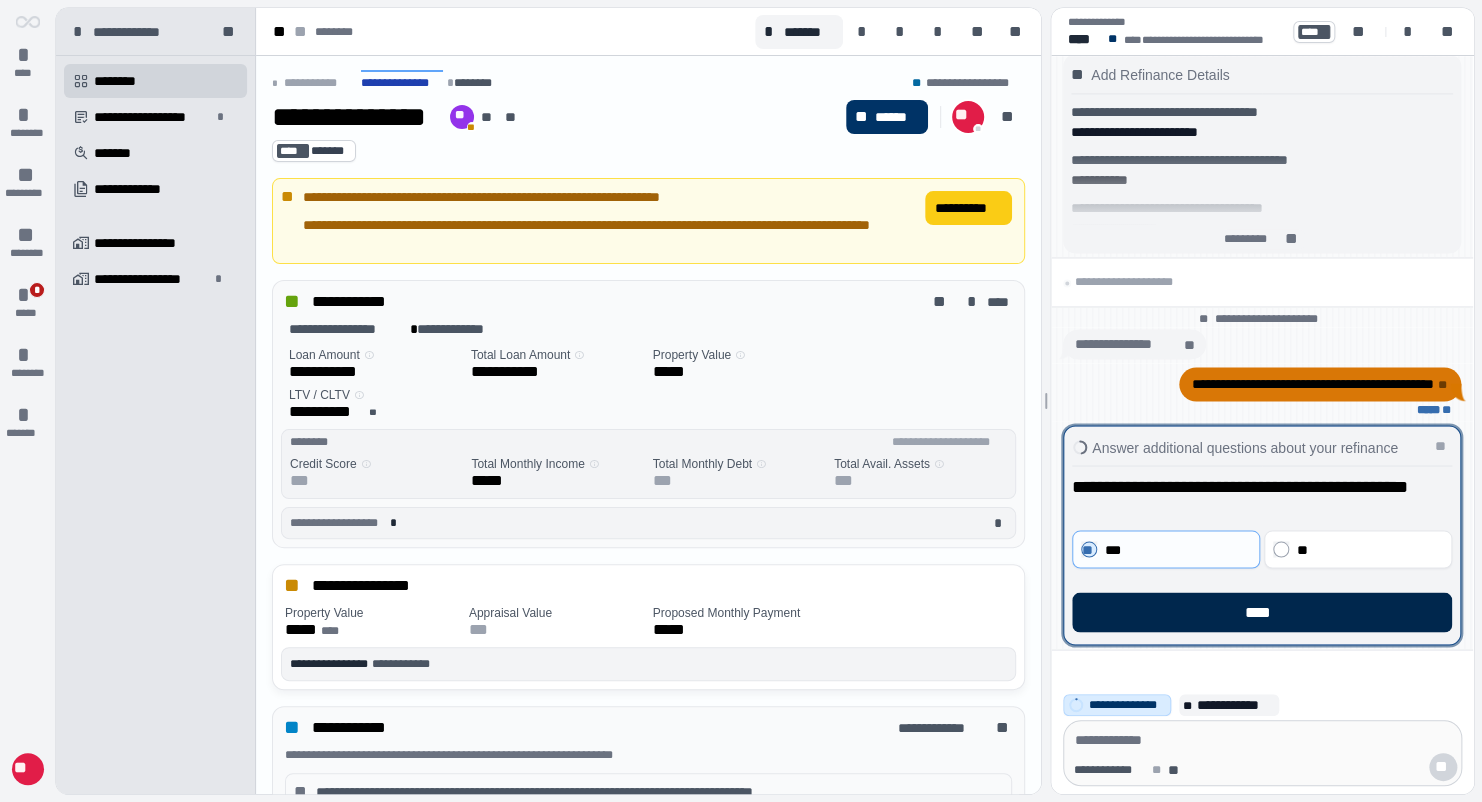 click on "****" at bounding box center (1262, 612) 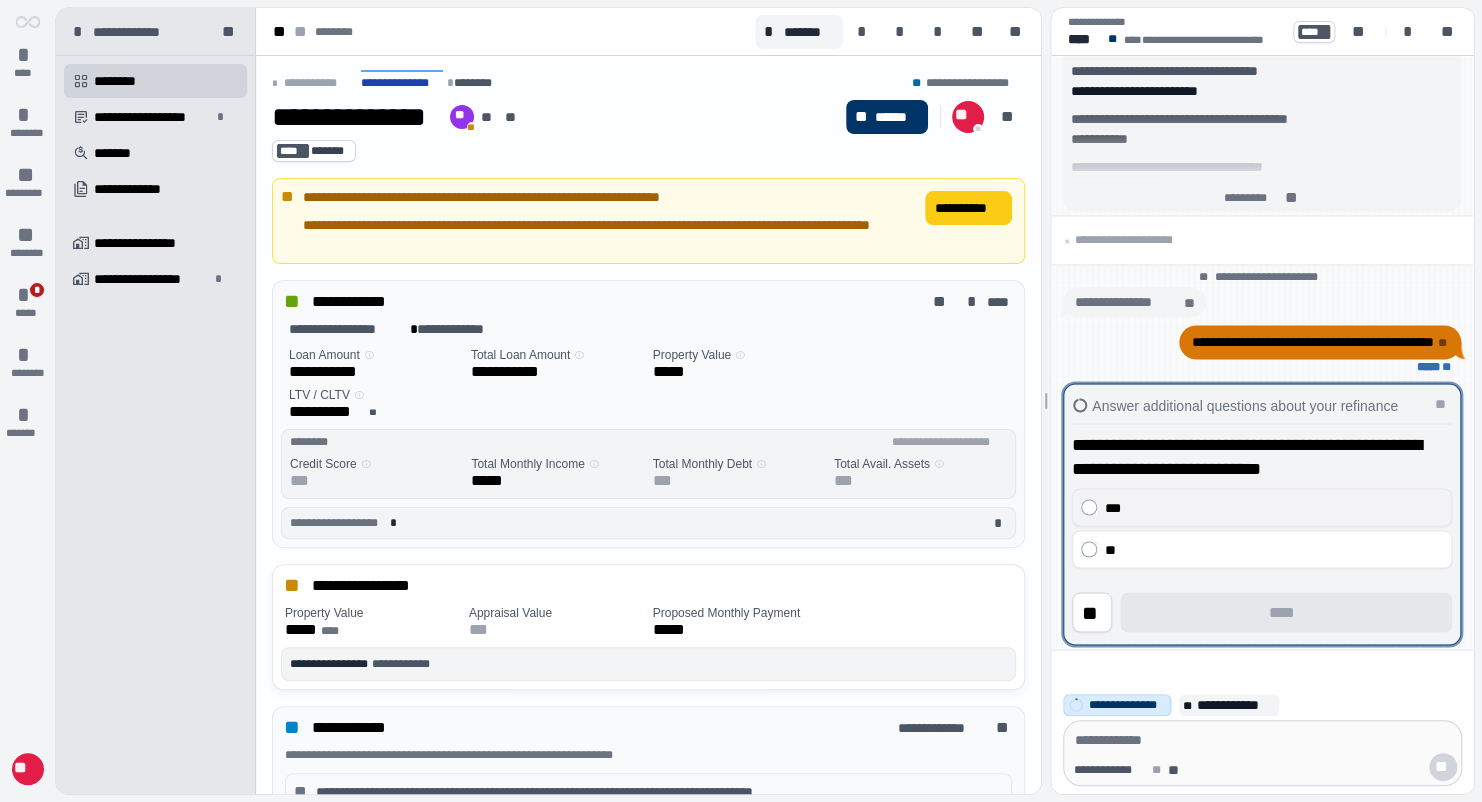 click on "***" at bounding box center [1269, 507] 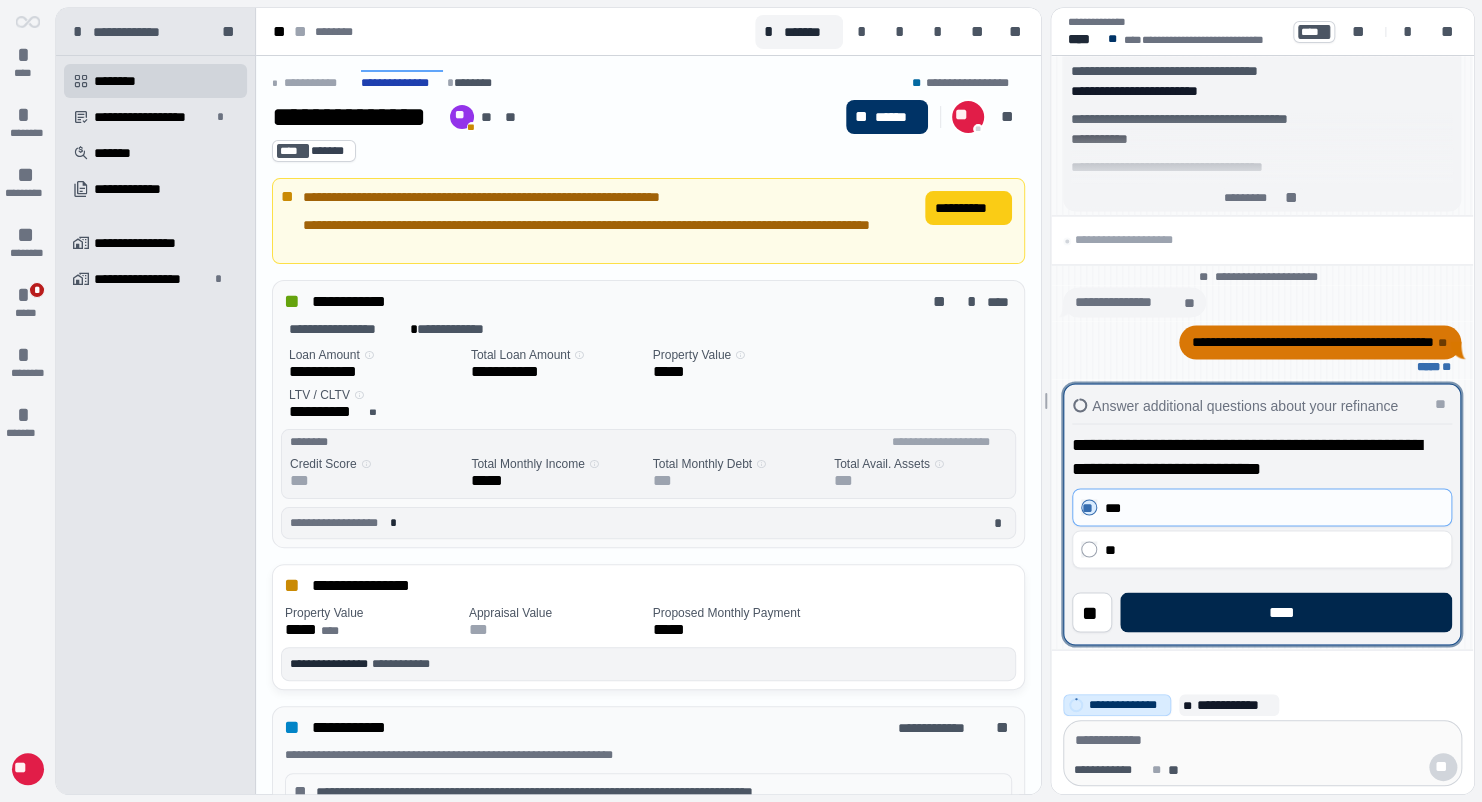 click on "****" at bounding box center (1286, 612) 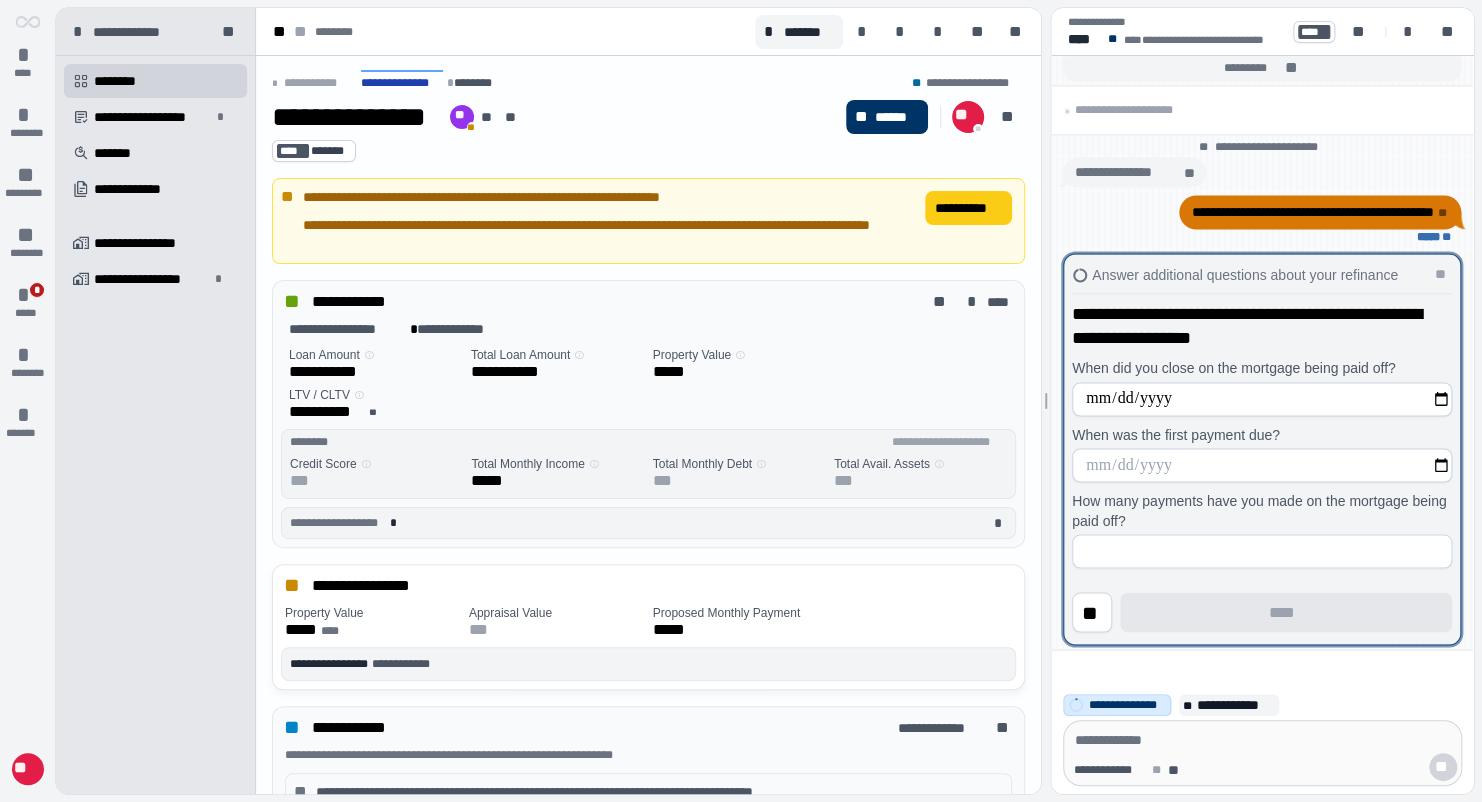 type on "**********" 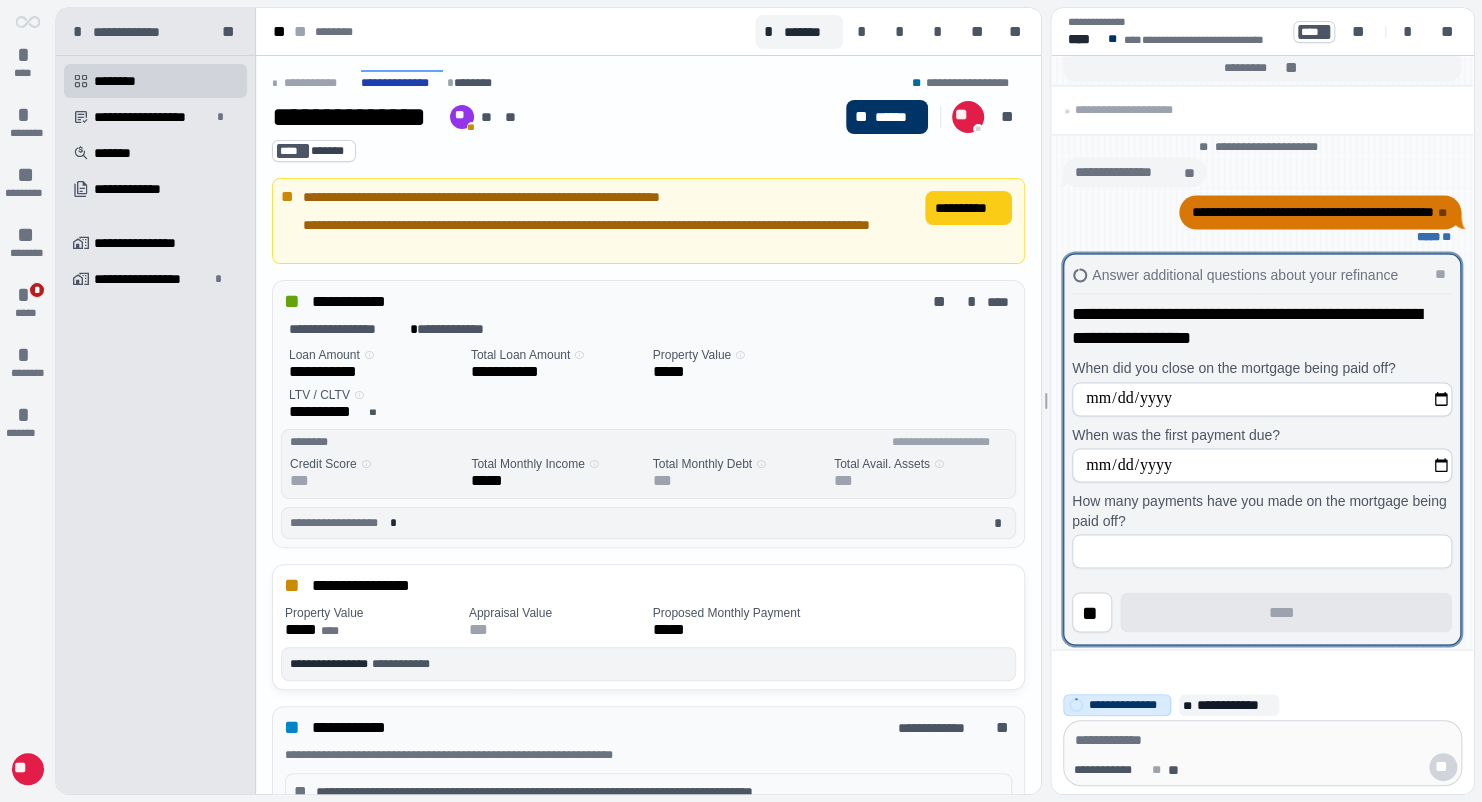 drag, startPoint x: 1181, startPoint y: 466, endPoint x: 1160, endPoint y: 474, distance: 22.472204 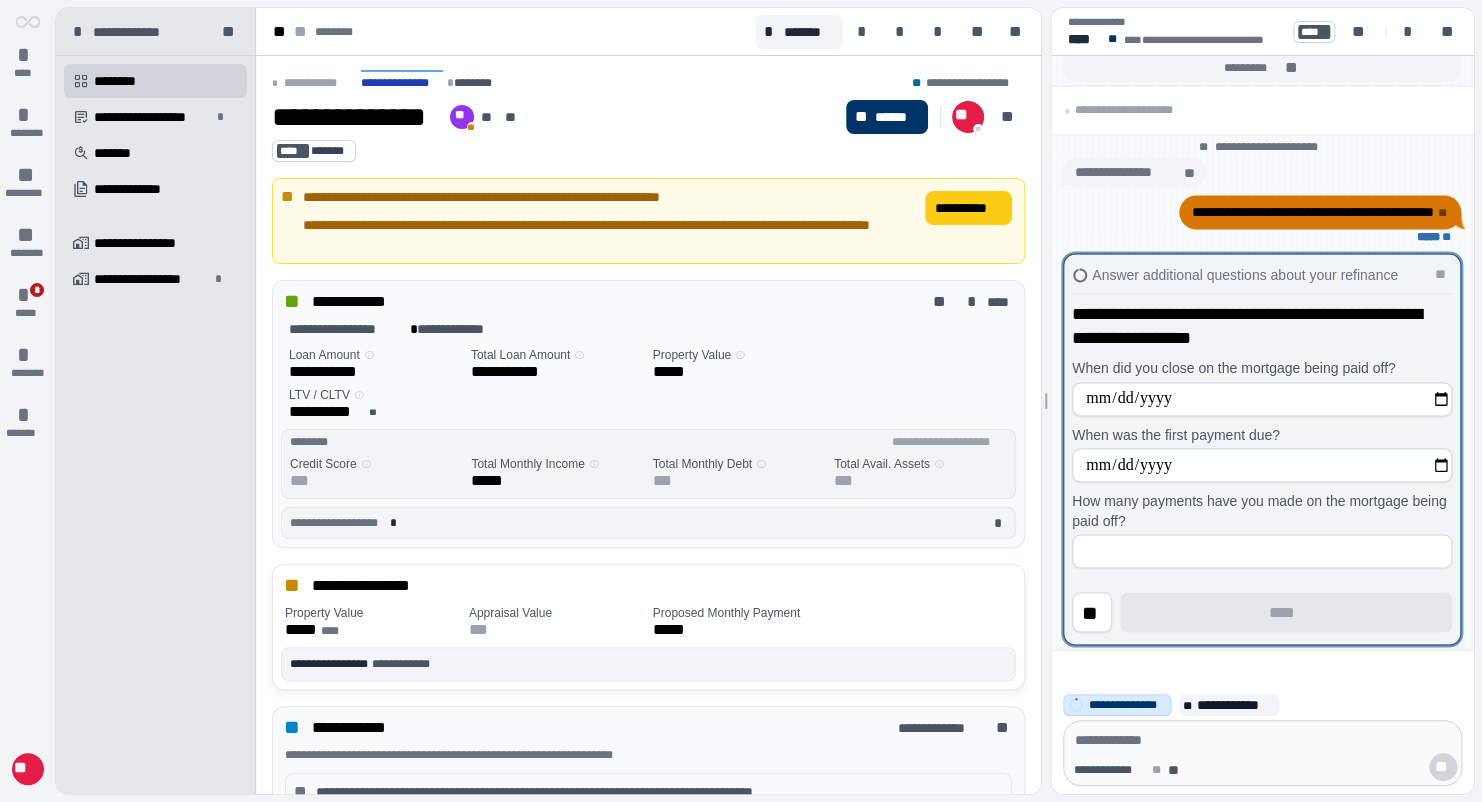 type on "**********" 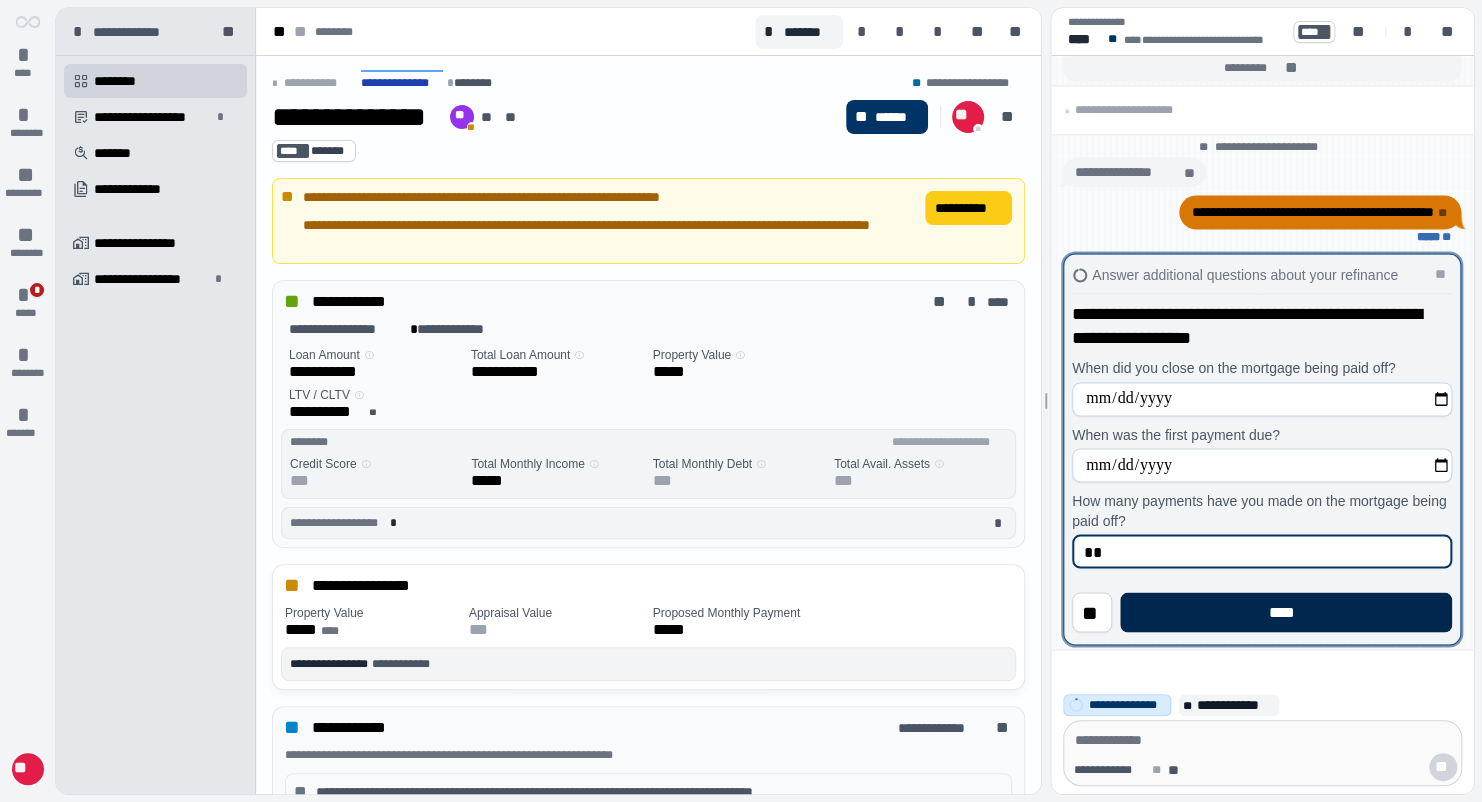 type on "**" 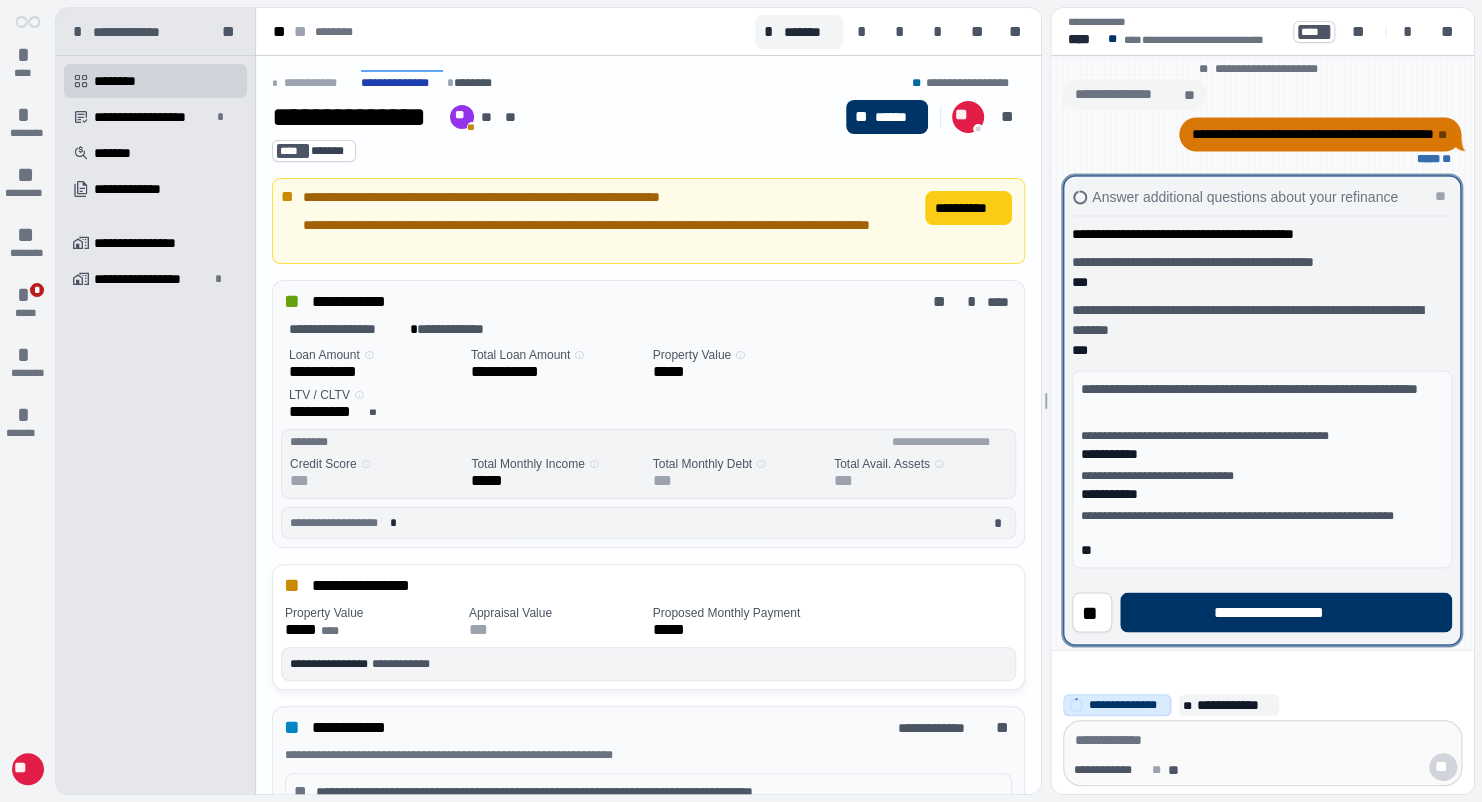 click on "**********" at bounding box center [1286, 612] 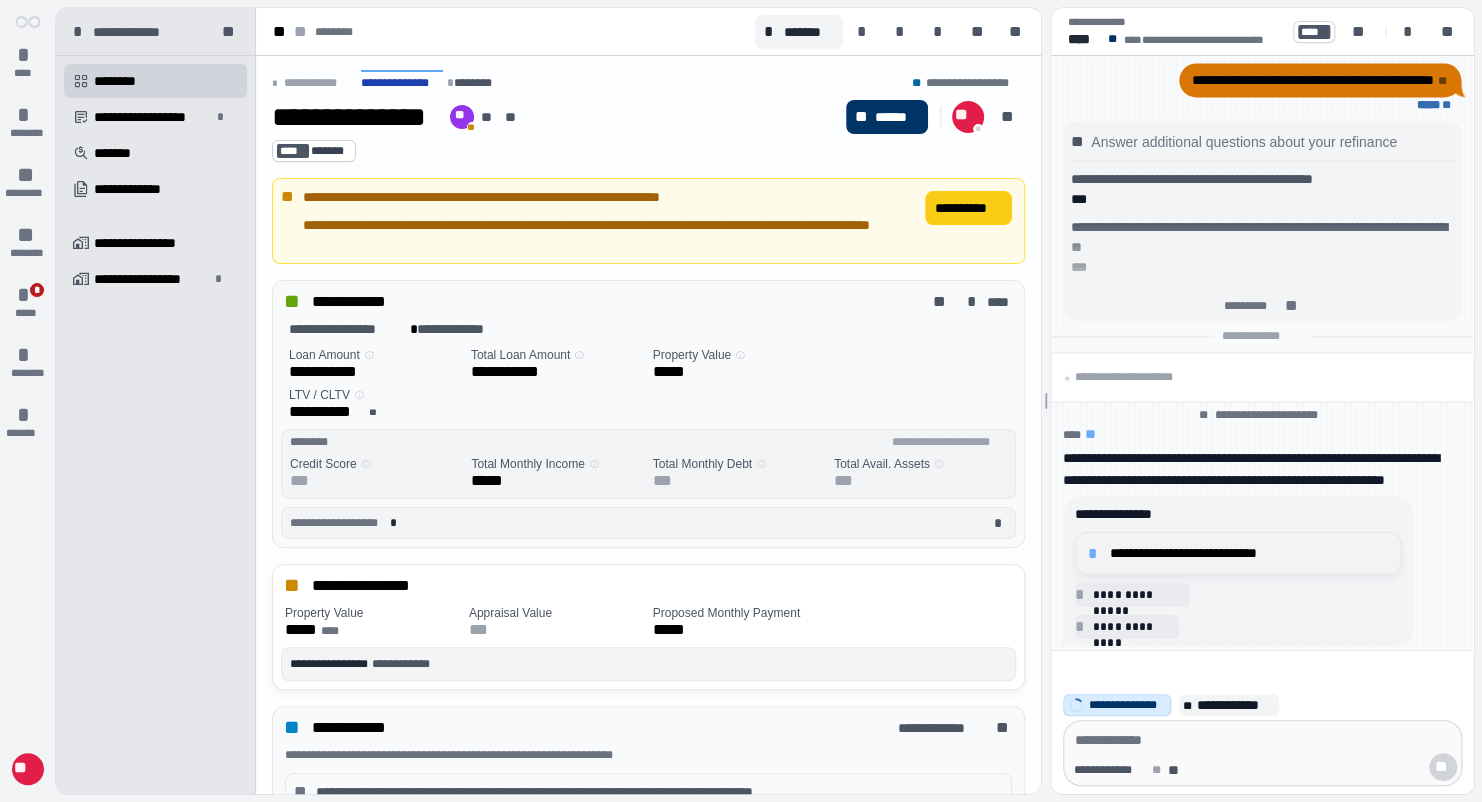 click on "**********" at bounding box center (1249, 553) 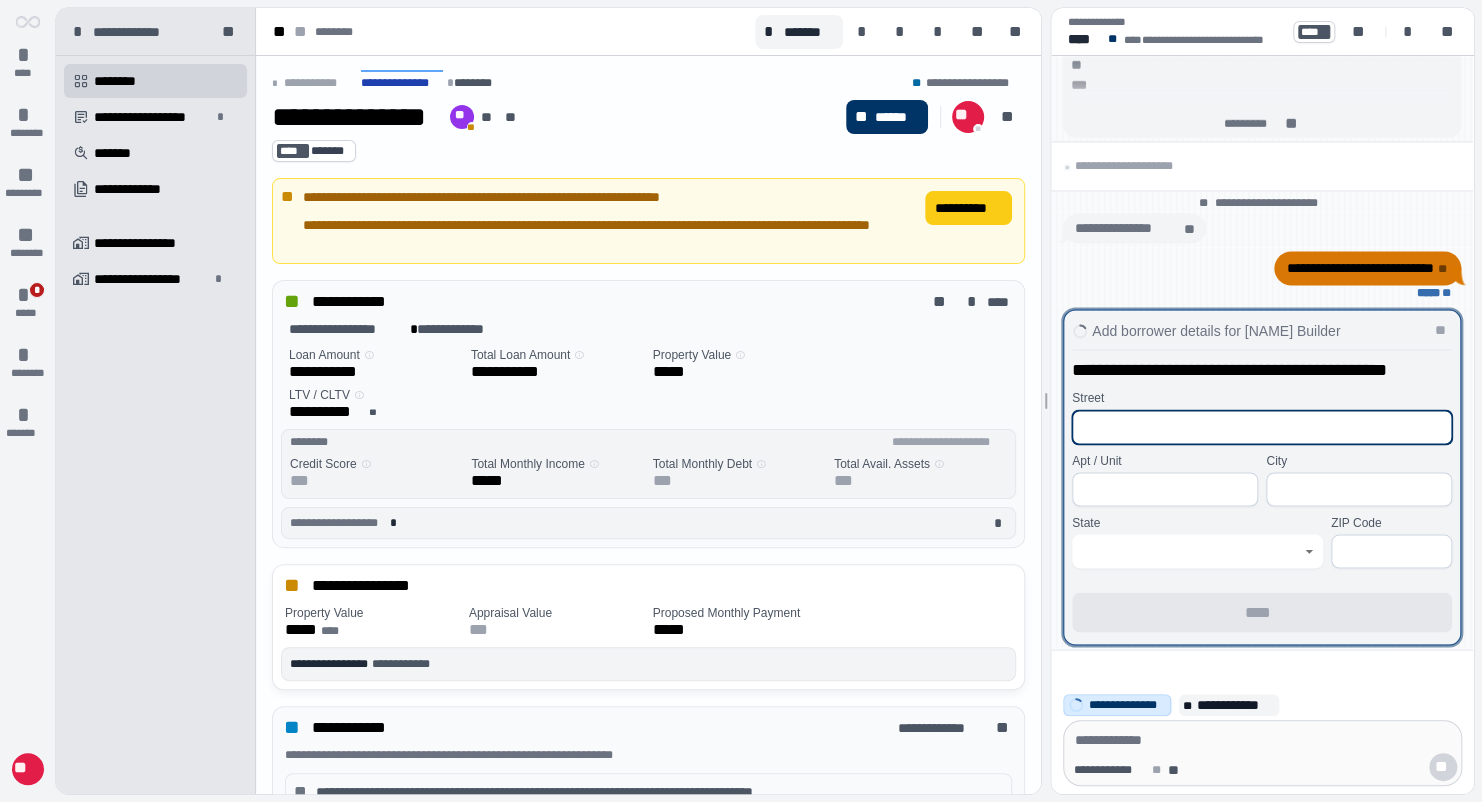 click at bounding box center [1262, 427] 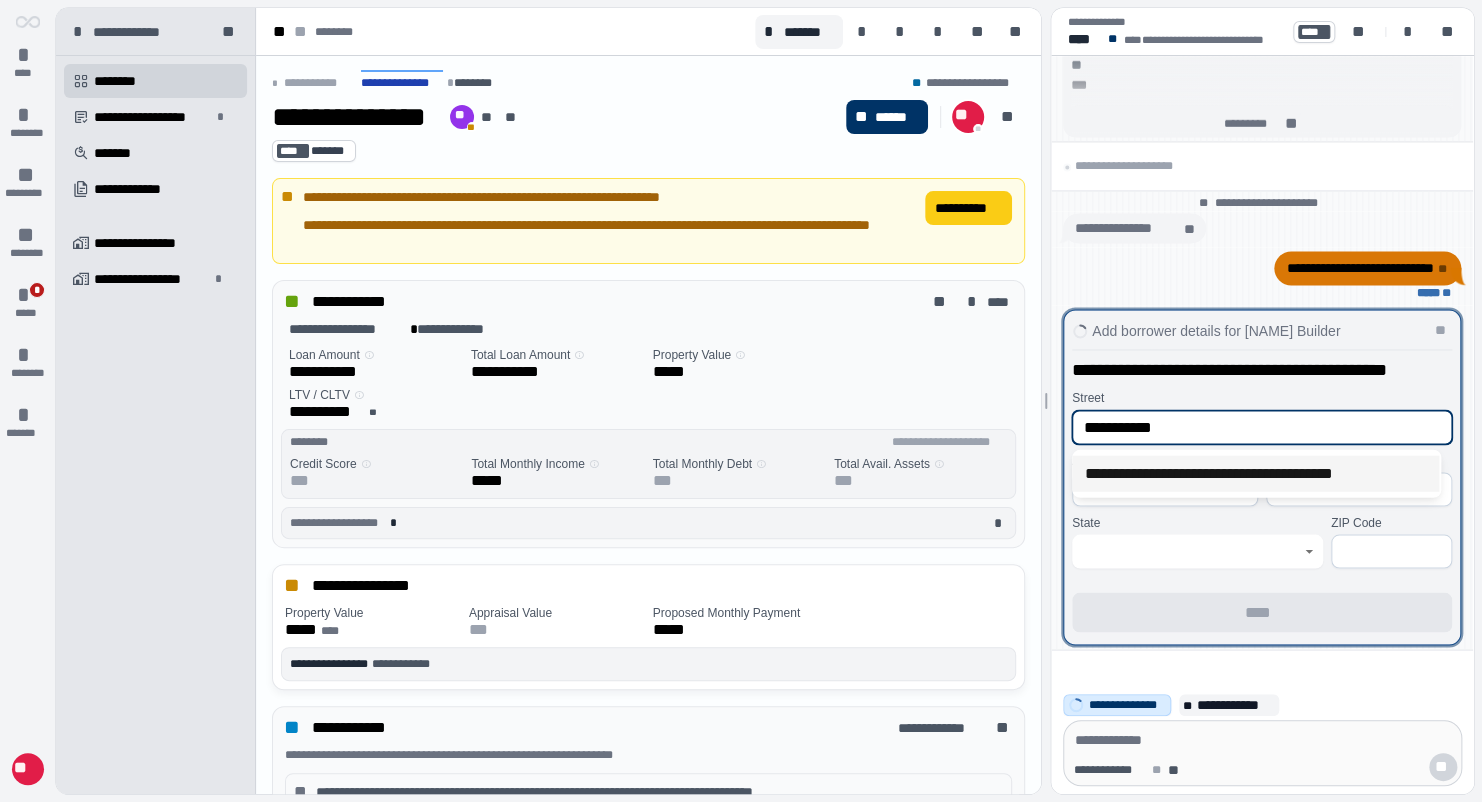 click on "**********" at bounding box center [1255, 474] 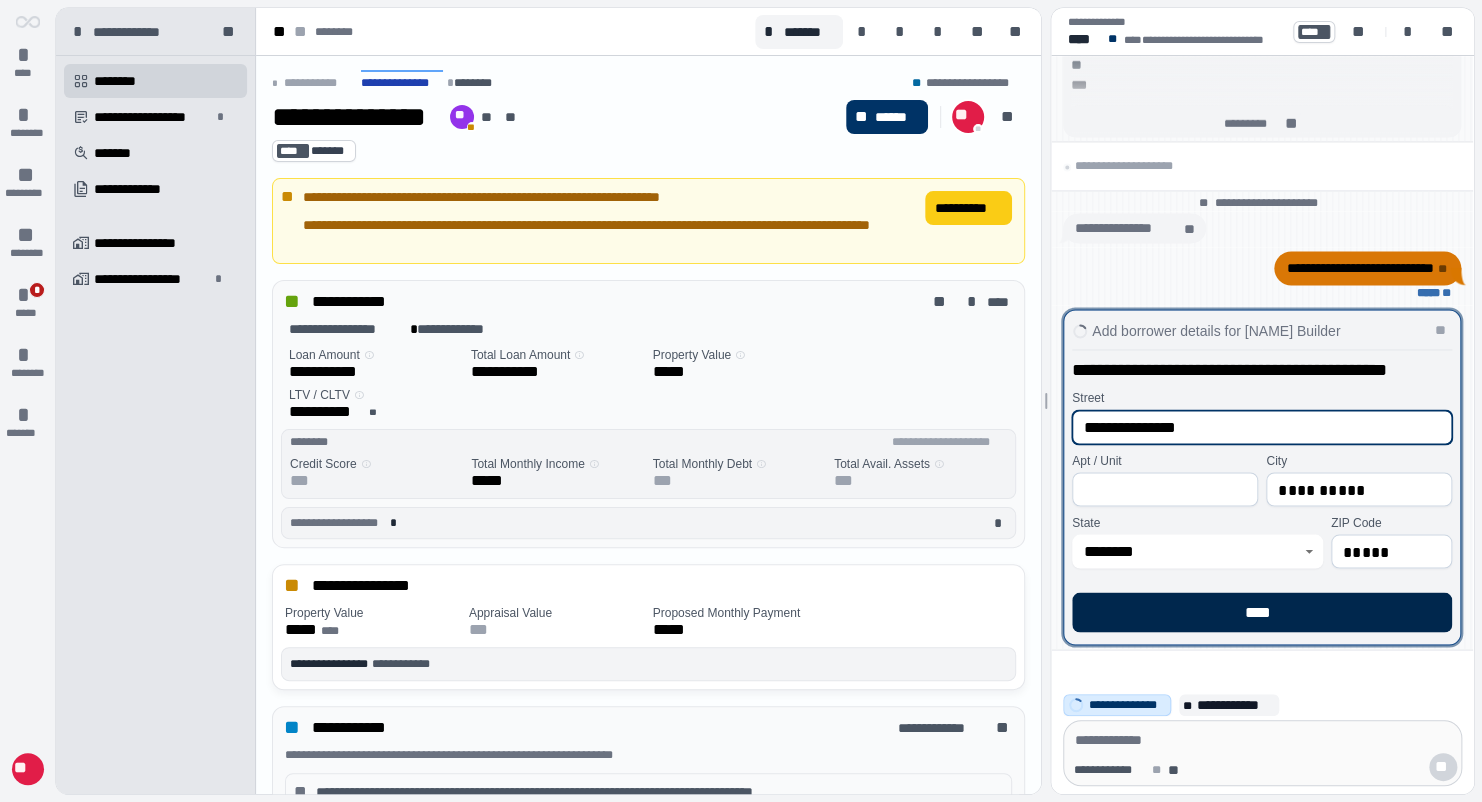 type on "**********" 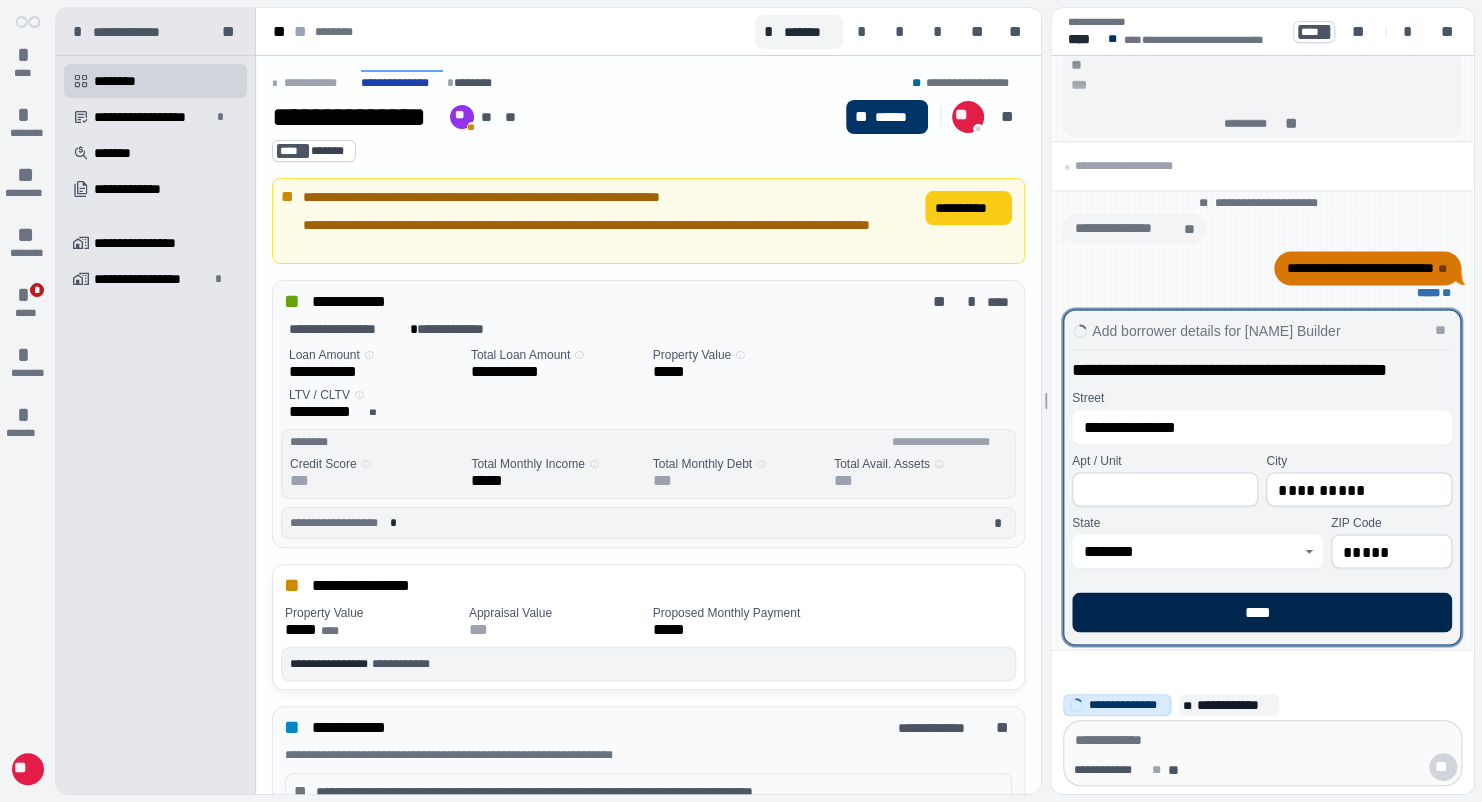 click on "****" at bounding box center [1262, 612] 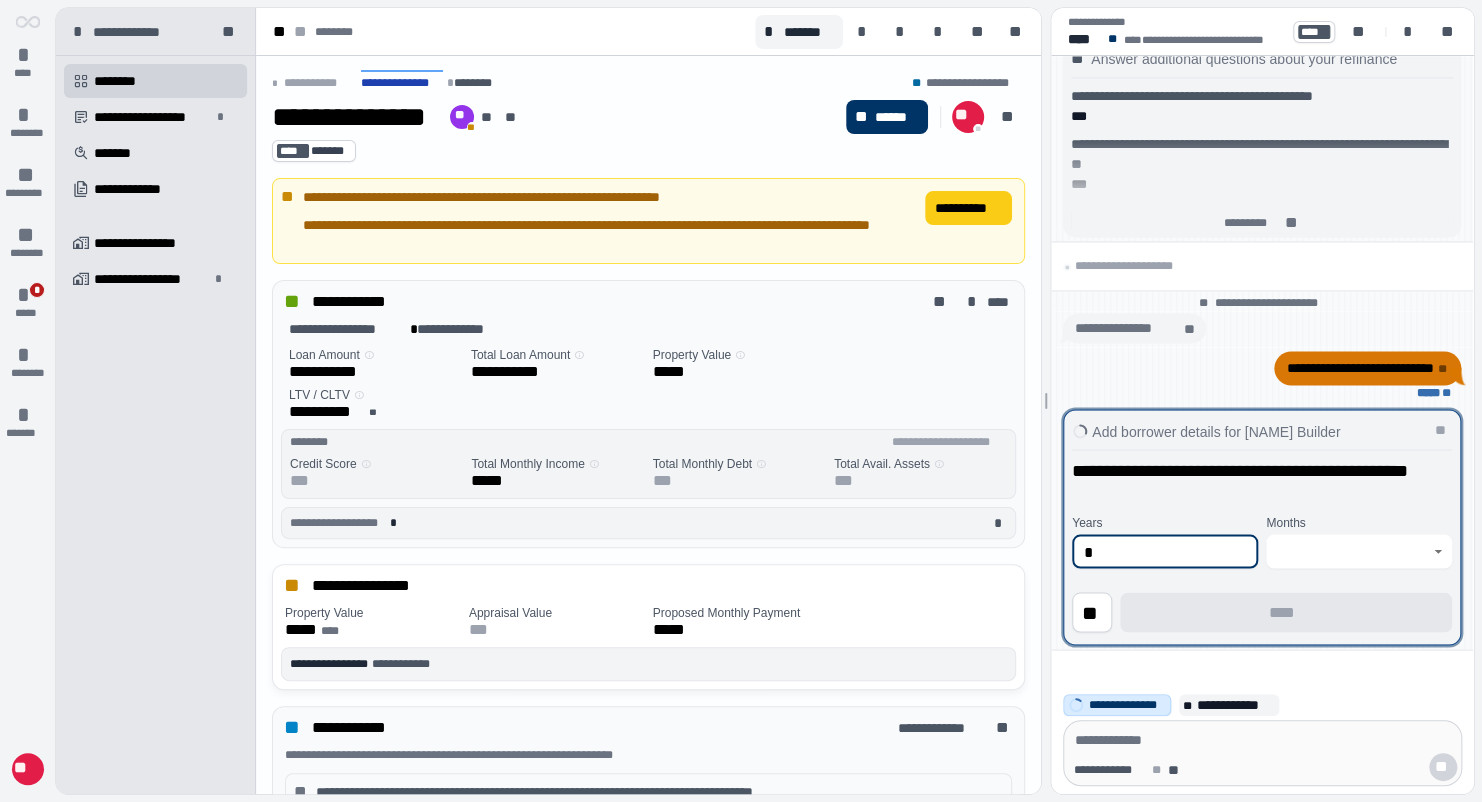 type on "*" 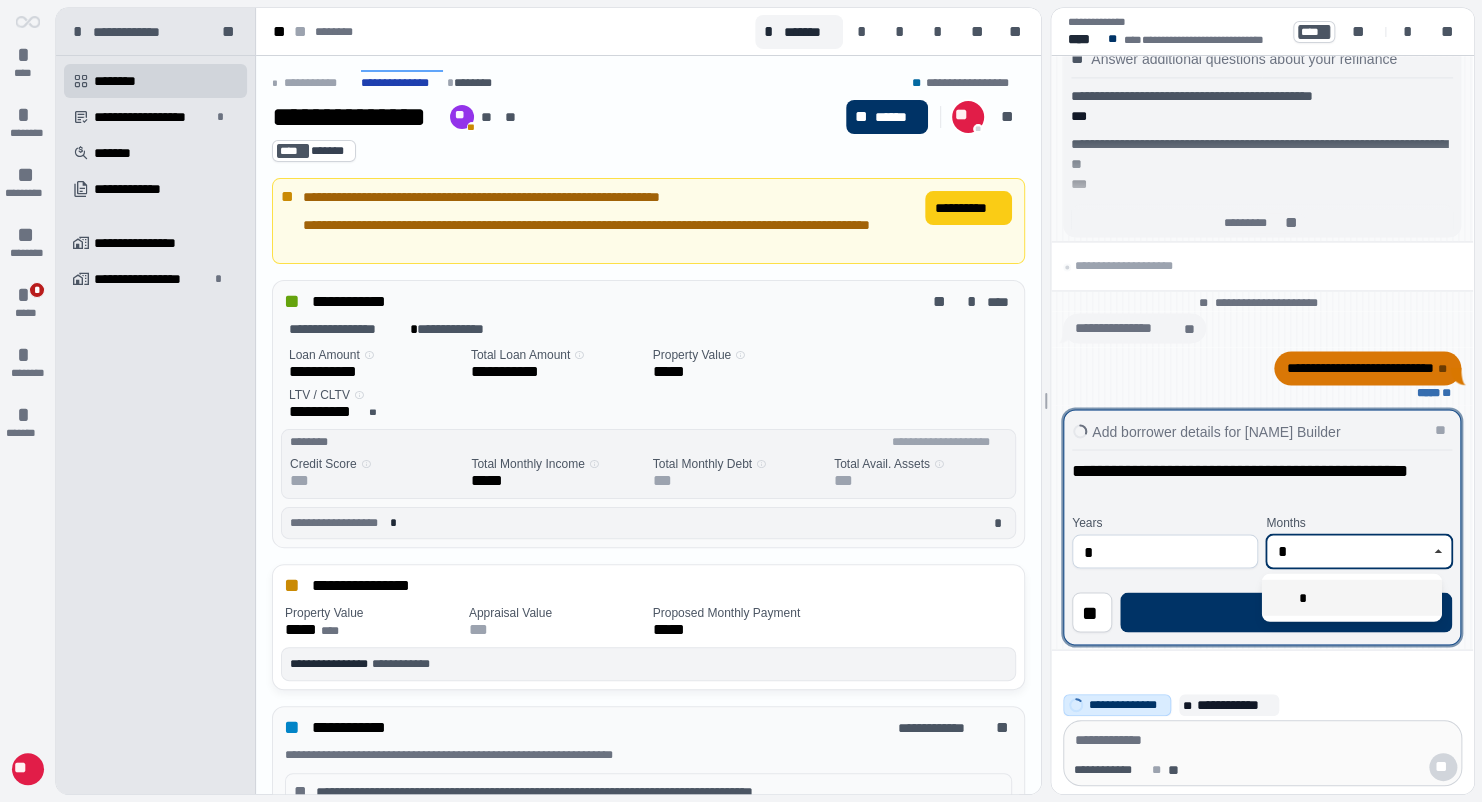 click on "*" at bounding box center (1352, 598) 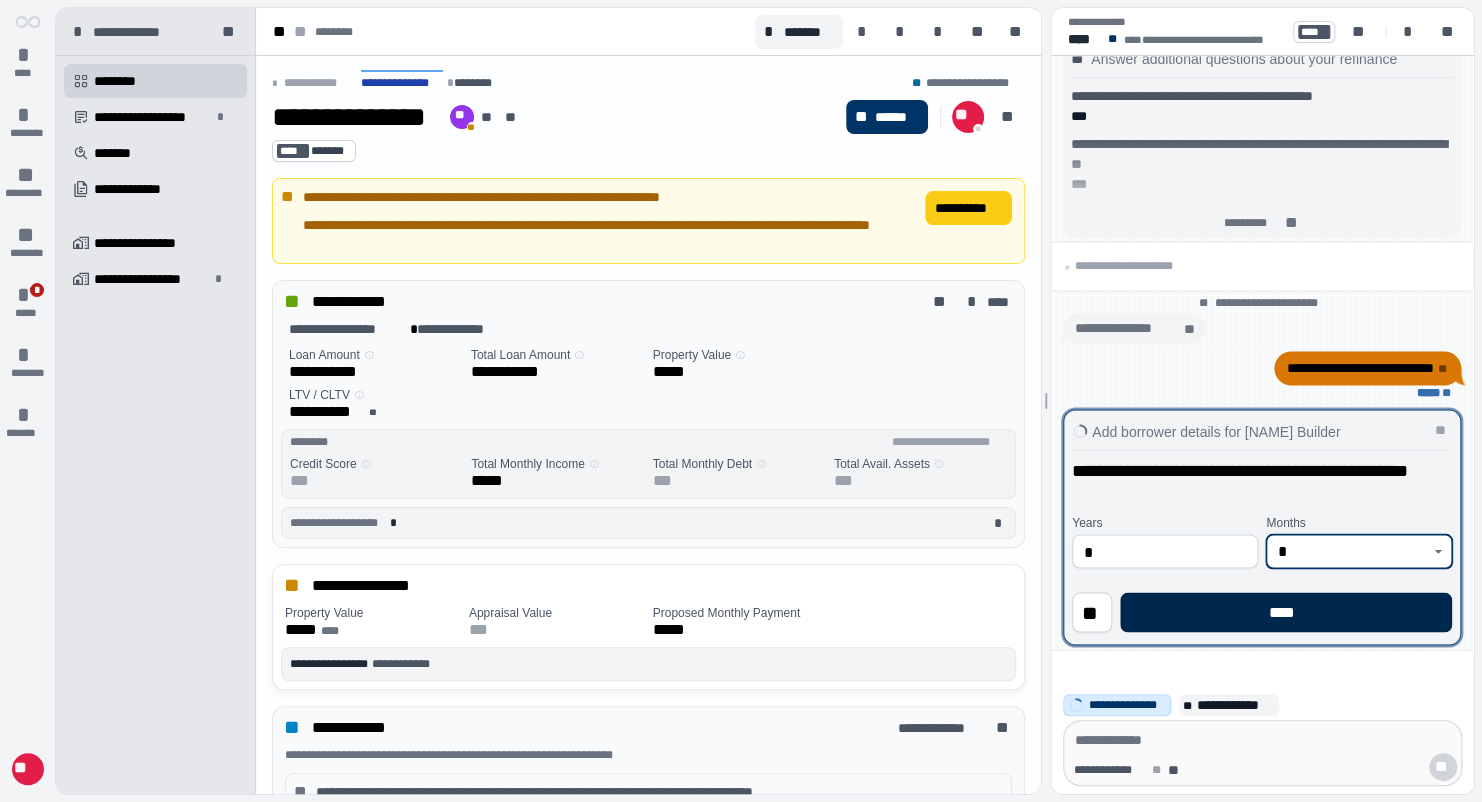type on "*" 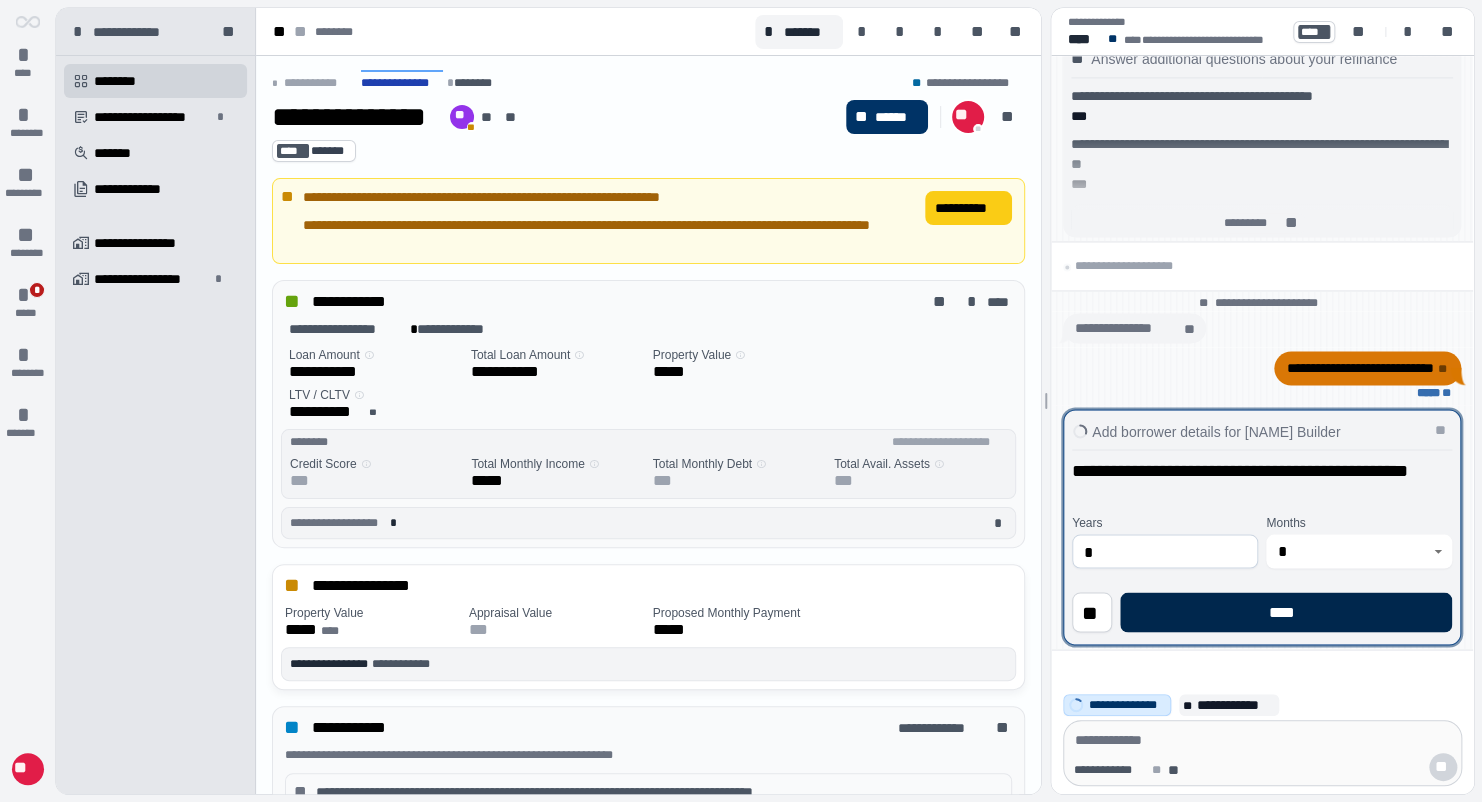 click on "****" at bounding box center [1286, 612] 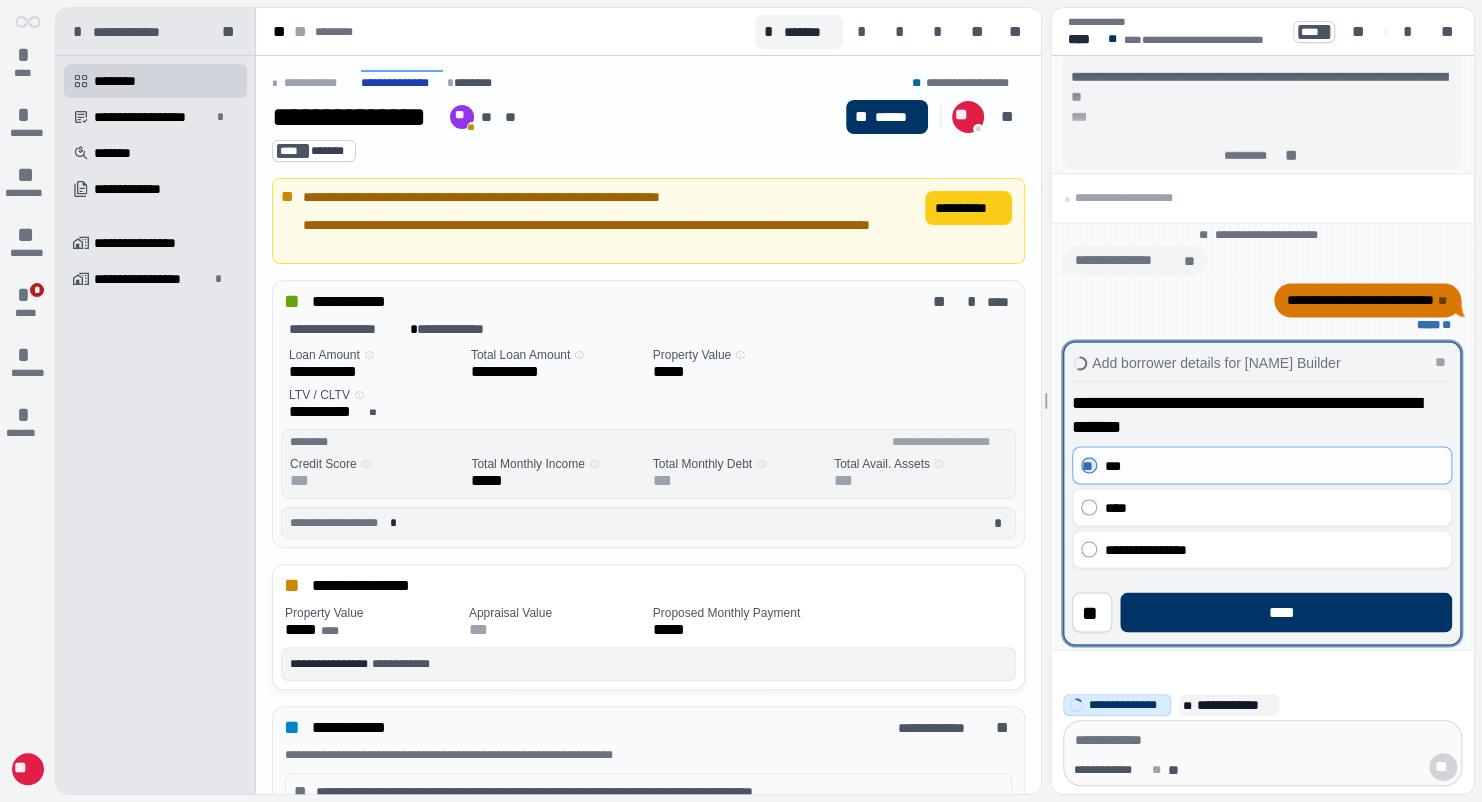 click on "****" at bounding box center [1286, 612] 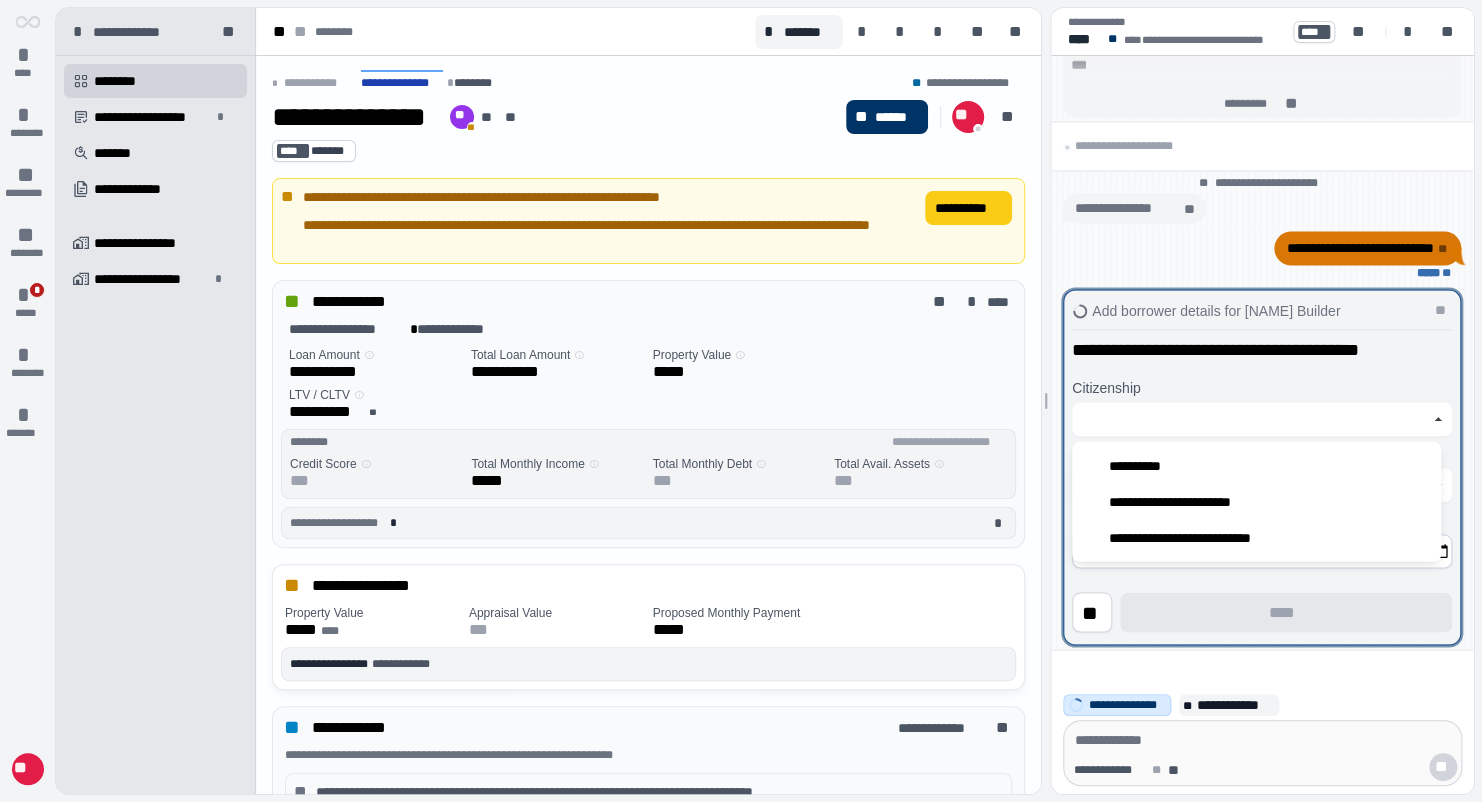 click at bounding box center (1251, 419) 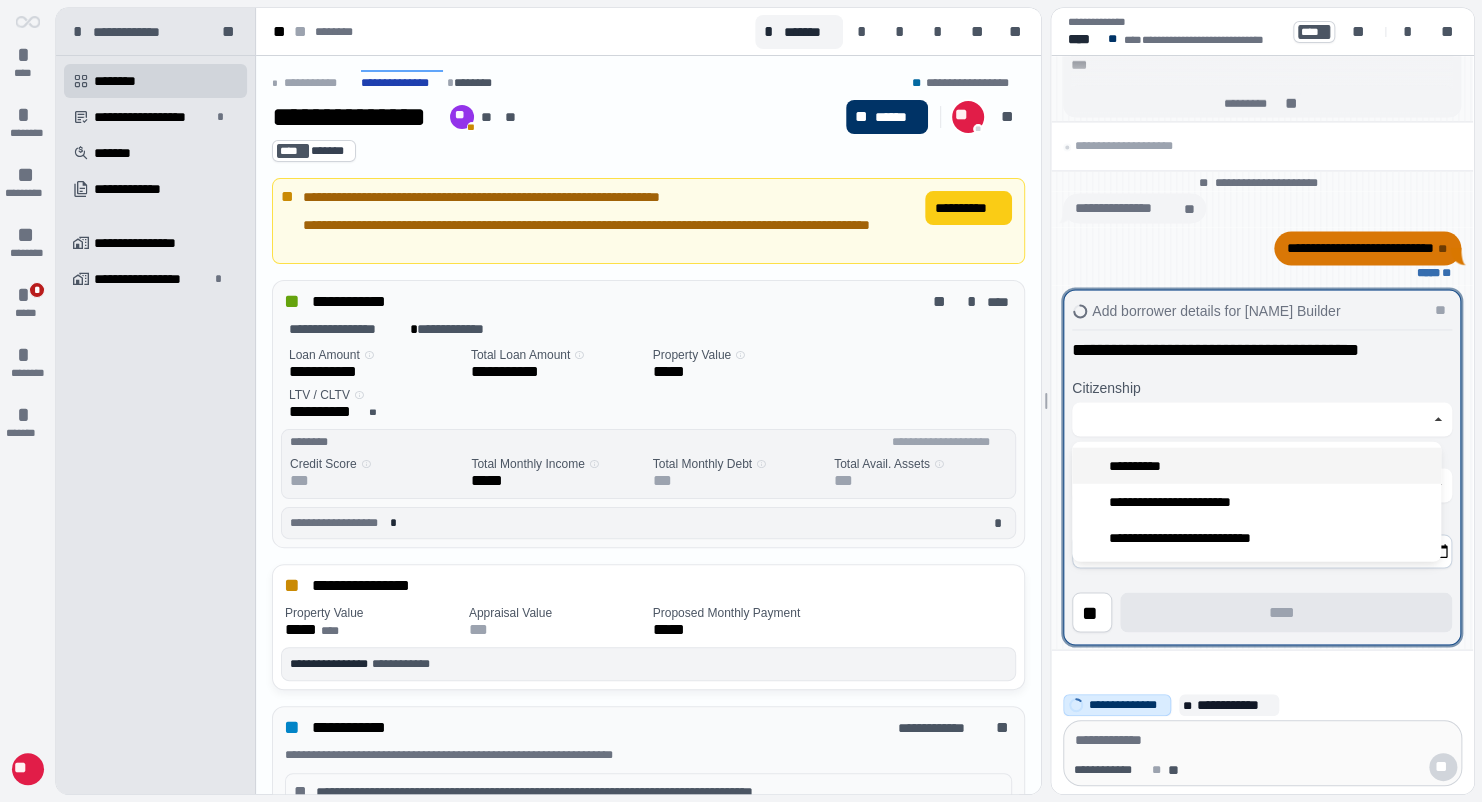 click on "**********" at bounding box center [1256, 466] 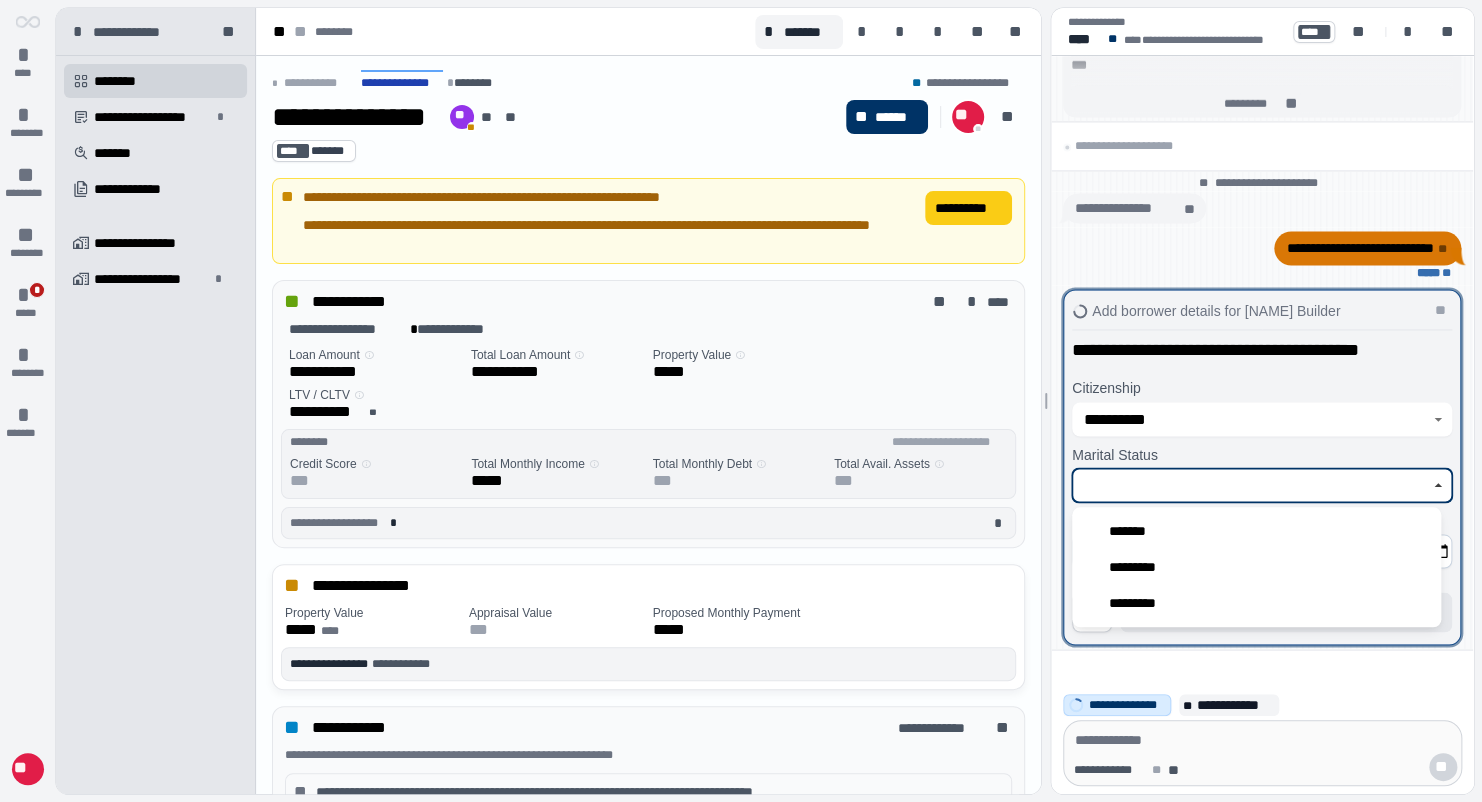 click at bounding box center [1251, 485] 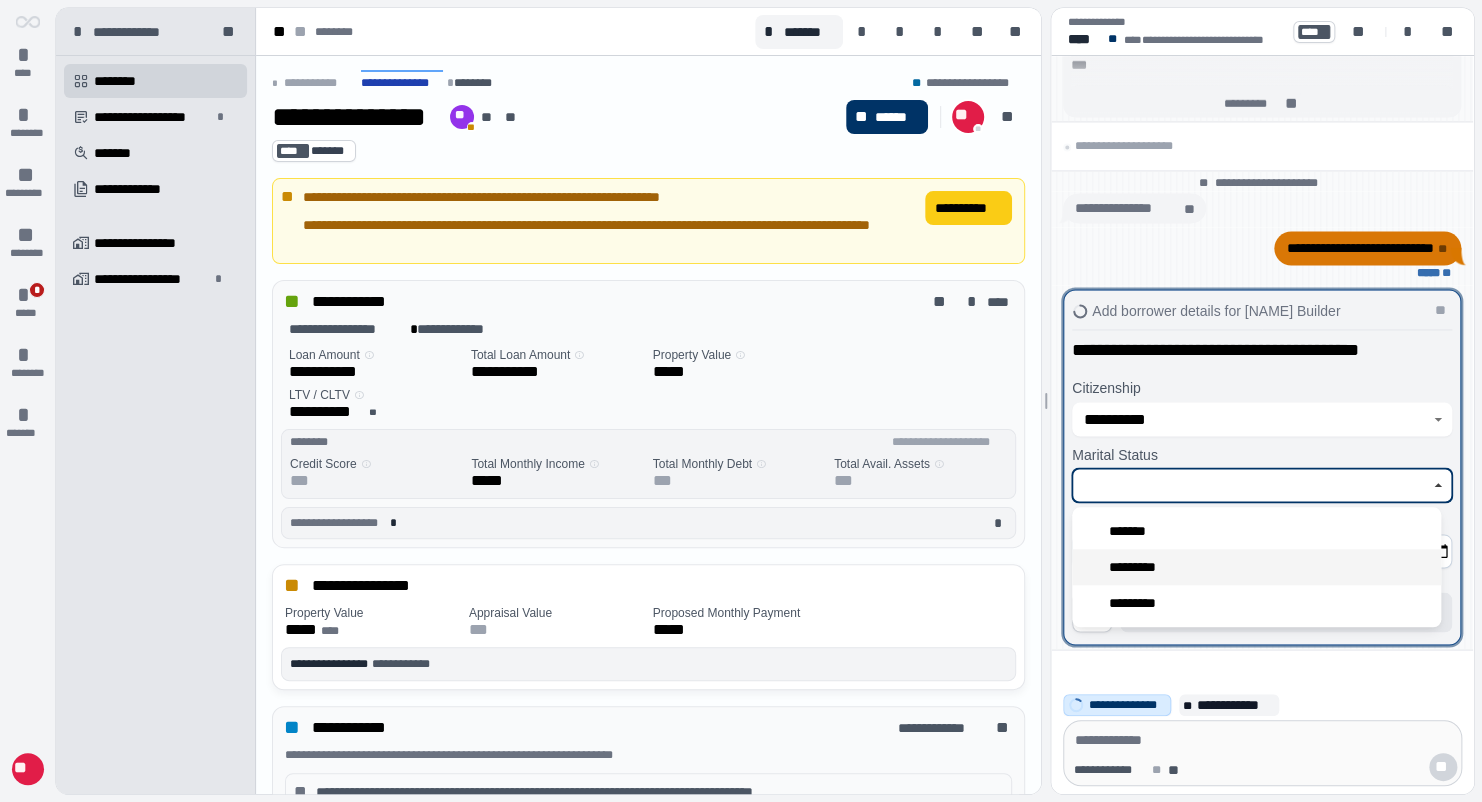 click on "*********" at bounding box center [1256, 567] 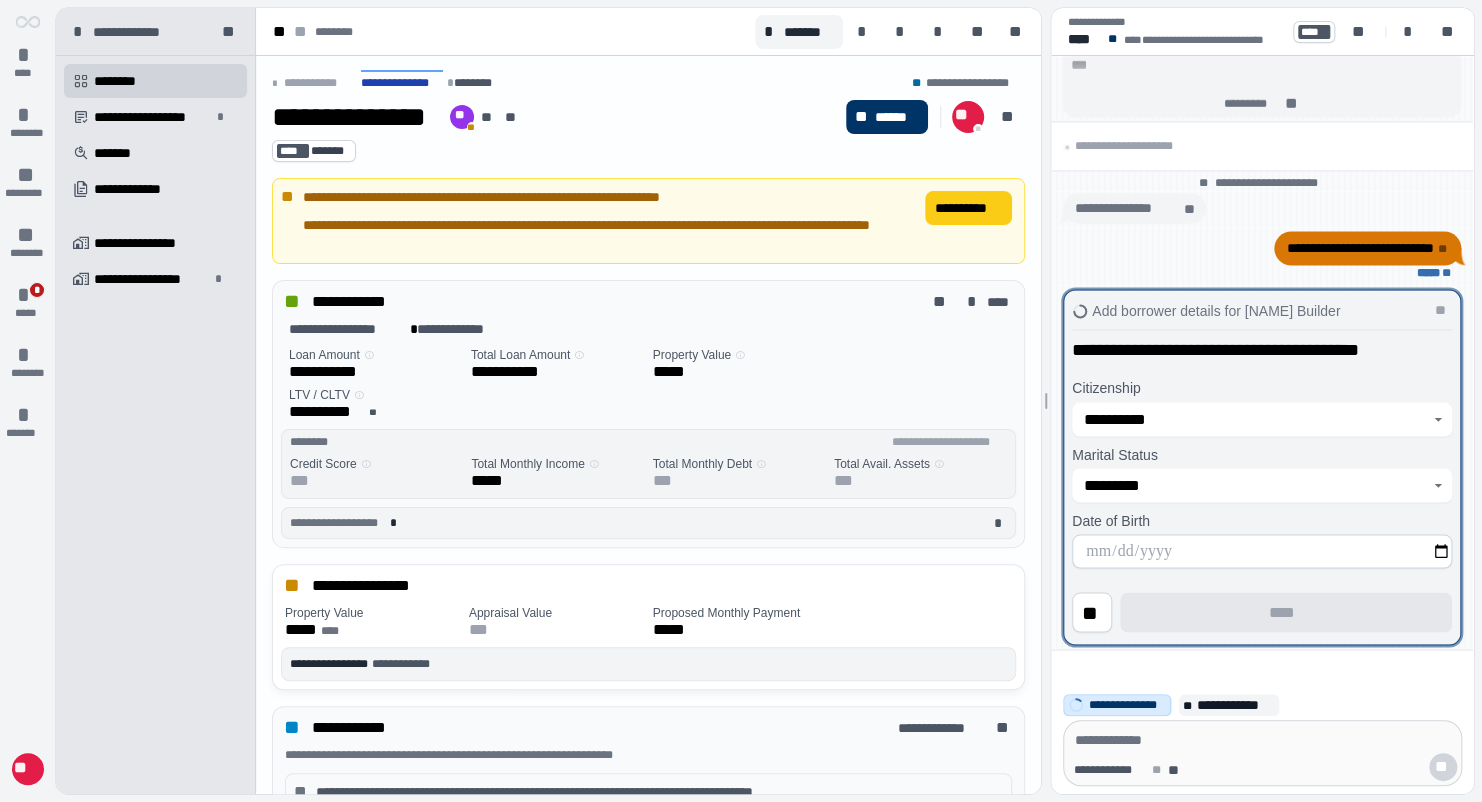 click at bounding box center [1262, 551] 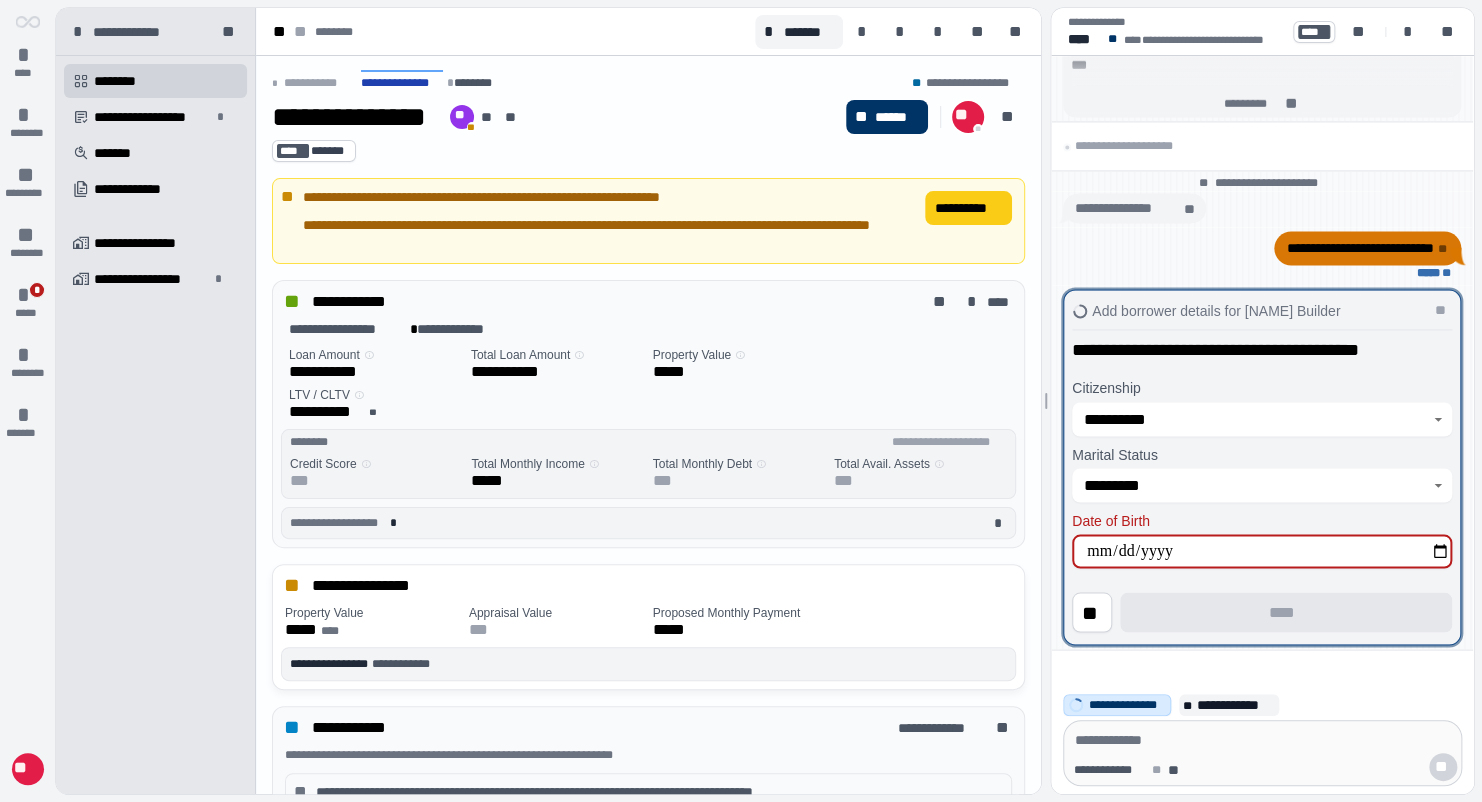 type on "**********" 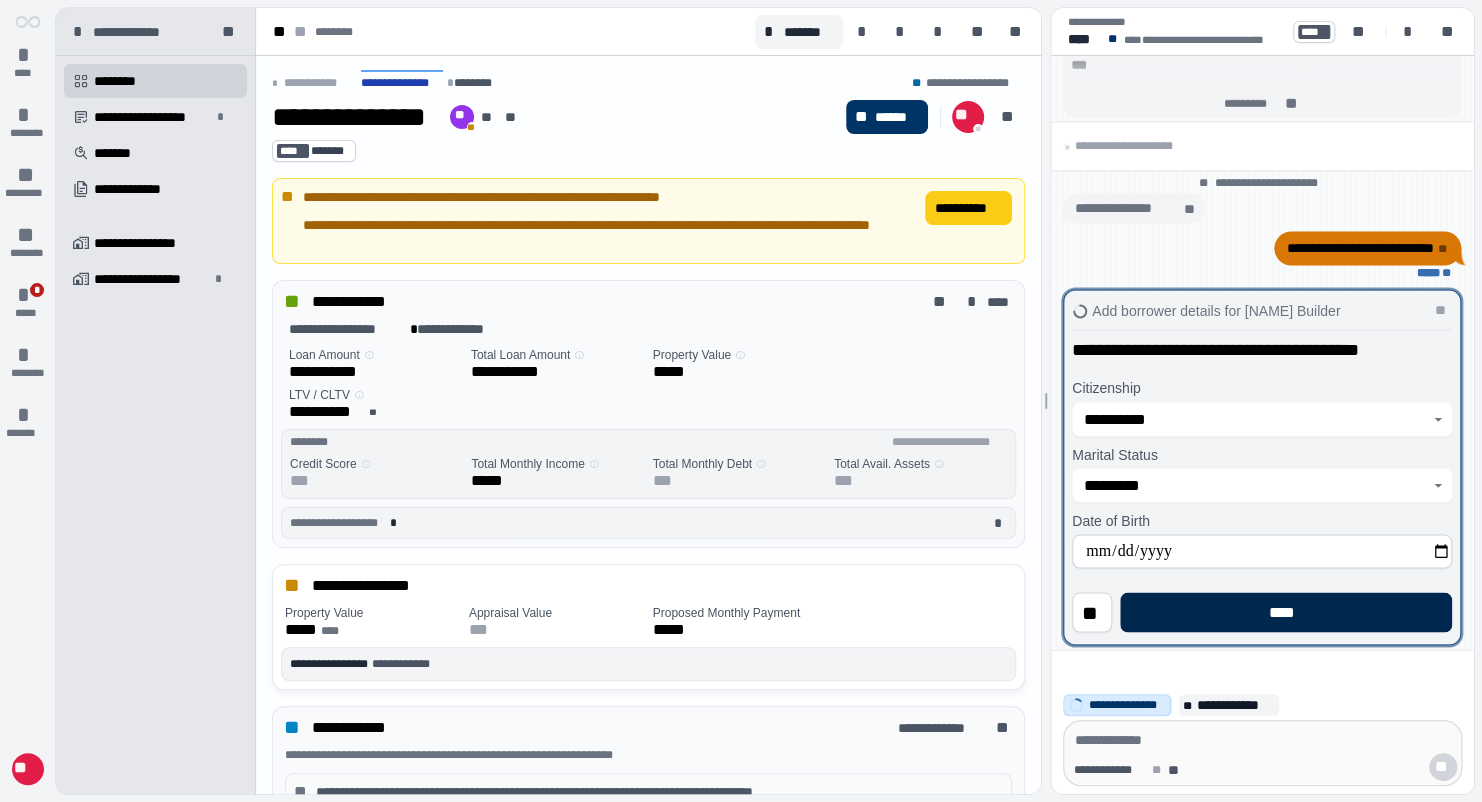 click on "****" at bounding box center (1286, 612) 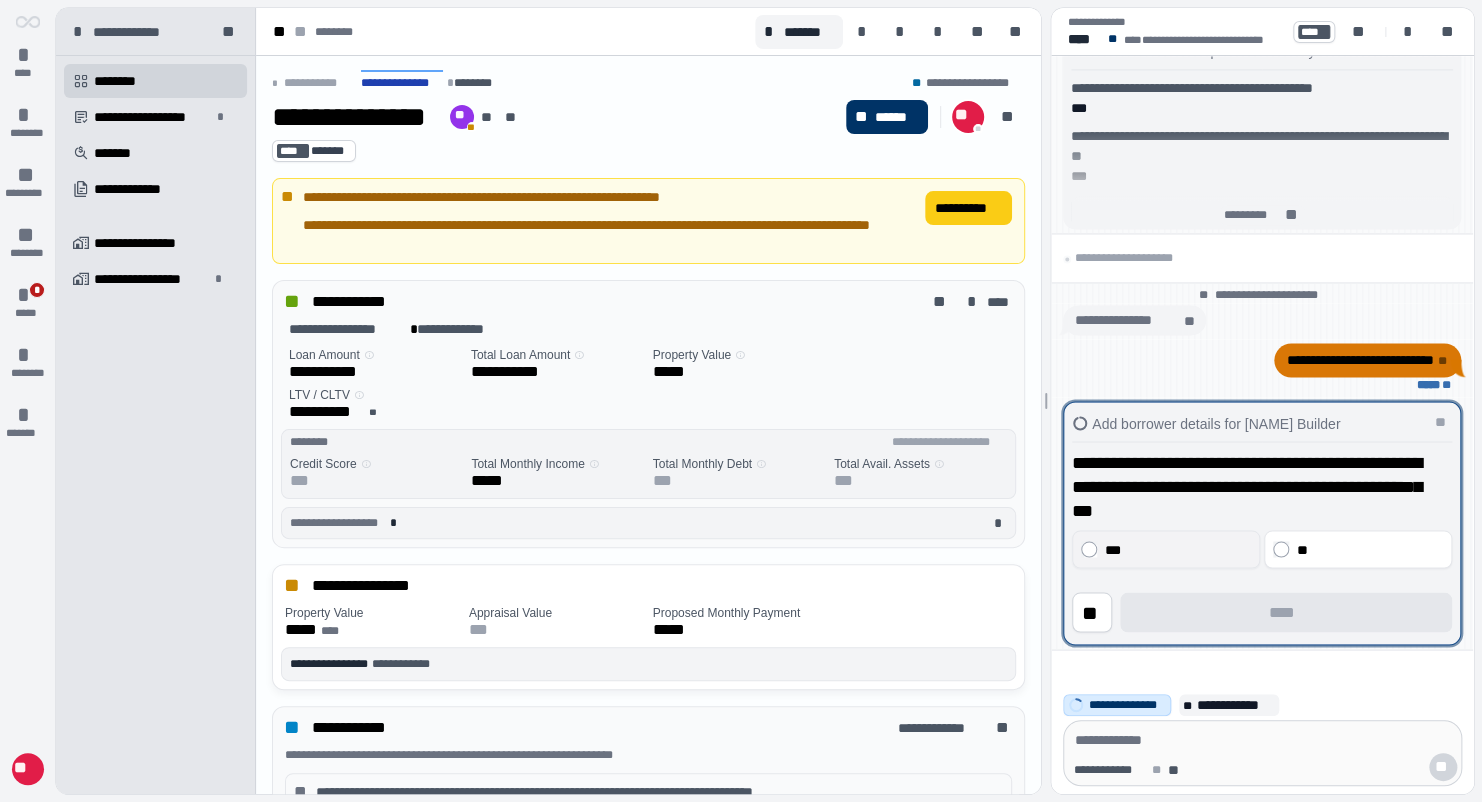 click on "***" at bounding box center (1176, 549) 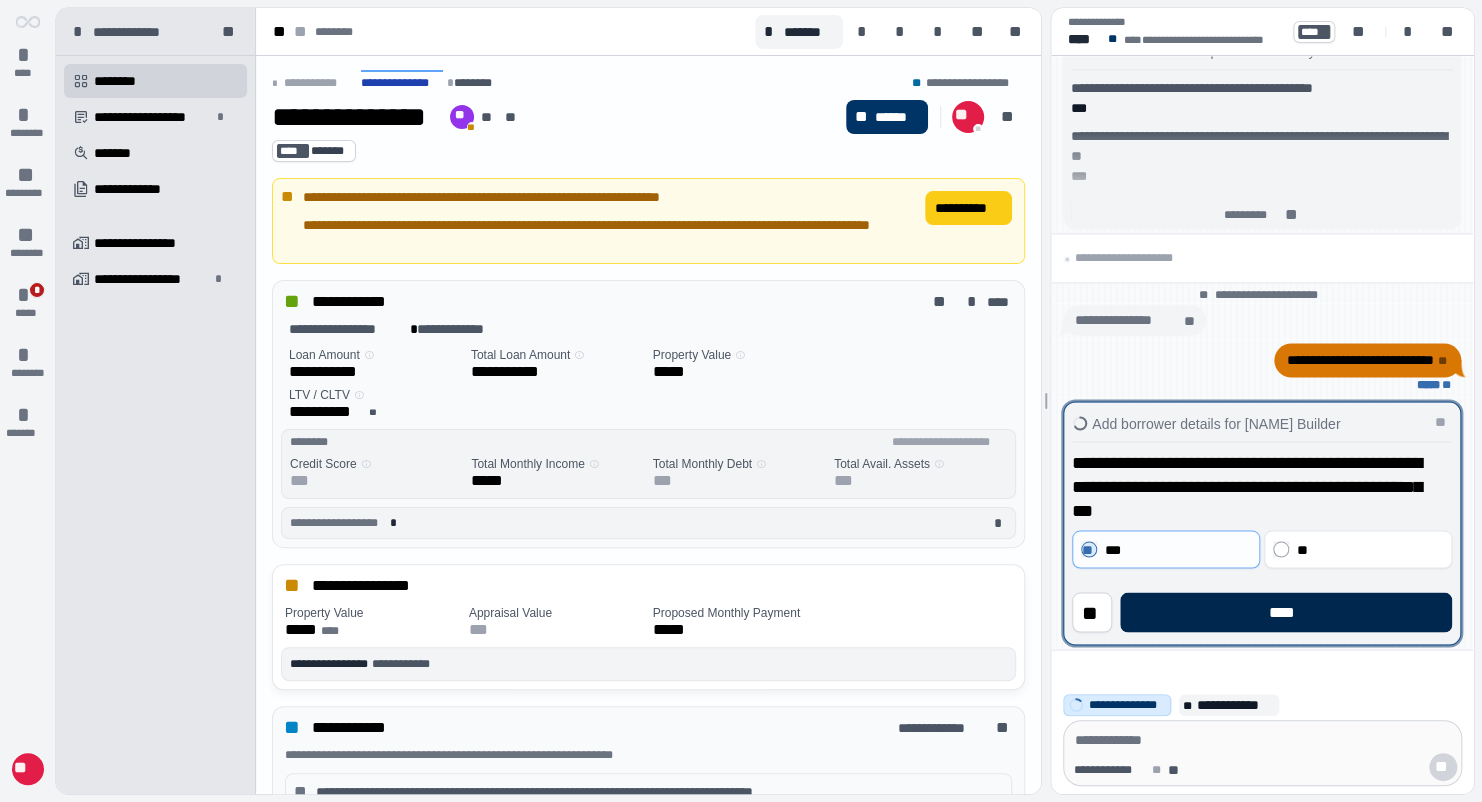 click on "****" at bounding box center (1286, 612) 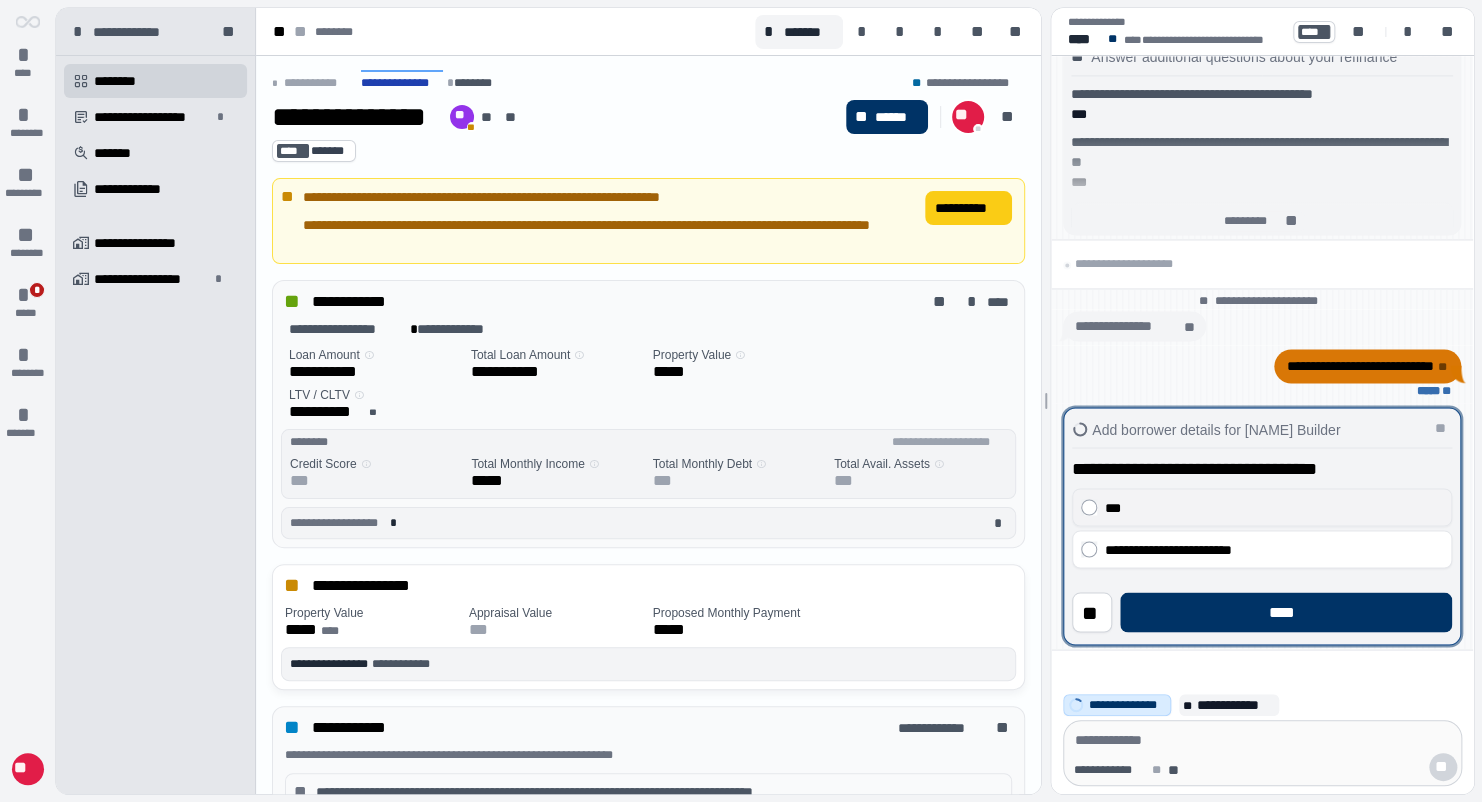click on "***" at bounding box center (1262, 507) 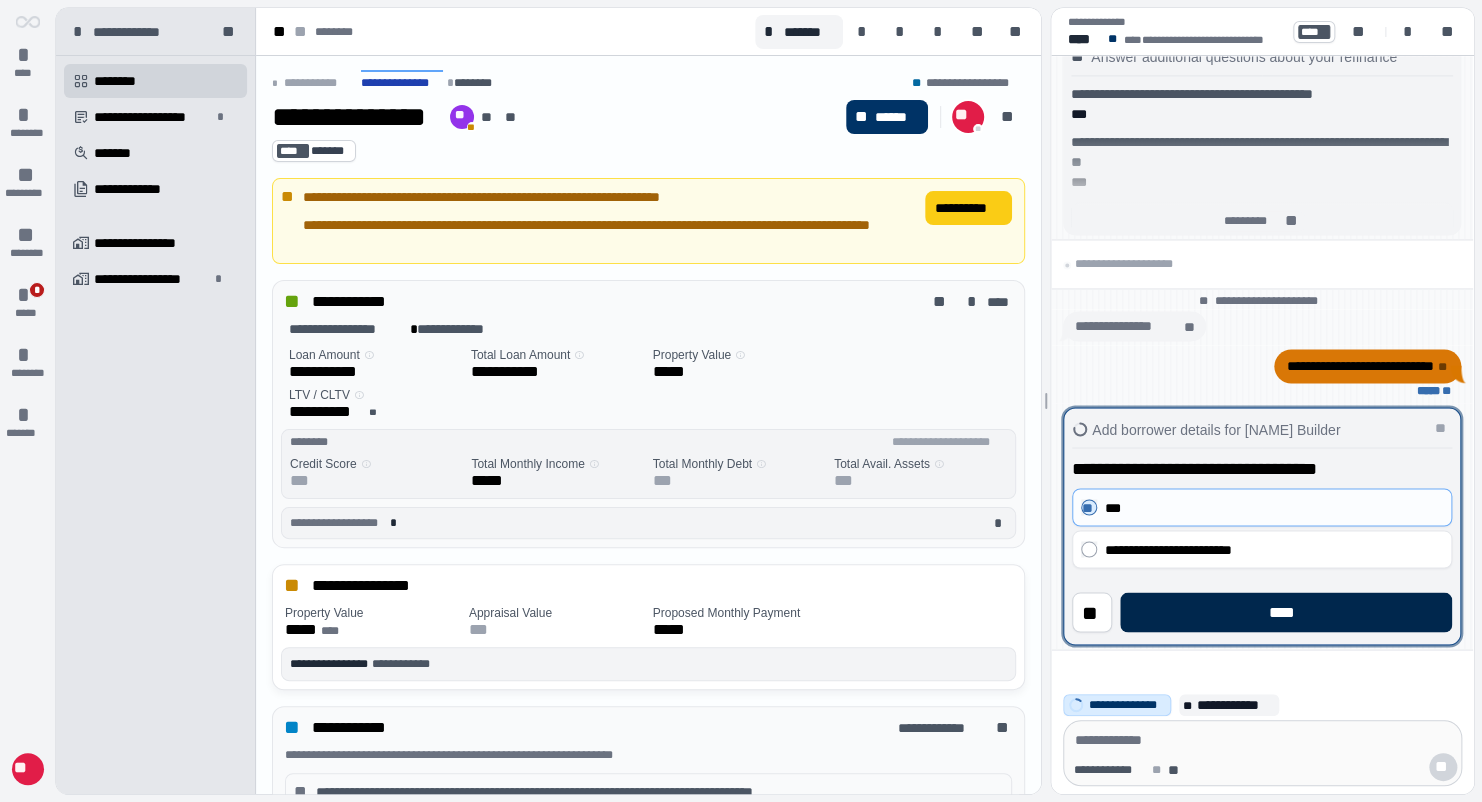 click on "****" at bounding box center [1286, 612] 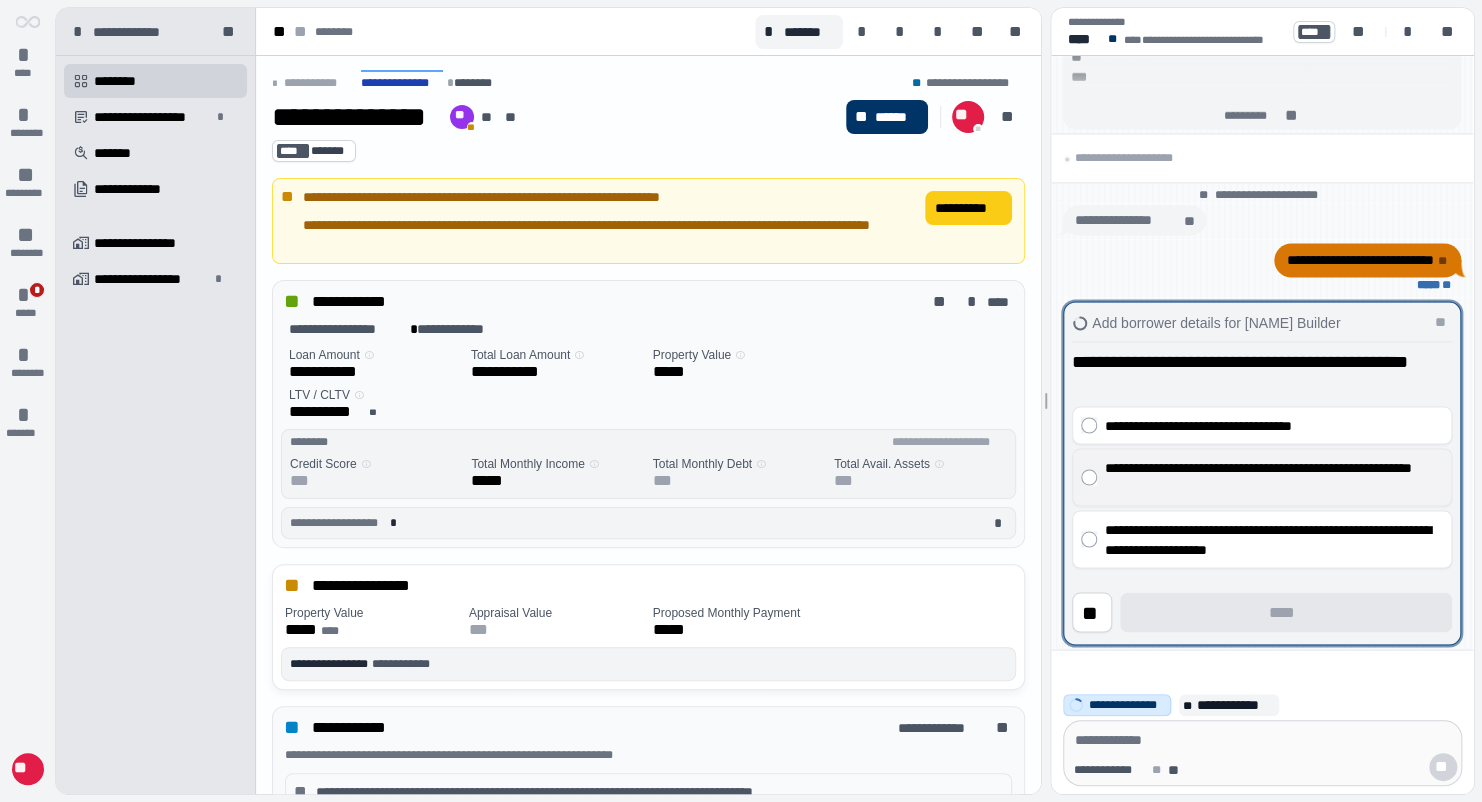 click on "**********" at bounding box center [1269, 477] 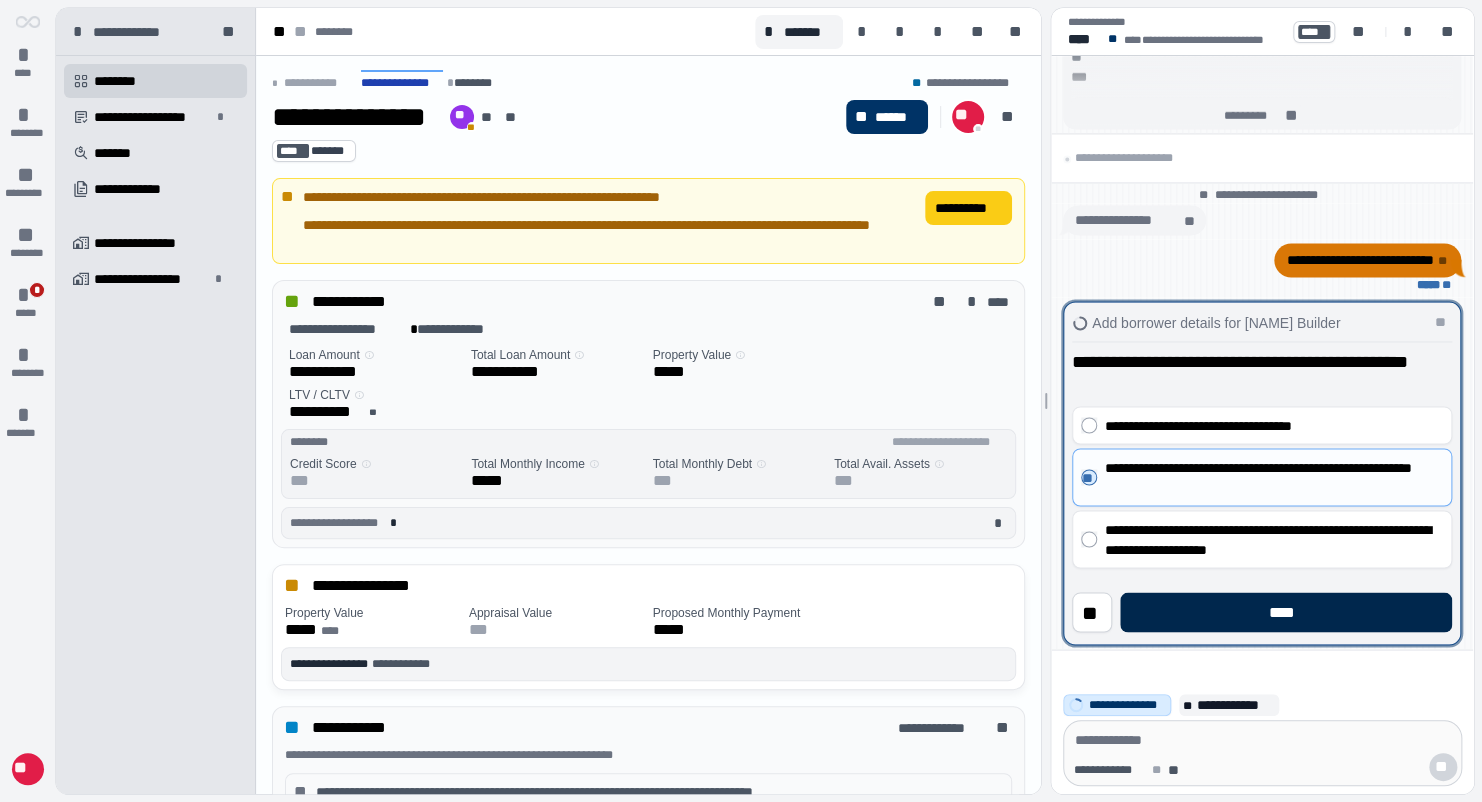 click on "****" at bounding box center [1286, 612] 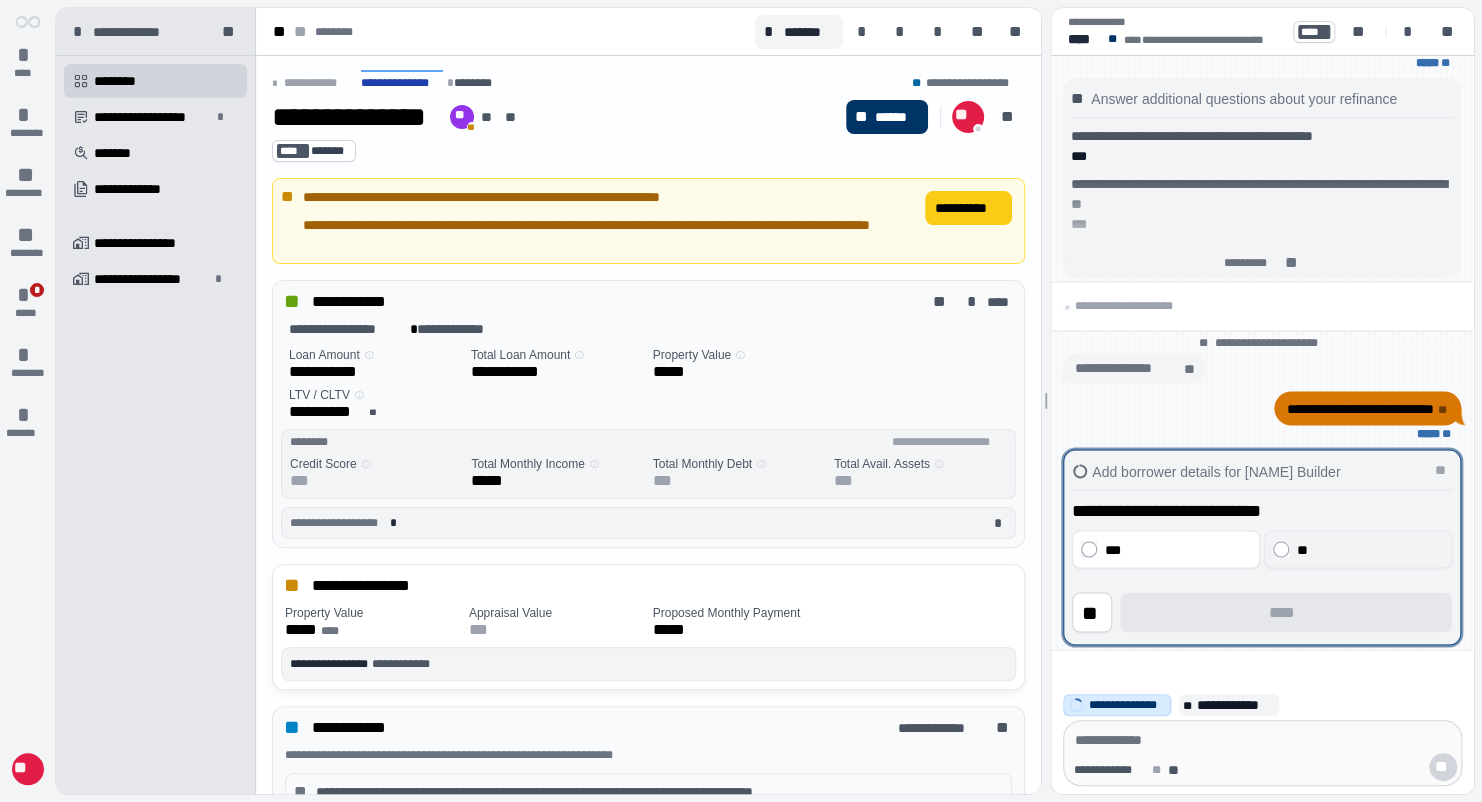click on "**" at bounding box center [1368, 549] 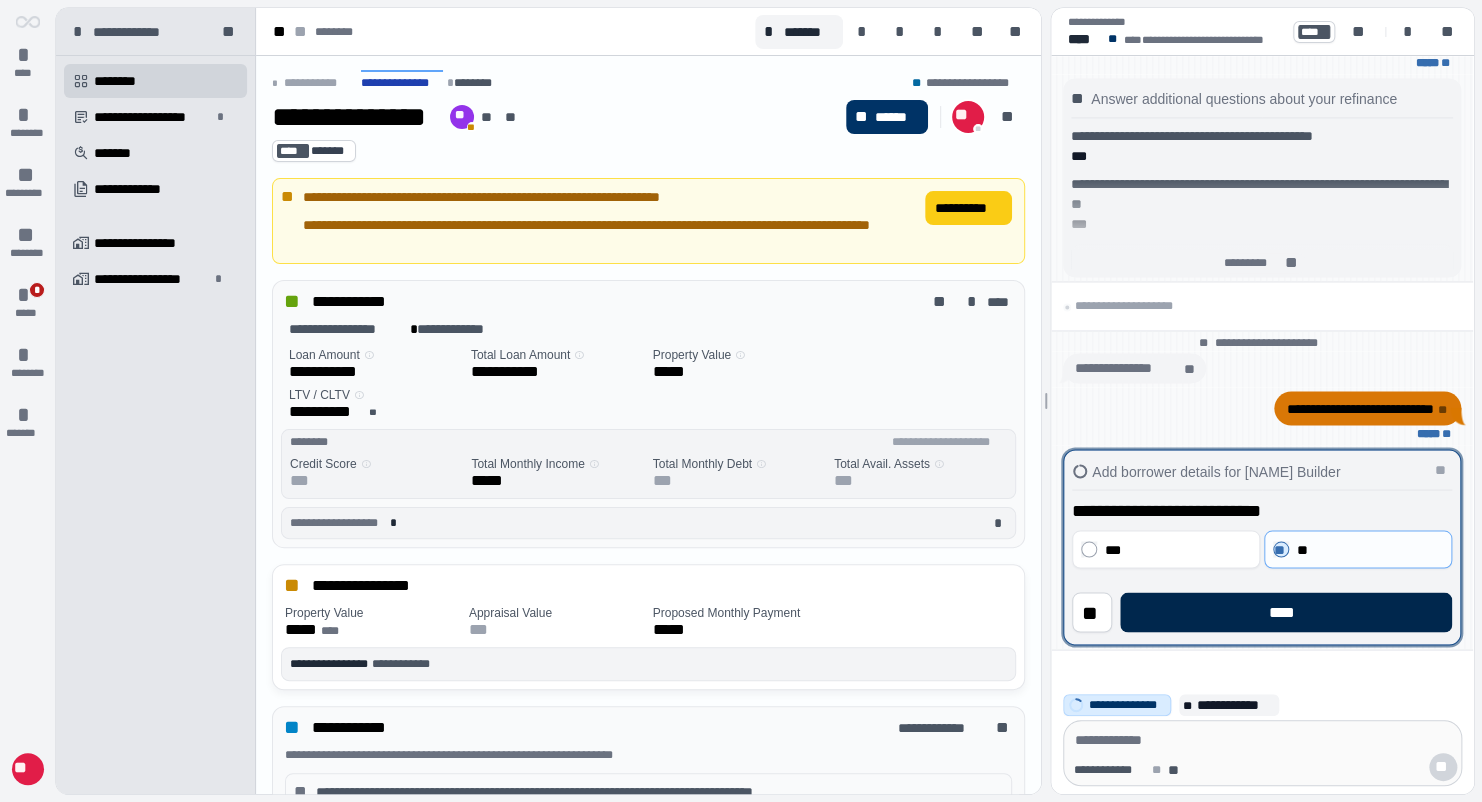 click on "****" at bounding box center [1286, 612] 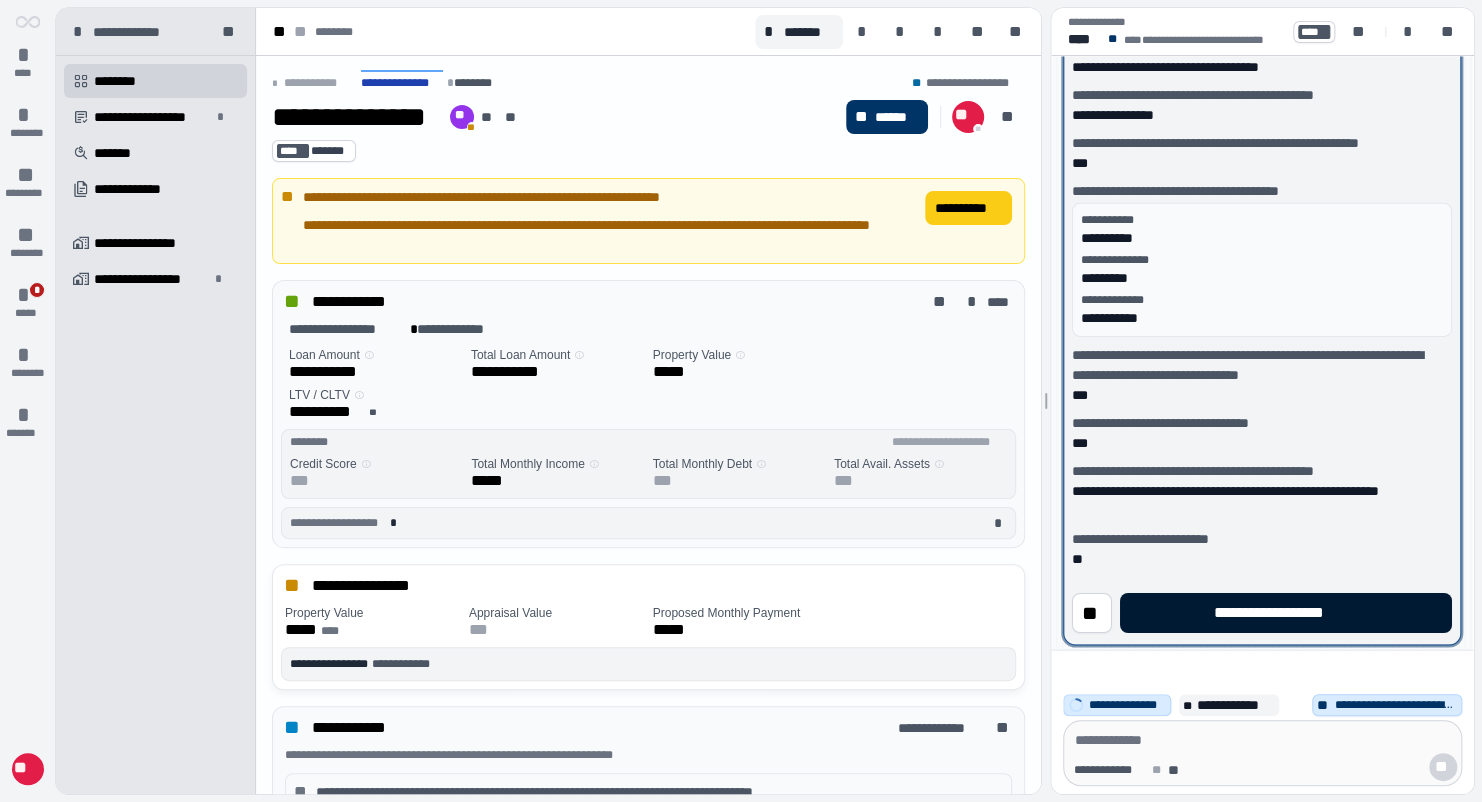 click on "**********" at bounding box center (1286, 612) 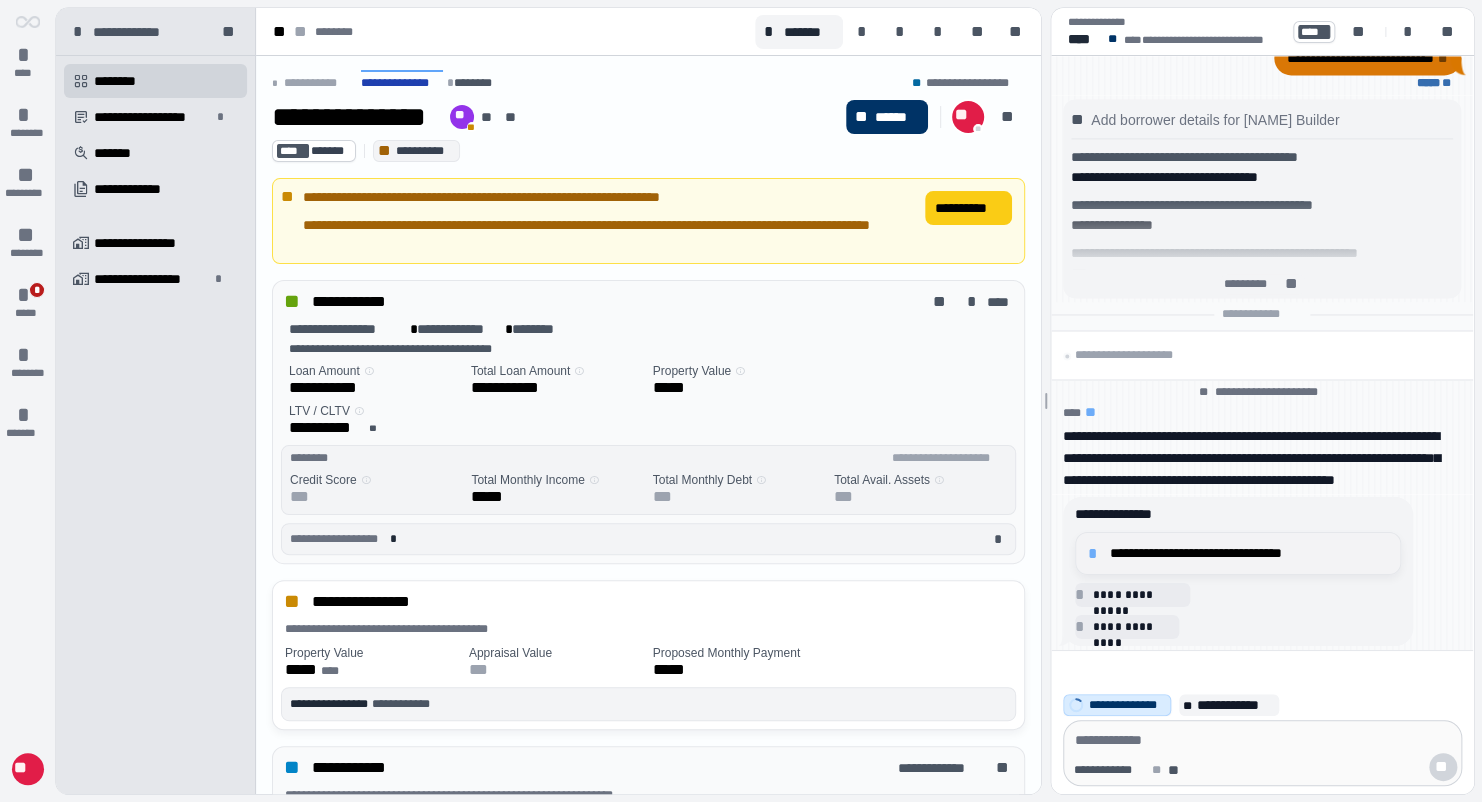 click on "**********" at bounding box center (1249, 553) 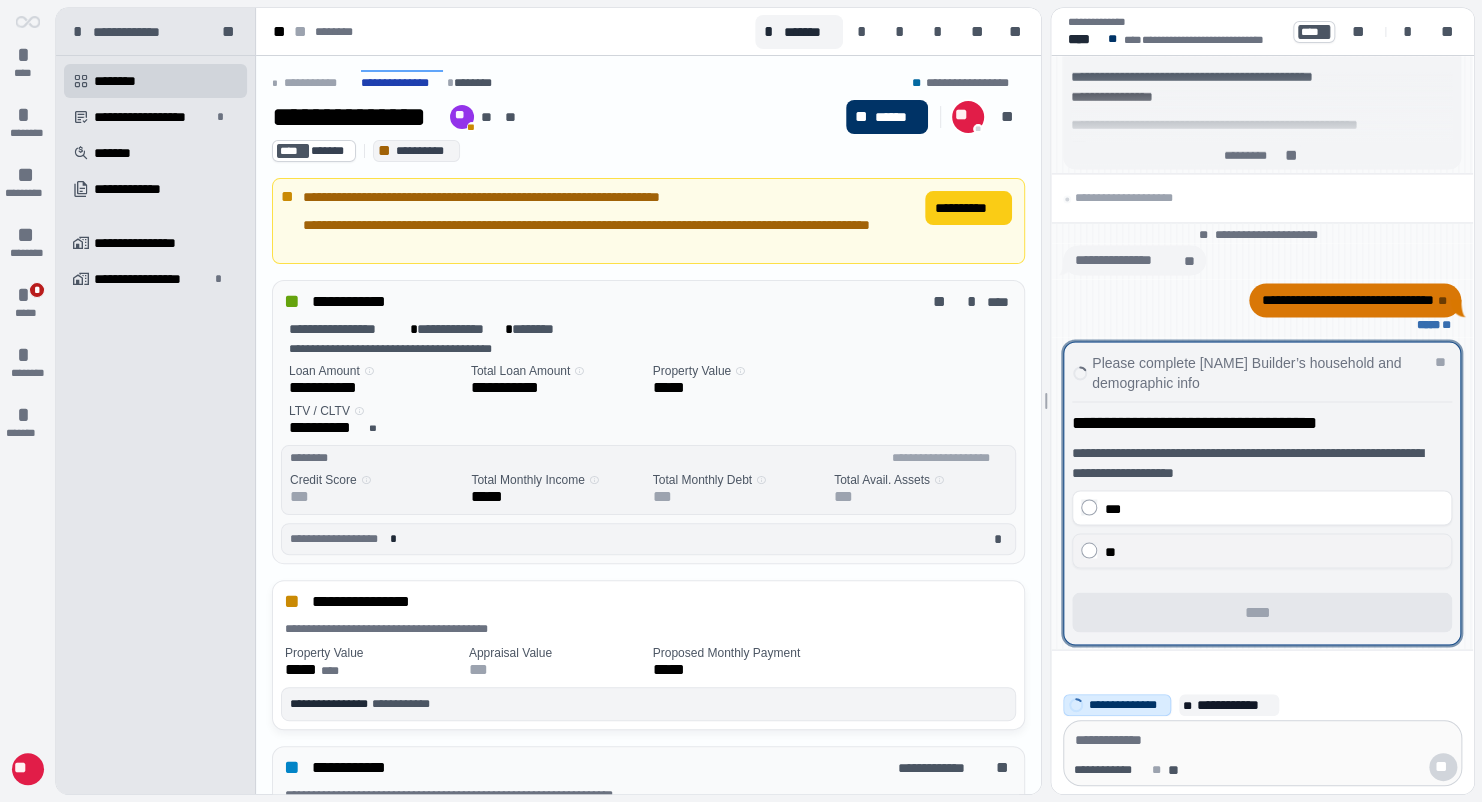 click on "**" at bounding box center (1274, 551) 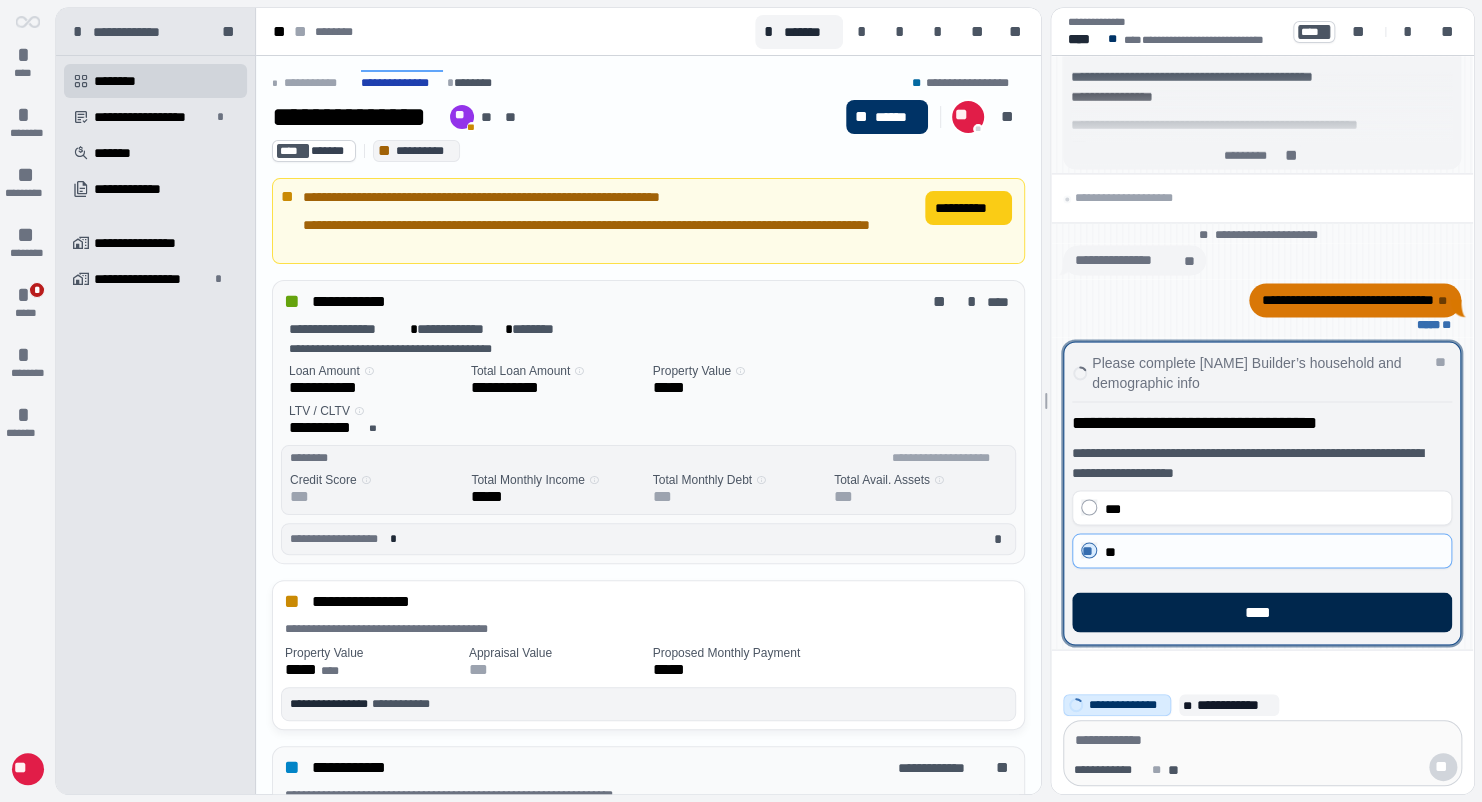 click on "****" at bounding box center (1262, 612) 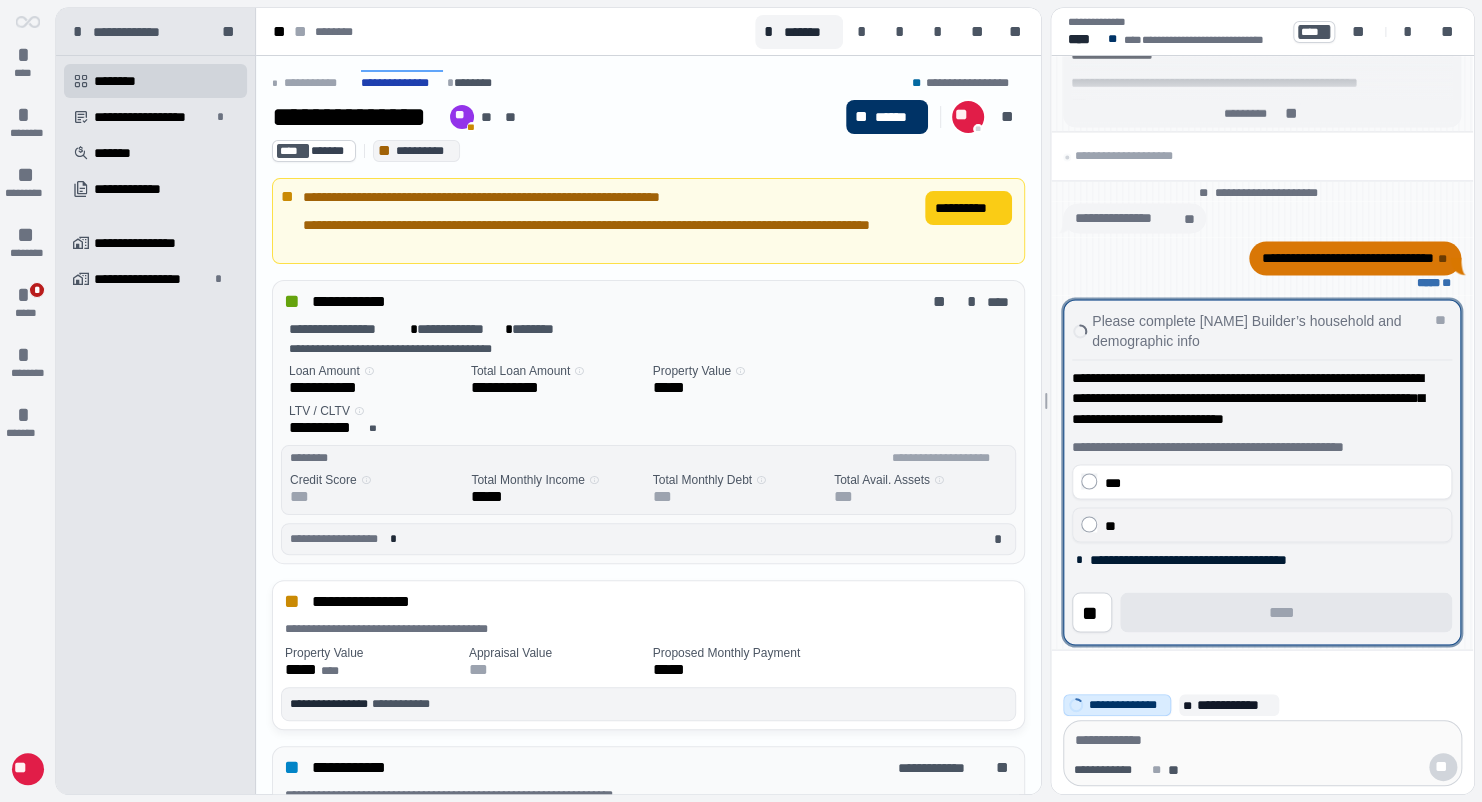 click on "**" at bounding box center (1274, 525) 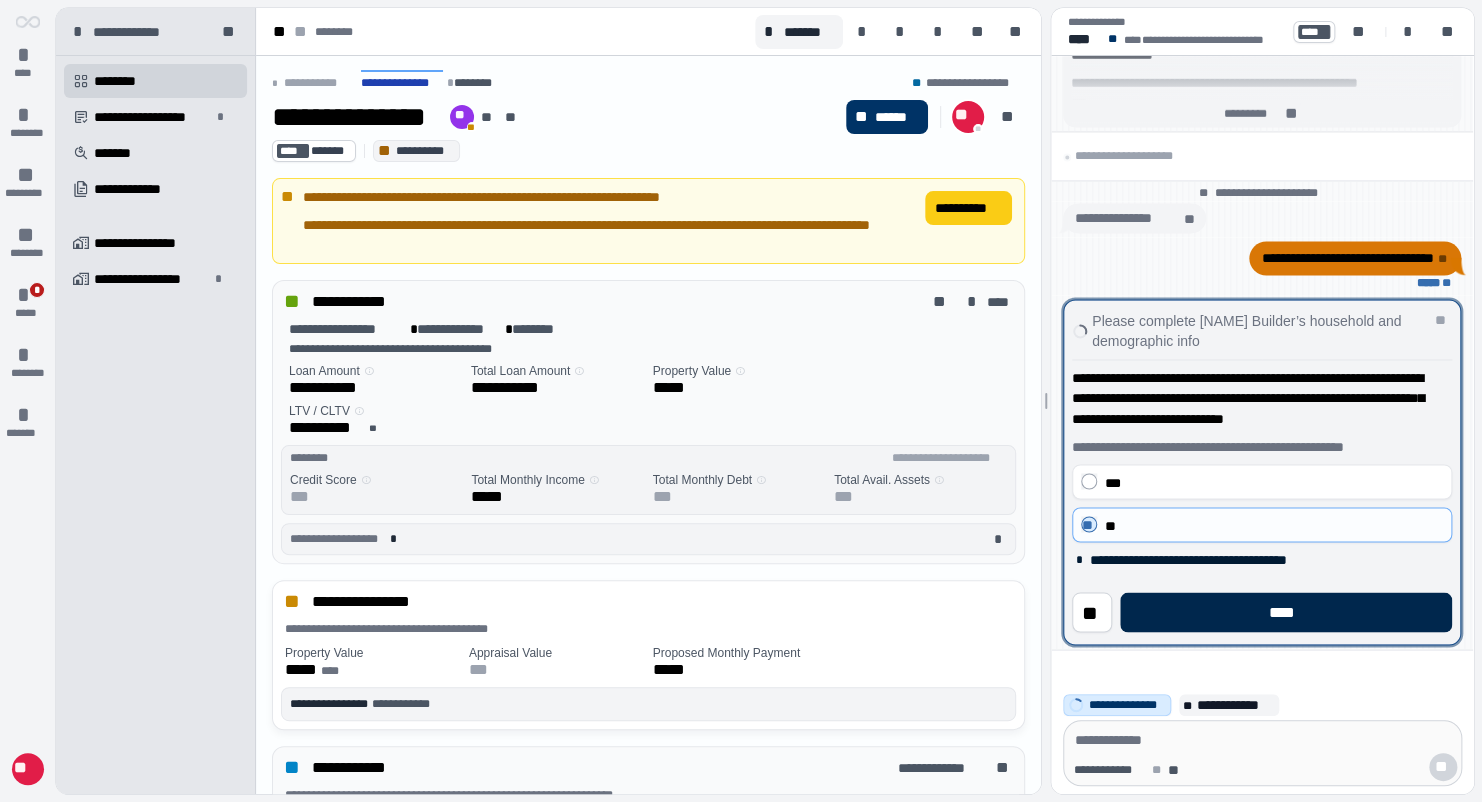 click on "****" at bounding box center [1286, 612] 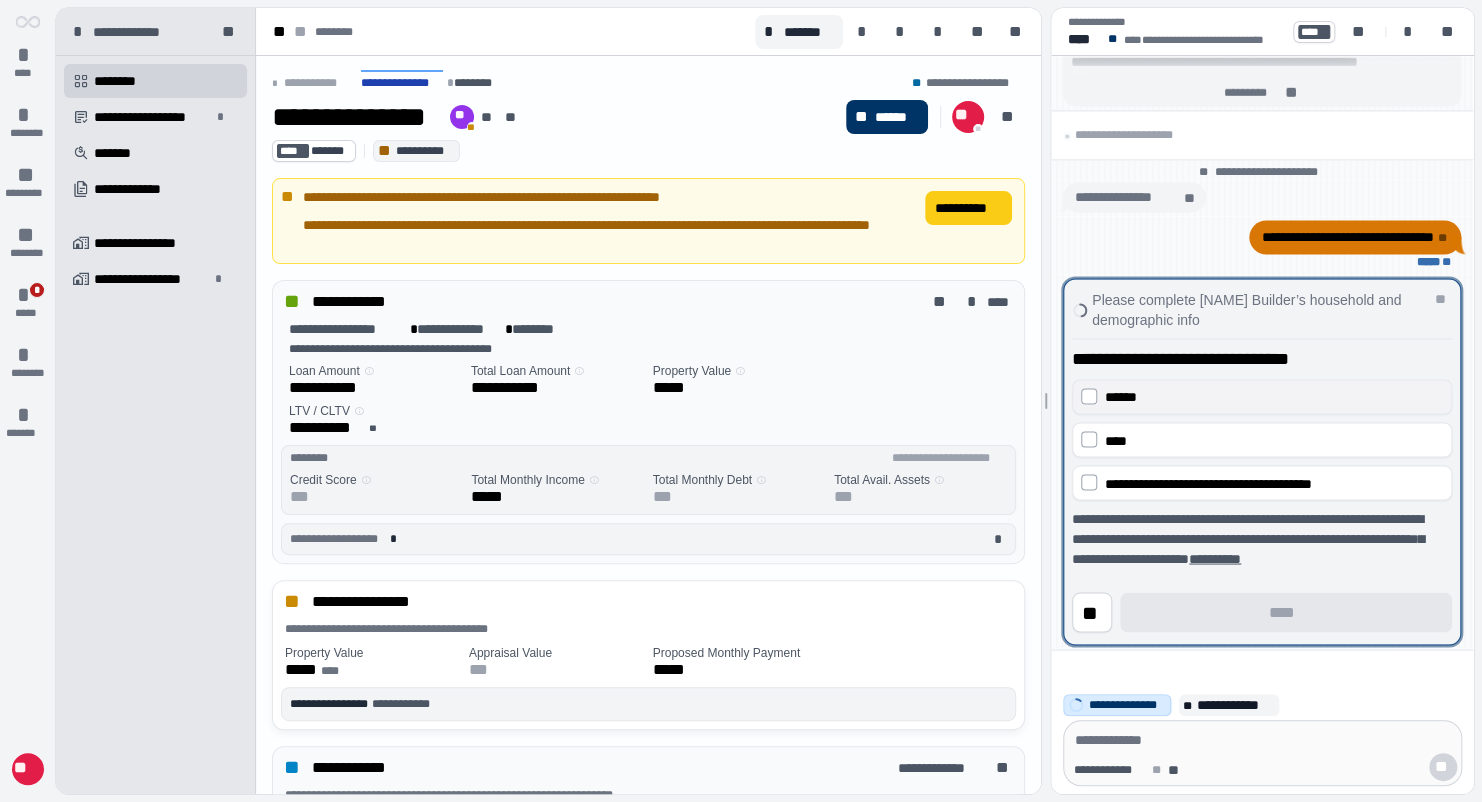 click on "******" at bounding box center (1262, 396) 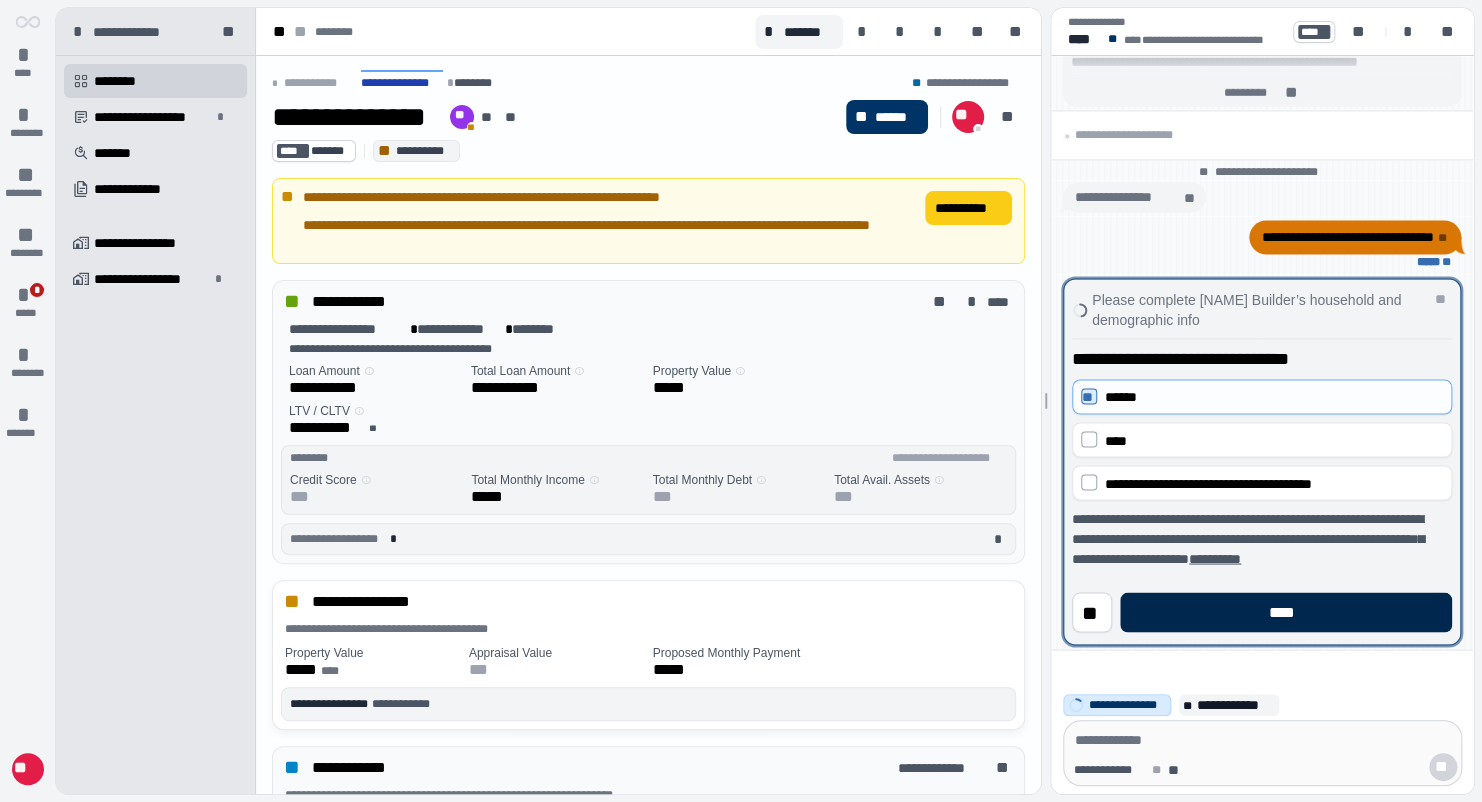 click on "****" at bounding box center (1286, 612) 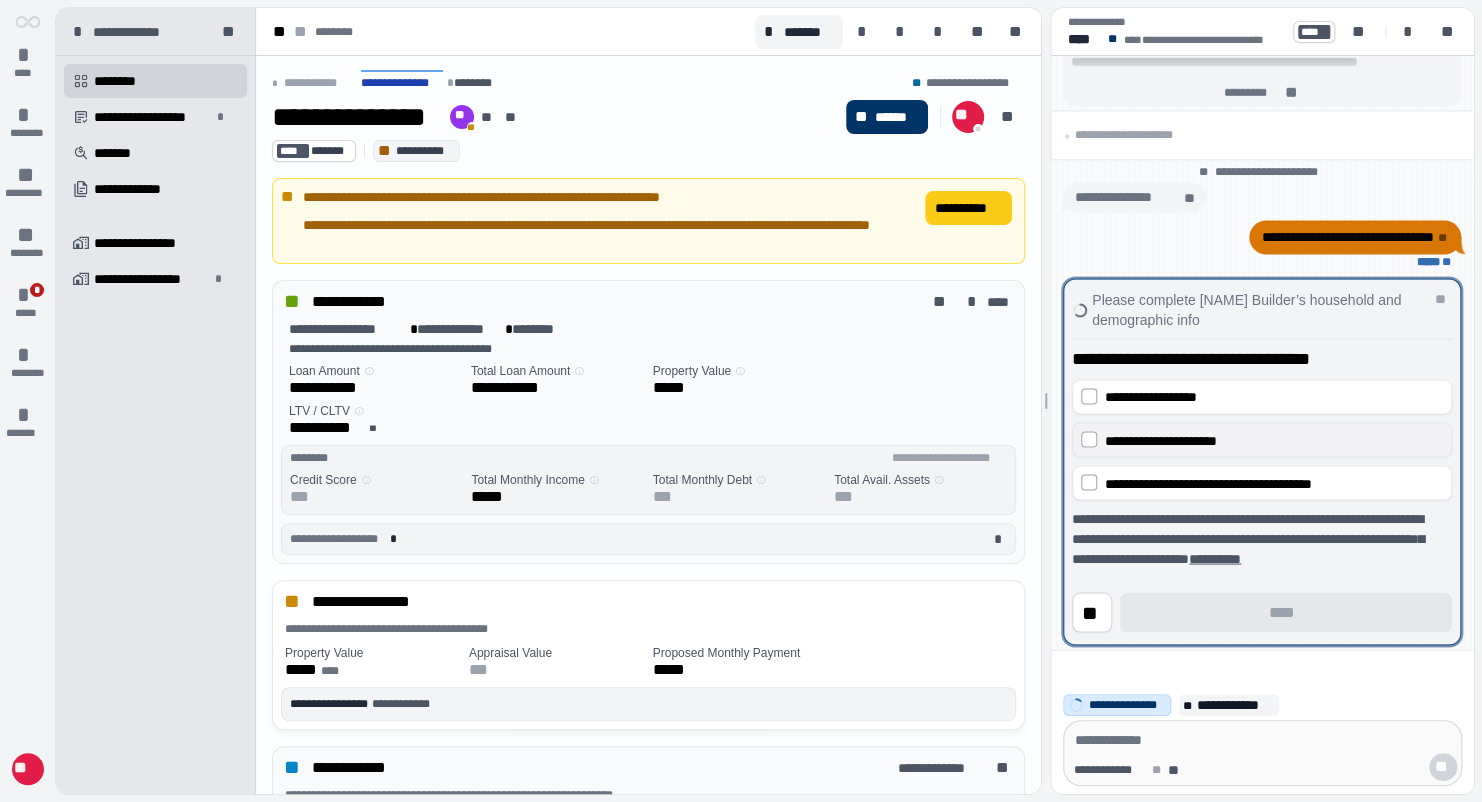 click on "**********" at bounding box center [1161, 440] 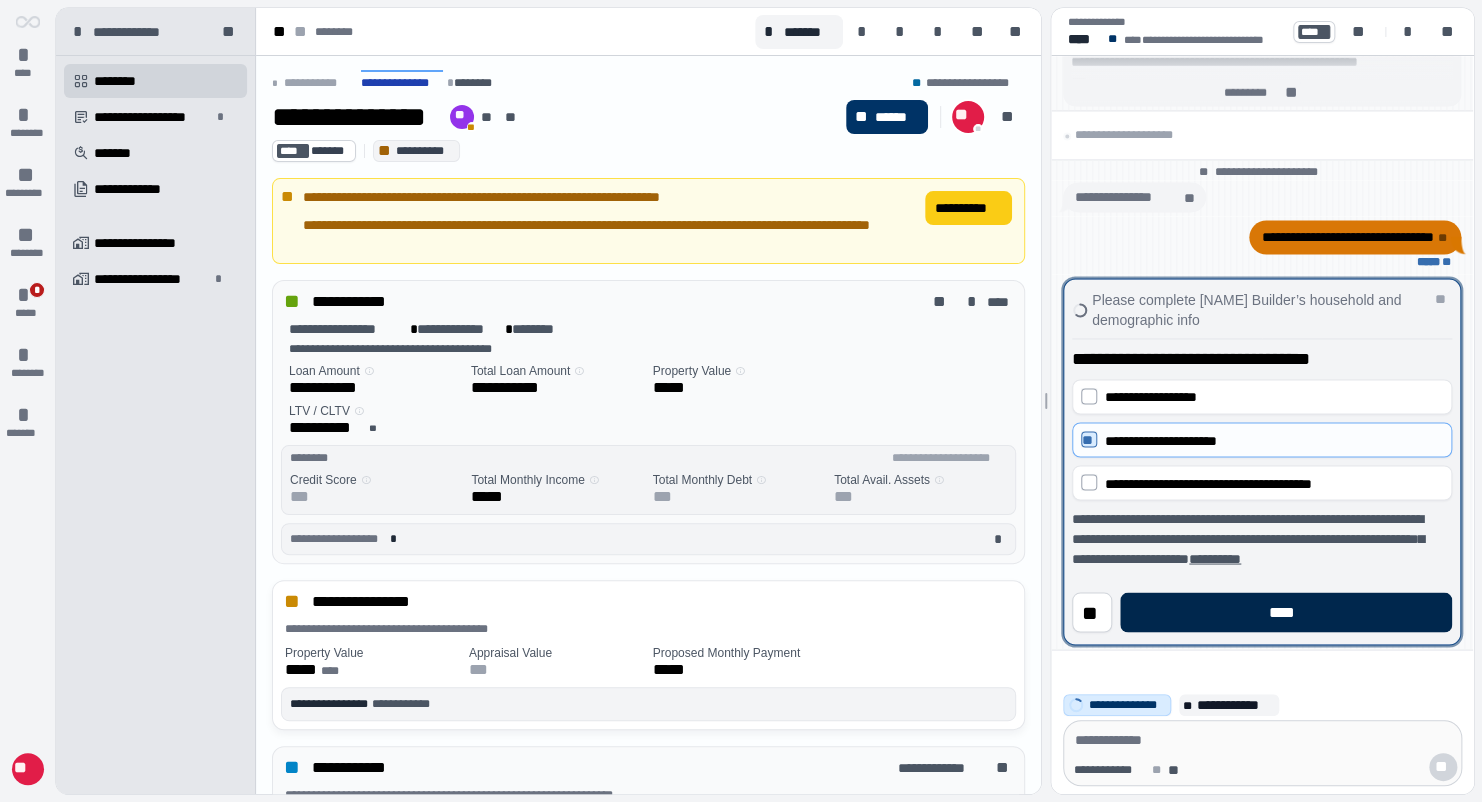 click on "****" at bounding box center (1286, 612) 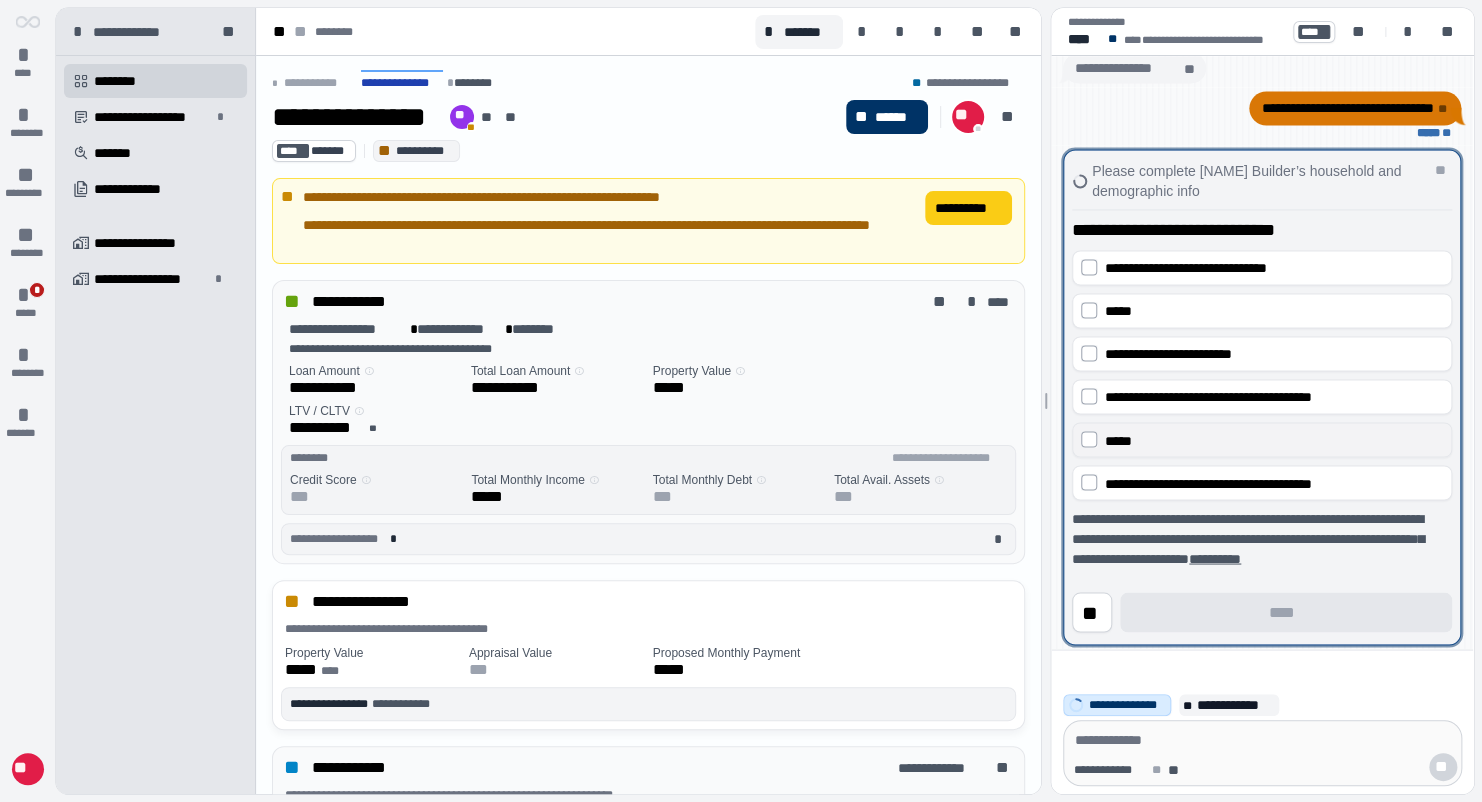 click on "*****" at bounding box center (1274, 440) 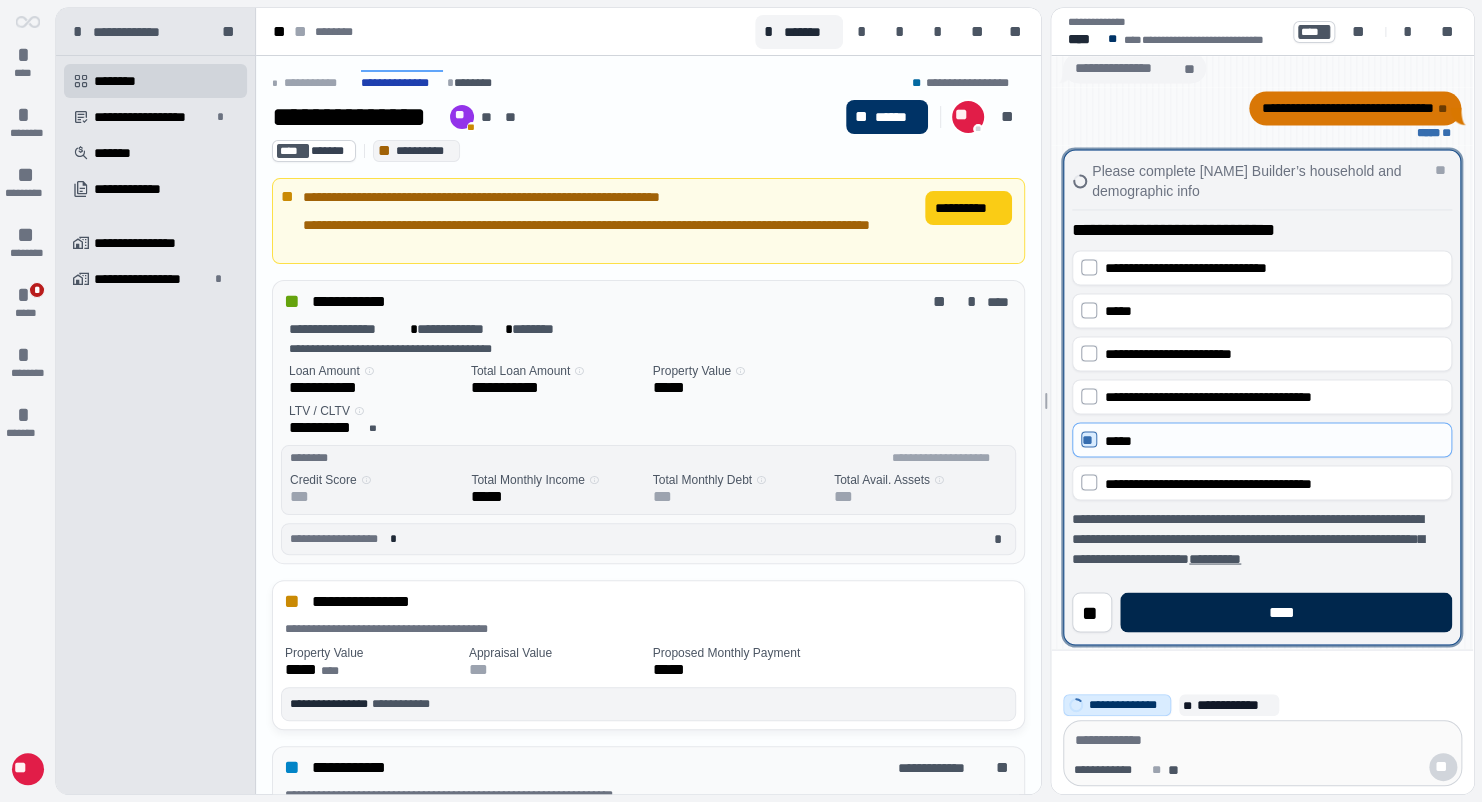click on "****" at bounding box center (1286, 612) 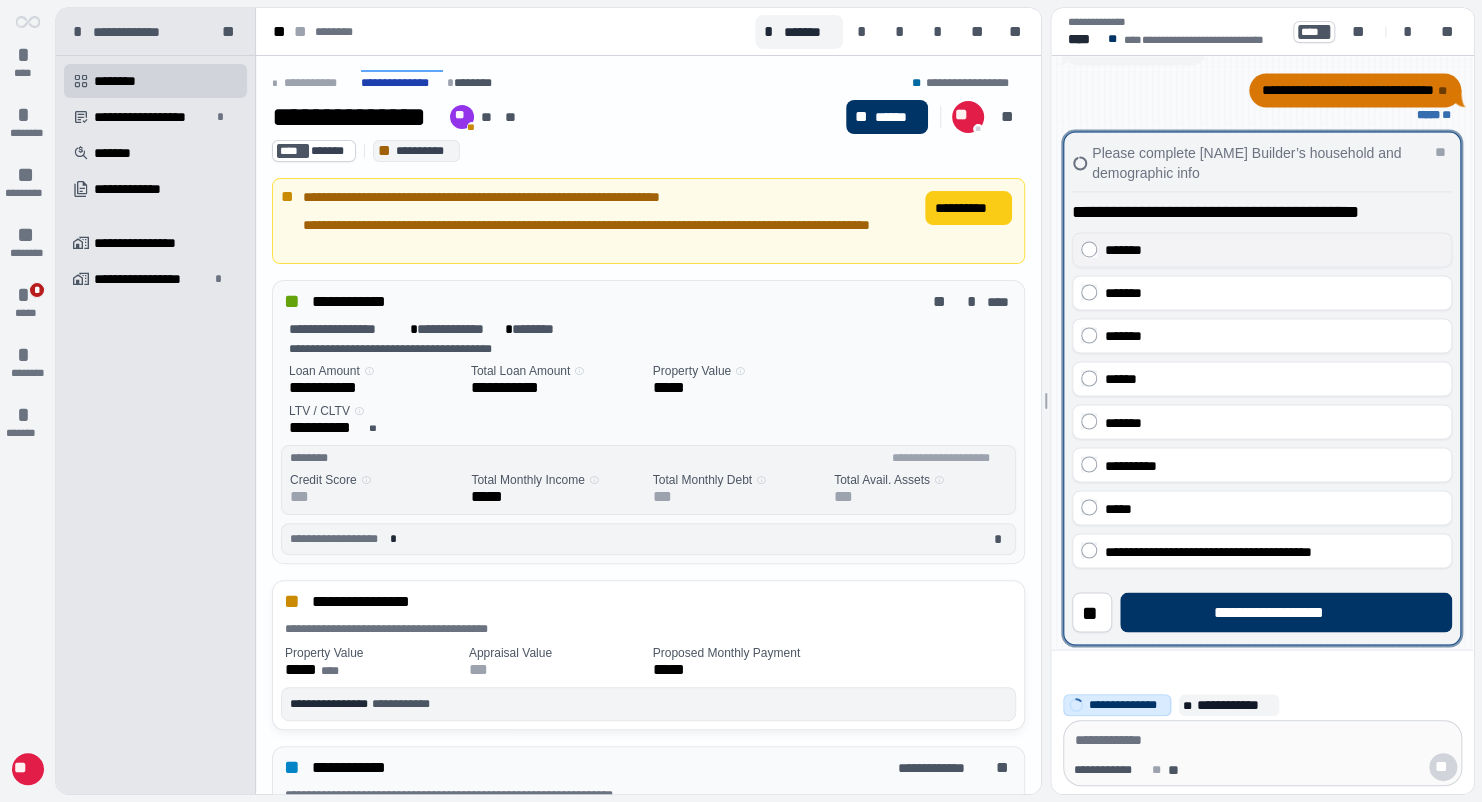 click on "*******" at bounding box center (1274, 250) 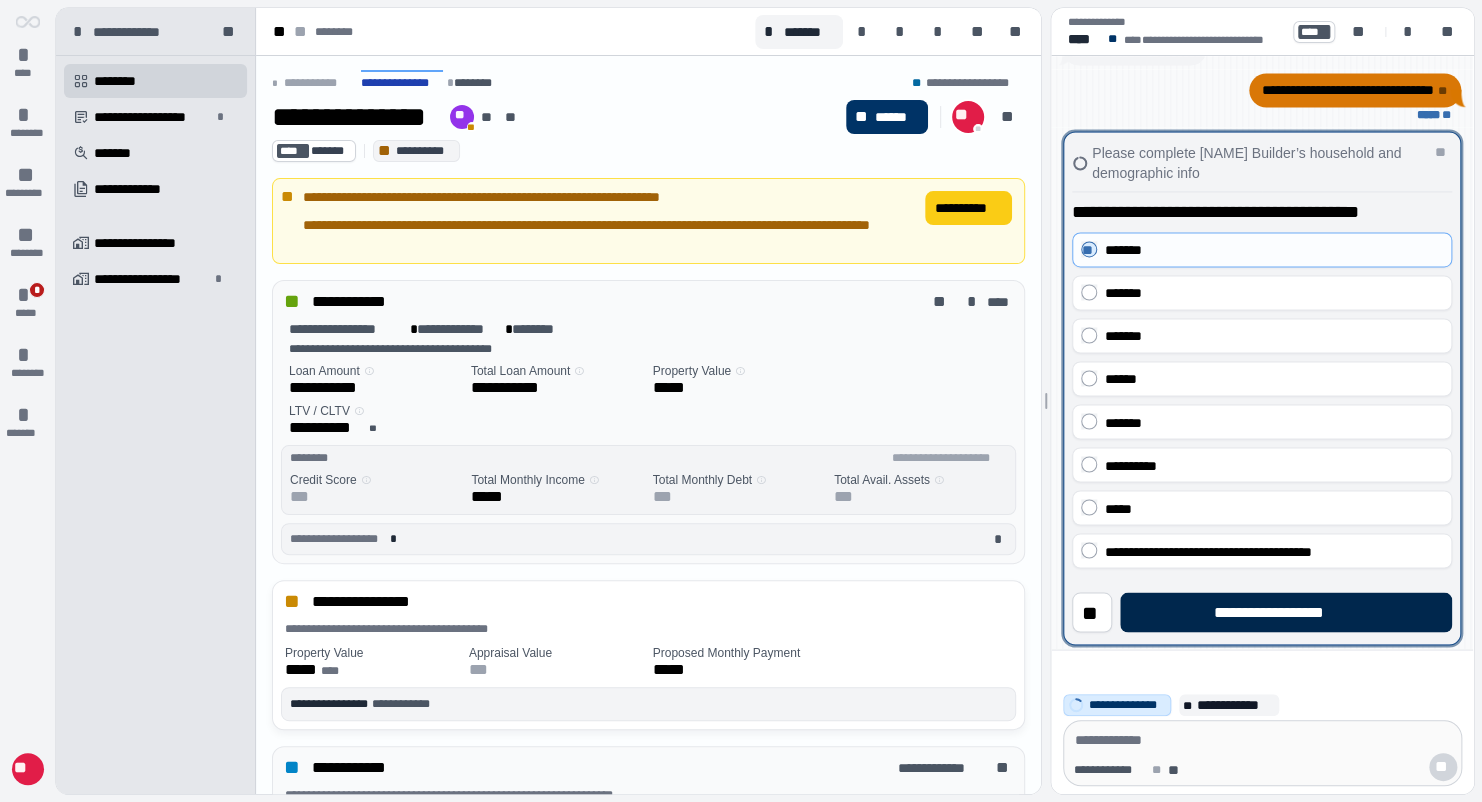 click on "**********" at bounding box center (1286, 612) 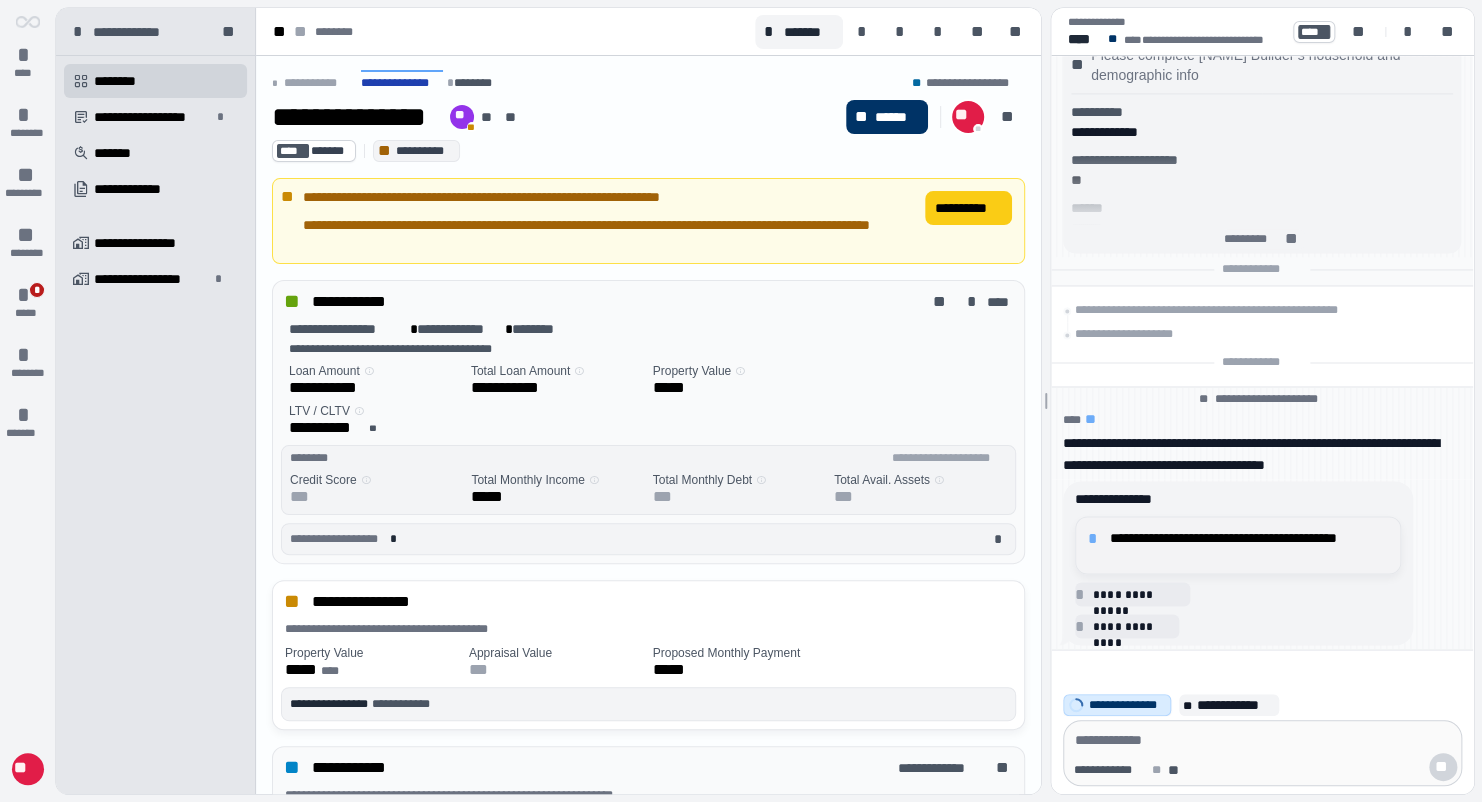 click on "**********" at bounding box center (1249, 545) 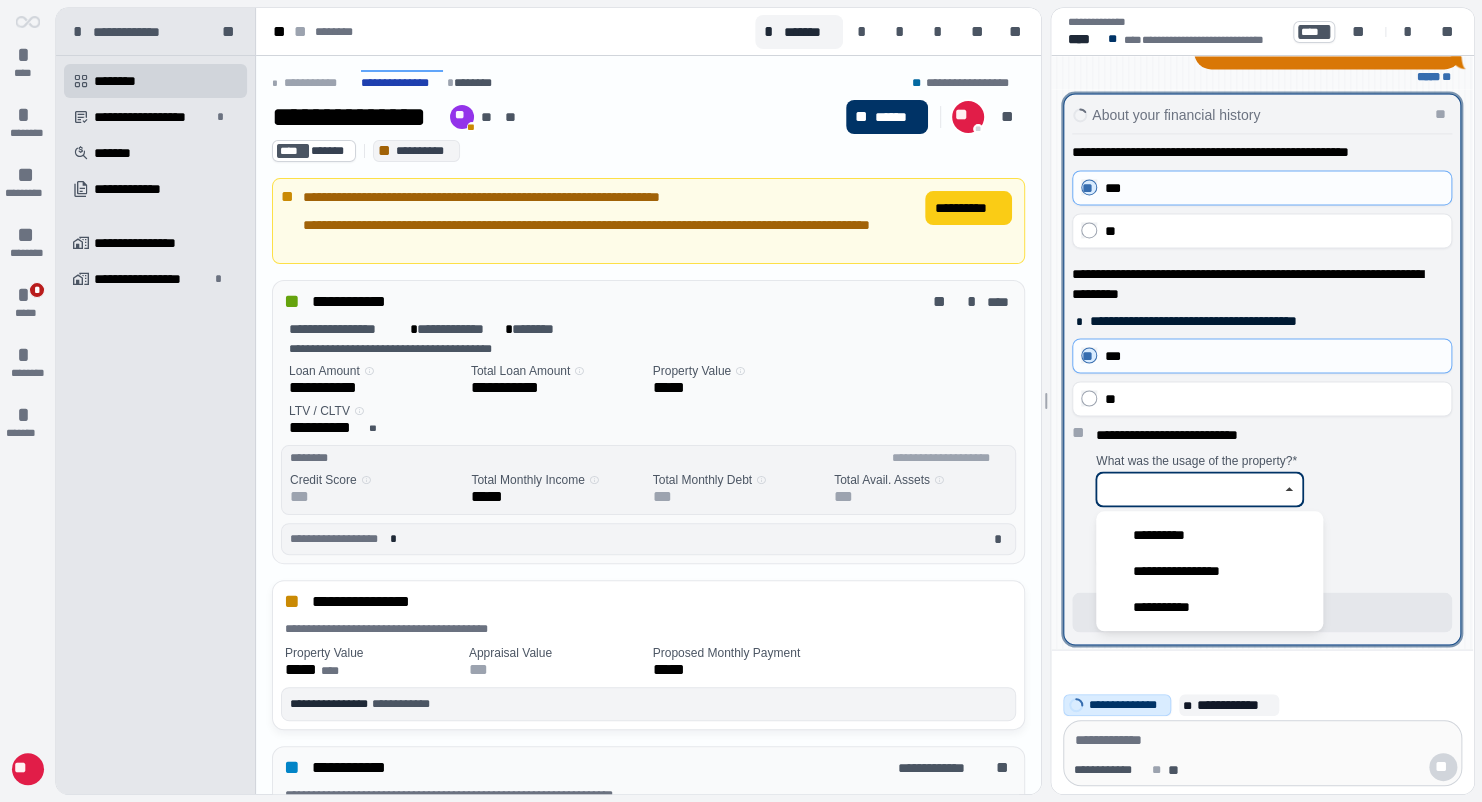 click at bounding box center [1188, 489] 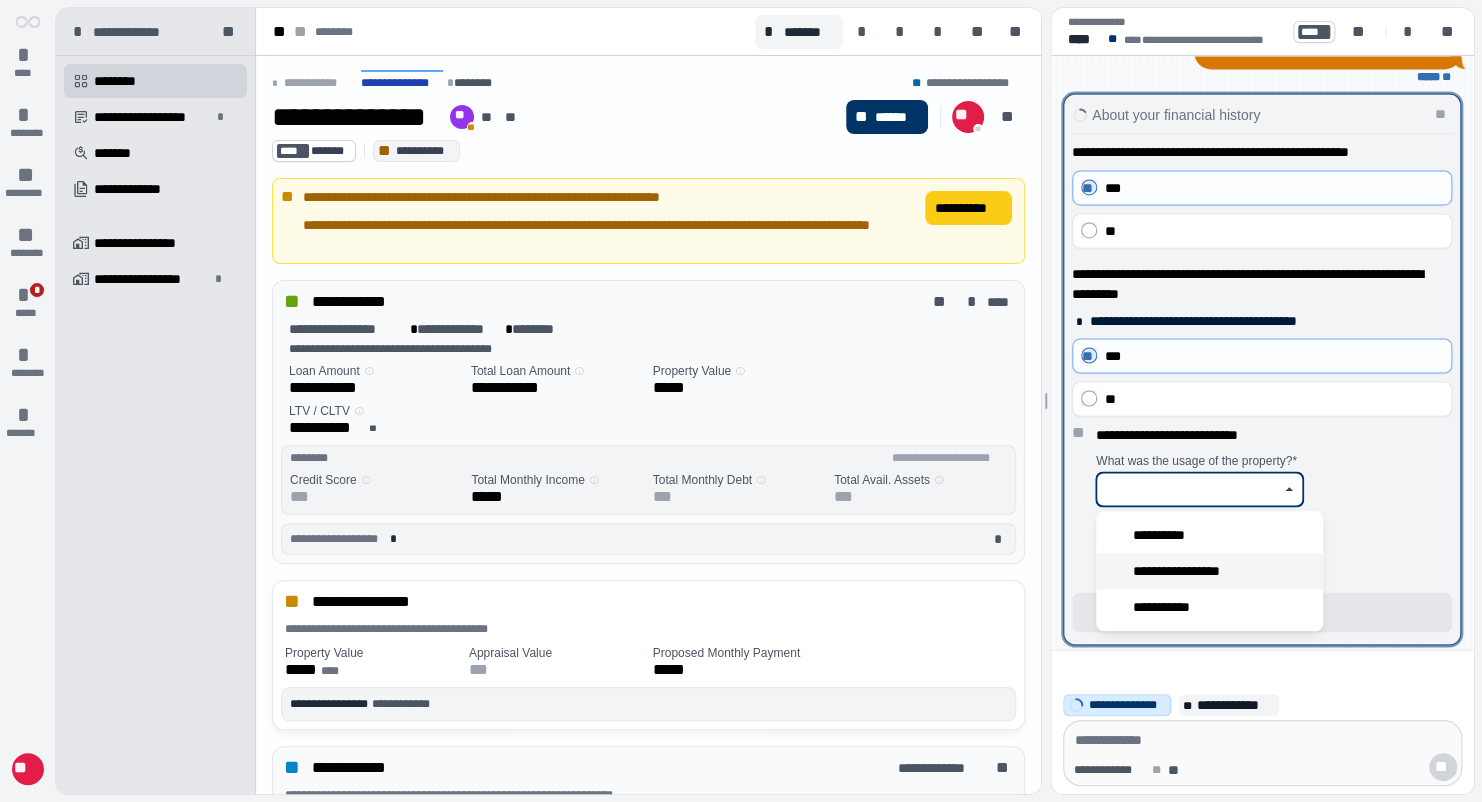click on "**********" at bounding box center (1189, 571) 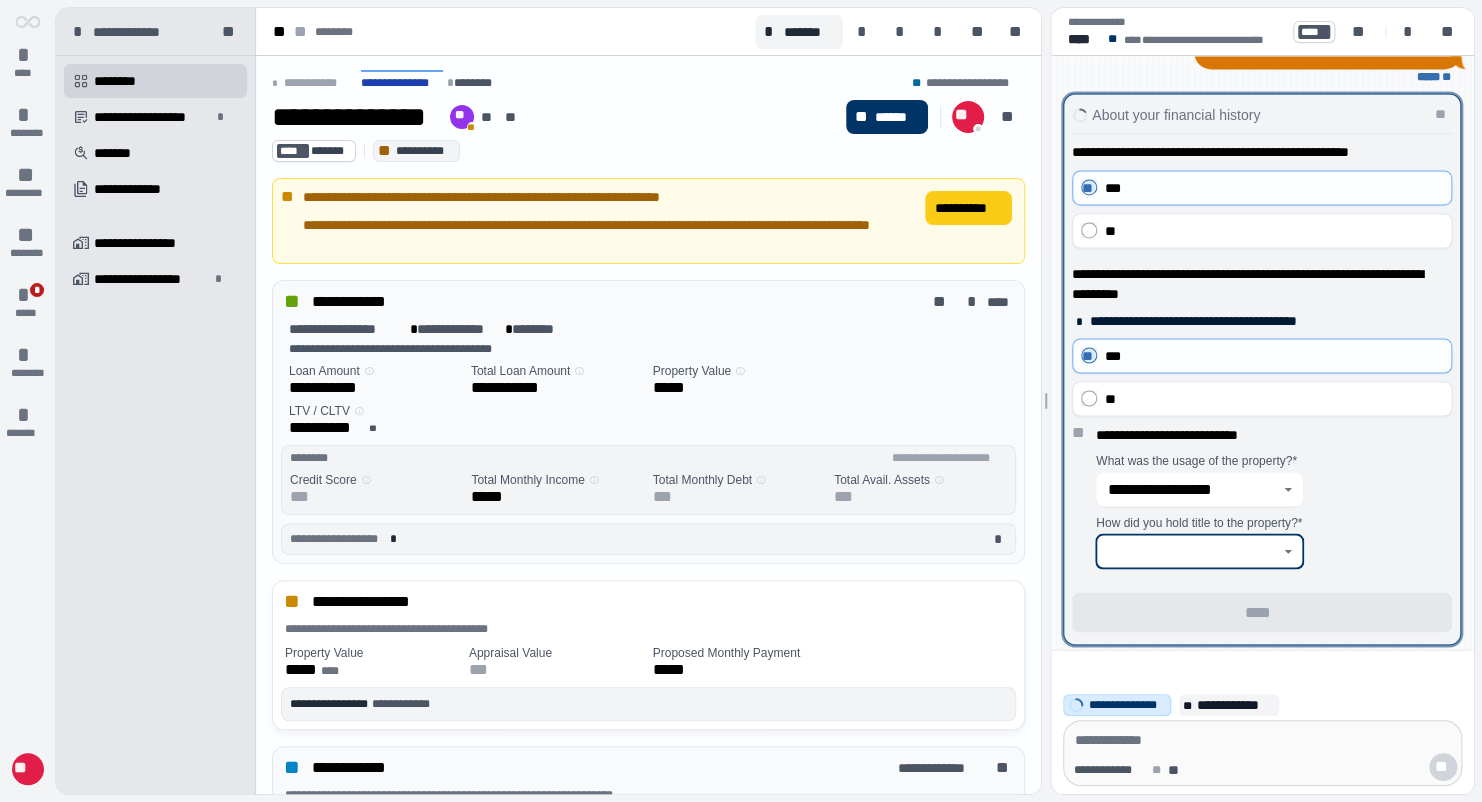 click at bounding box center [1188, 551] 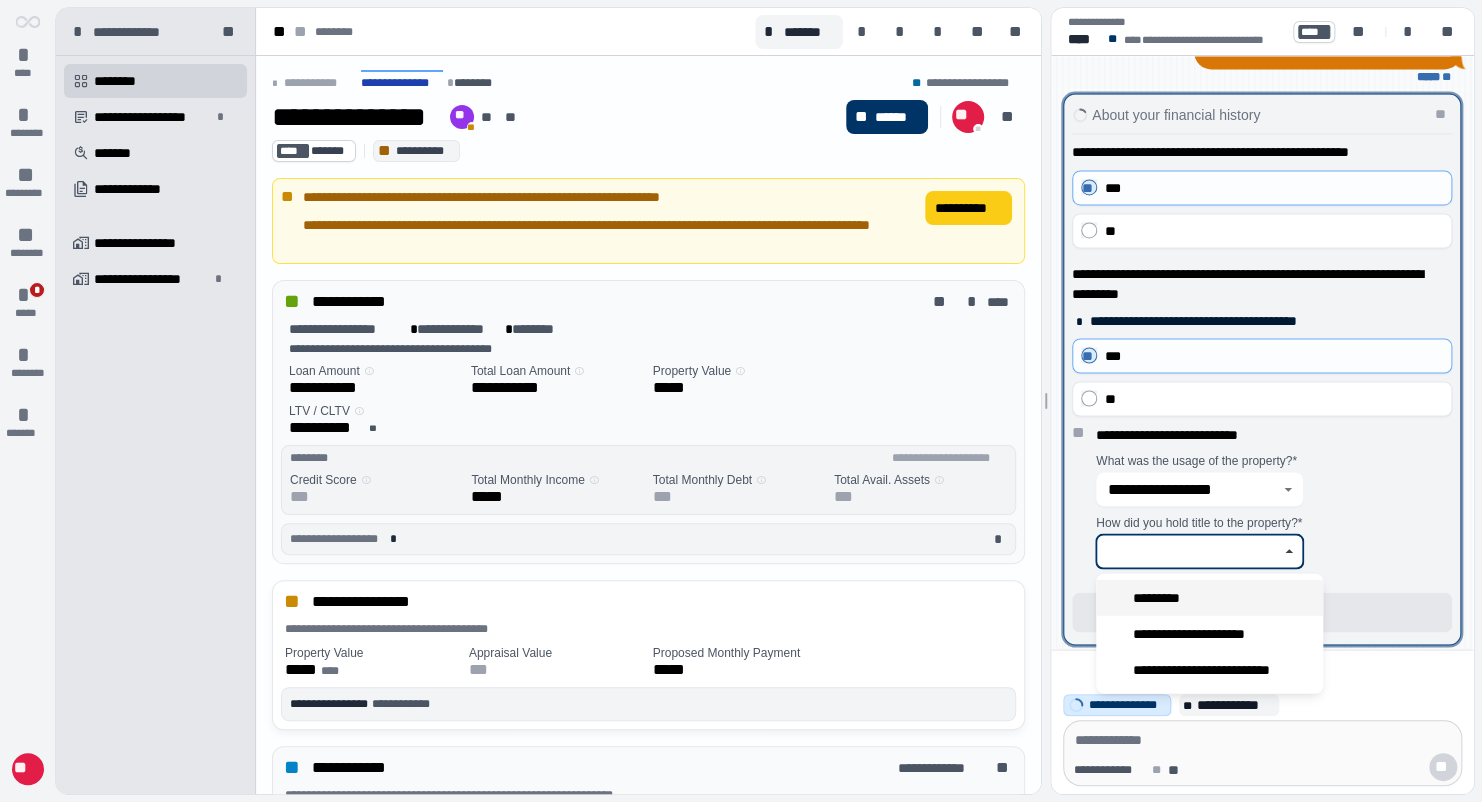 click on "*********" at bounding box center [1162, 598] 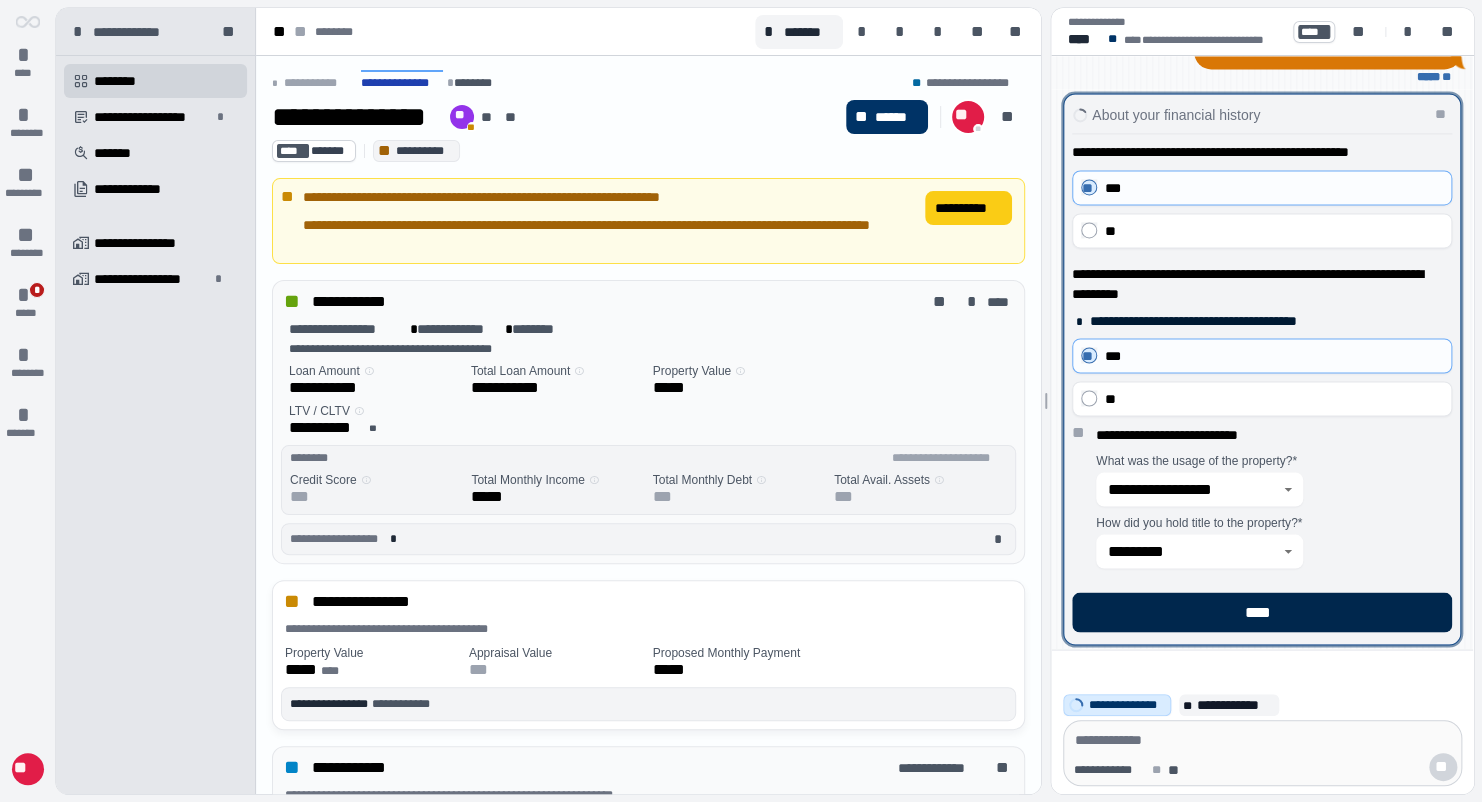 click on "****" at bounding box center [1262, 612] 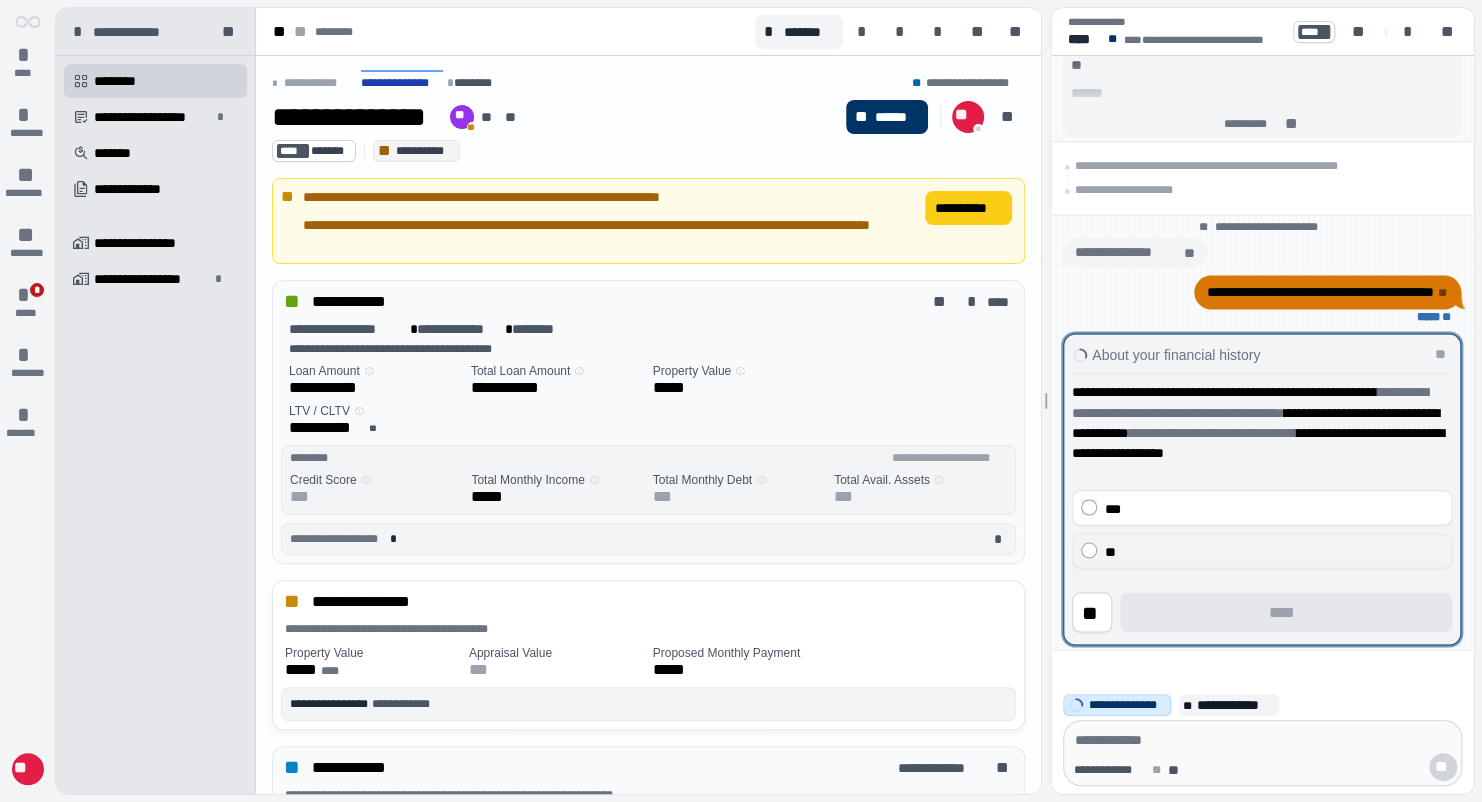 click on "**" at bounding box center [1274, 551] 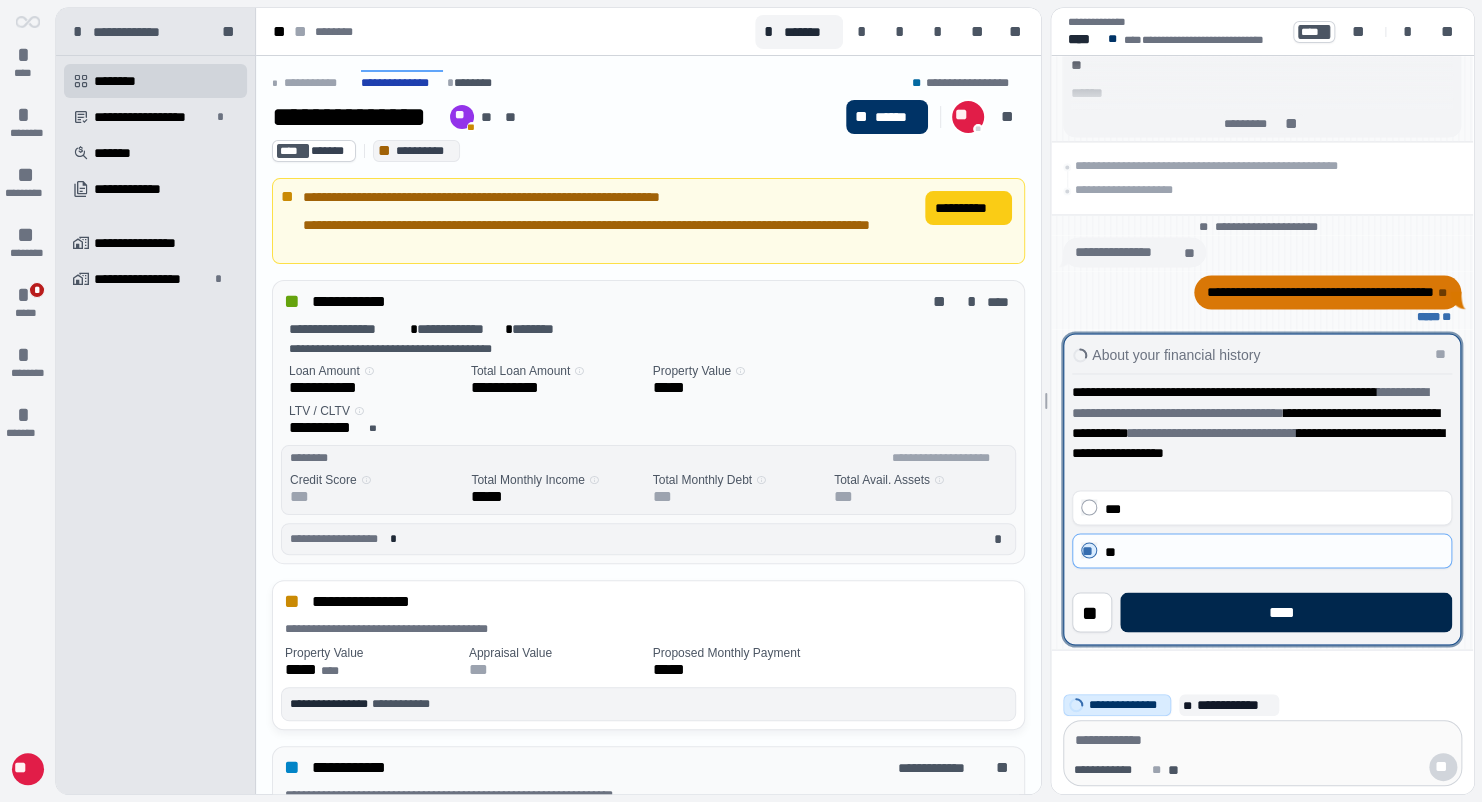 click on "****" at bounding box center [1286, 612] 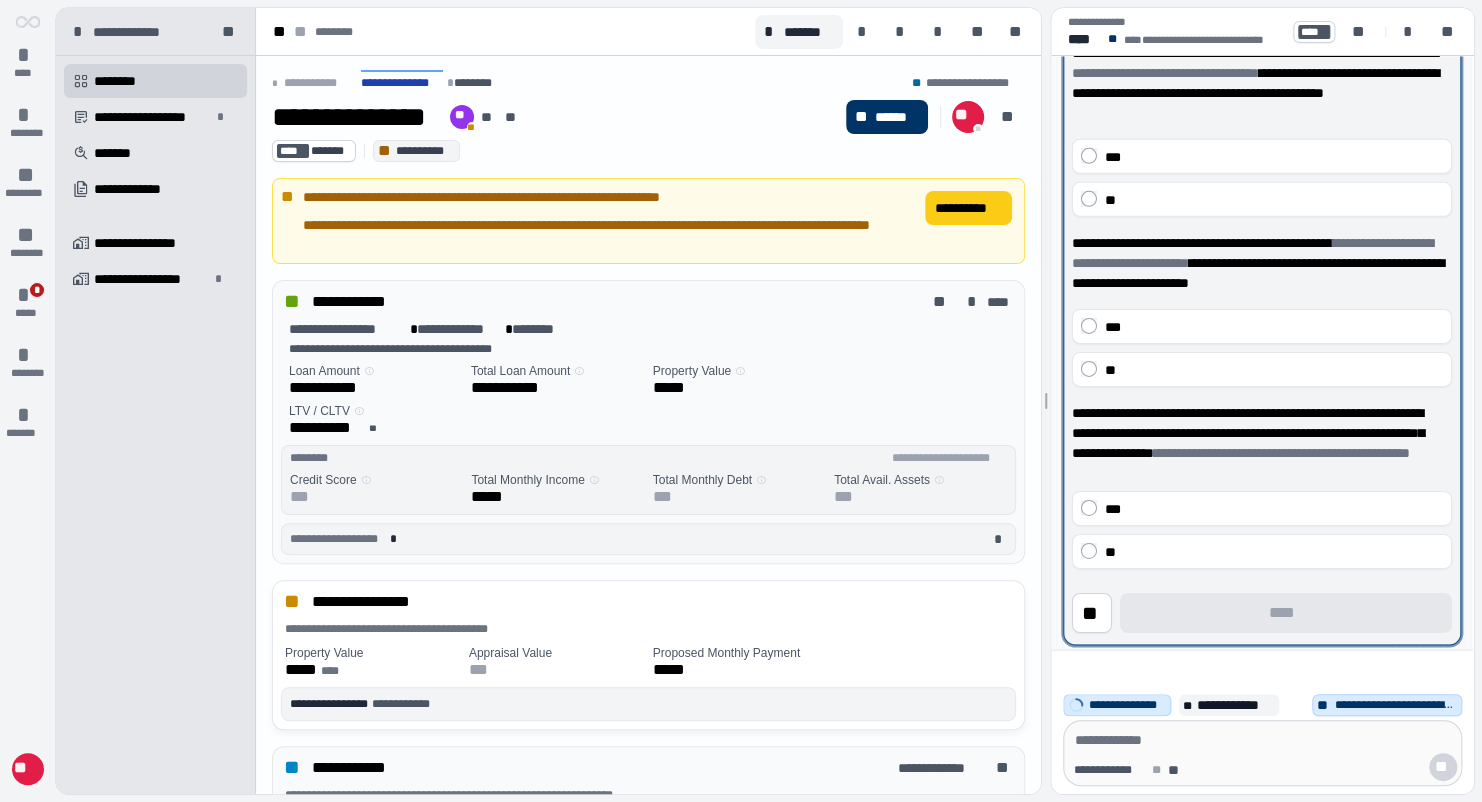 scroll, scrollTop: 200, scrollLeft: 0, axis: vertical 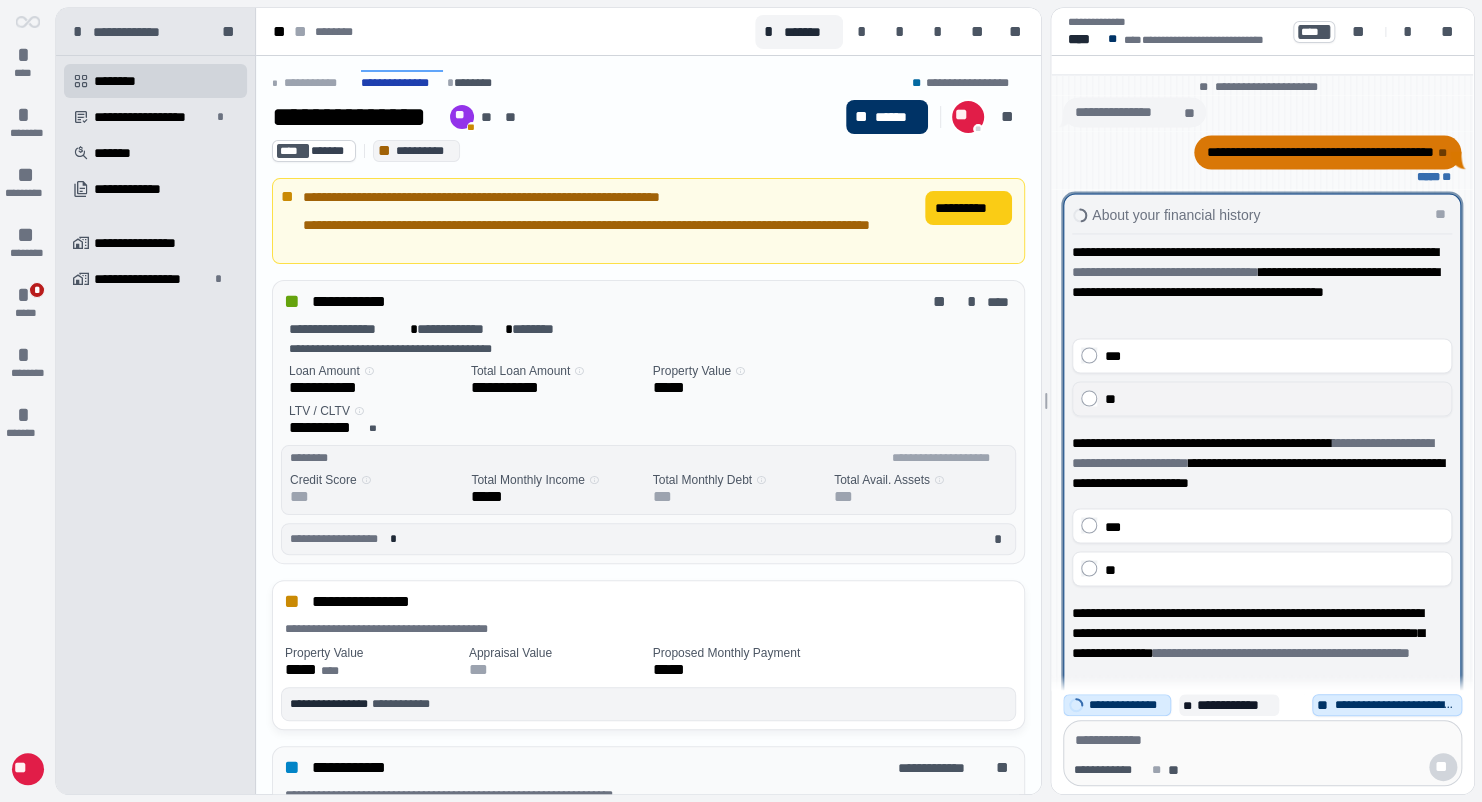 click on "**" at bounding box center [1274, 399] 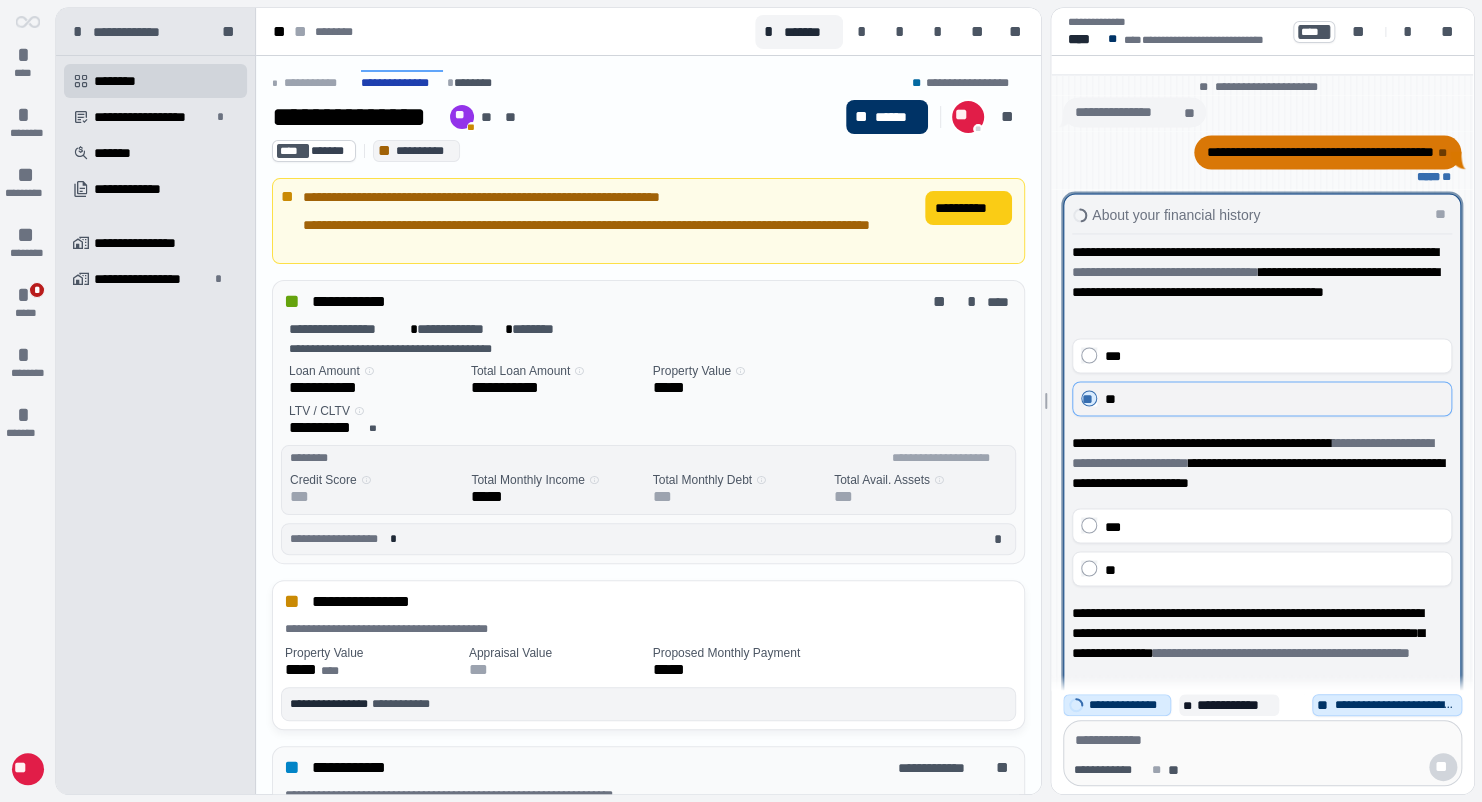 scroll, scrollTop: 4, scrollLeft: 0, axis: vertical 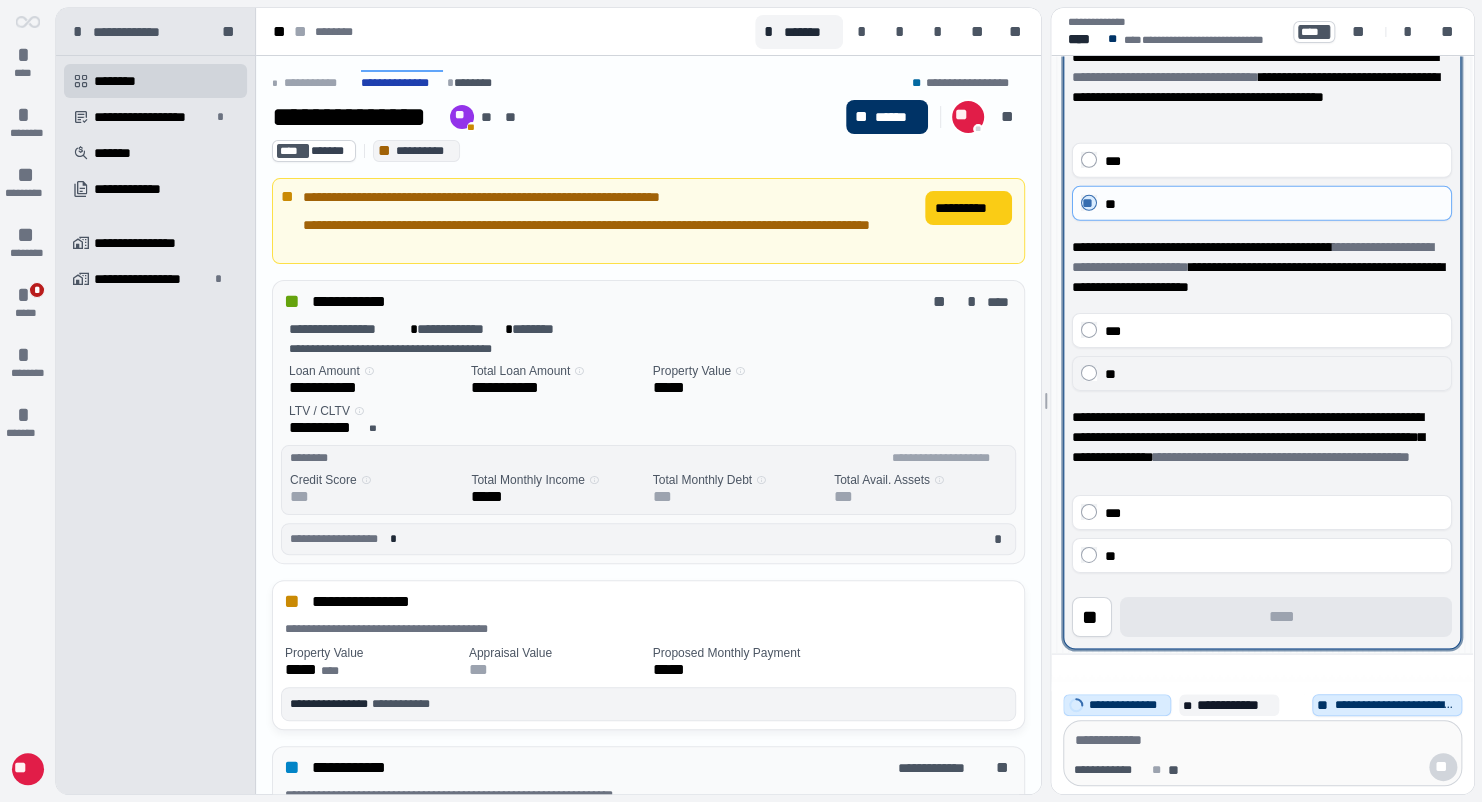 click on "**" at bounding box center (1274, 373) 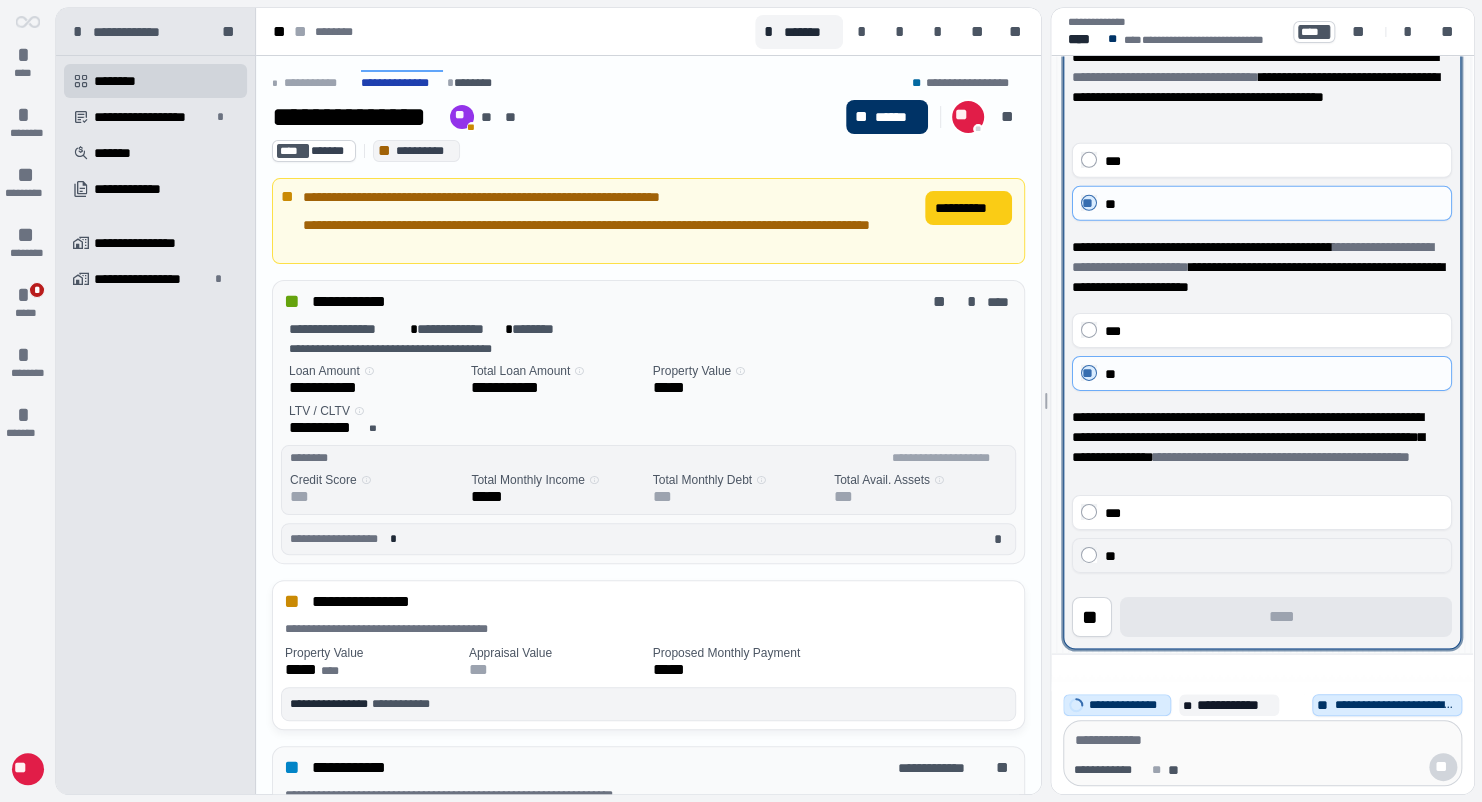 click on "**" at bounding box center [1274, 555] 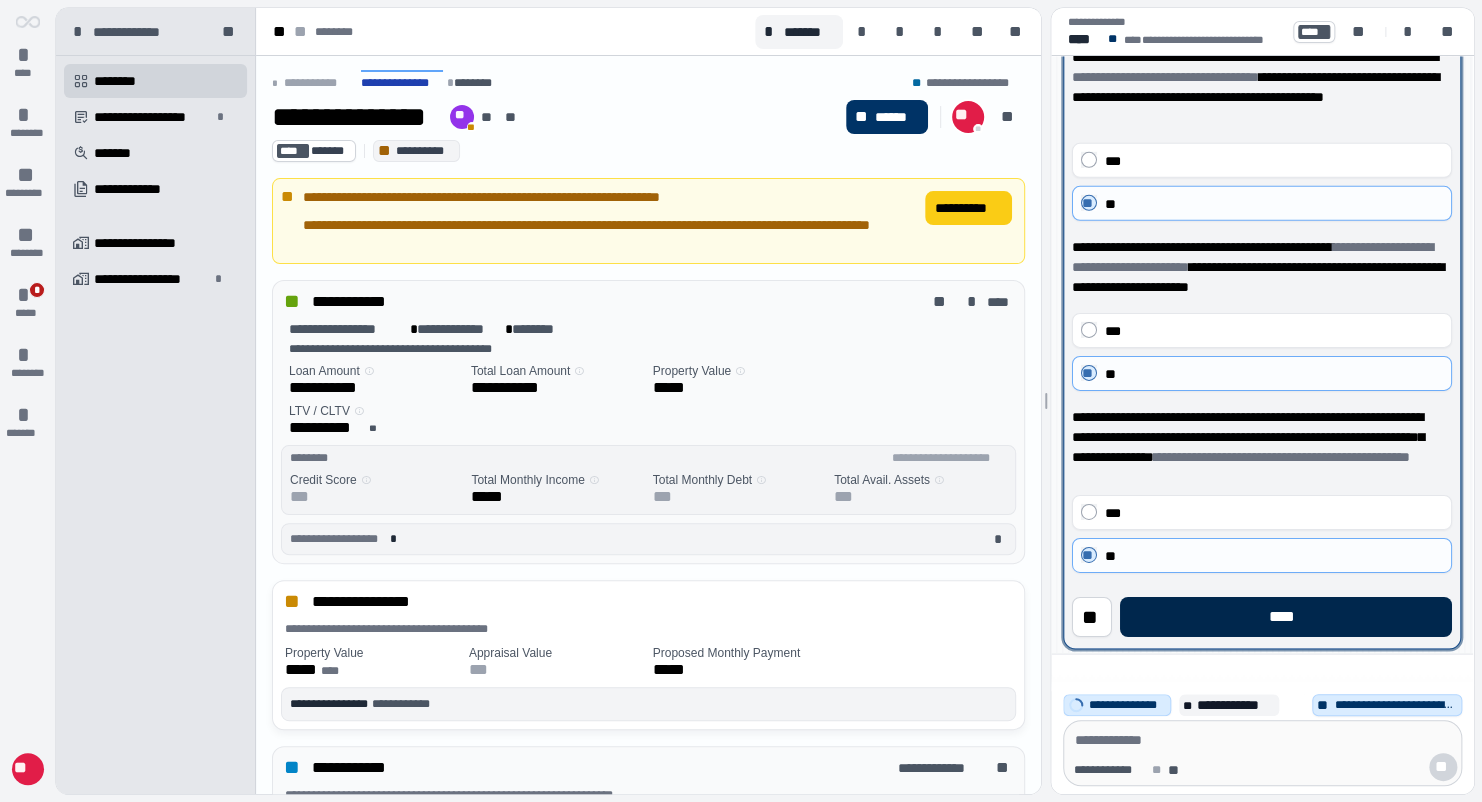 click on "****" at bounding box center [1286, 616] 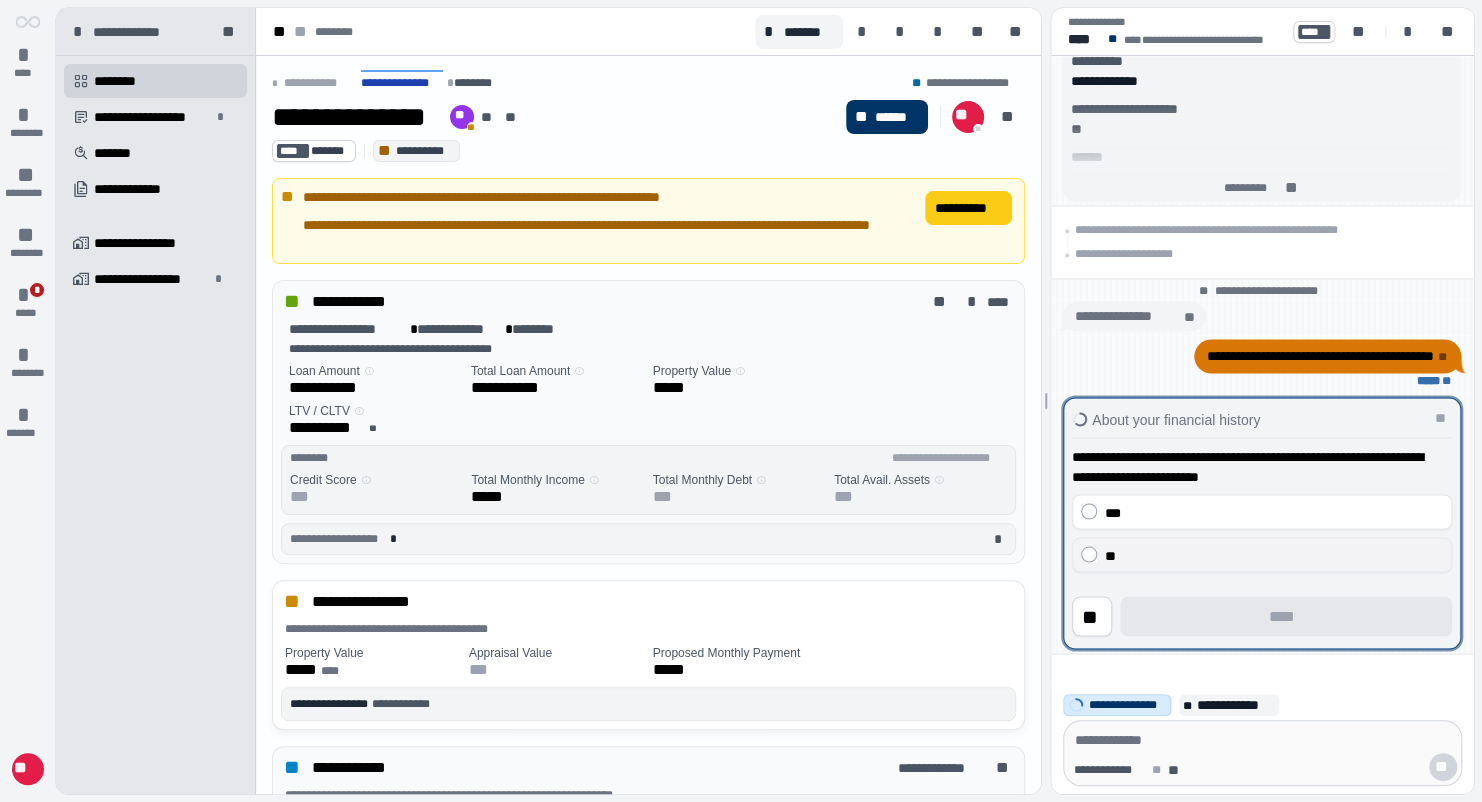 click on "**" at bounding box center [1274, 555] 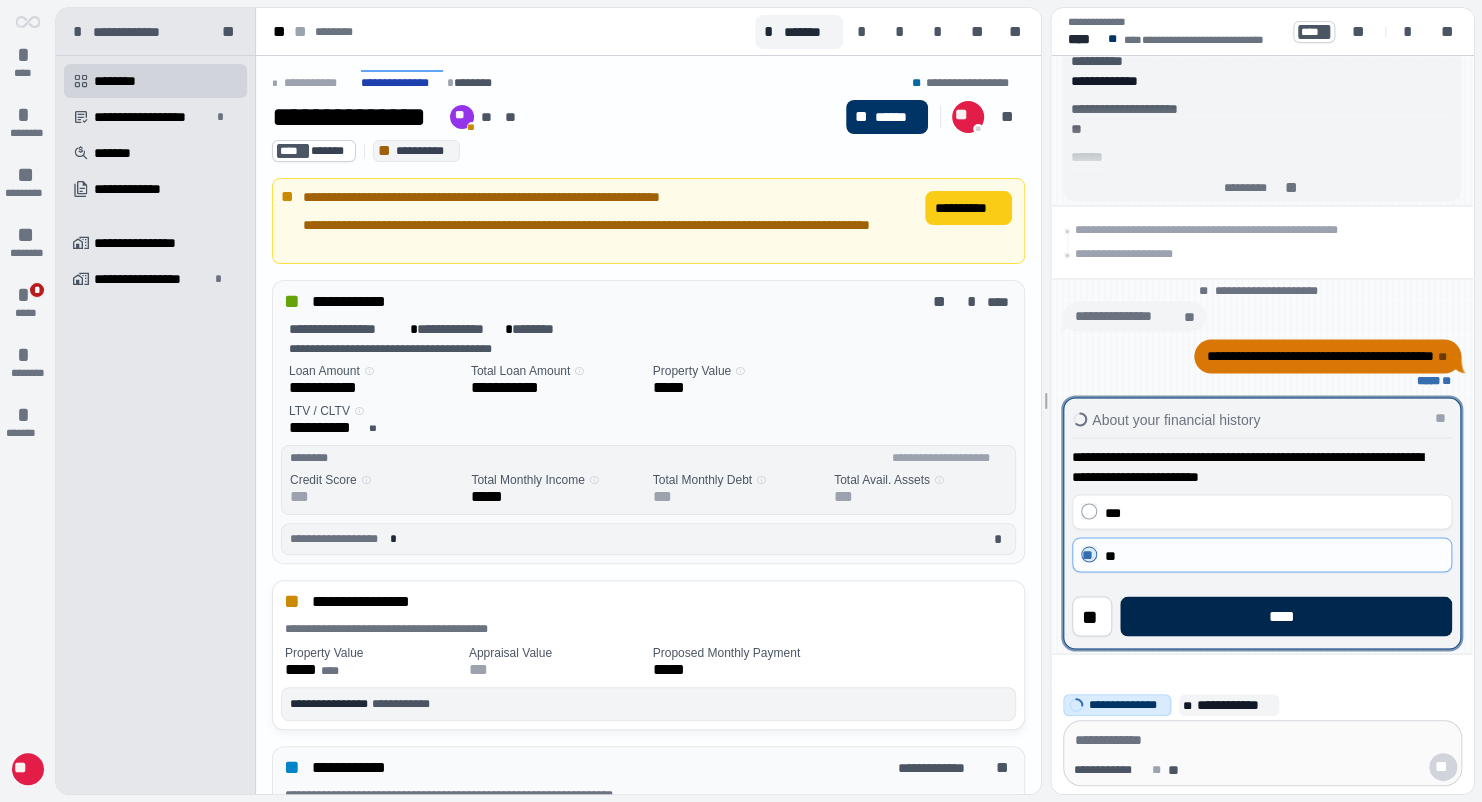 click on "****" at bounding box center (1286, 616) 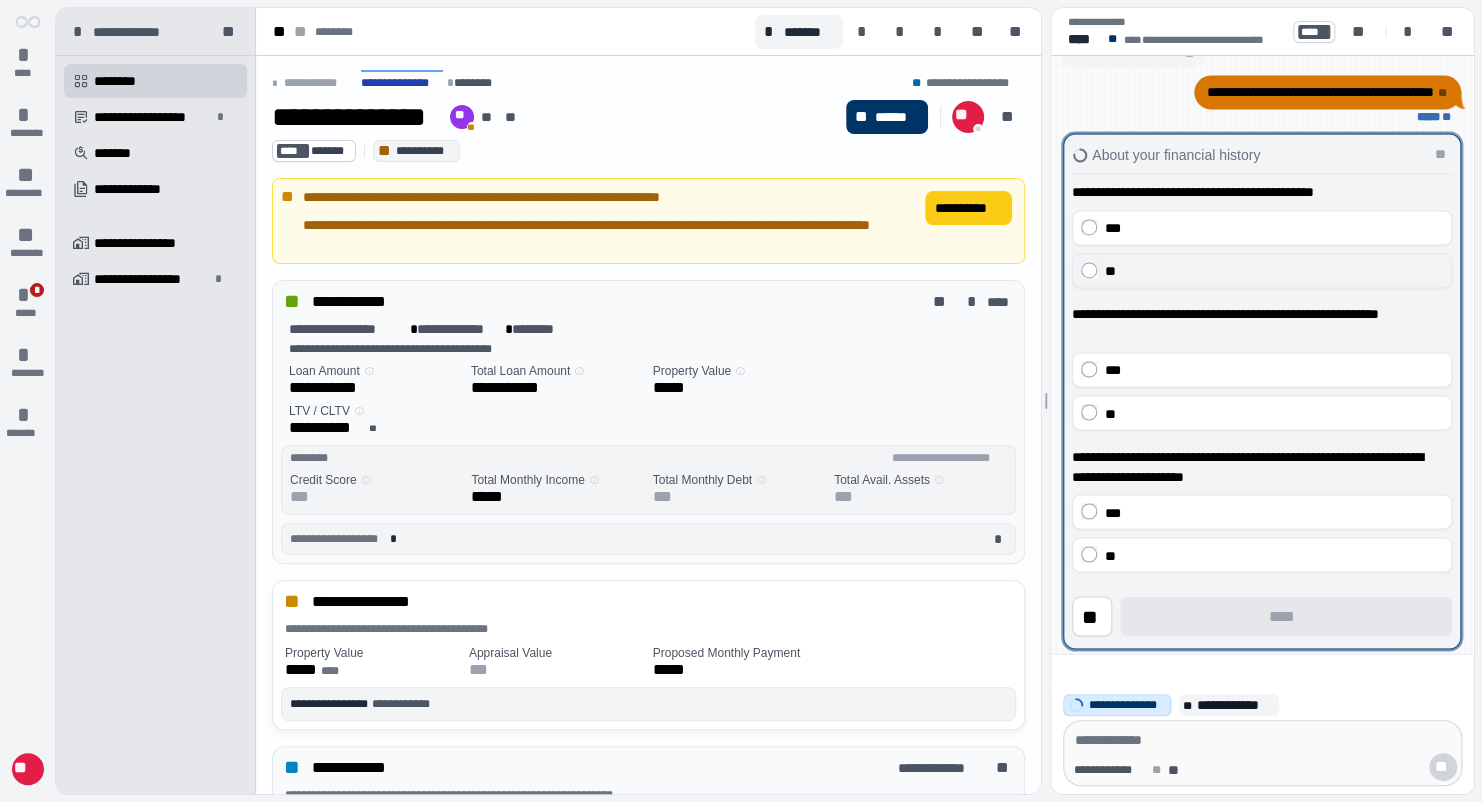 click on "**" at bounding box center [1274, 271] 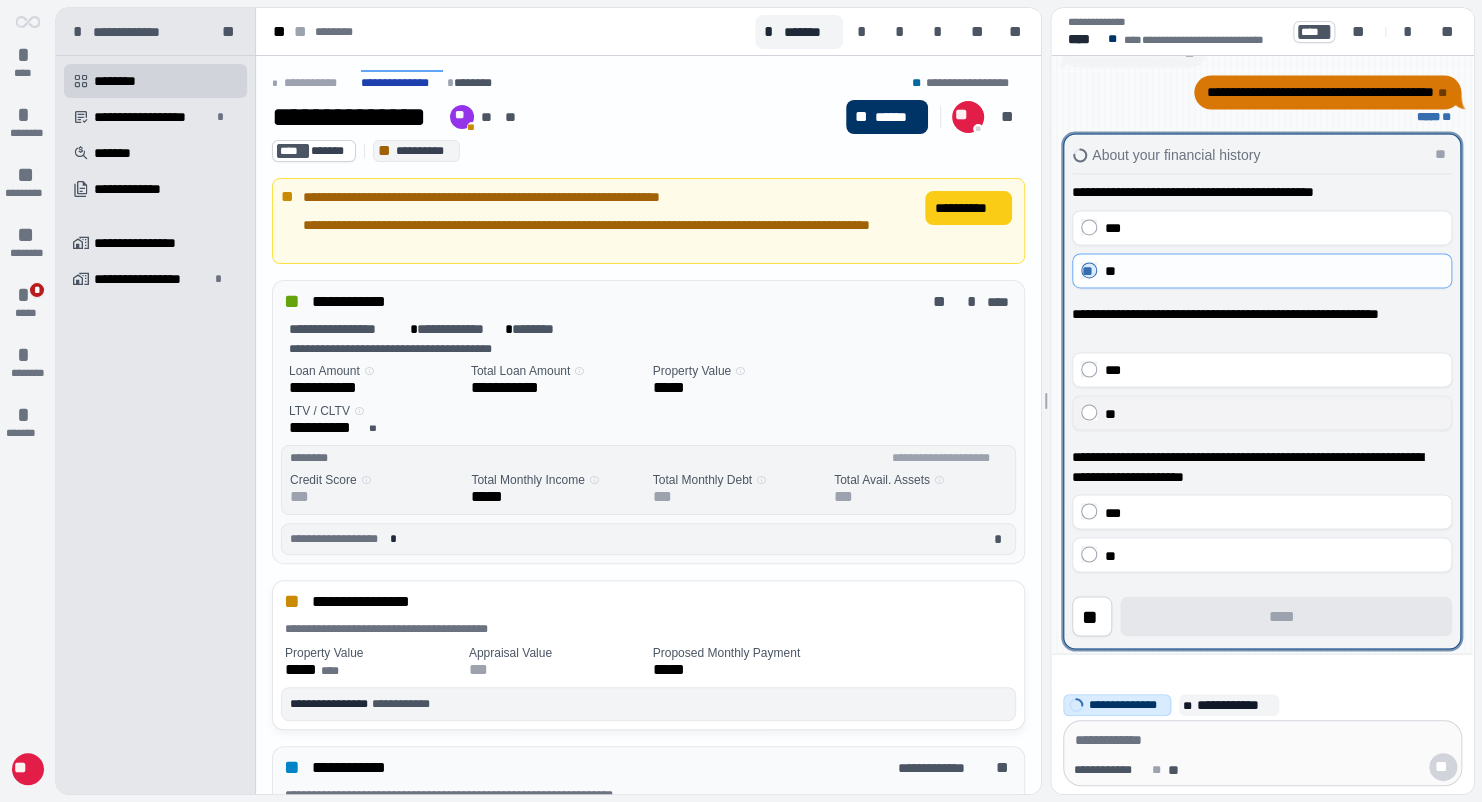 click on "**" at bounding box center [1274, 413] 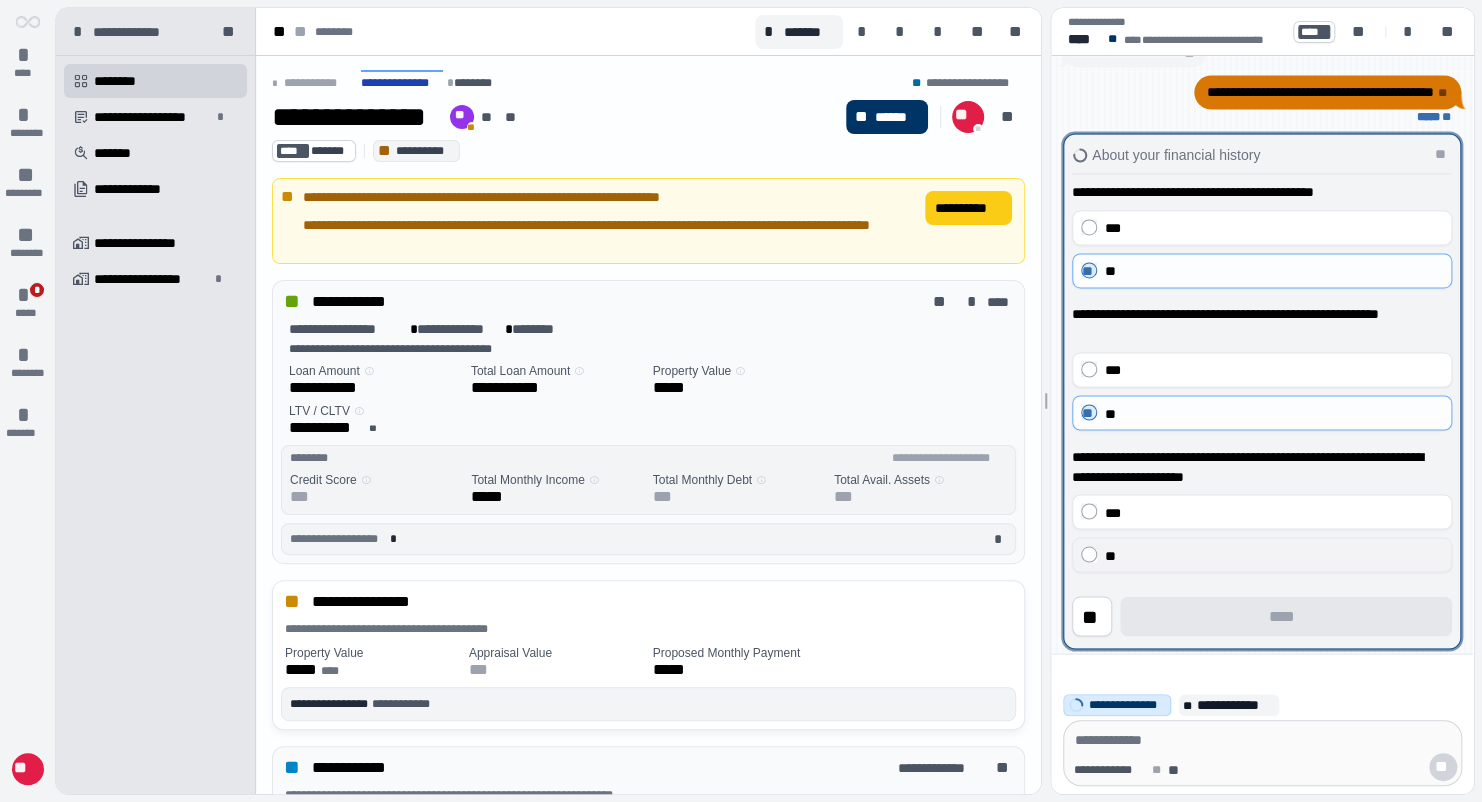 click on "**" at bounding box center (1274, 555) 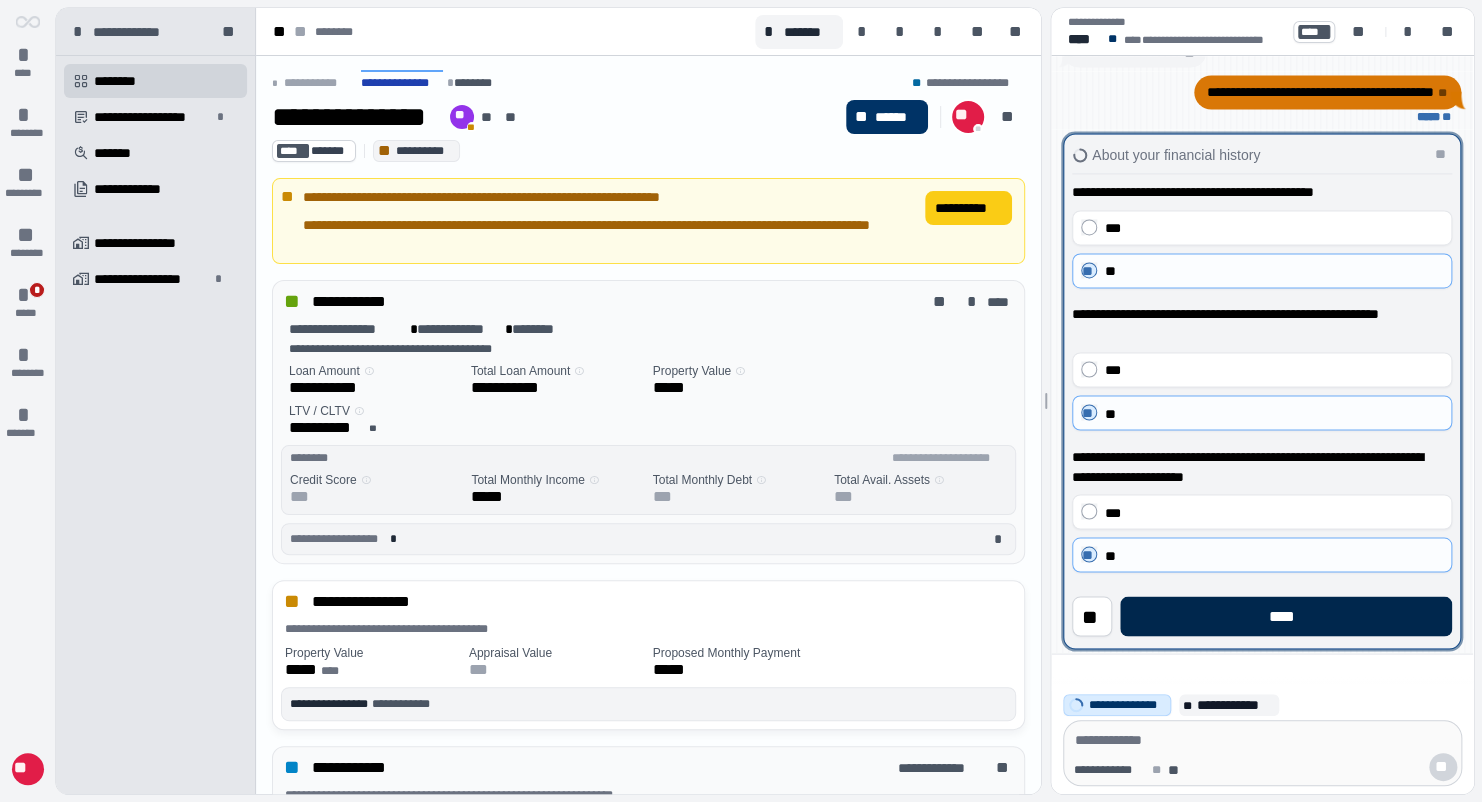 click on "****" at bounding box center (1286, 616) 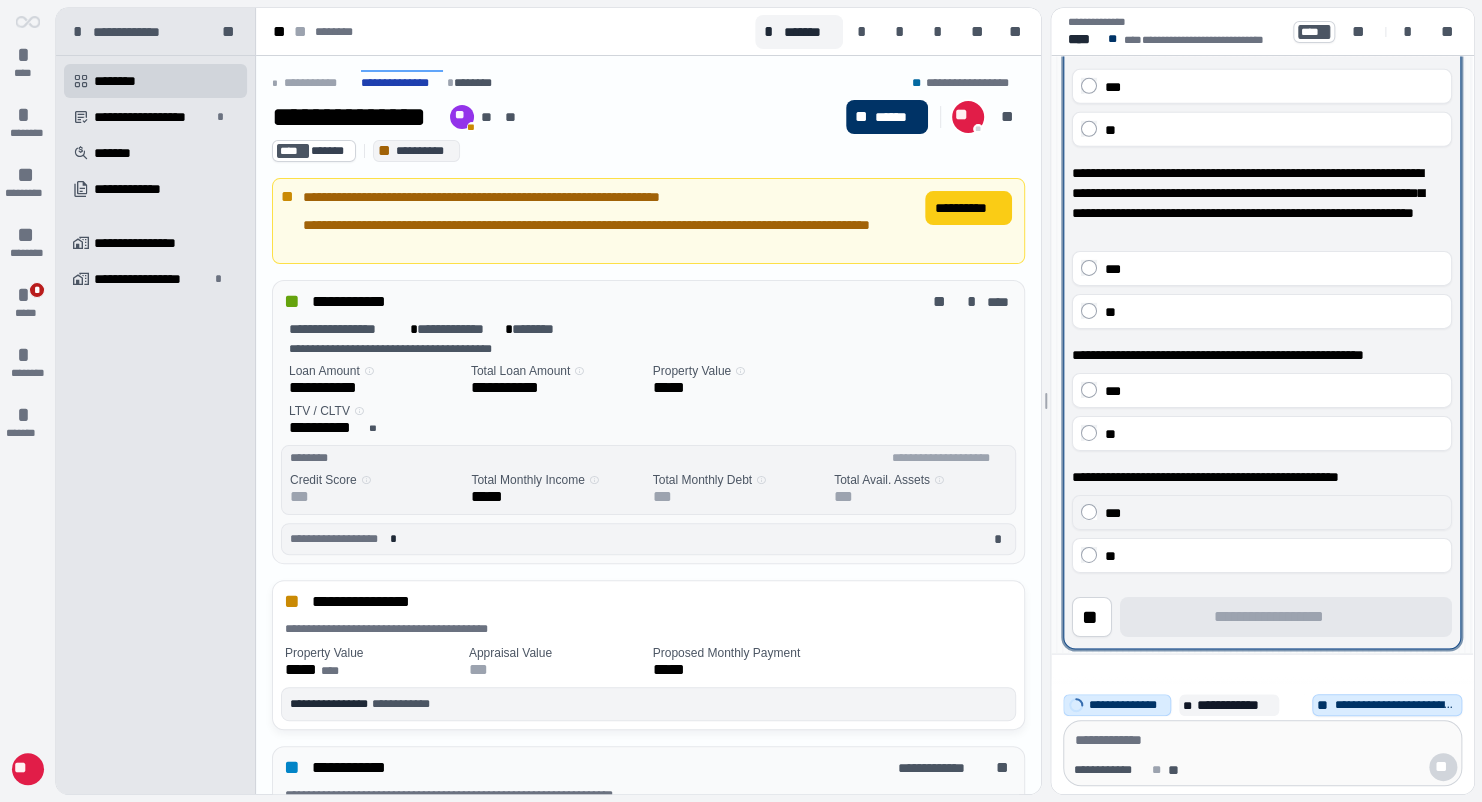 scroll, scrollTop: 104, scrollLeft: 0, axis: vertical 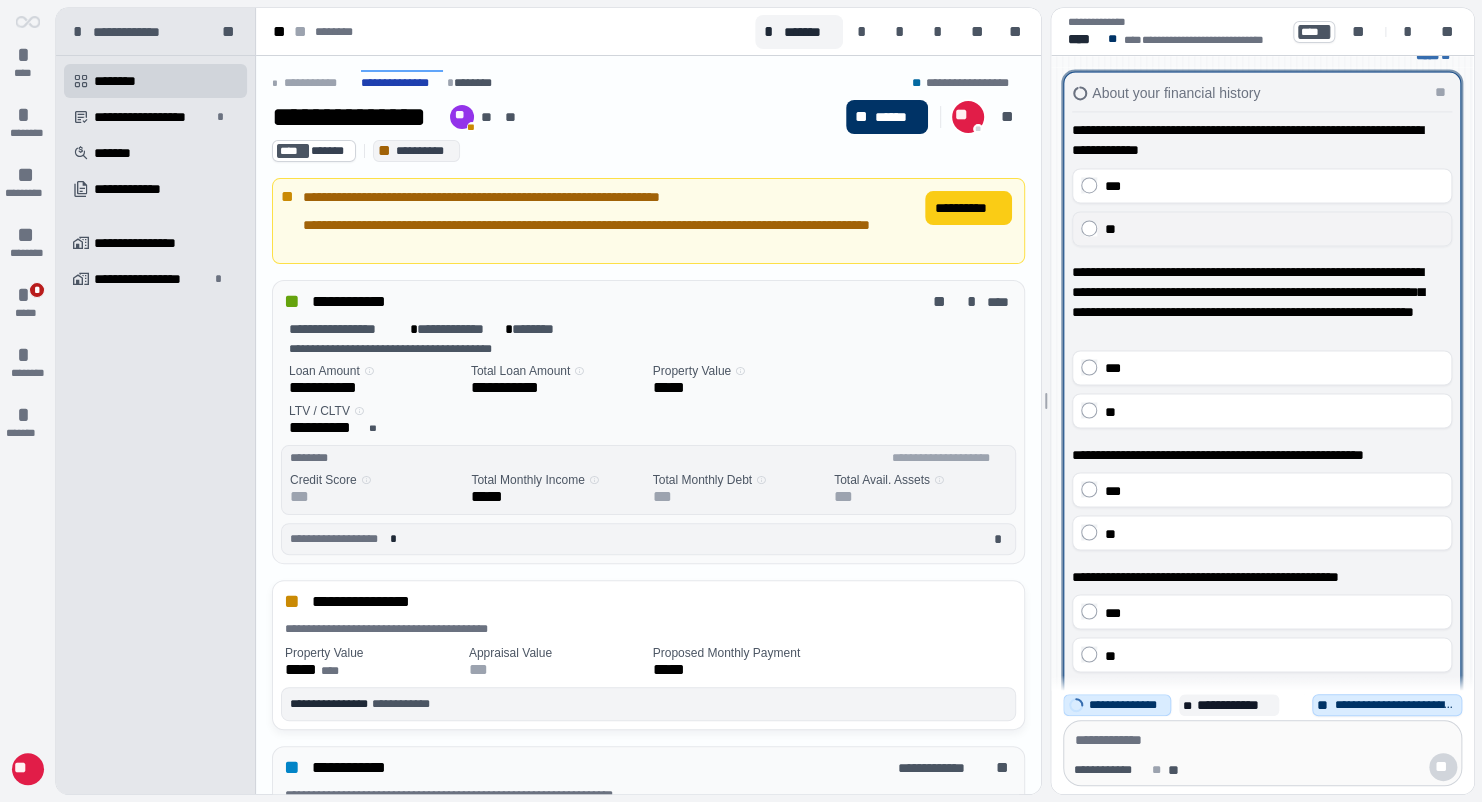 click on "**" at bounding box center (1274, 229) 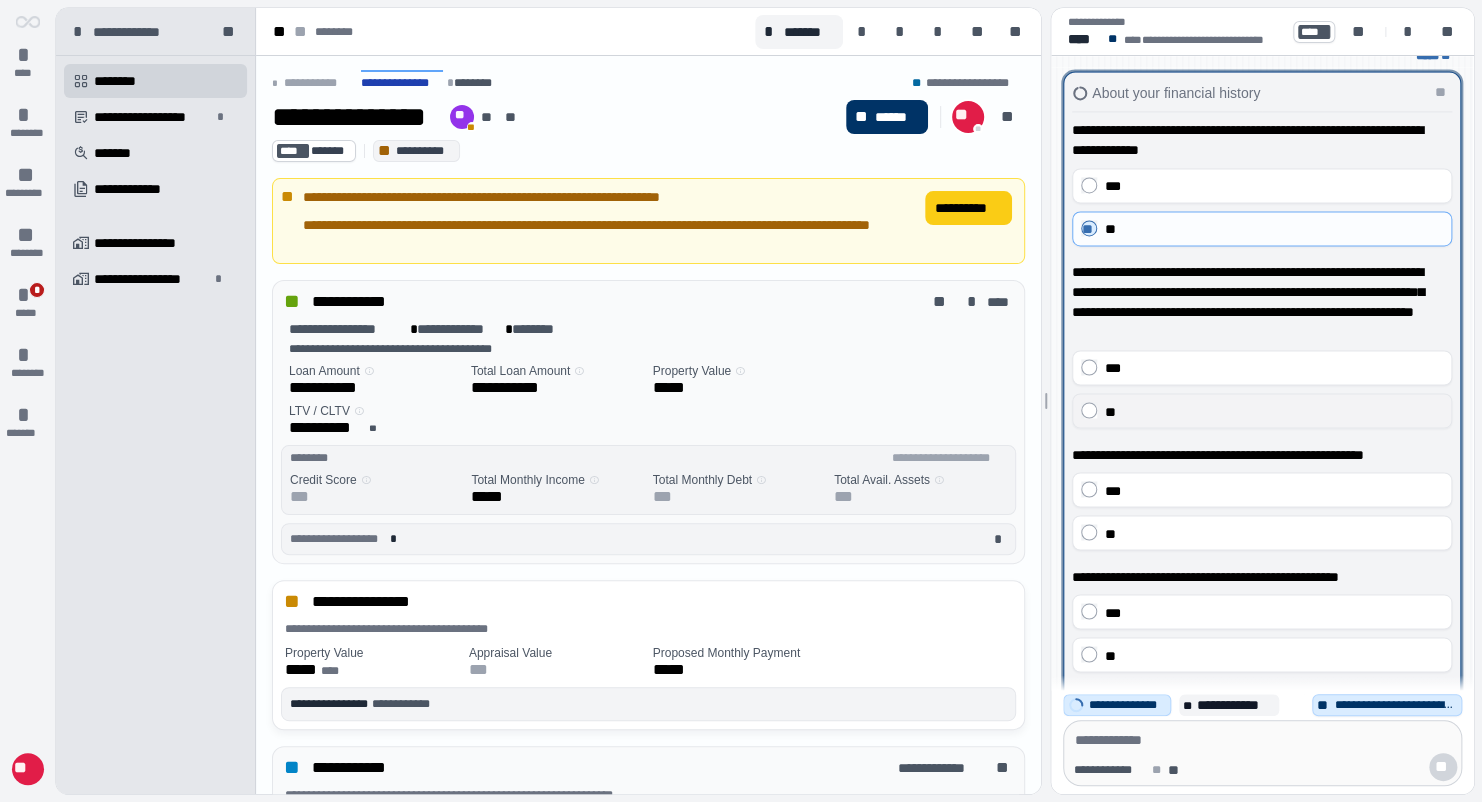 click on "**" at bounding box center [1274, 411] 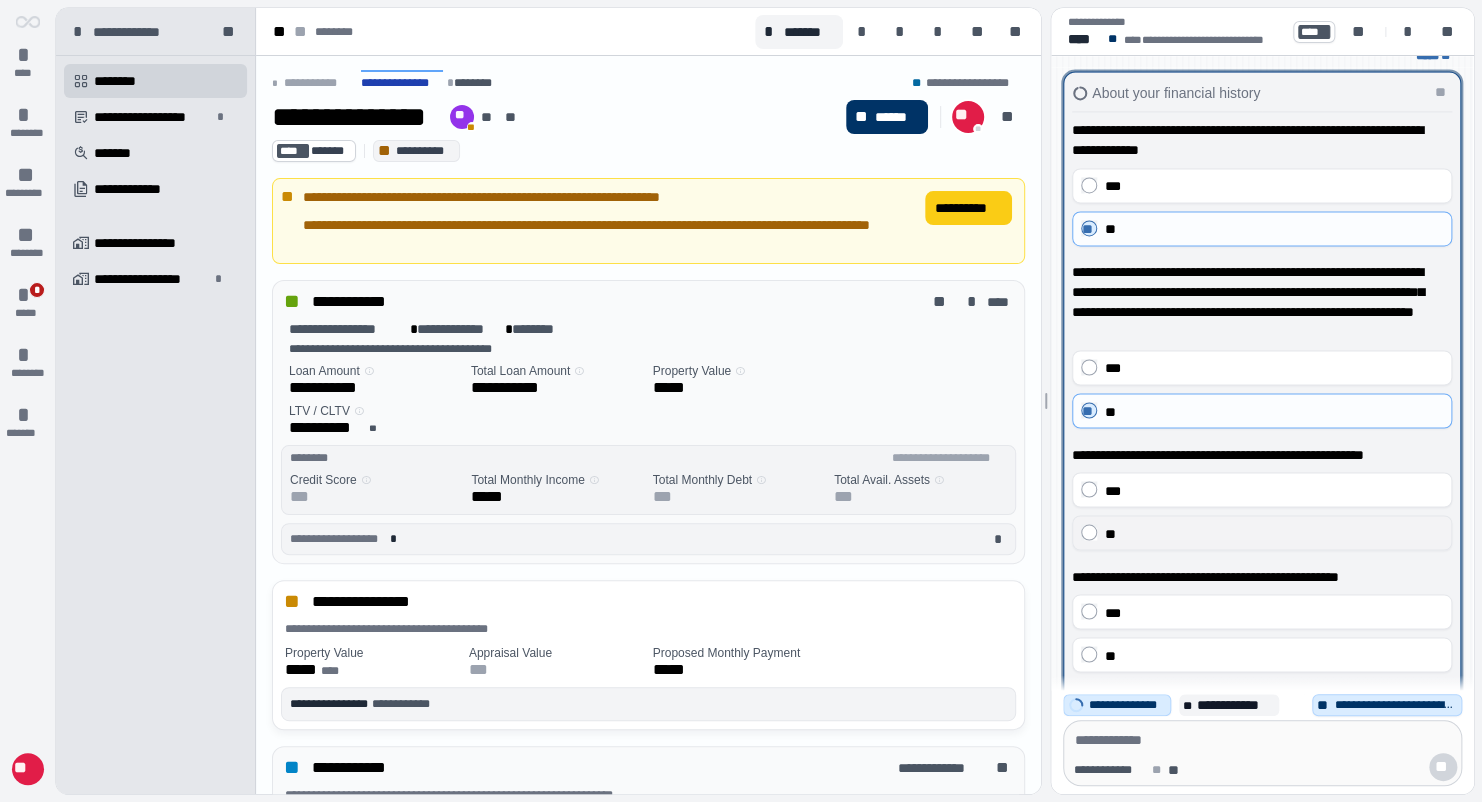 click on "**" at bounding box center [1274, 533] 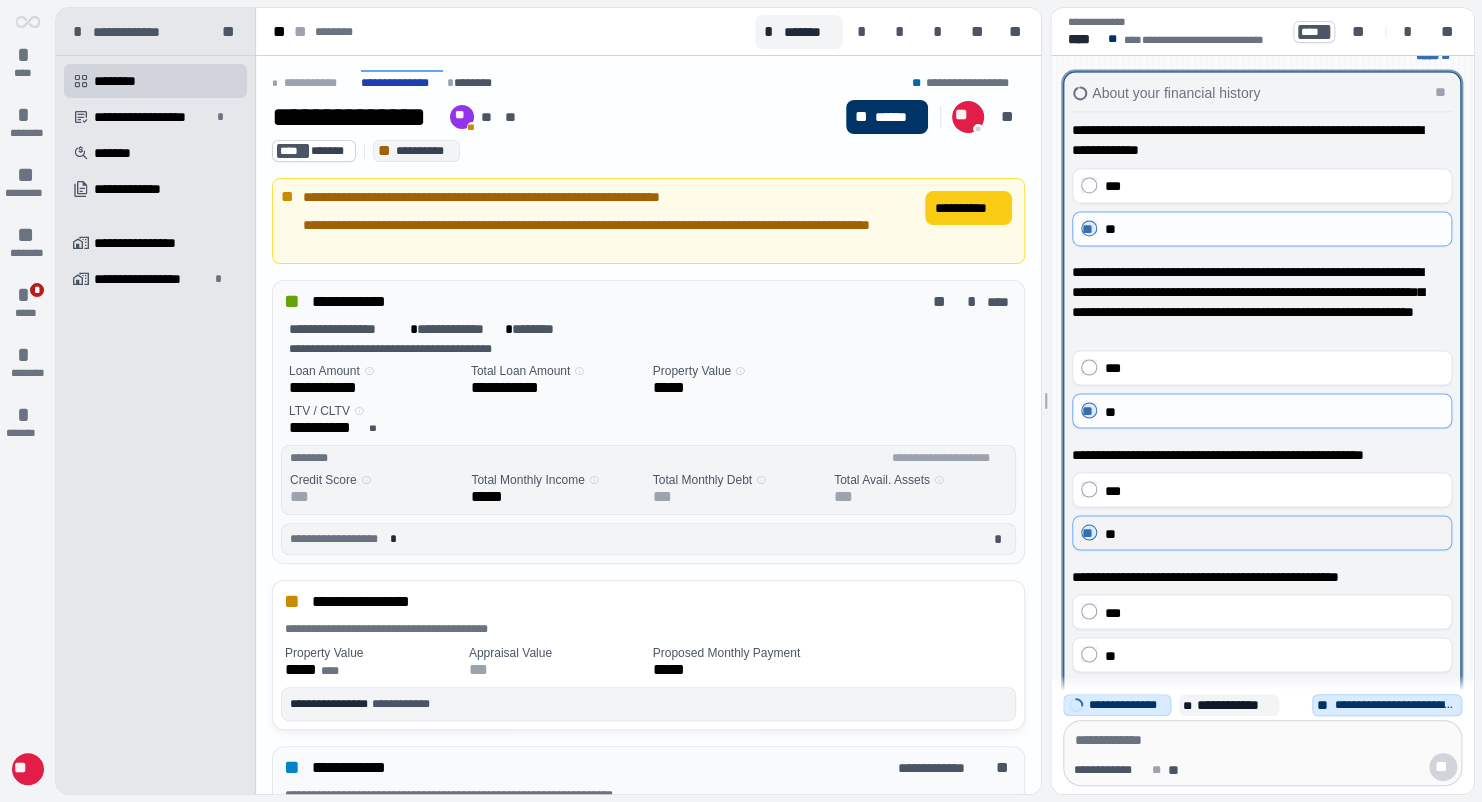 scroll, scrollTop: 0, scrollLeft: 0, axis: both 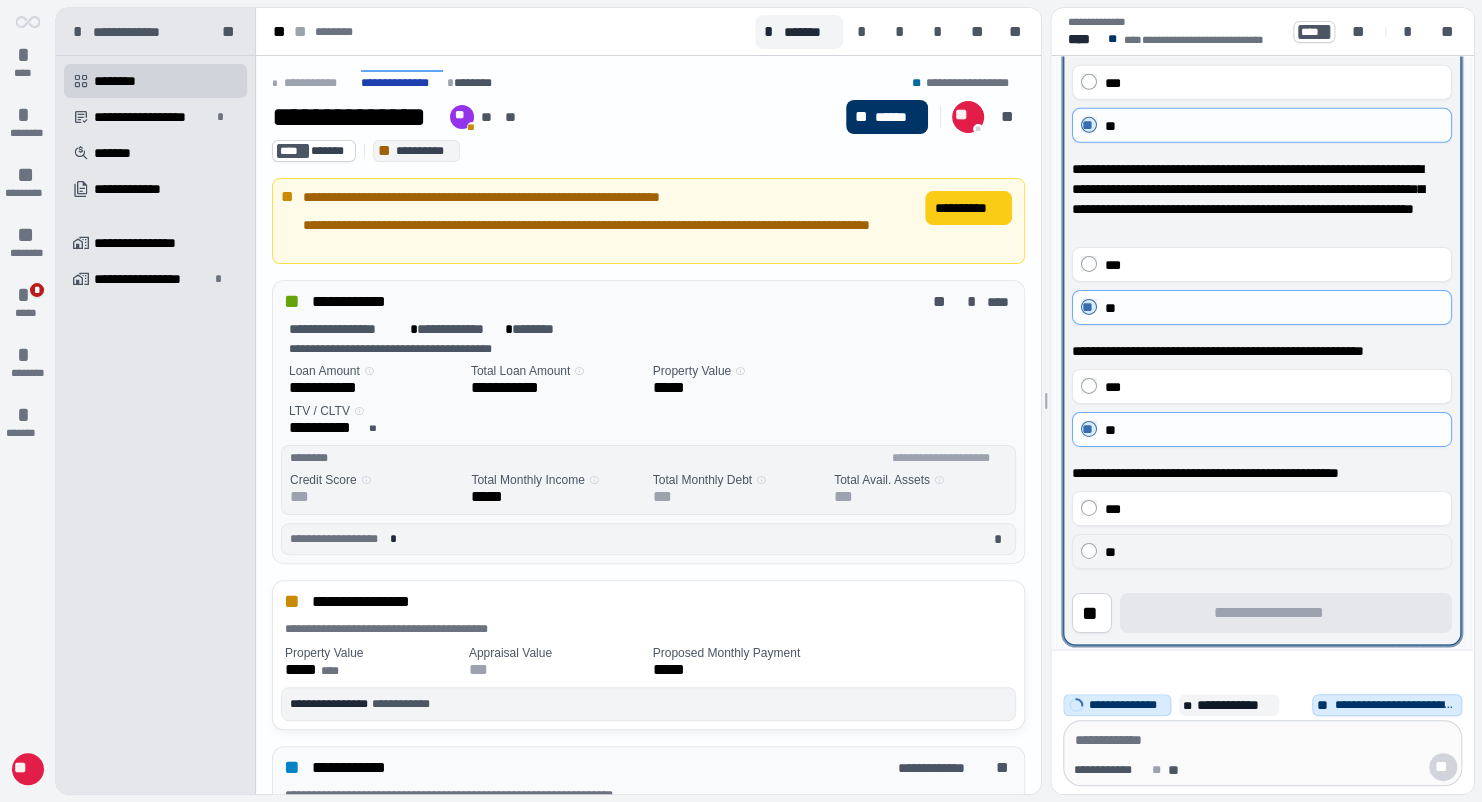 click on "**" at bounding box center (1262, 550) 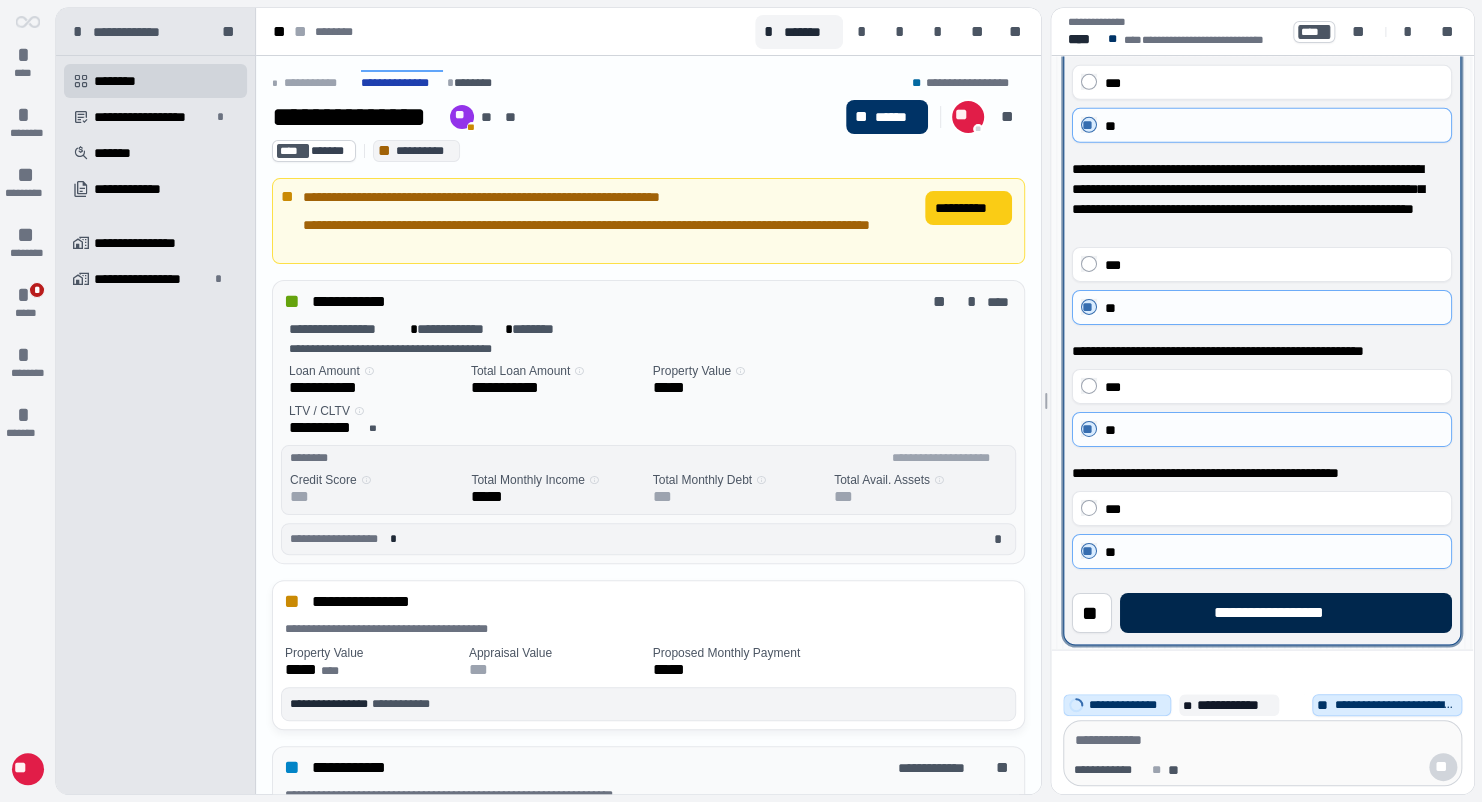 click on "**********" at bounding box center [1286, 612] 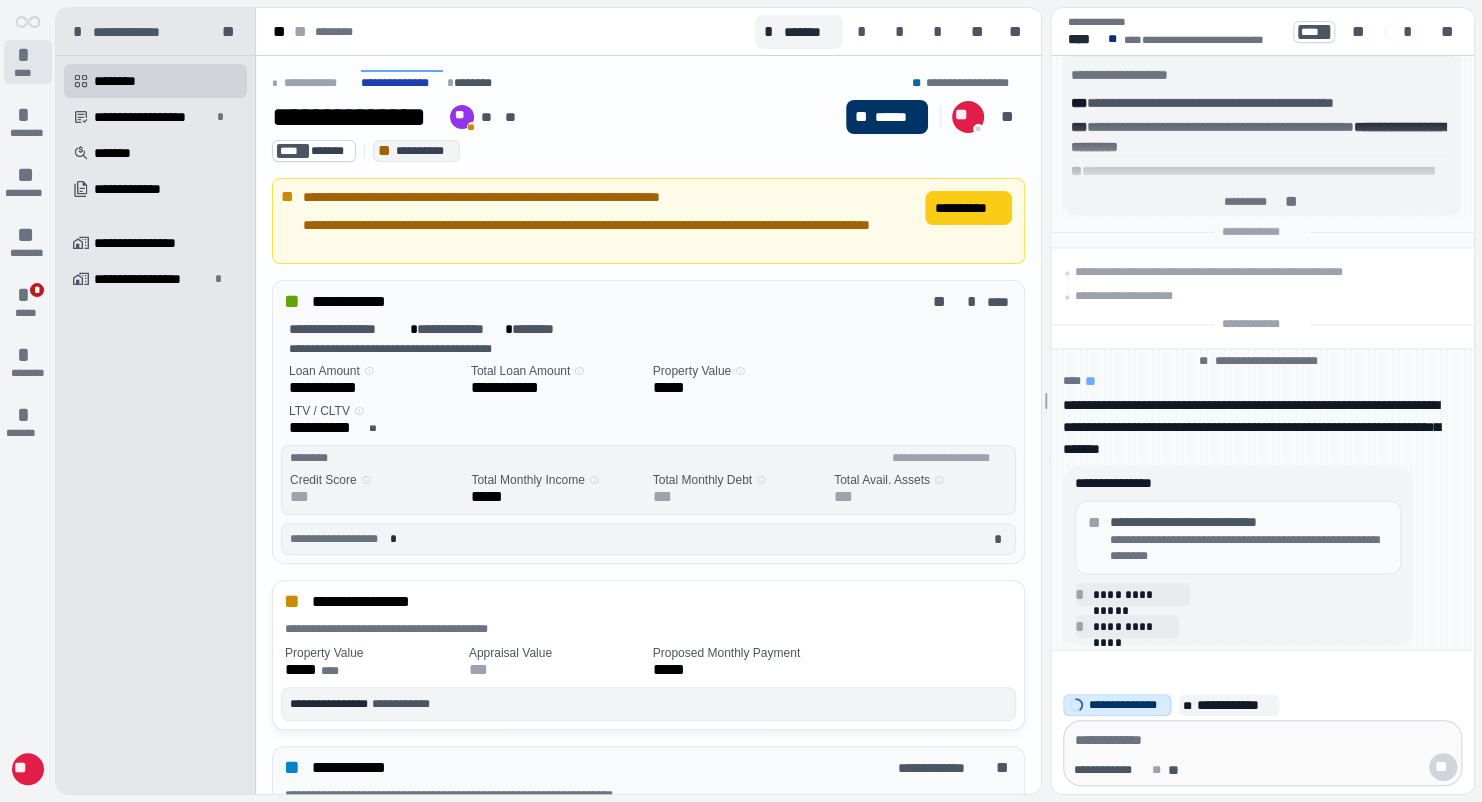 click on "****" at bounding box center [28, 73] 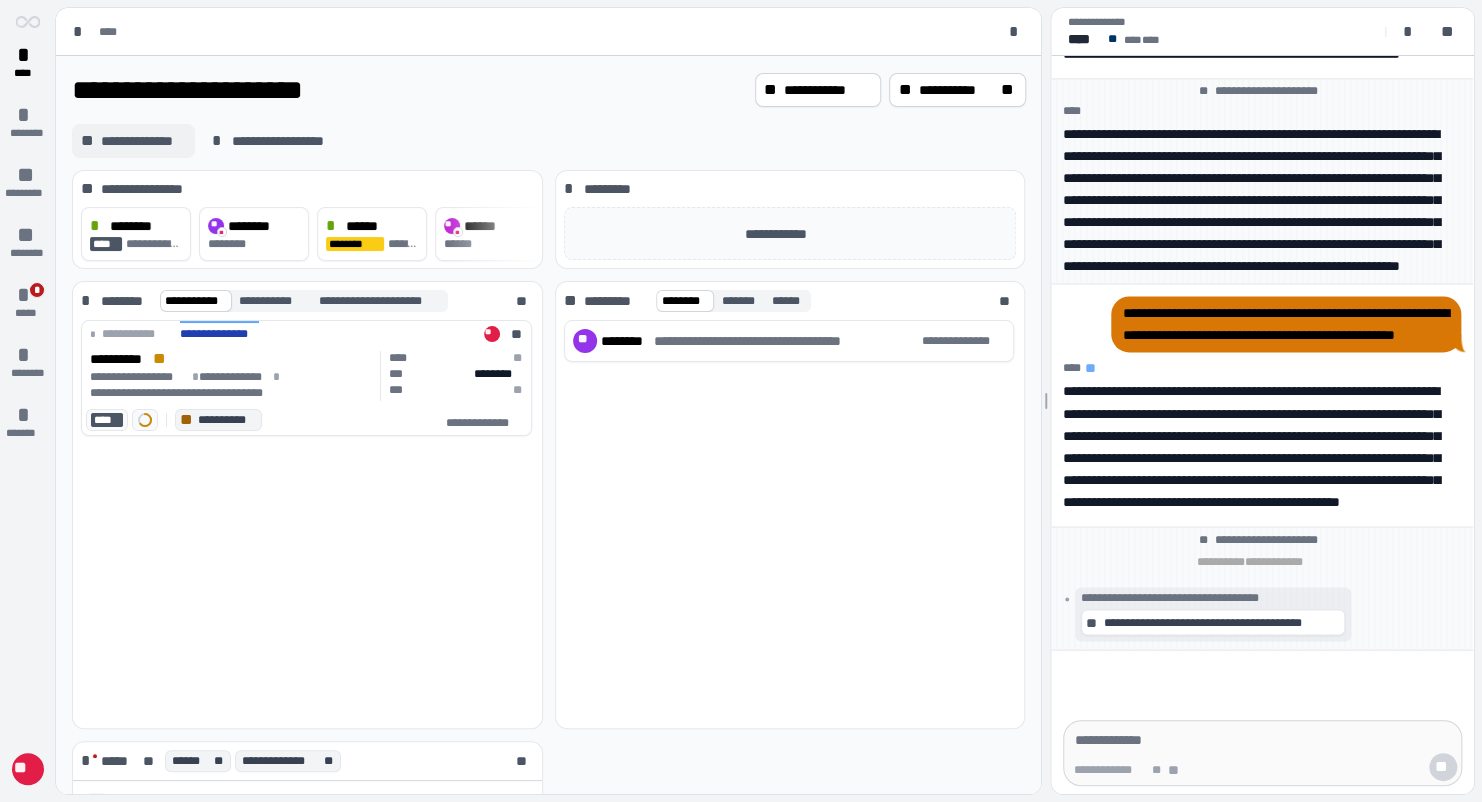 click on "**********" at bounding box center (143, 141) 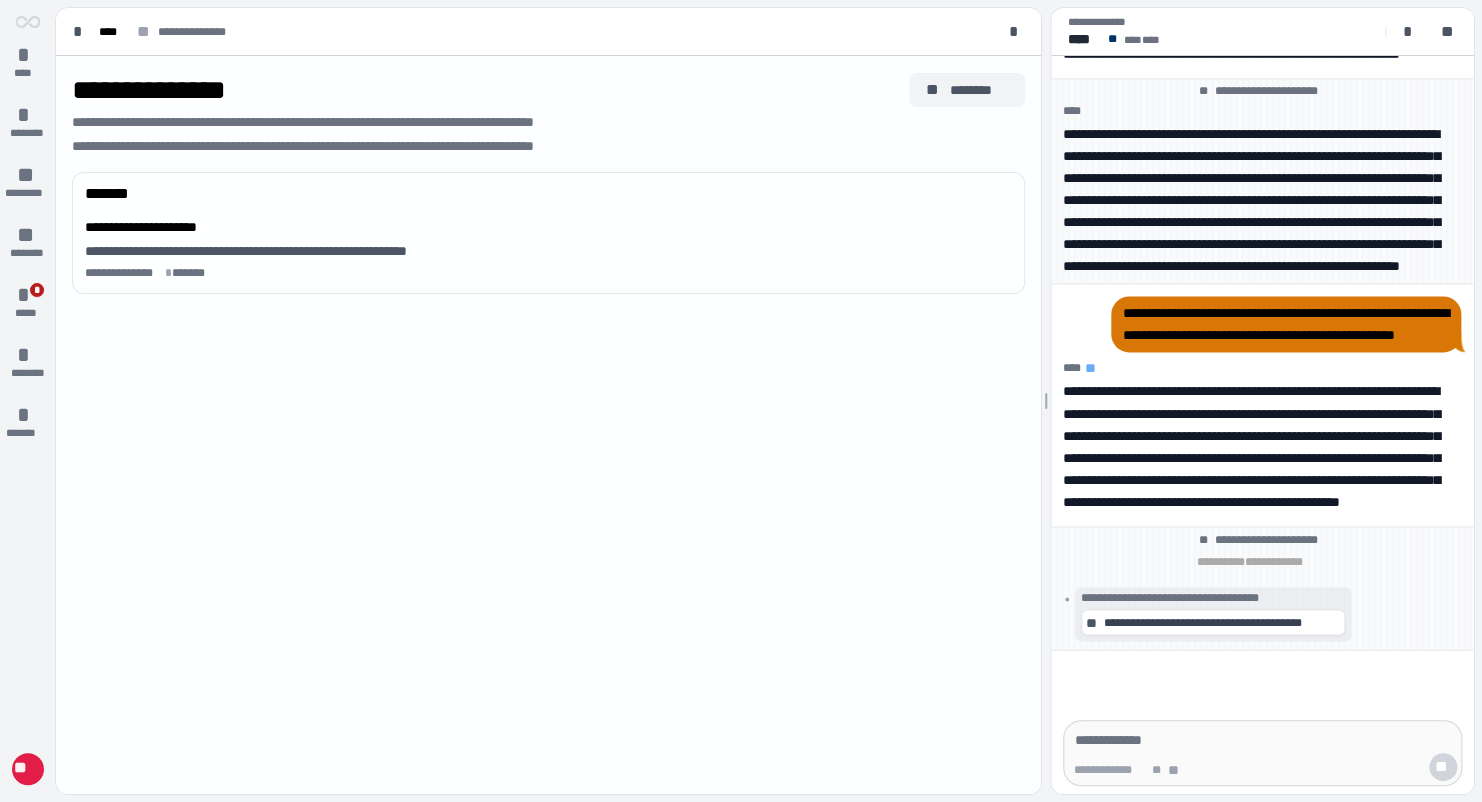 click on "********" at bounding box center [979, 90] 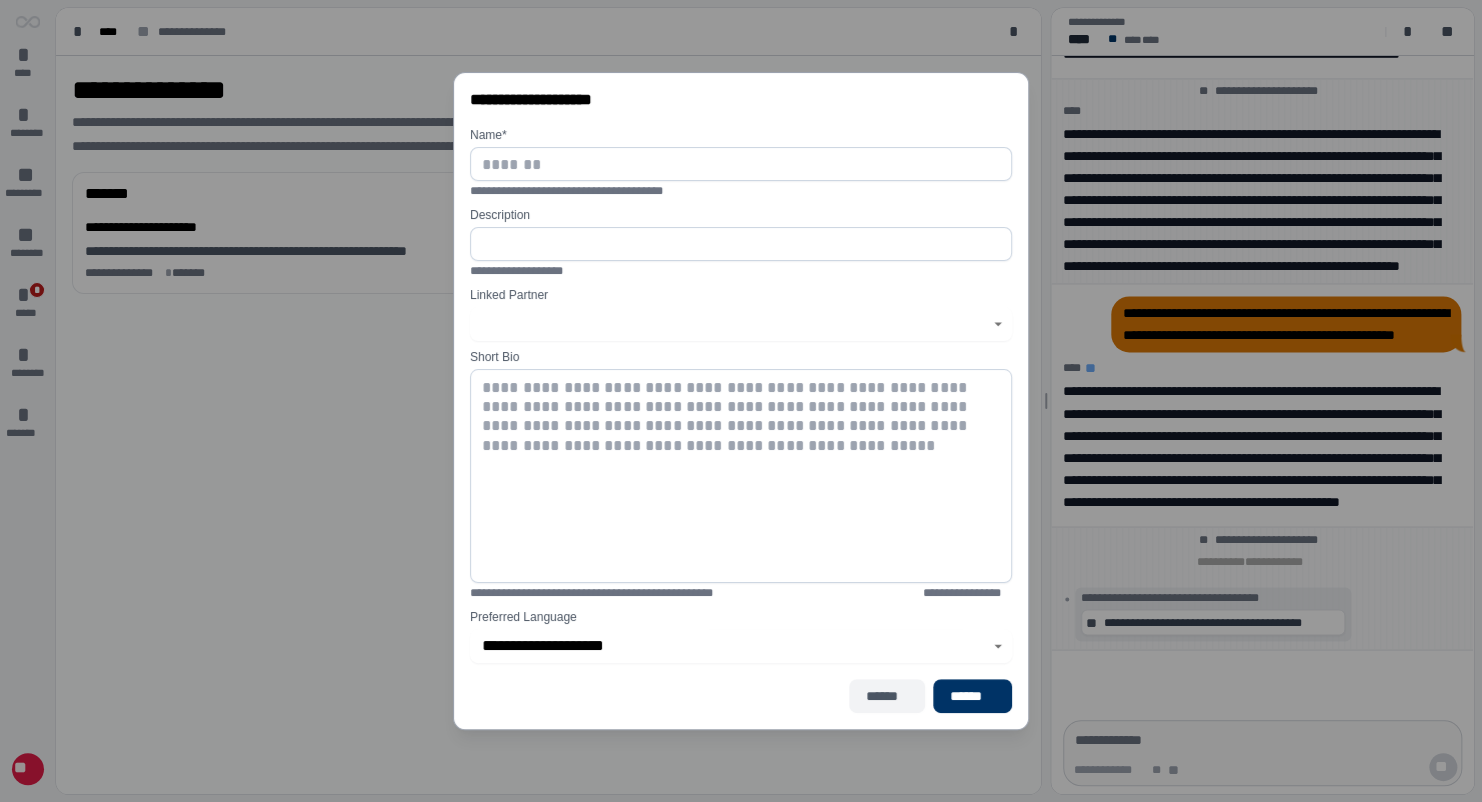 click on "******" at bounding box center [887, 696] 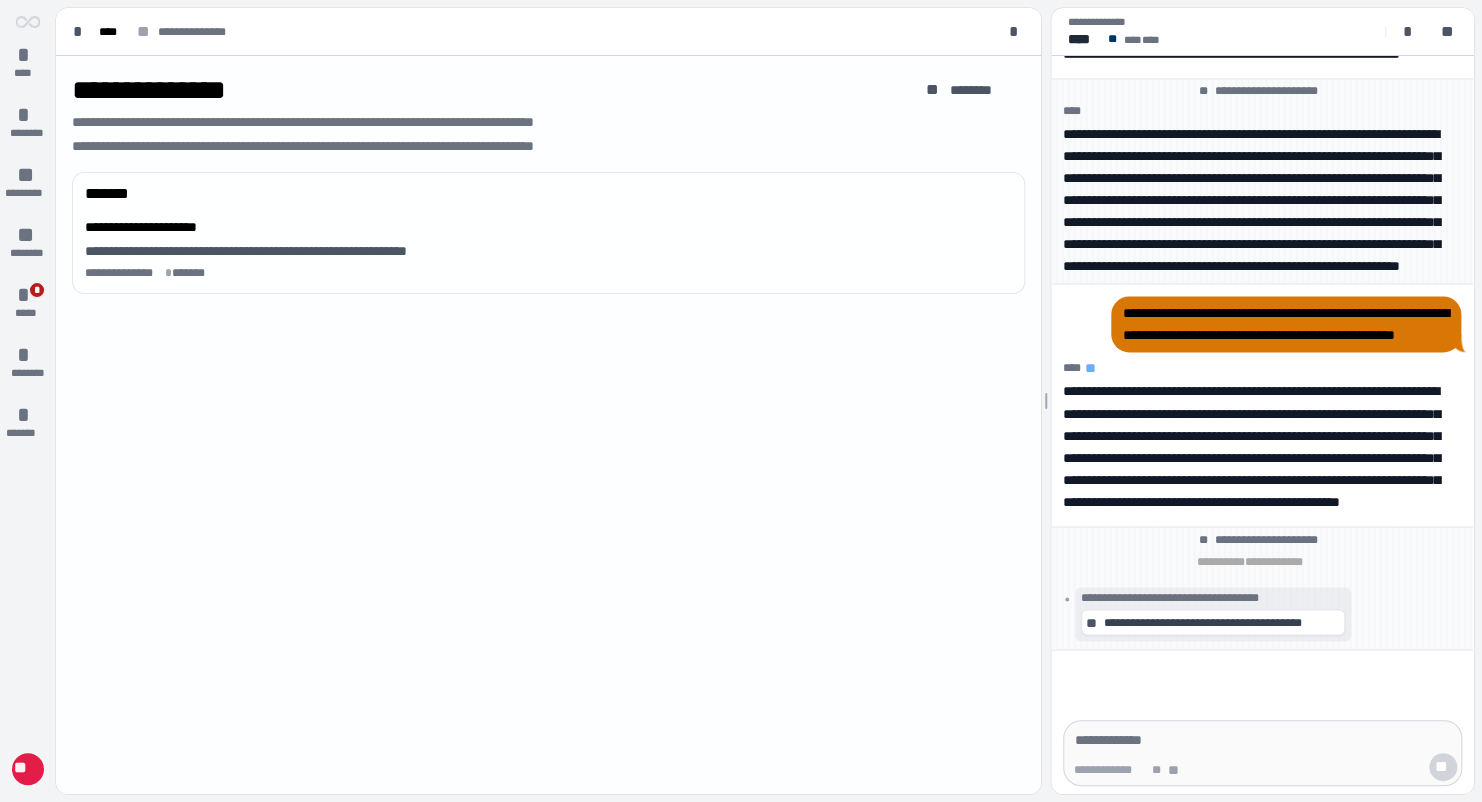 click on "**********" at bounding box center (548, 425) 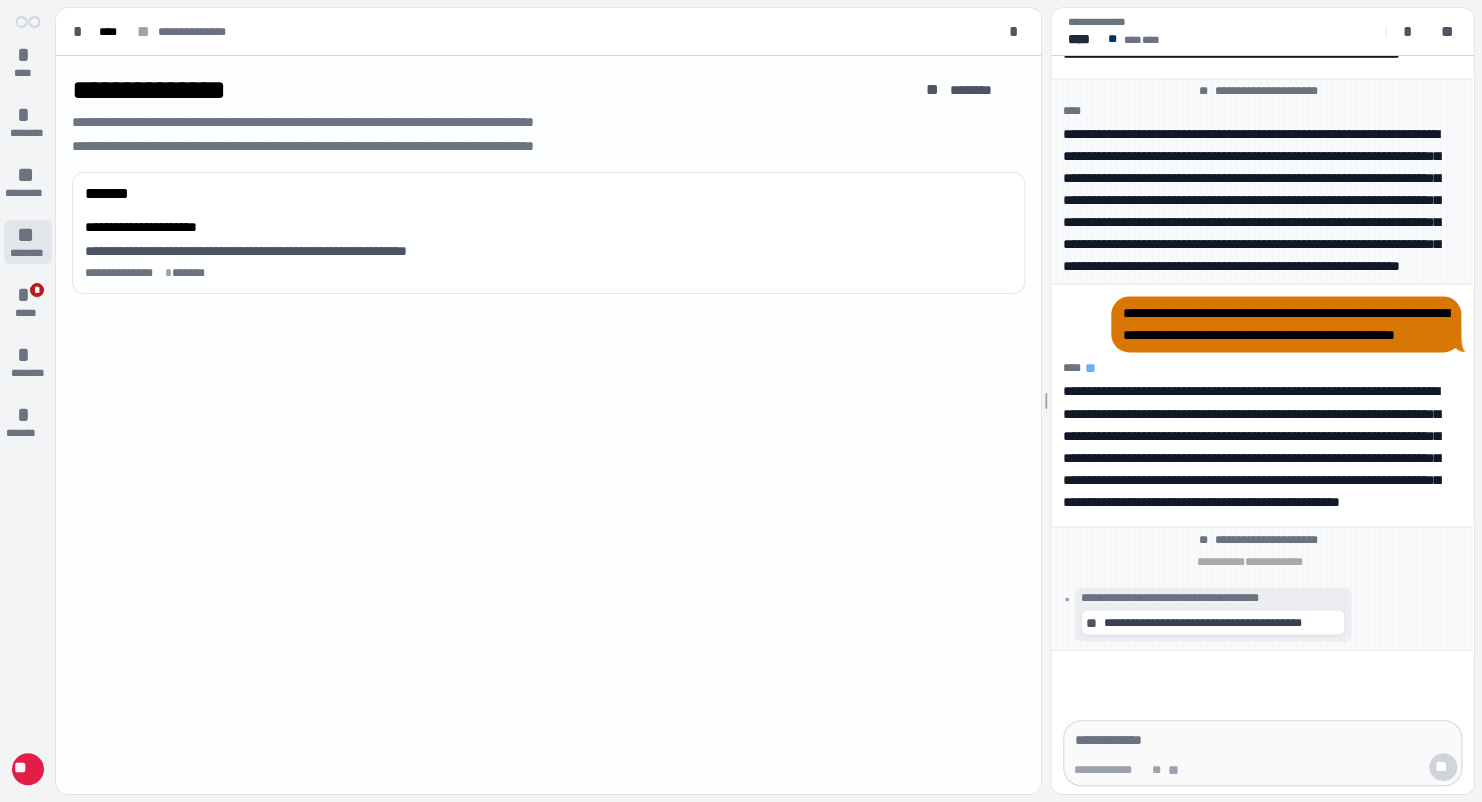 click on "********" at bounding box center [28, 253] 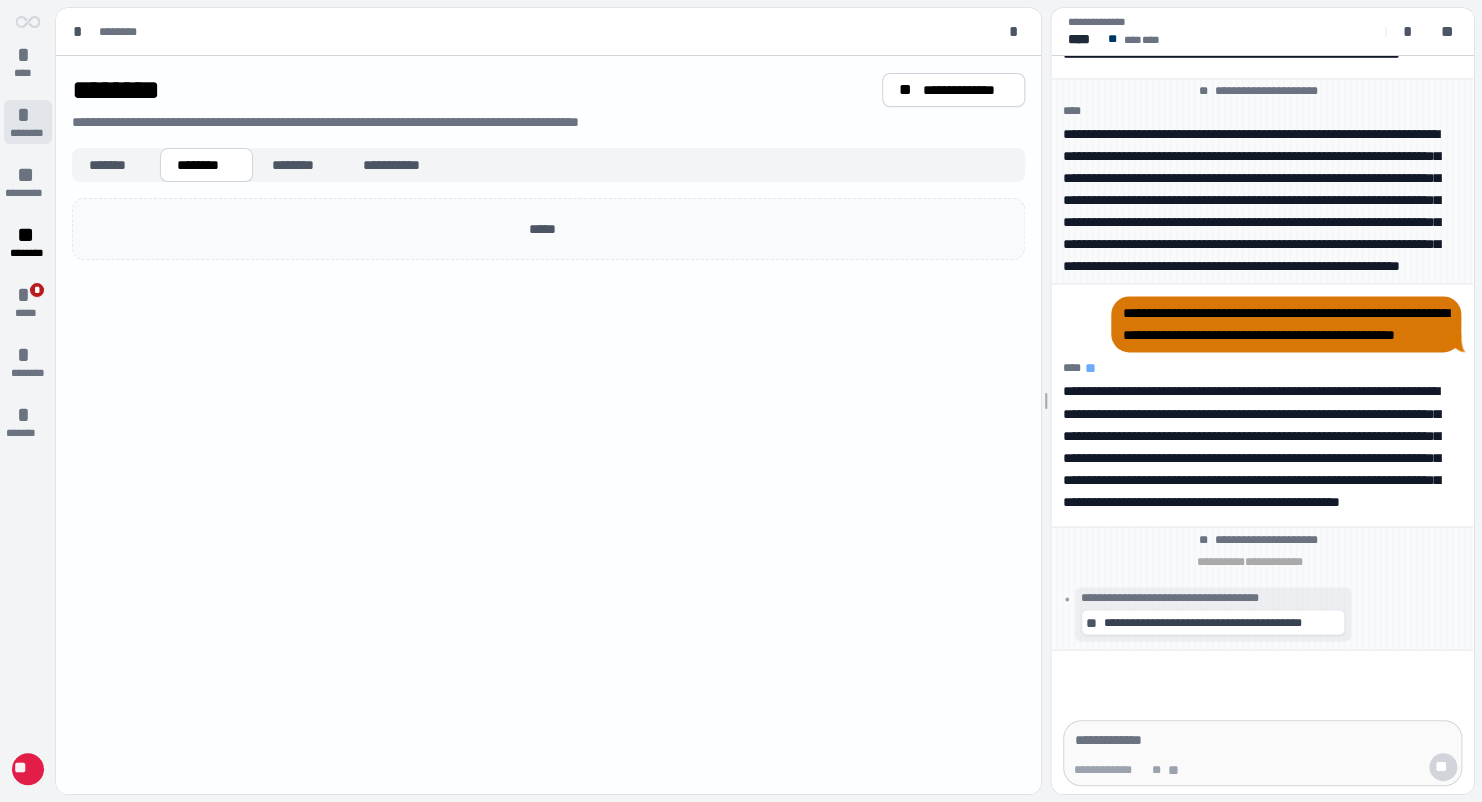 click on "********" at bounding box center (27, 133) 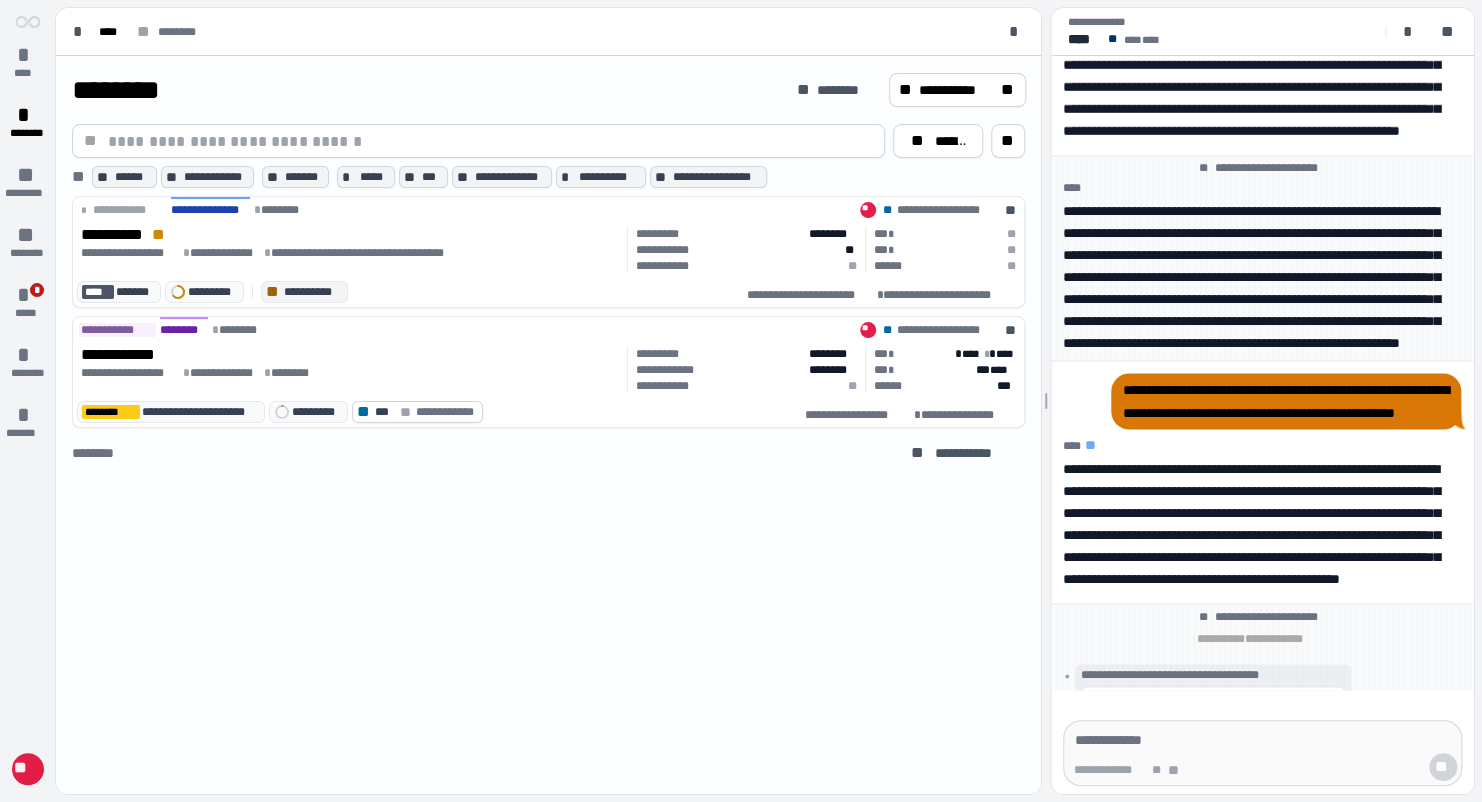 scroll, scrollTop: 0, scrollLeft: 0, axis: both 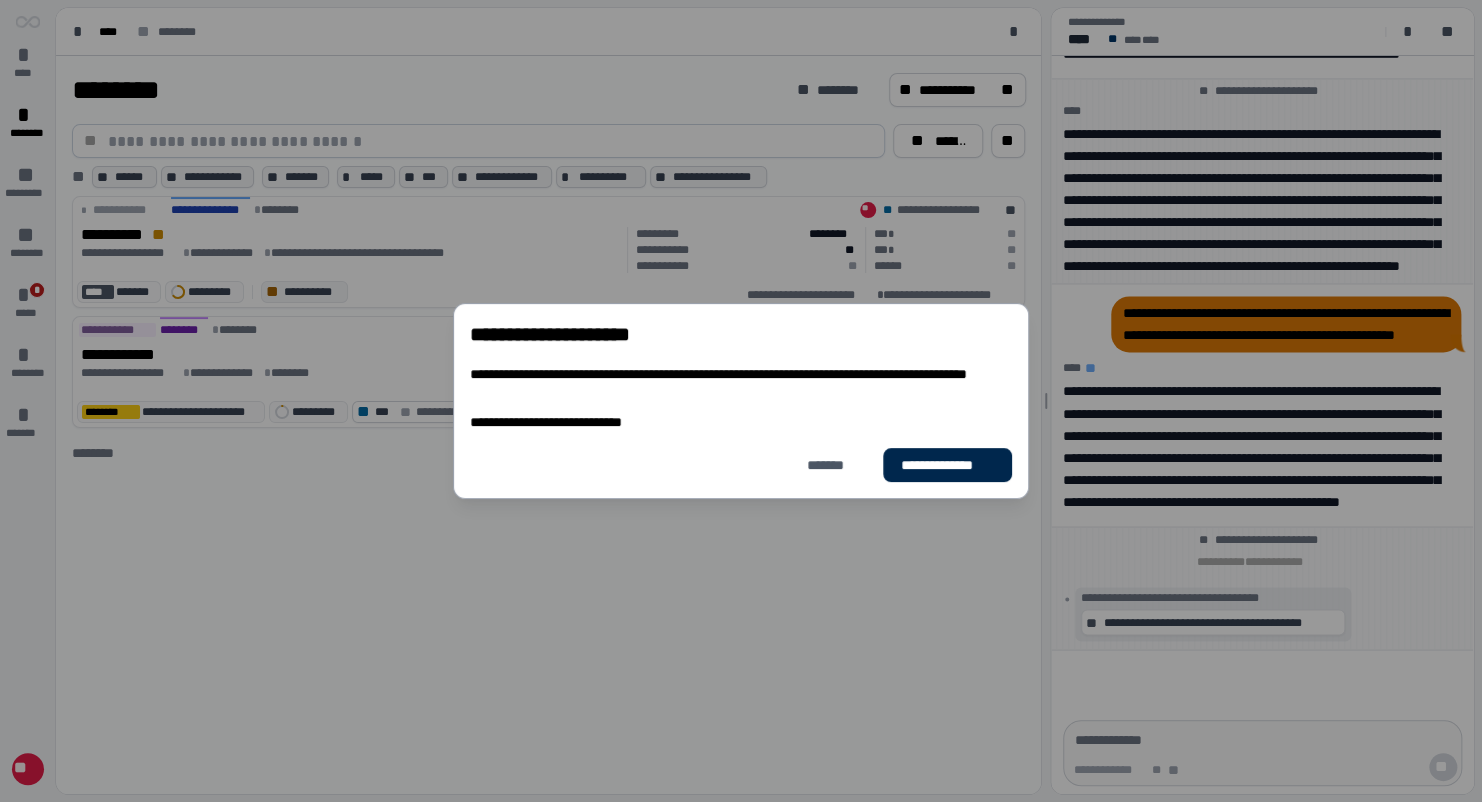 click on "**********" at bounding box center (947, 465) 